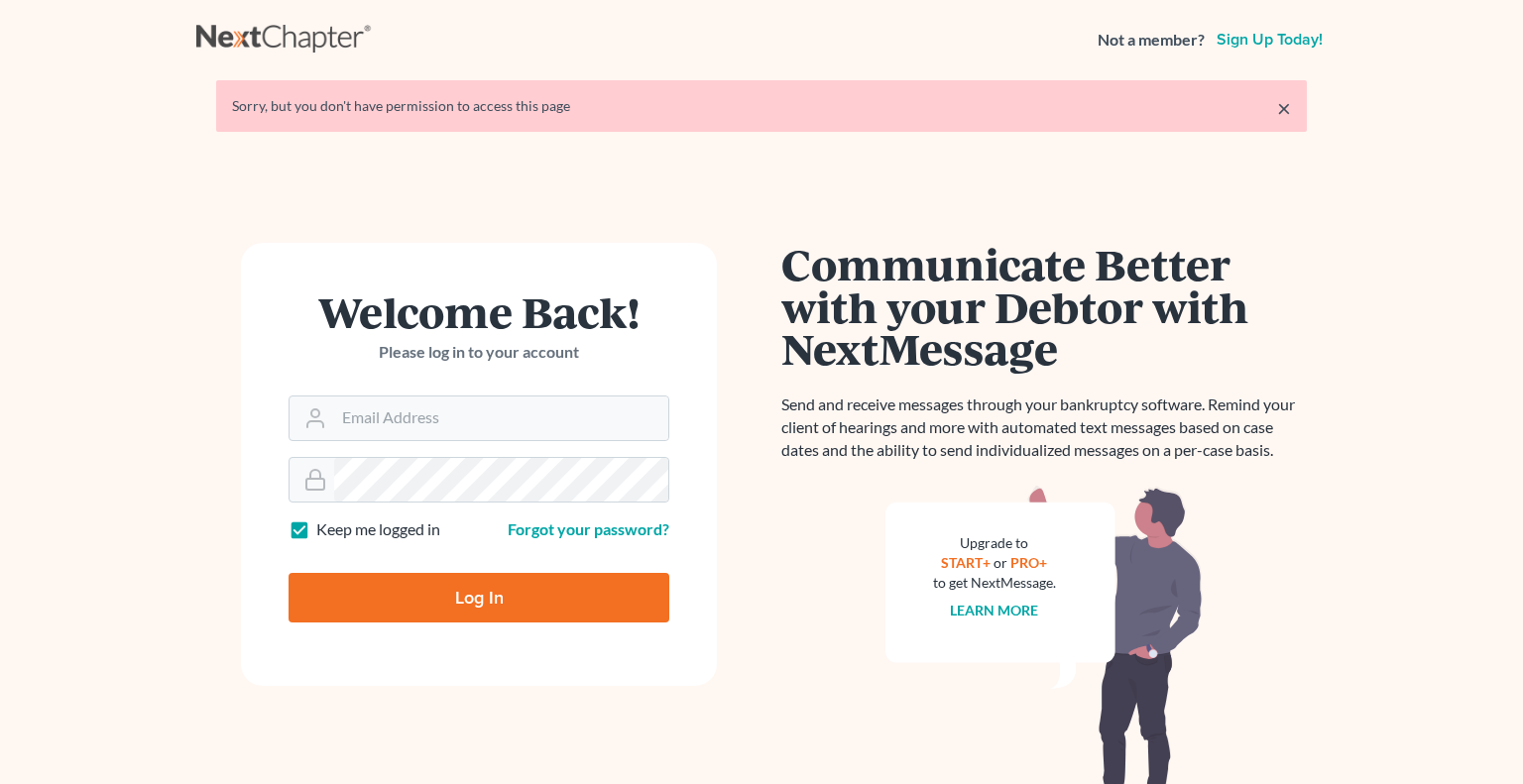 scroll, scrollTop: 0, scrollLeft: 0, axis: both 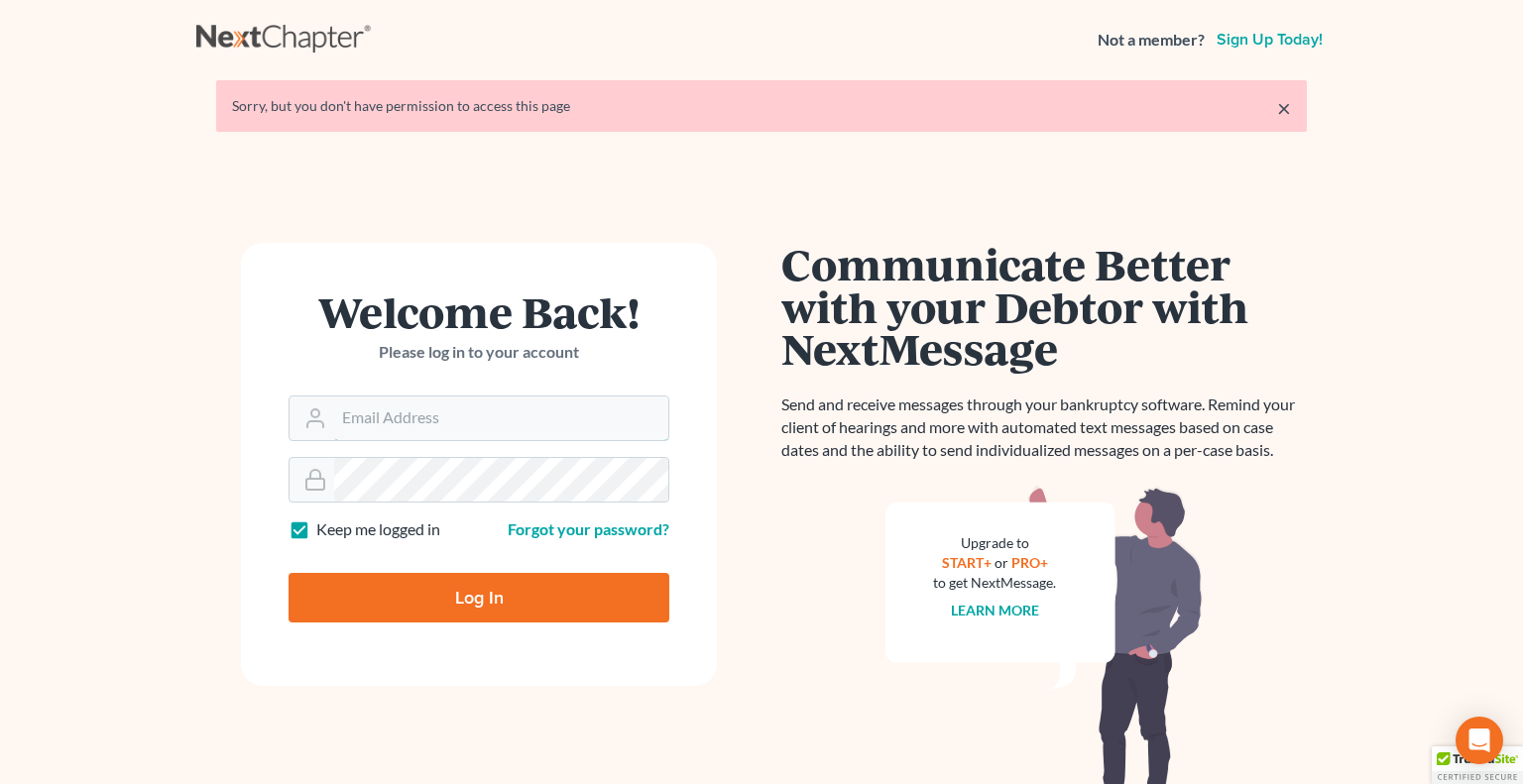 type on "[EMAIL]" 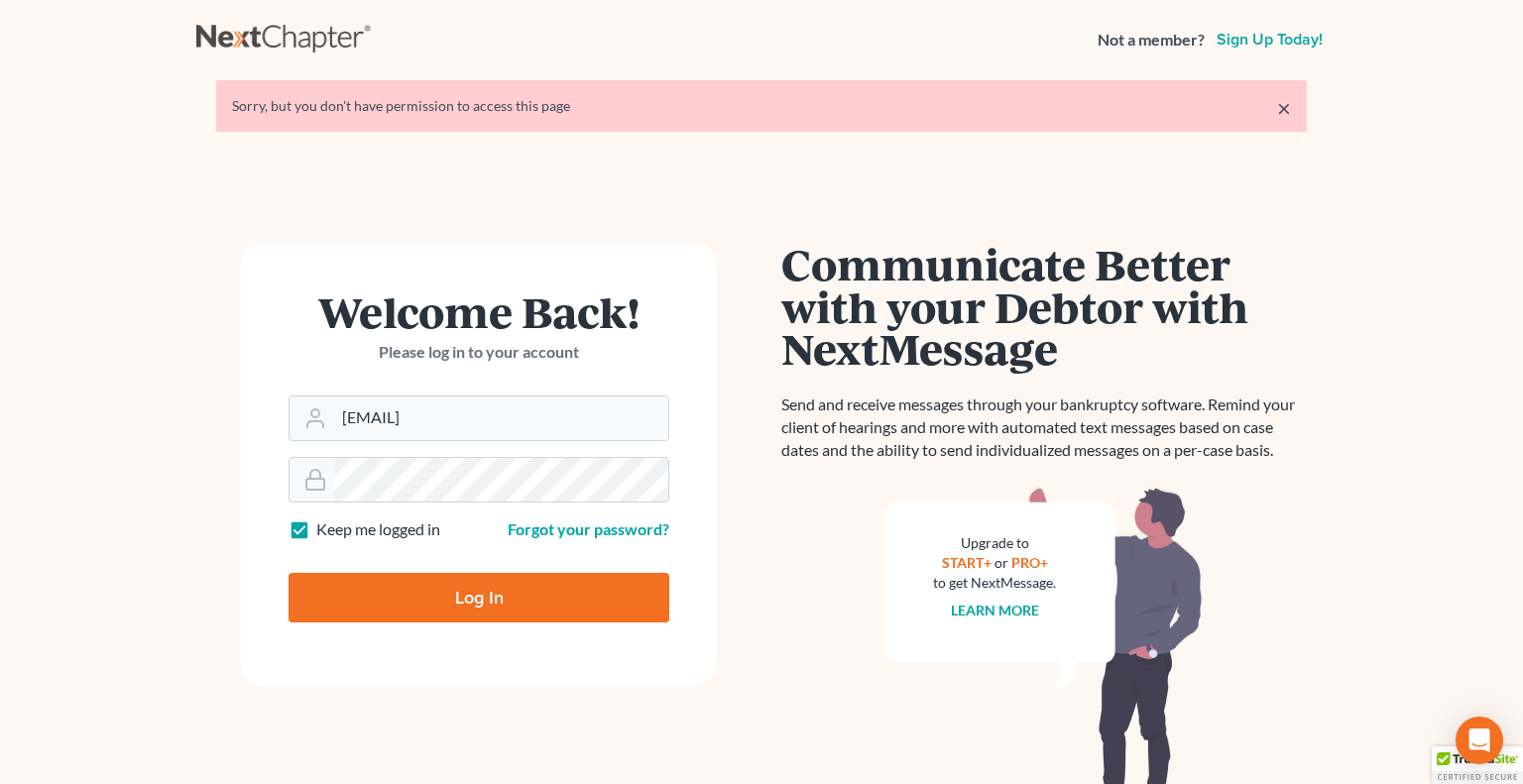 click on "Log In" at bounding box center [479, 598] 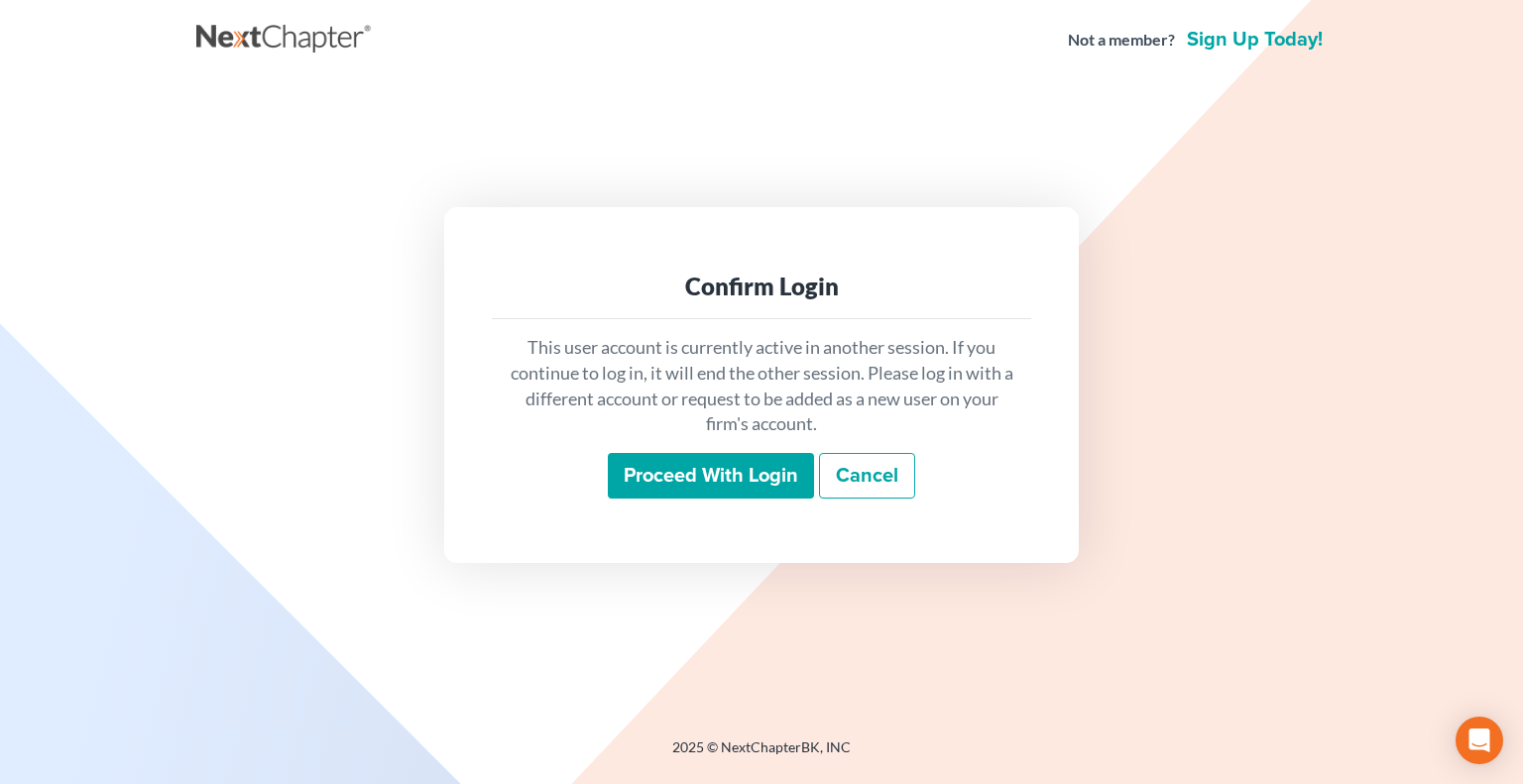scroll, scrollTop: 0, scrollLeft: 0, axis: both 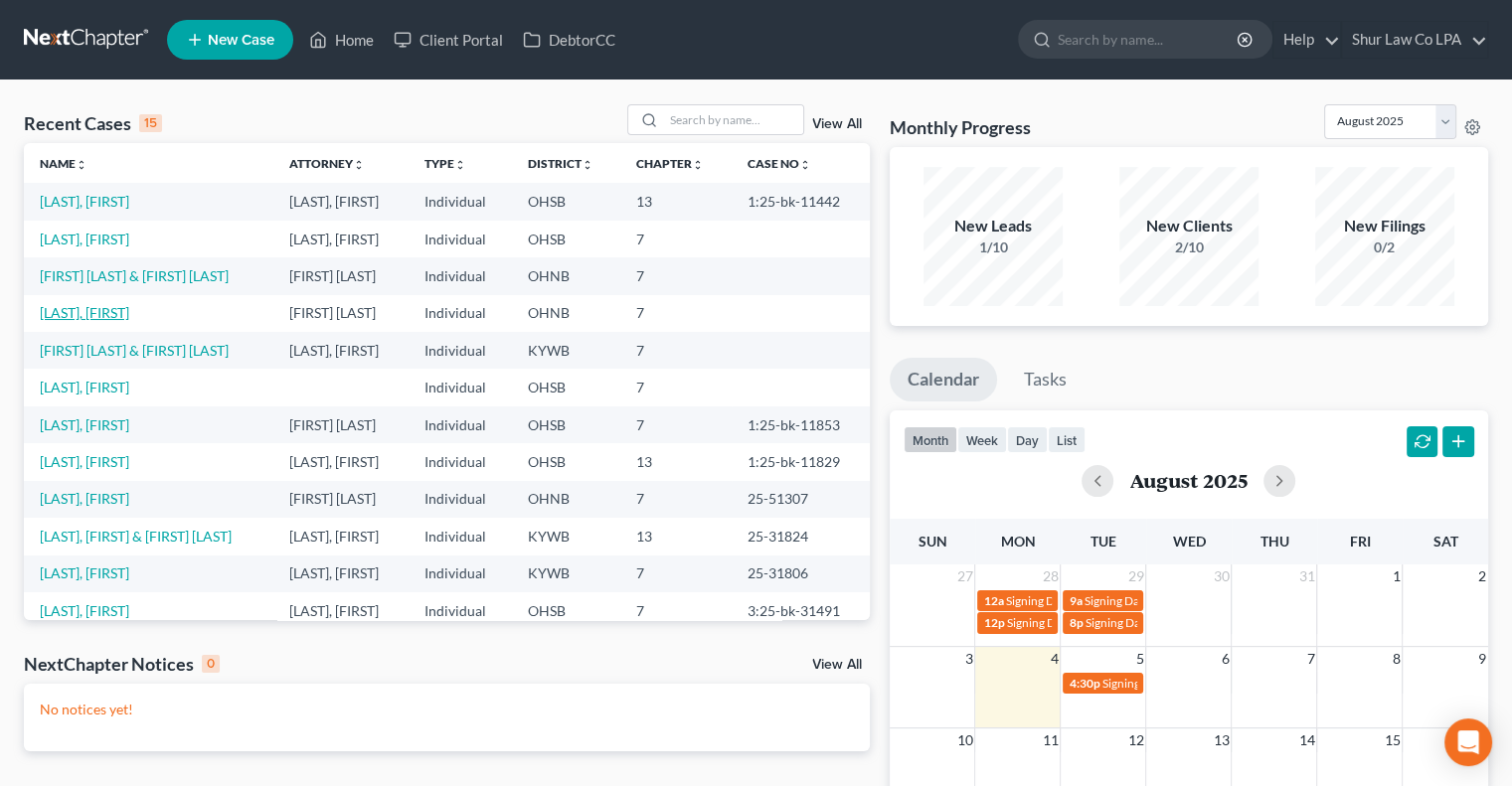 click on "[LAST], [FIRST]" at bounding box center [84, 312] 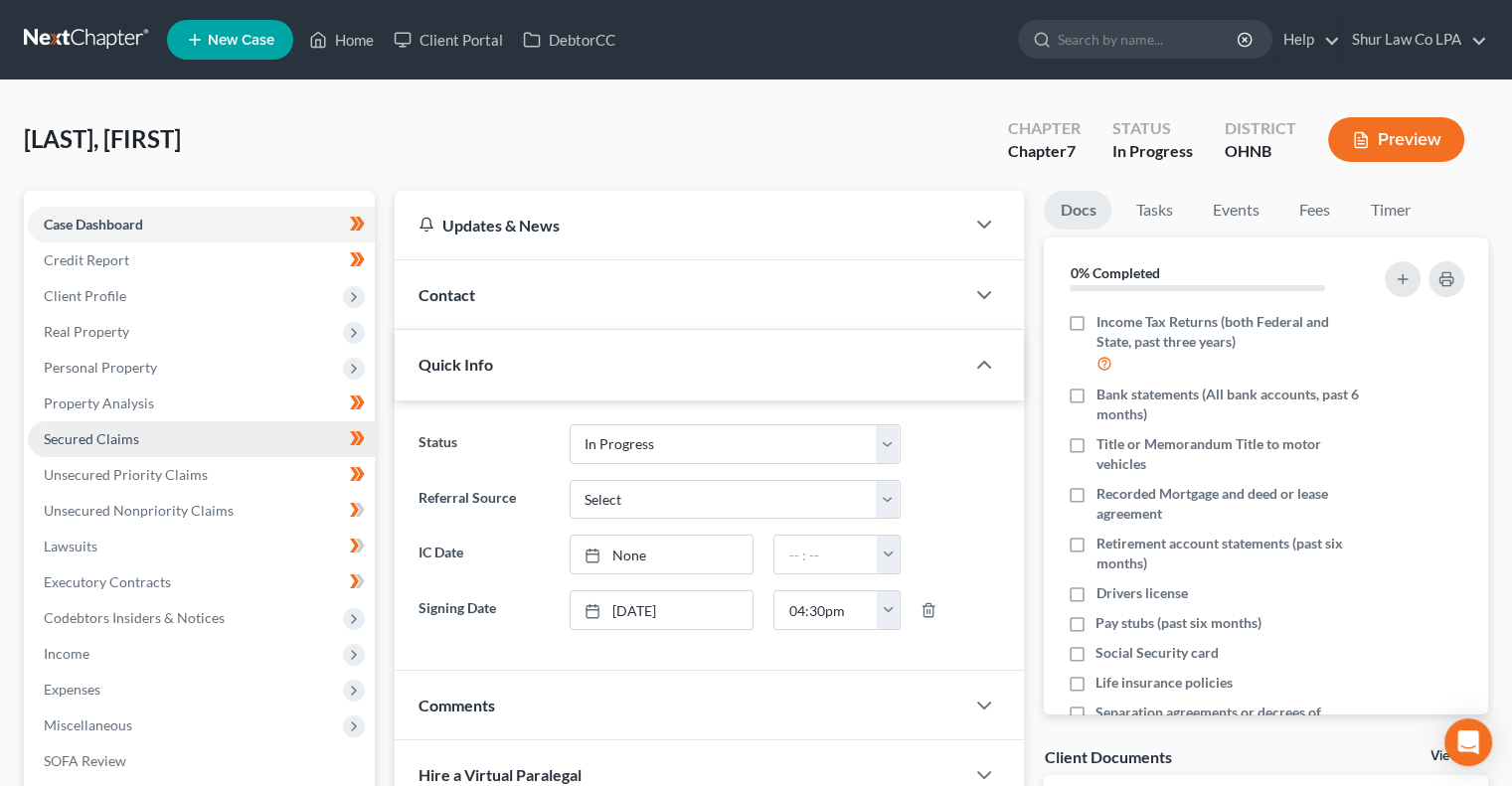 click on "Secured Claims" at bounding box center [201, 439] 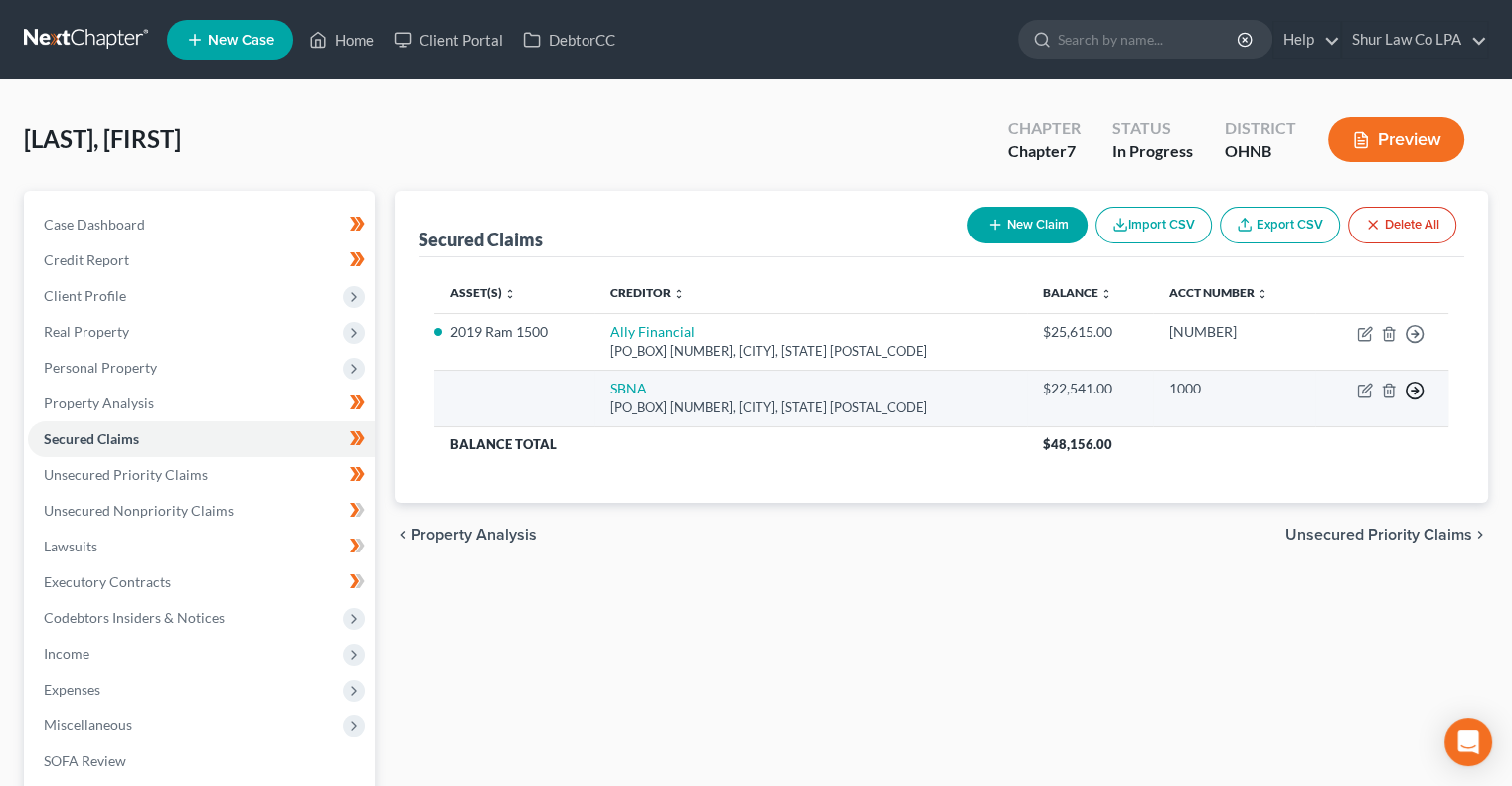 click 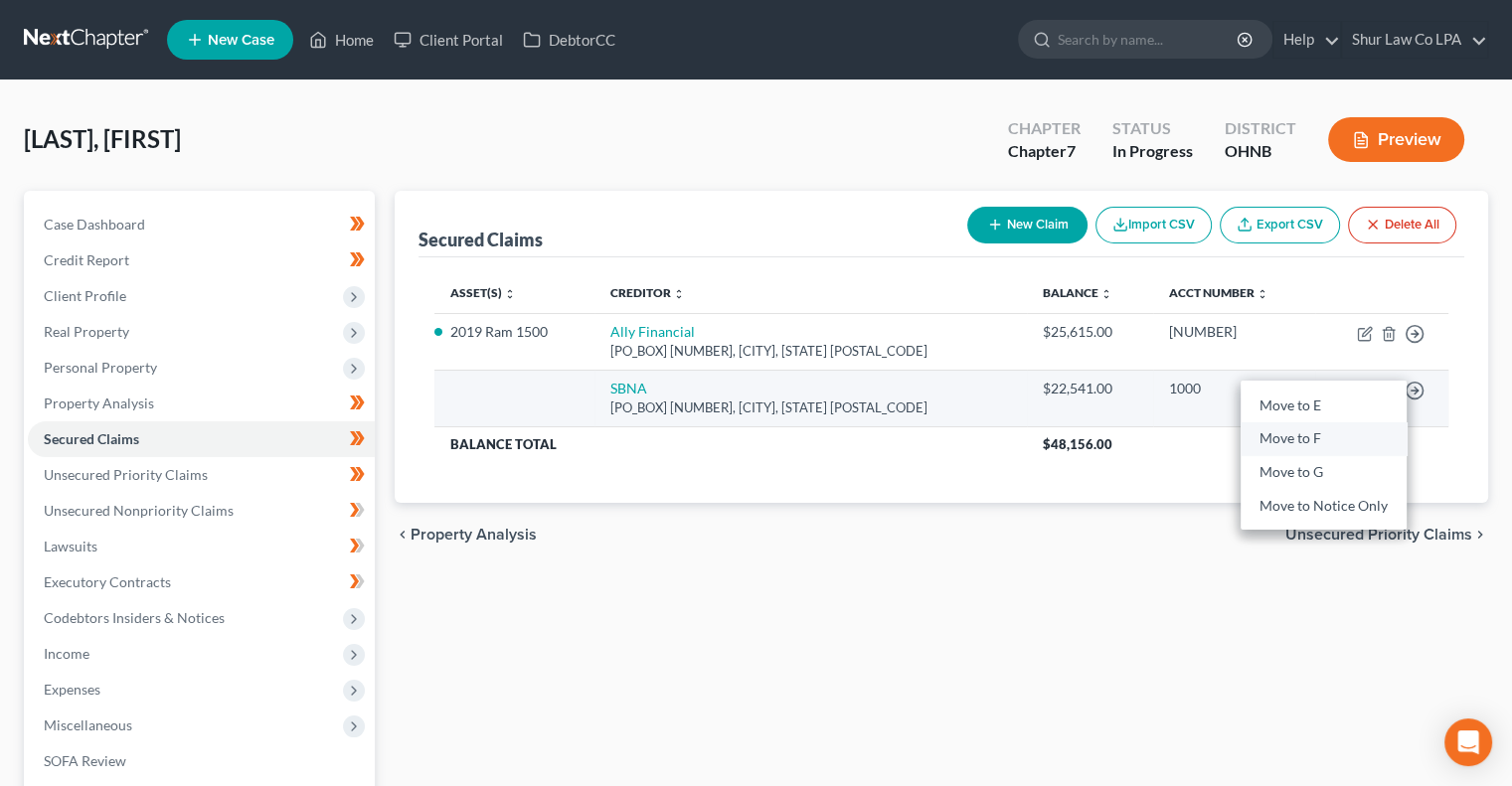 click on "Move to F" at bounding box center [1323, 439] 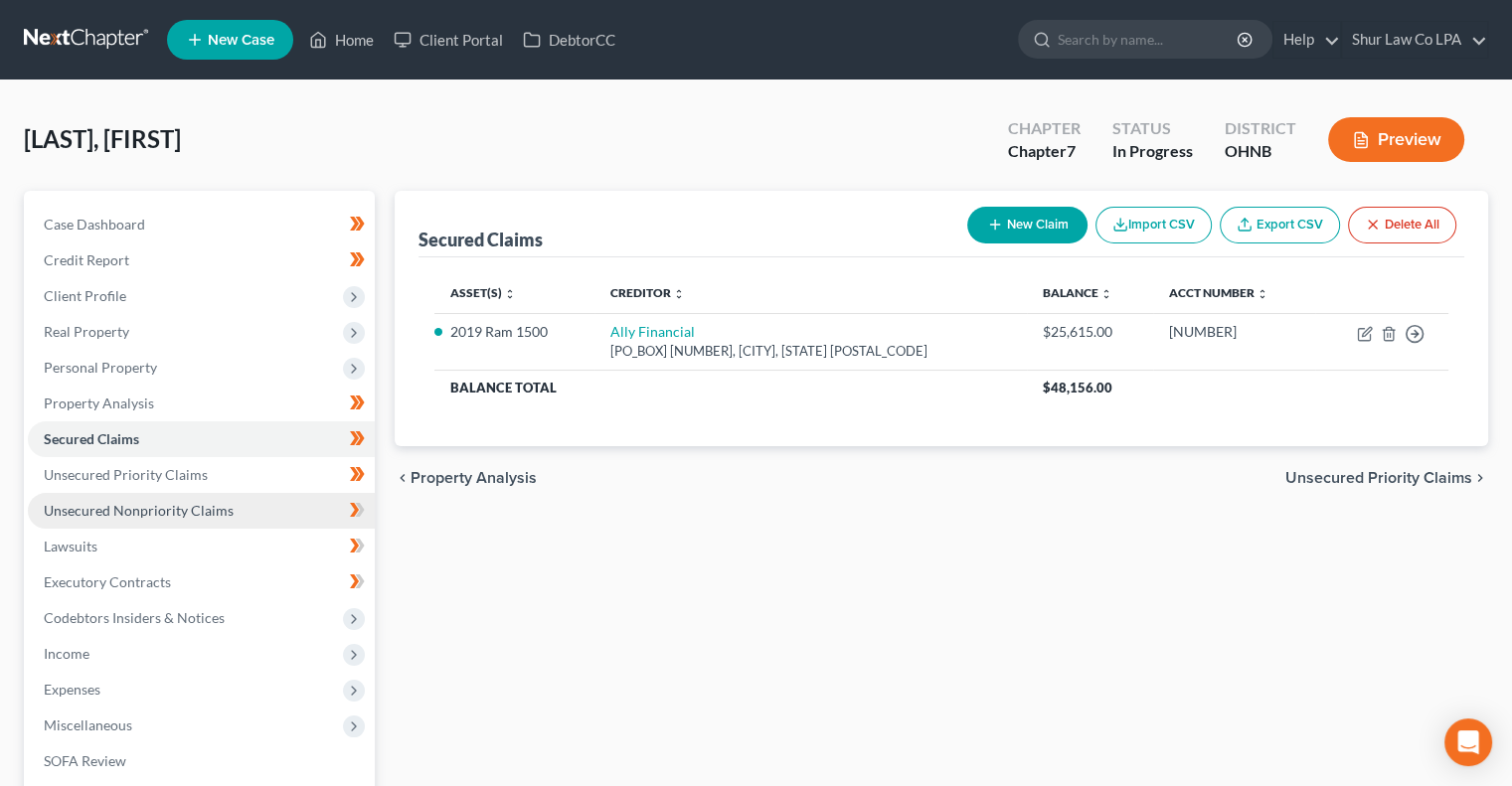 click on "Unsecured Nonpriority Claims" at bounding box center [138, 510] 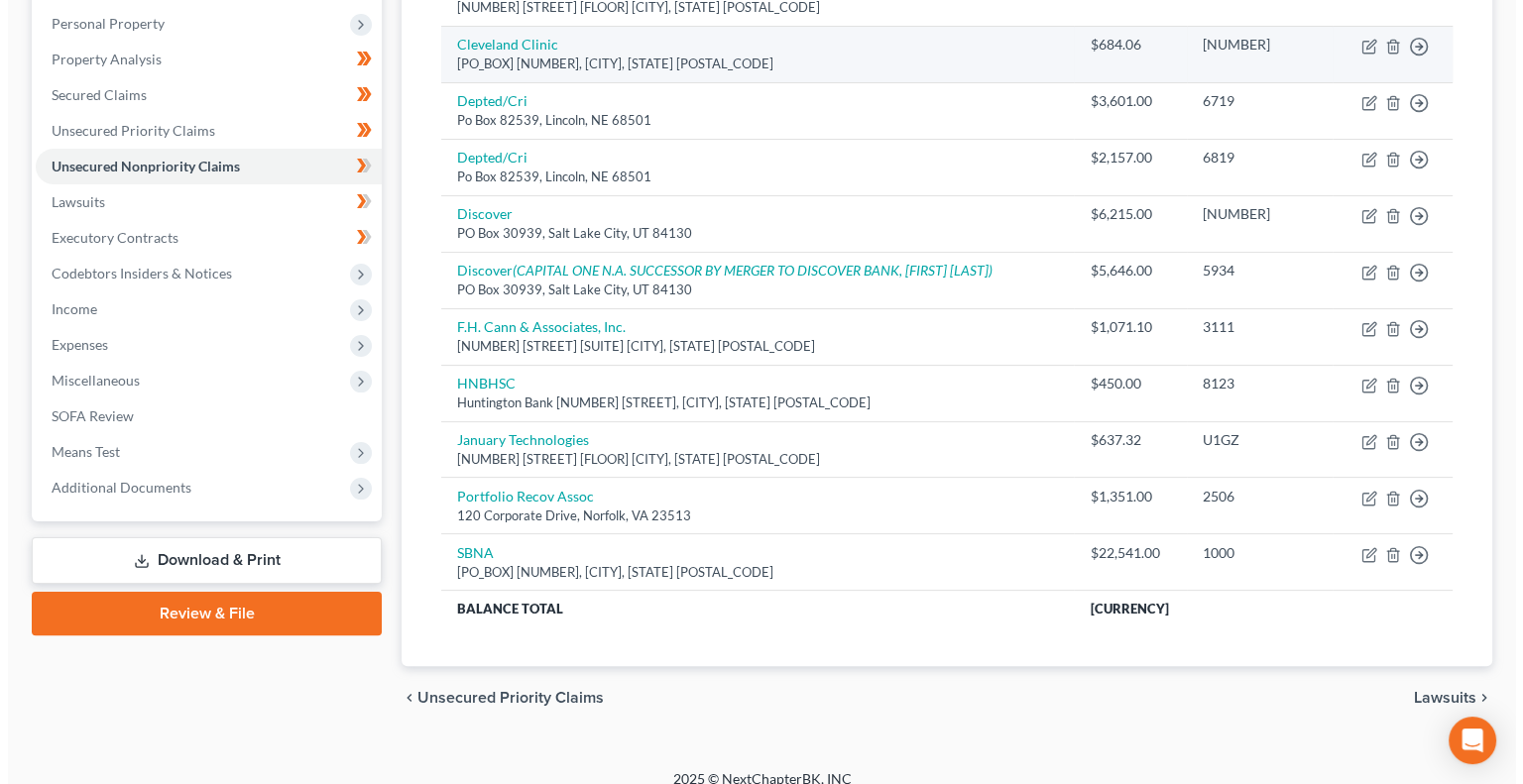 scroll, scrollTop: 362, scrollLeft: 0, axis: vertical 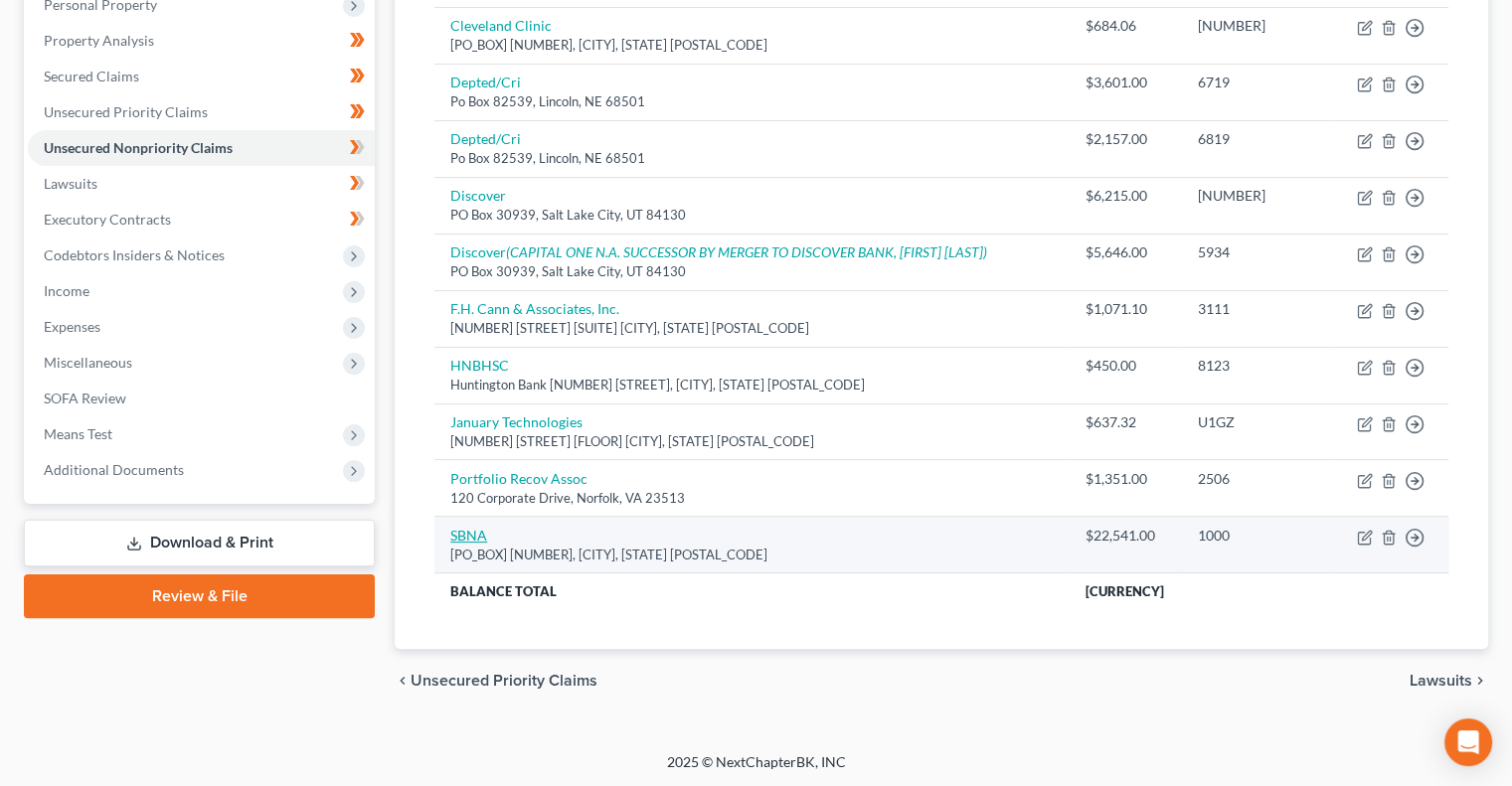 click on "SBNA" at bounding box center [468, 535] 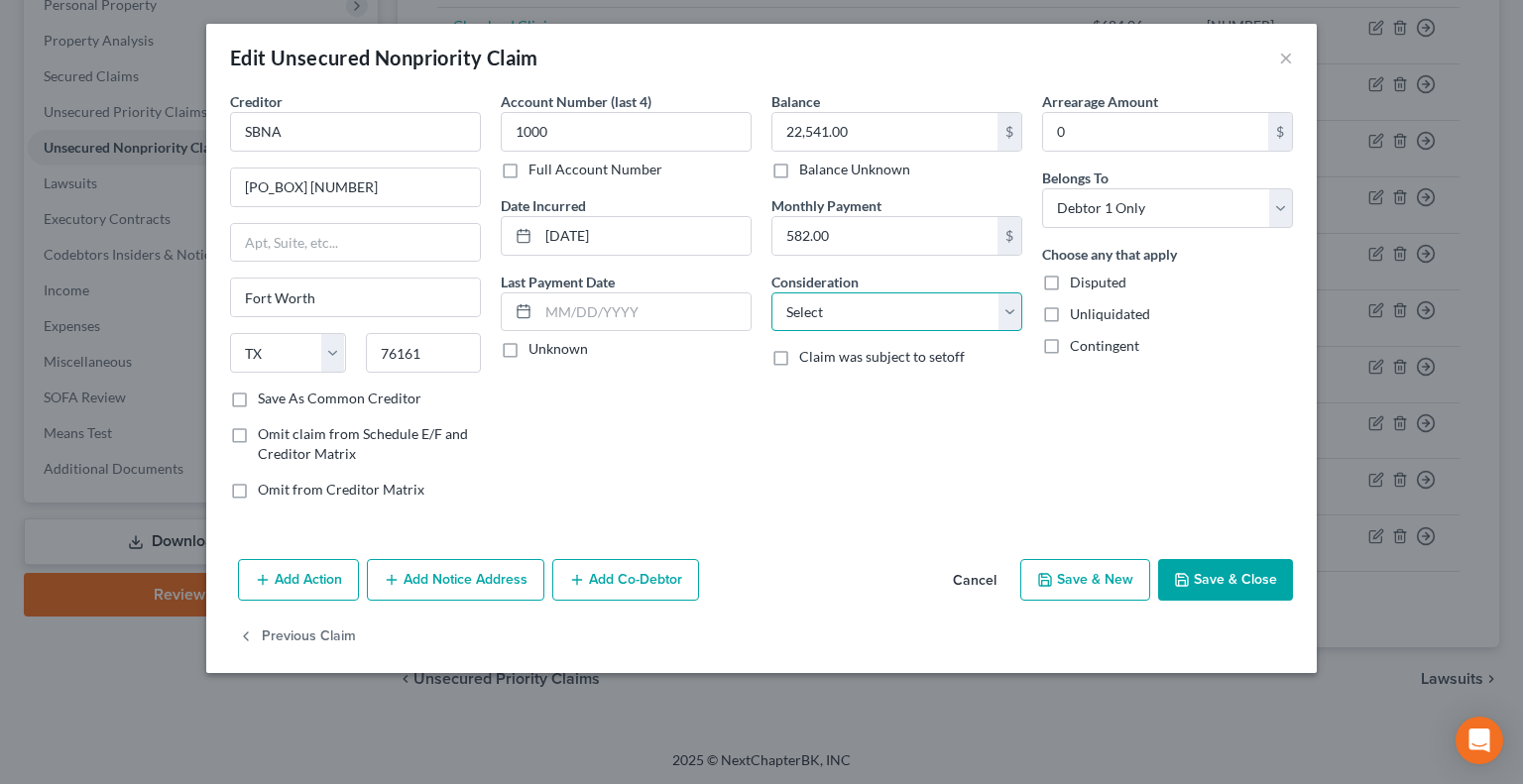 click on "Select Cable / Satellite Services Collection Agency Credit Card Debt Debt Counseling / Attorneys Deficiency Balance Domestic Support Obligations Home / Car Repairs Income Taxes Judgment Liens Medical Services Monies Loaned / Advanced Mortgage Obligation From Divorce Or Separation Obligation To Pensions Other Overdrawn Bank Account Promised To Help Pay Creditors Student Loans Suppliers And Vendors Telephone / Internet Services Utility Services" at bounding box center [896, 312] 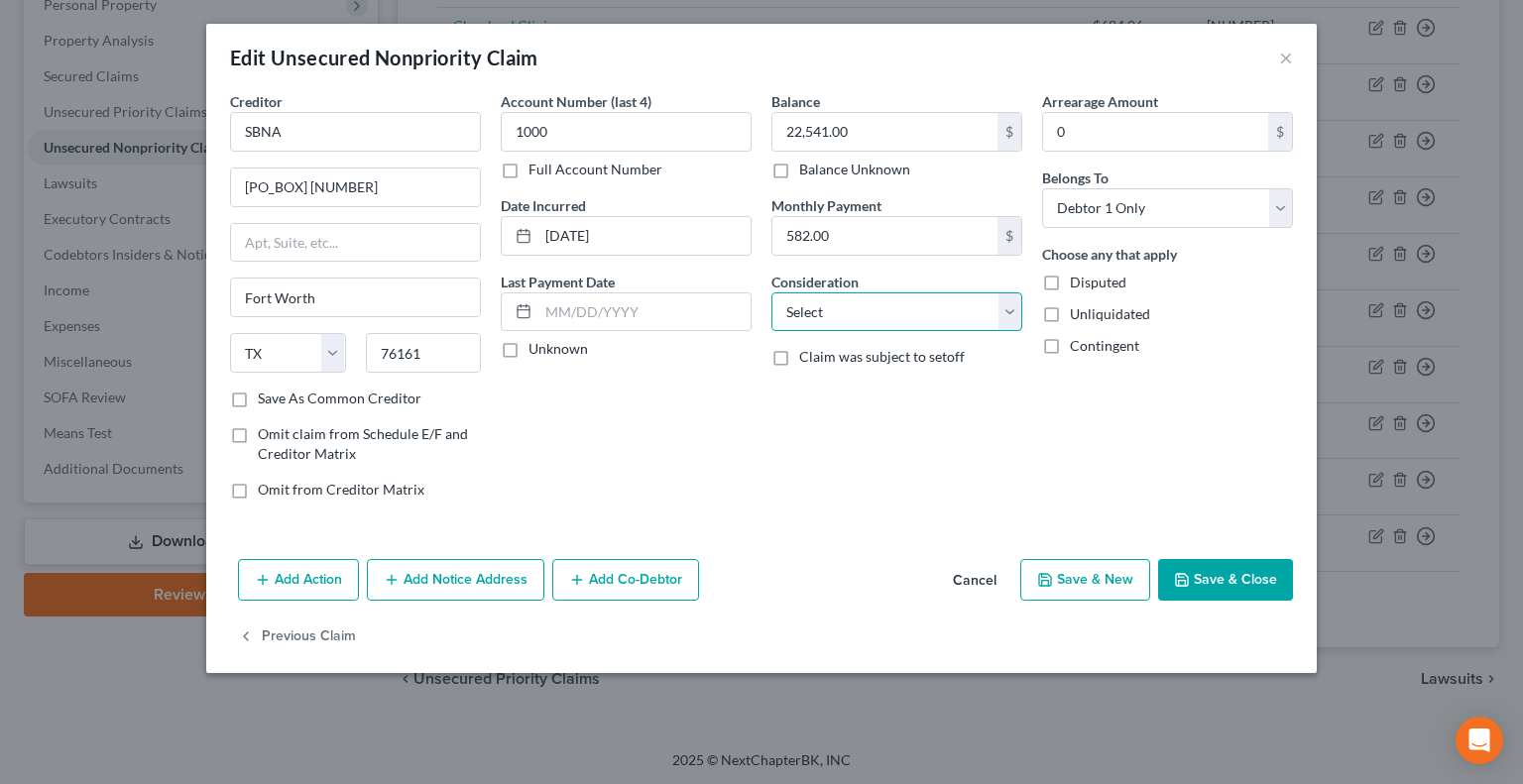 select on "14" 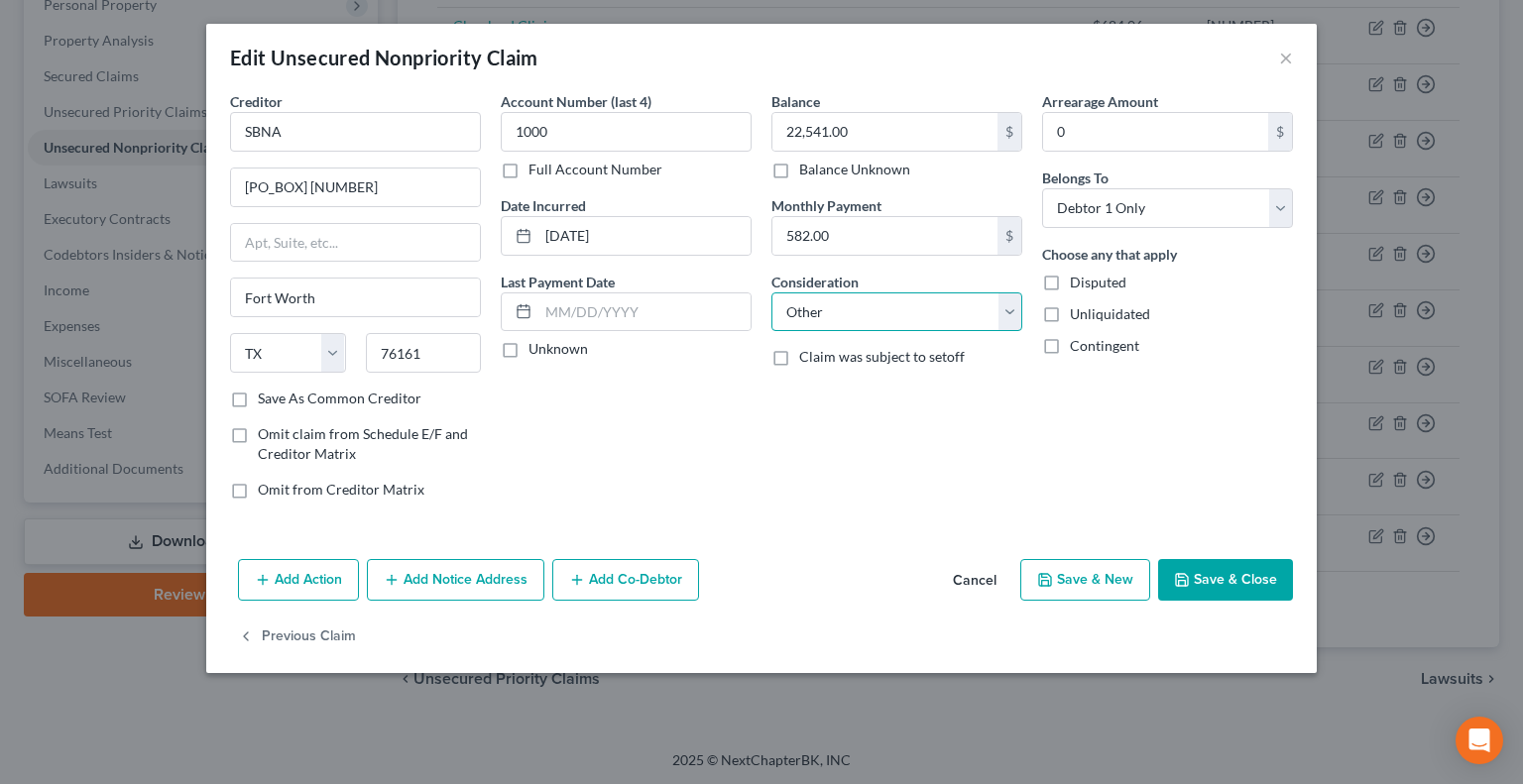 click on "Select Cable / Satellite Services Collection Agency Credit Card Debt Debt Counseling / Attorneys Deficiency Balance Domestic Support Obligations Home / Car Repairs Income Taxes Judgment Liens Medical Services Monies Loaned / Advanced Mortgage Obligation From Divorce Or Separation Obligation To Pensions Other Overdrawn Bank Account Promised To Help Pay Creditors Student Loans Suppliers And Vendors Telephone / Internet Services Utility Services" at bounding box center [896, 312] 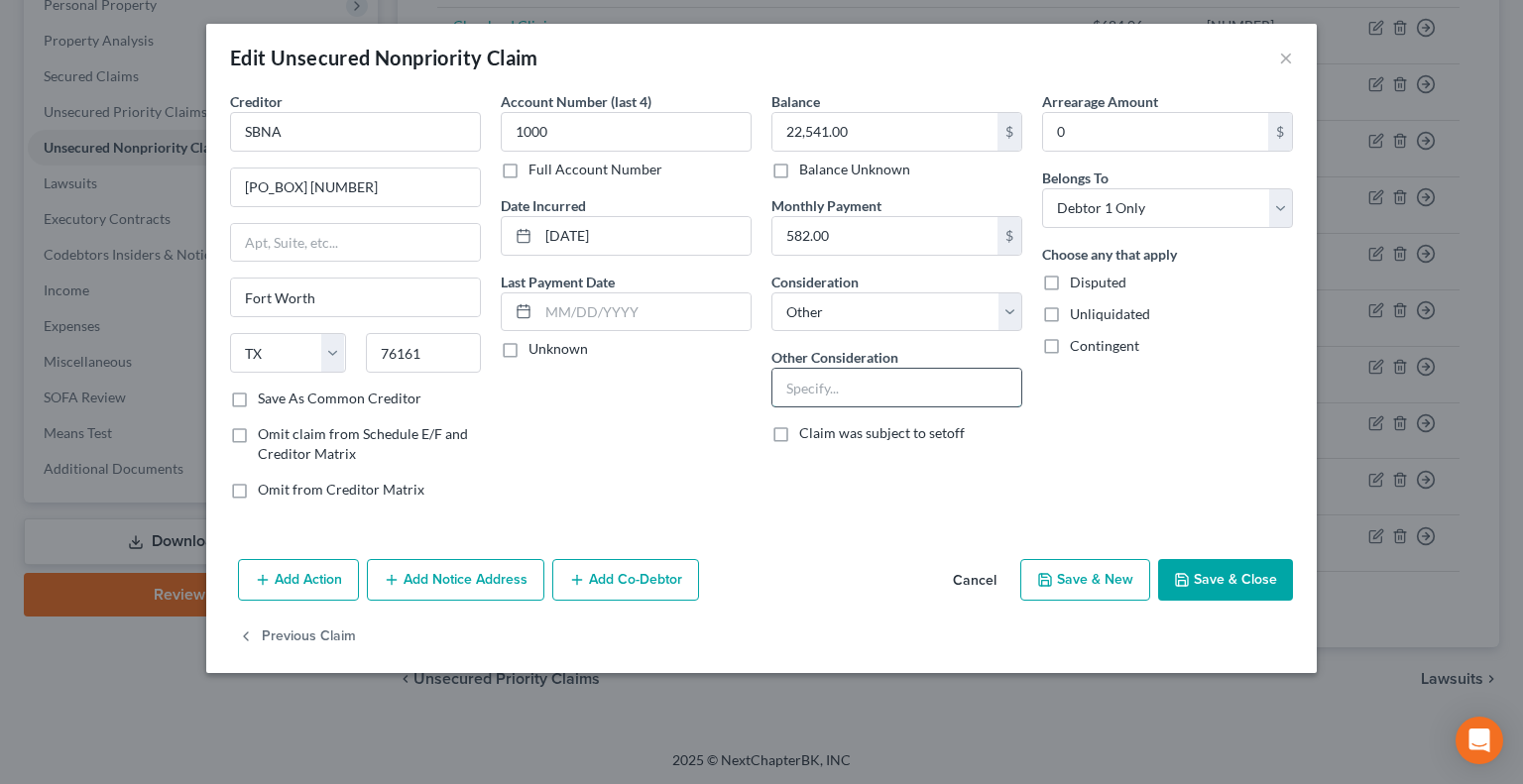 click at bounding box center [896, 388] 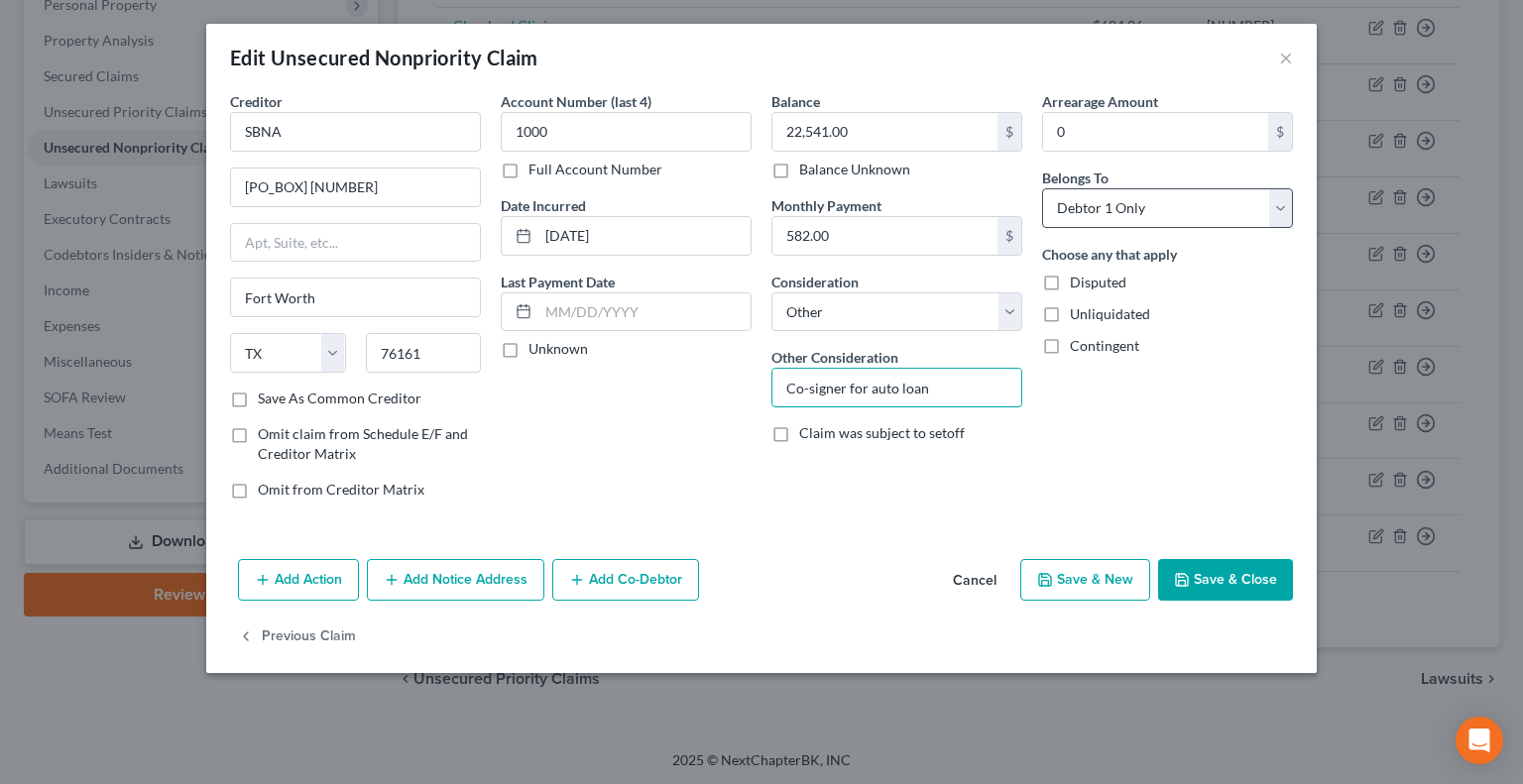 type on "Co-signer for auto loan" 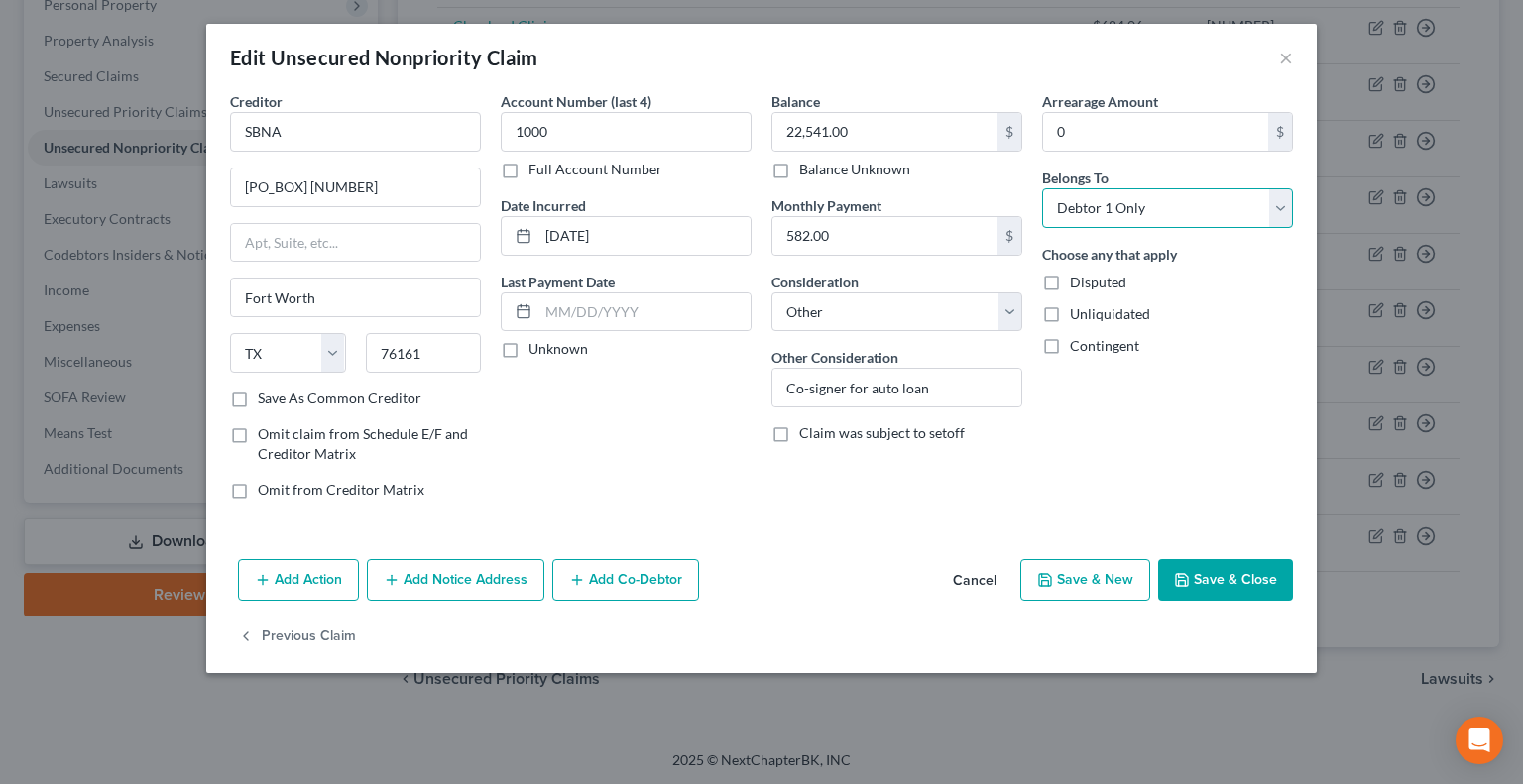 click on "Select Debtor 1 Only Debtor 2 Only Debtor 1 And Debtor 2 Only At Least One Of The Debtors And Another Community Property" at bounding box center [1167, 208] 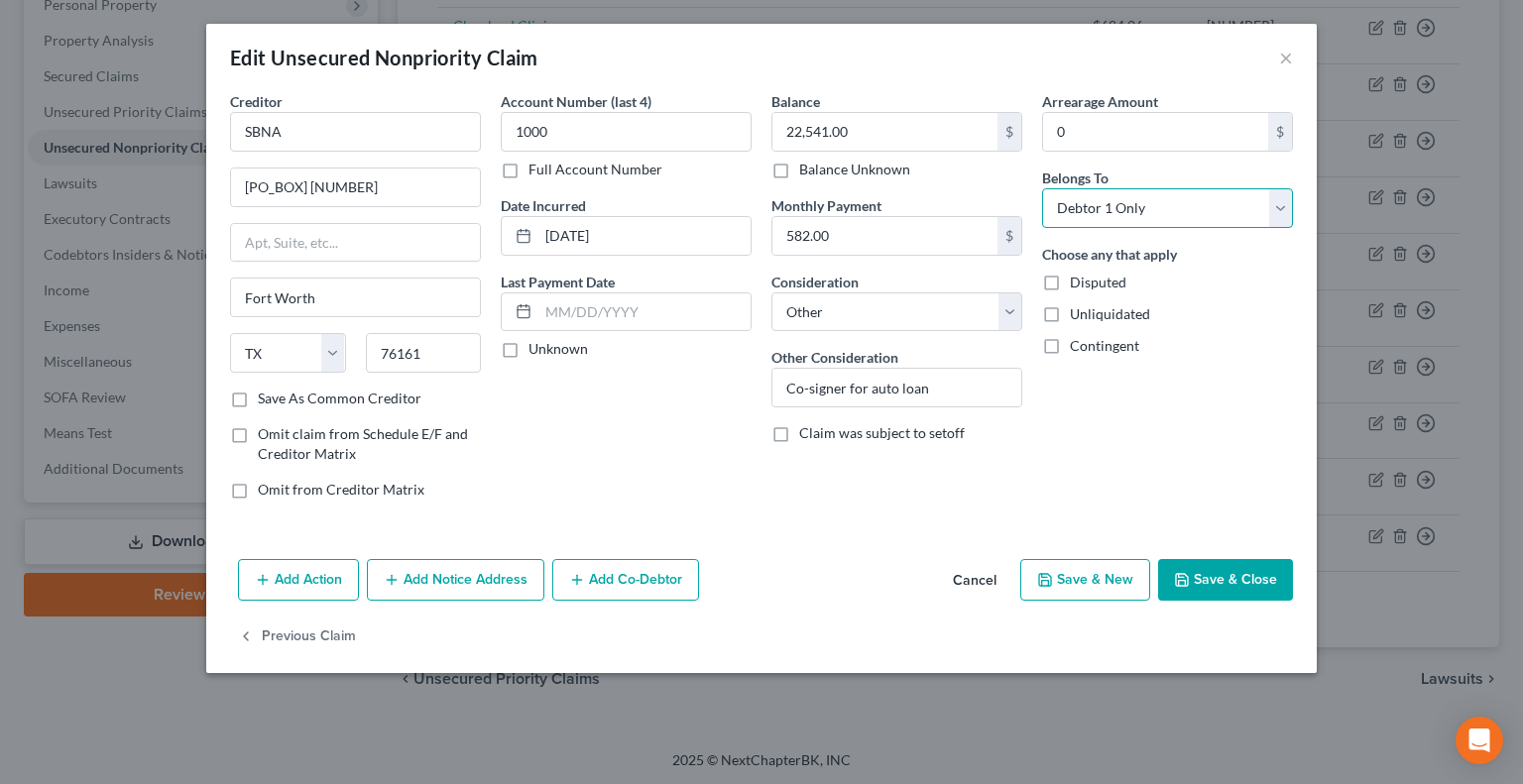select on "3" 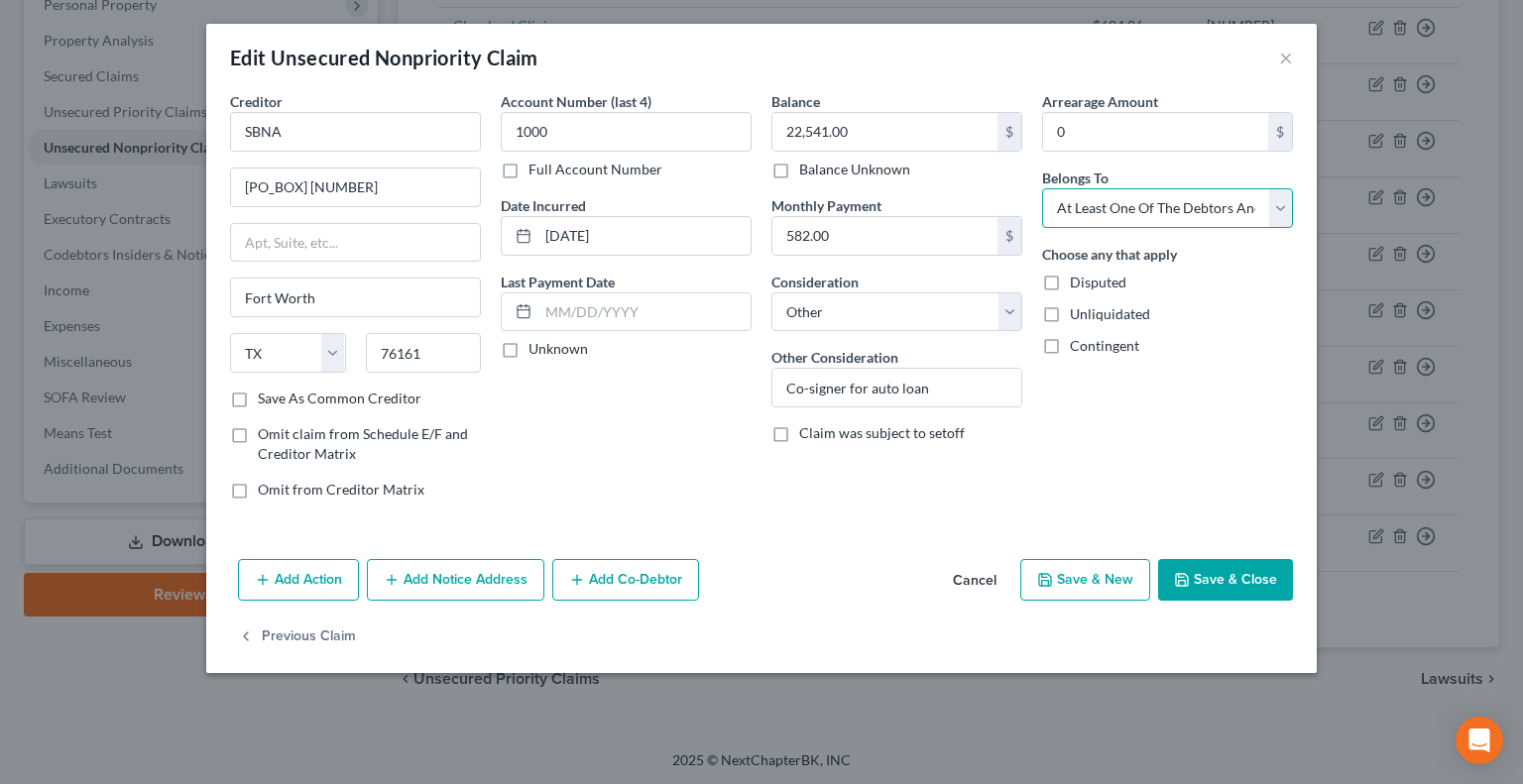 click on "Select Debtor 1 Only Debtor 2 Only Debtor 1 And Debtor 2 Only At Least One Of The Debtors And Another Community Property" at bounding box center (1167, 208) 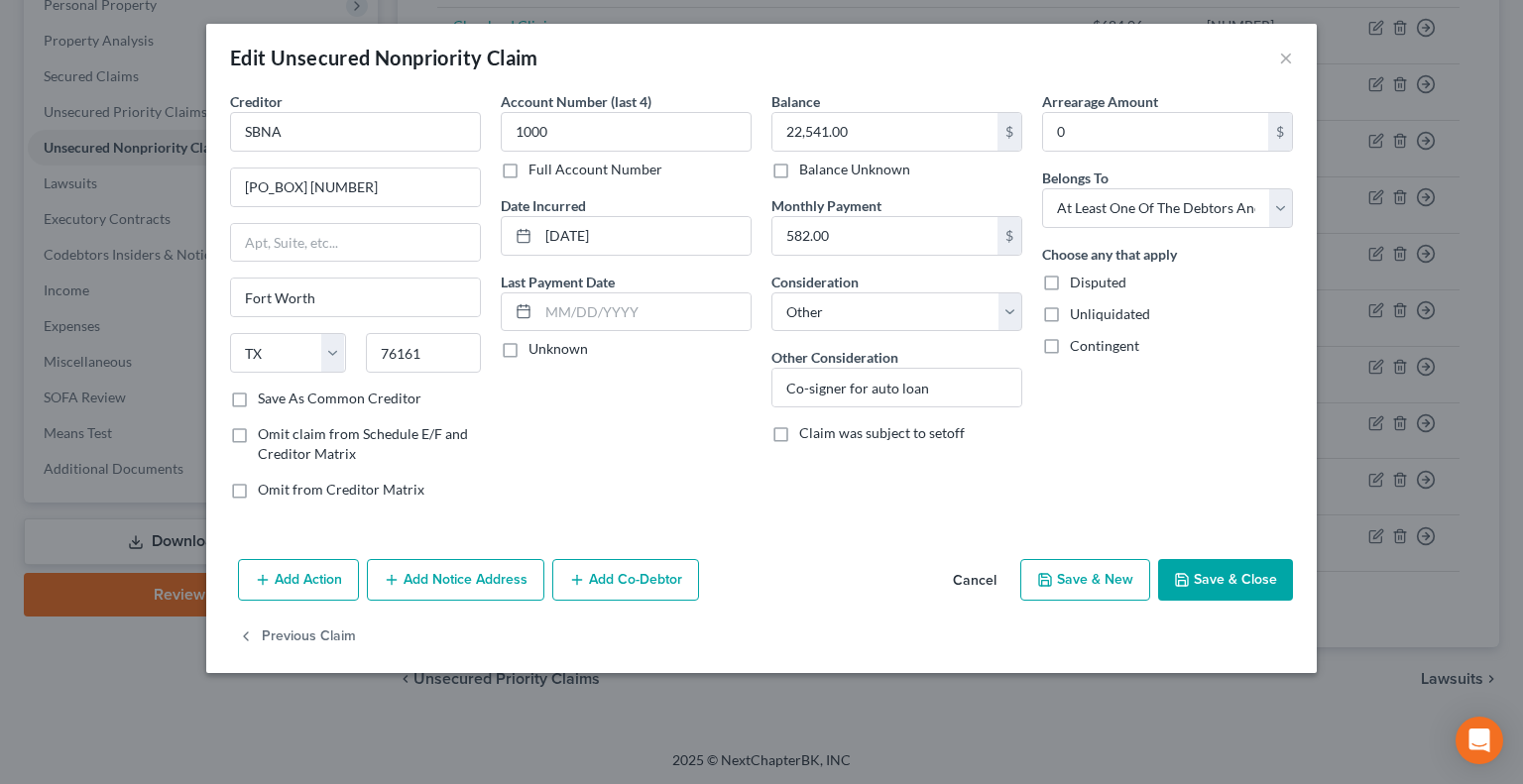 click on "Add Co-Debtor" at bounding box center [626, 580] 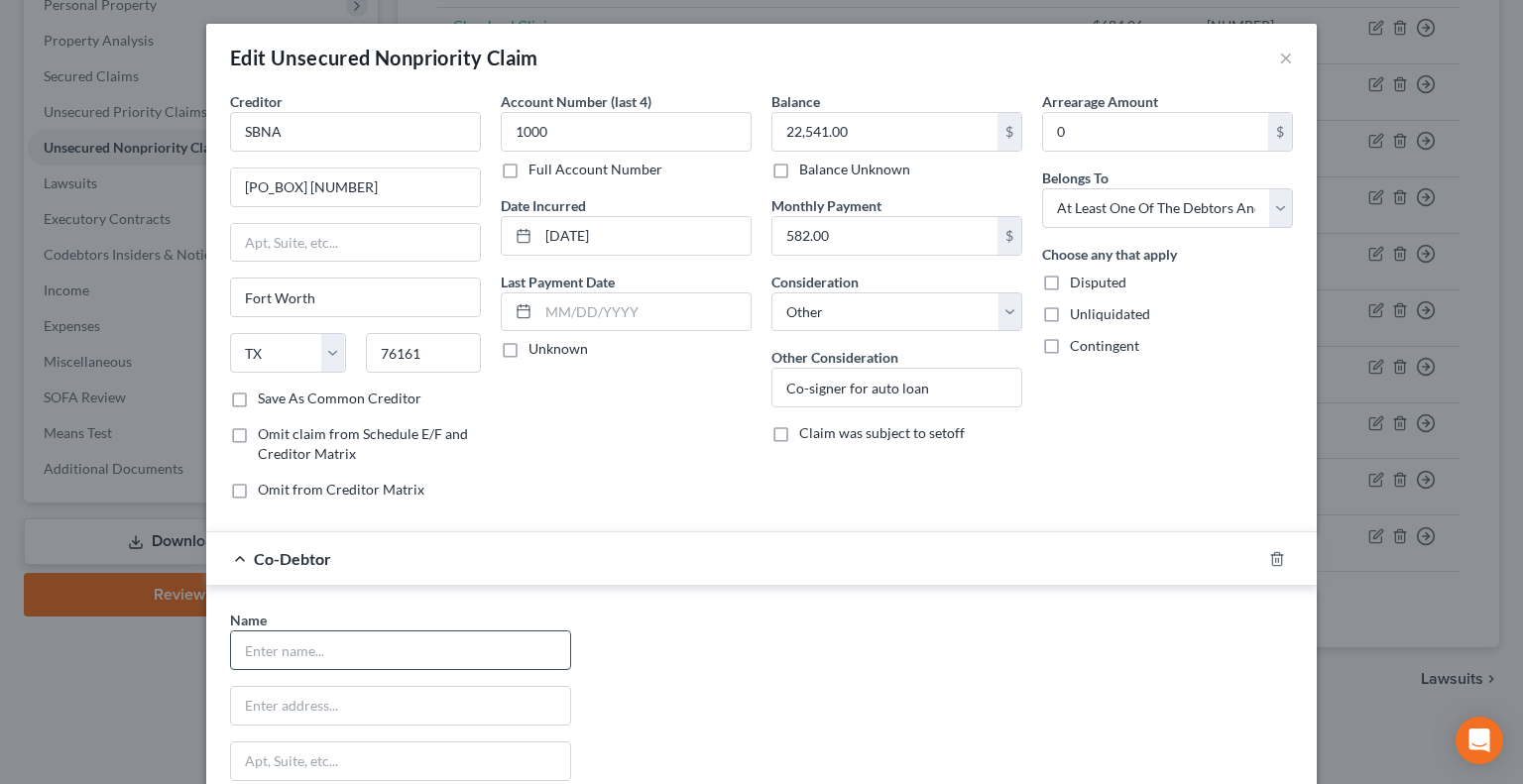 click at bounding box center (401, 650) 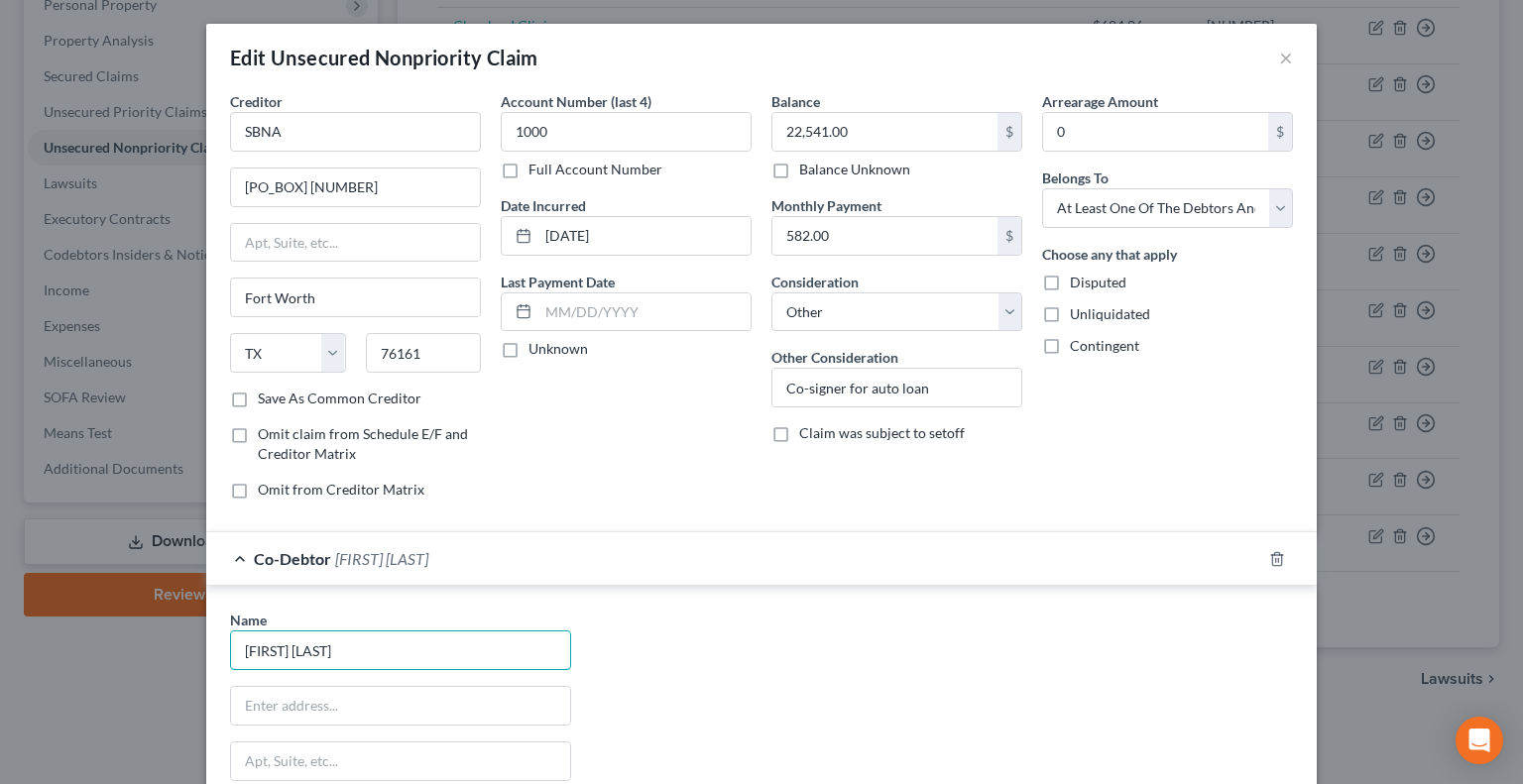 type on "Cheyenne Haas" 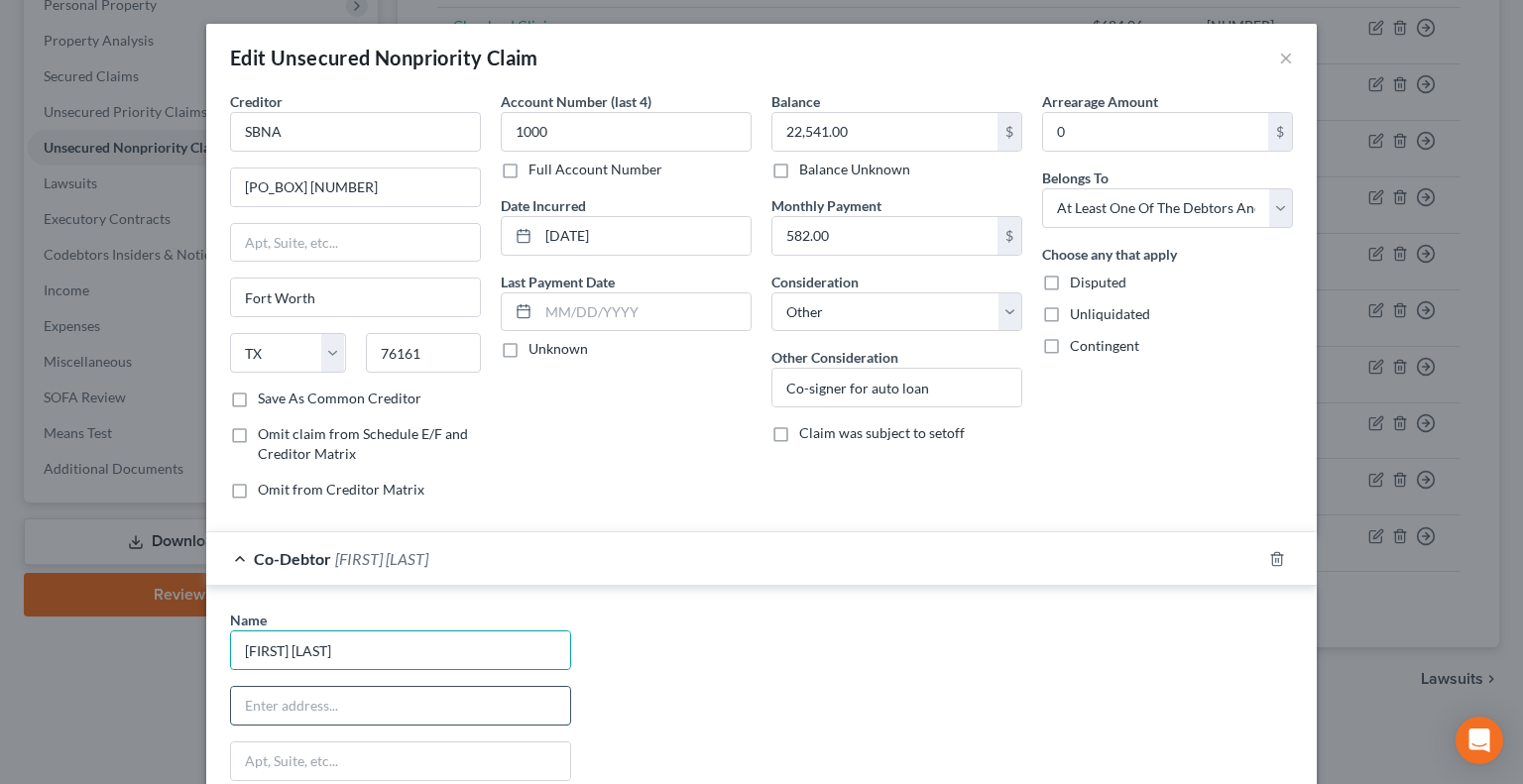 click at bounding box center (401, 706) 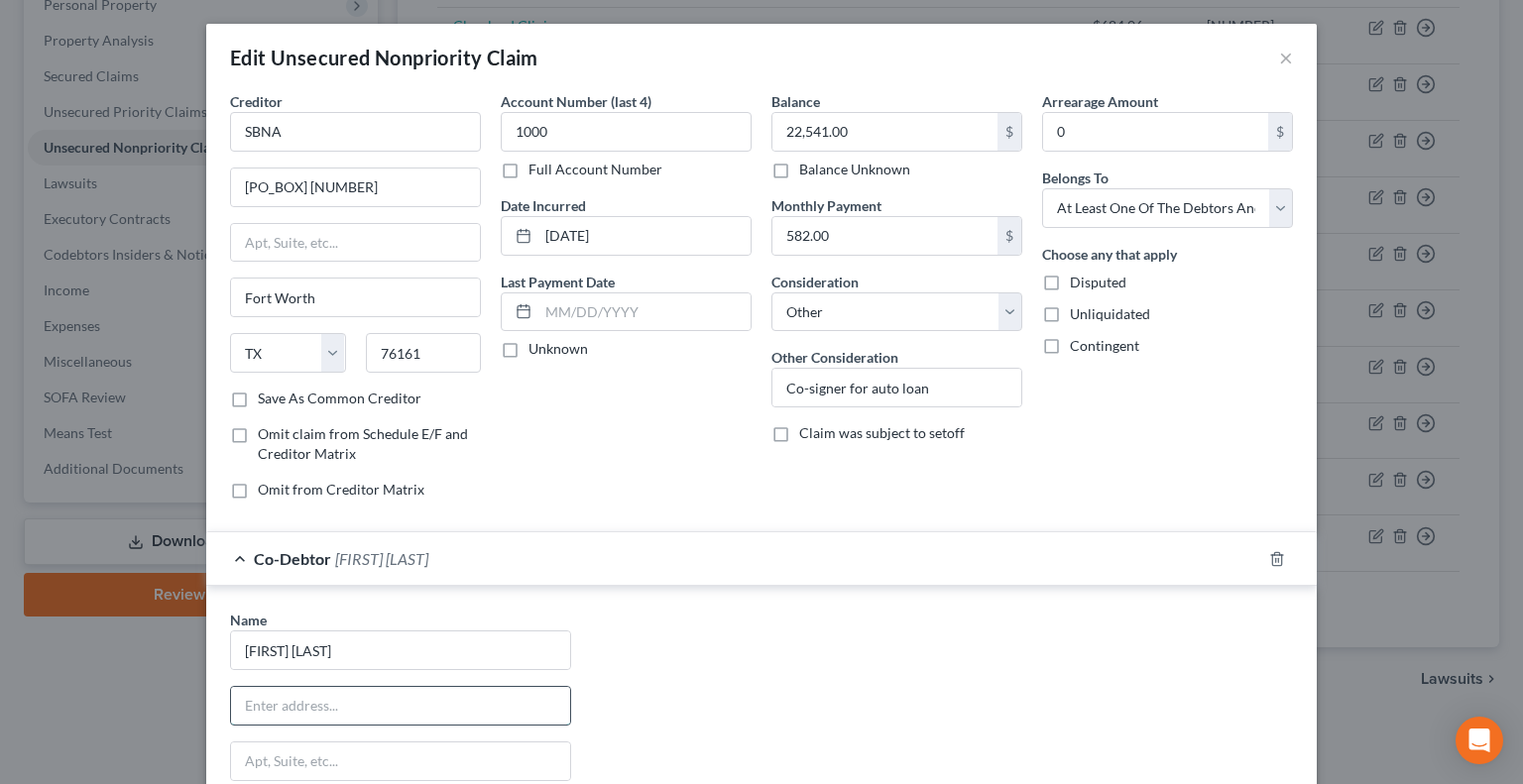 paste on "27032 OAKWOOD CIR APT 102P" 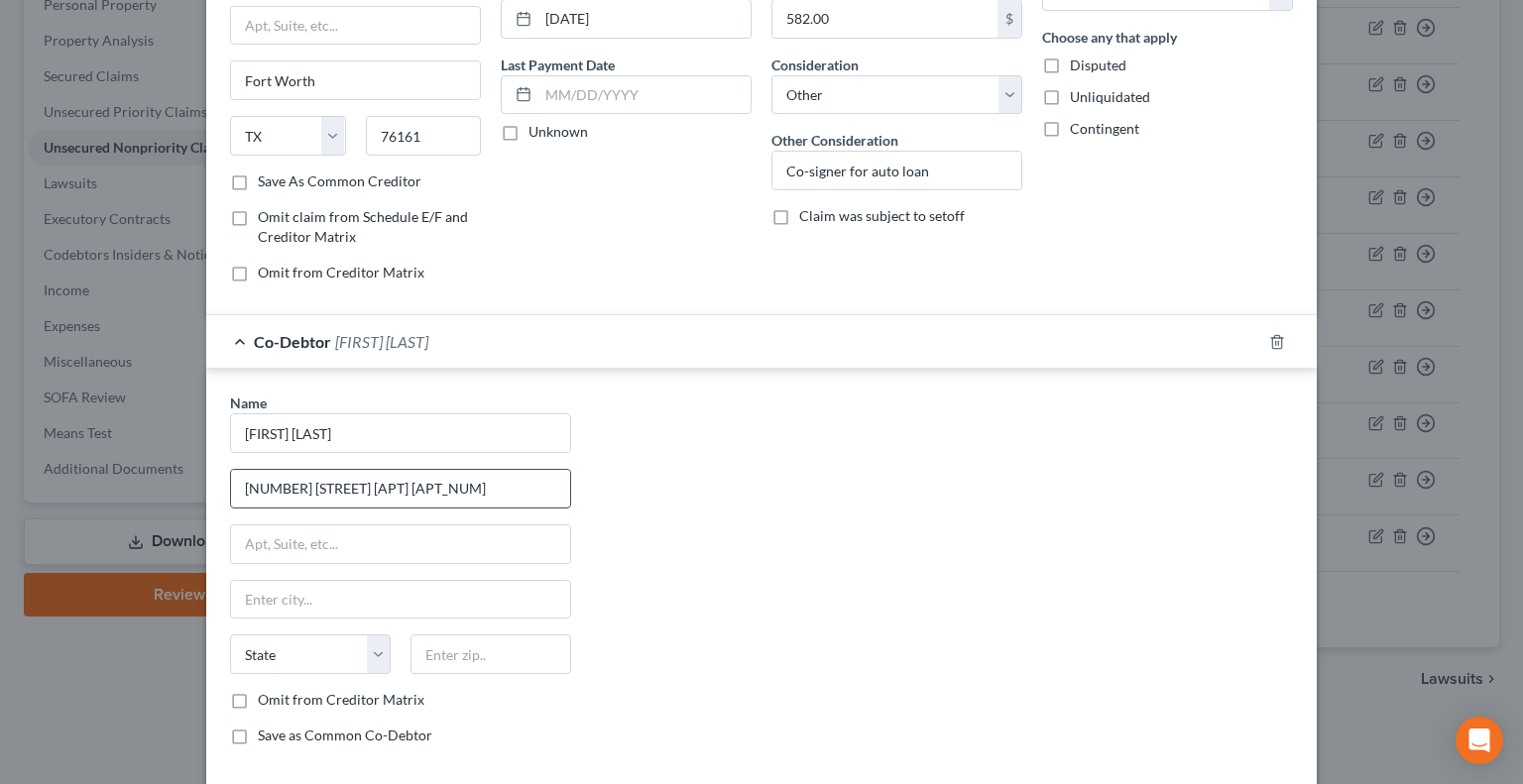 scroll, scrollTop: 253, scrollLeft: 0, axis: vertical 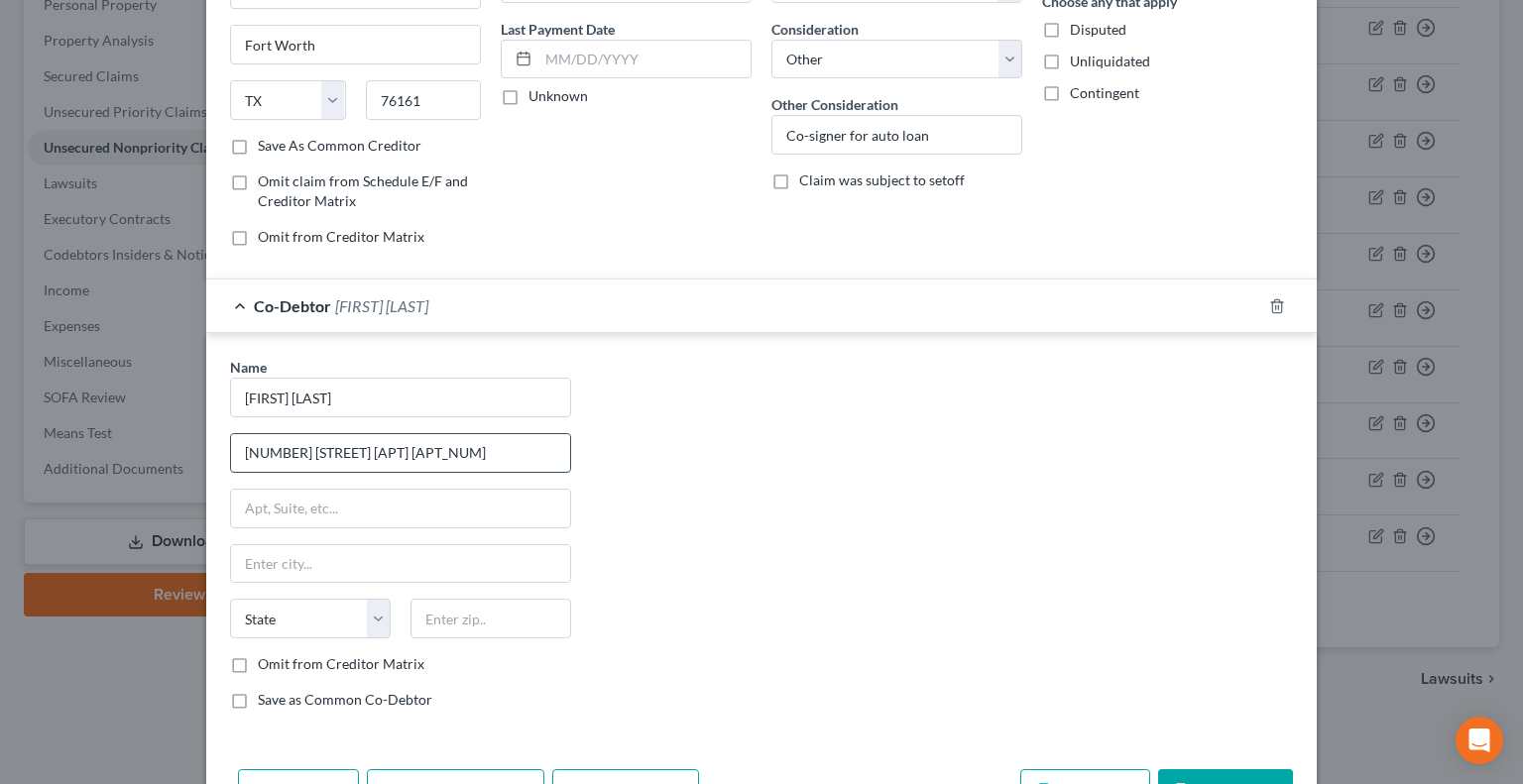 click on "27032 OAKWOOD CIR APT 102P" at bounding box center (401, 453) 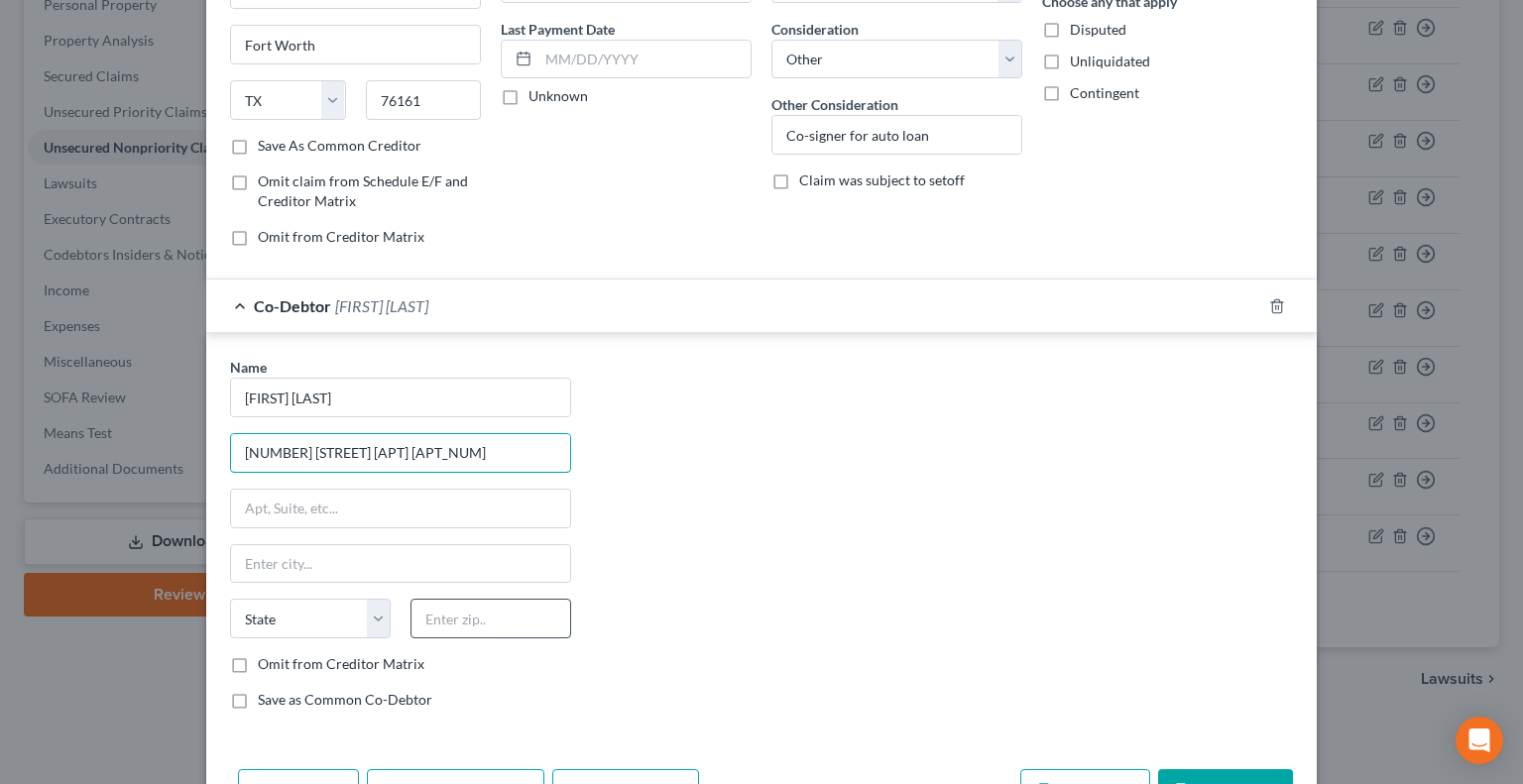 type on "27032 Oakwood Circle Apt 102P" 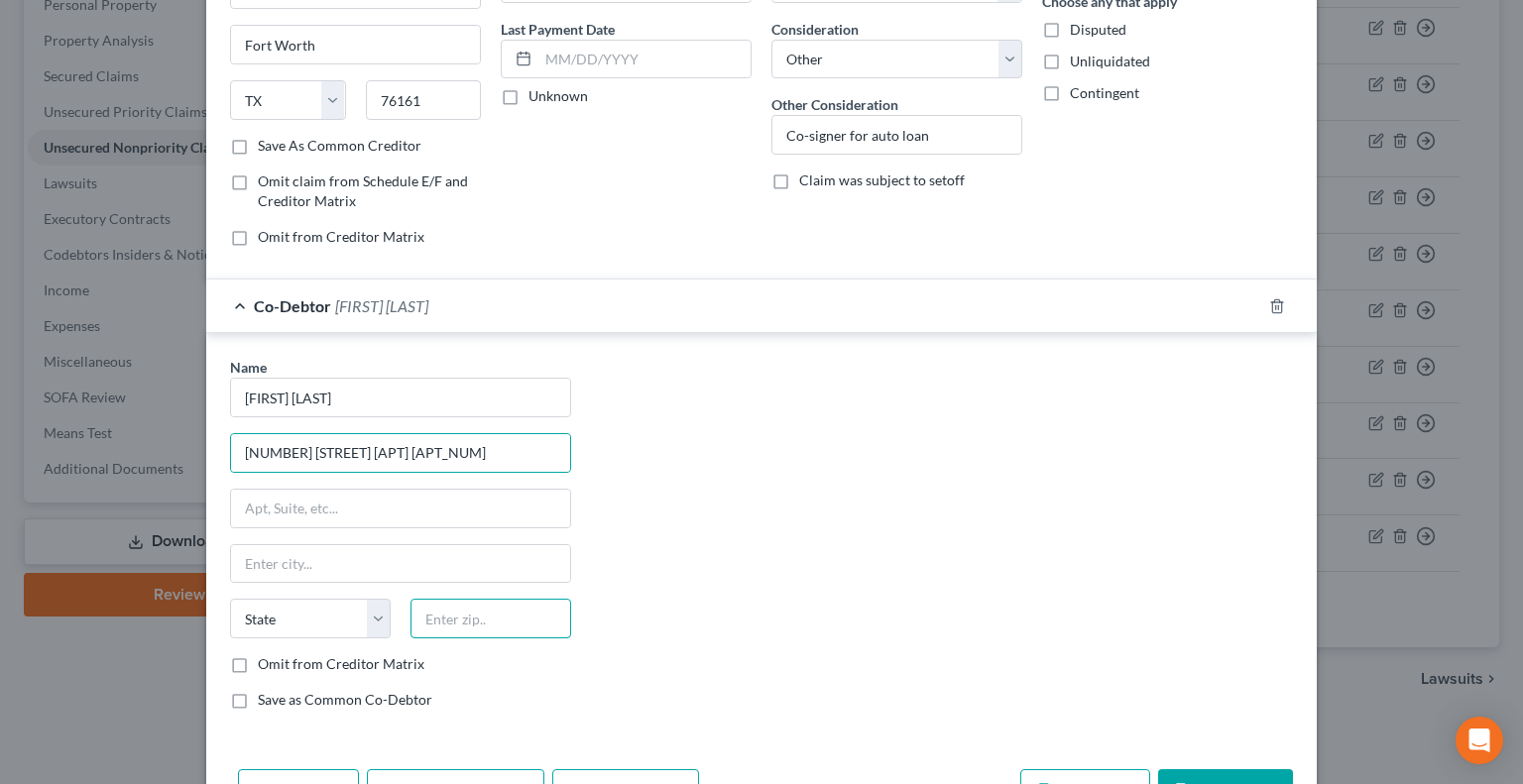 click at bounding box center (491, 618) 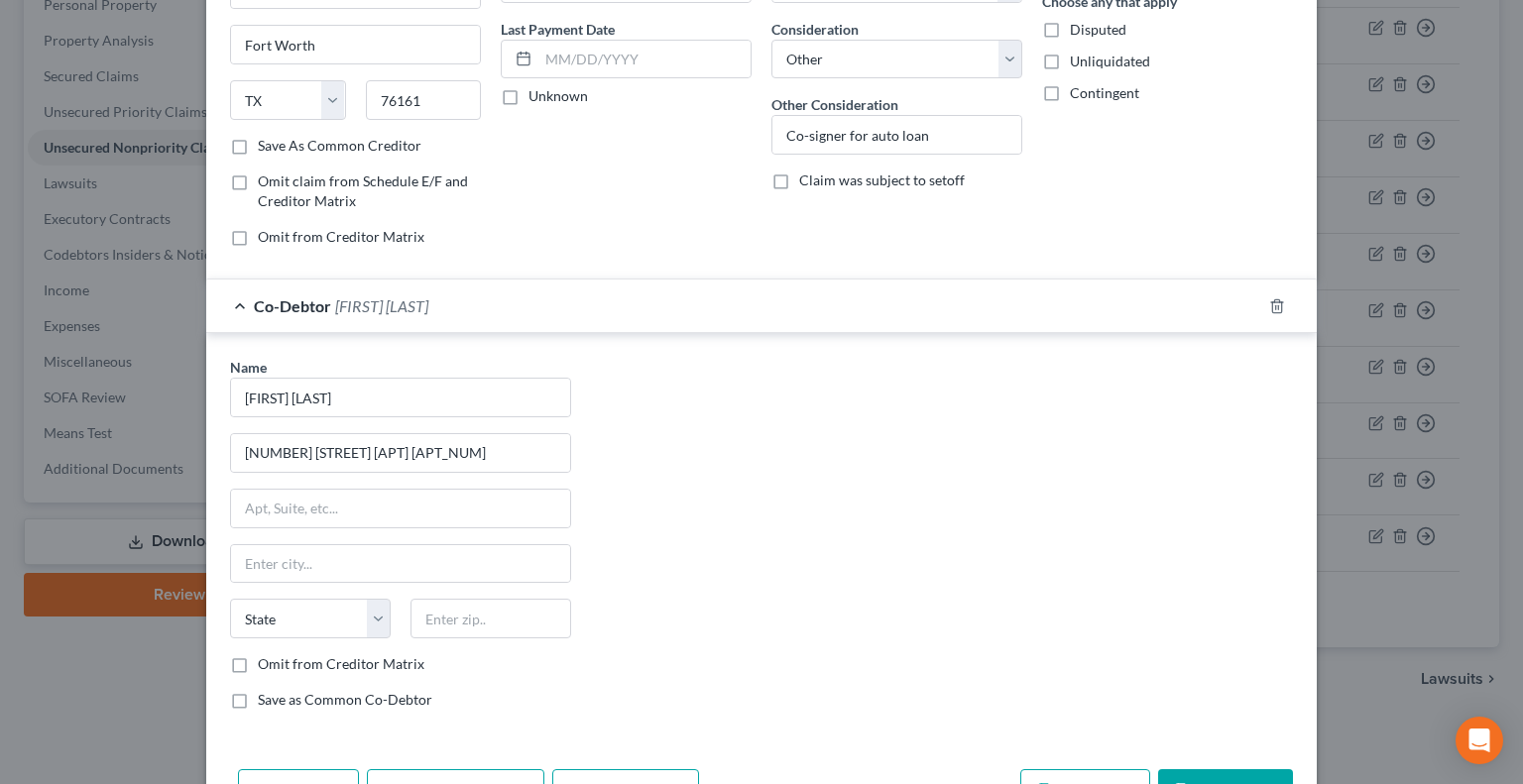 click on "Name
*
Cheyenne Haas 27032 Oakwood Circle Apt 102P State AL AK AR AZ CA CO CT DE DC FL GA GU HI ID IL IN IA KS KY LA ME MD MA MI MN MS MO MT NC ND NE NV NH NJ NM NY OH OK OR PA PR RI SC SD TN TX UT VI VA VT WA WV WI WY Omit from Creditor Matrix Save as Common Co-Debtor" at bounding box center (762, 541) 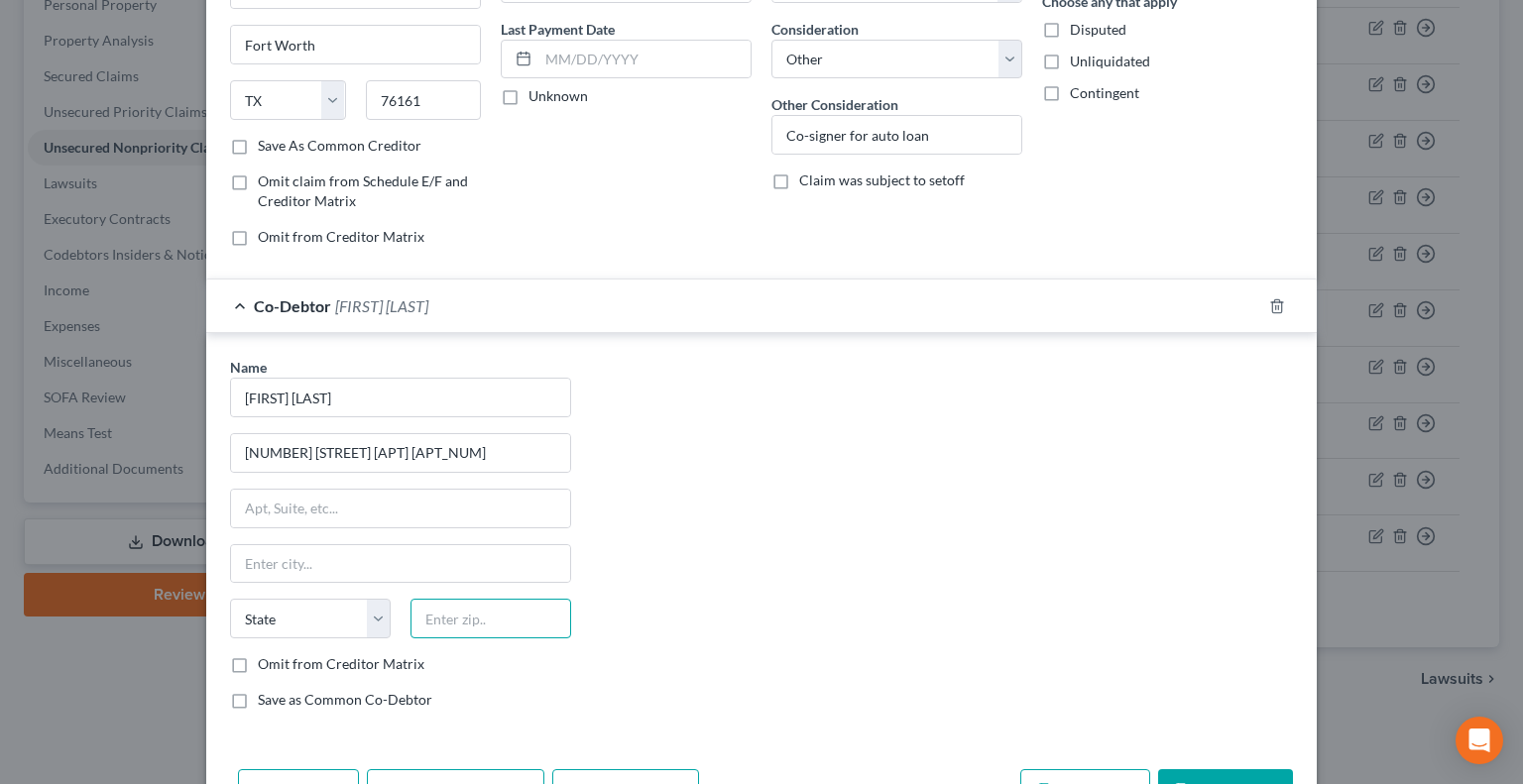 click at bounding box center (491, 618) 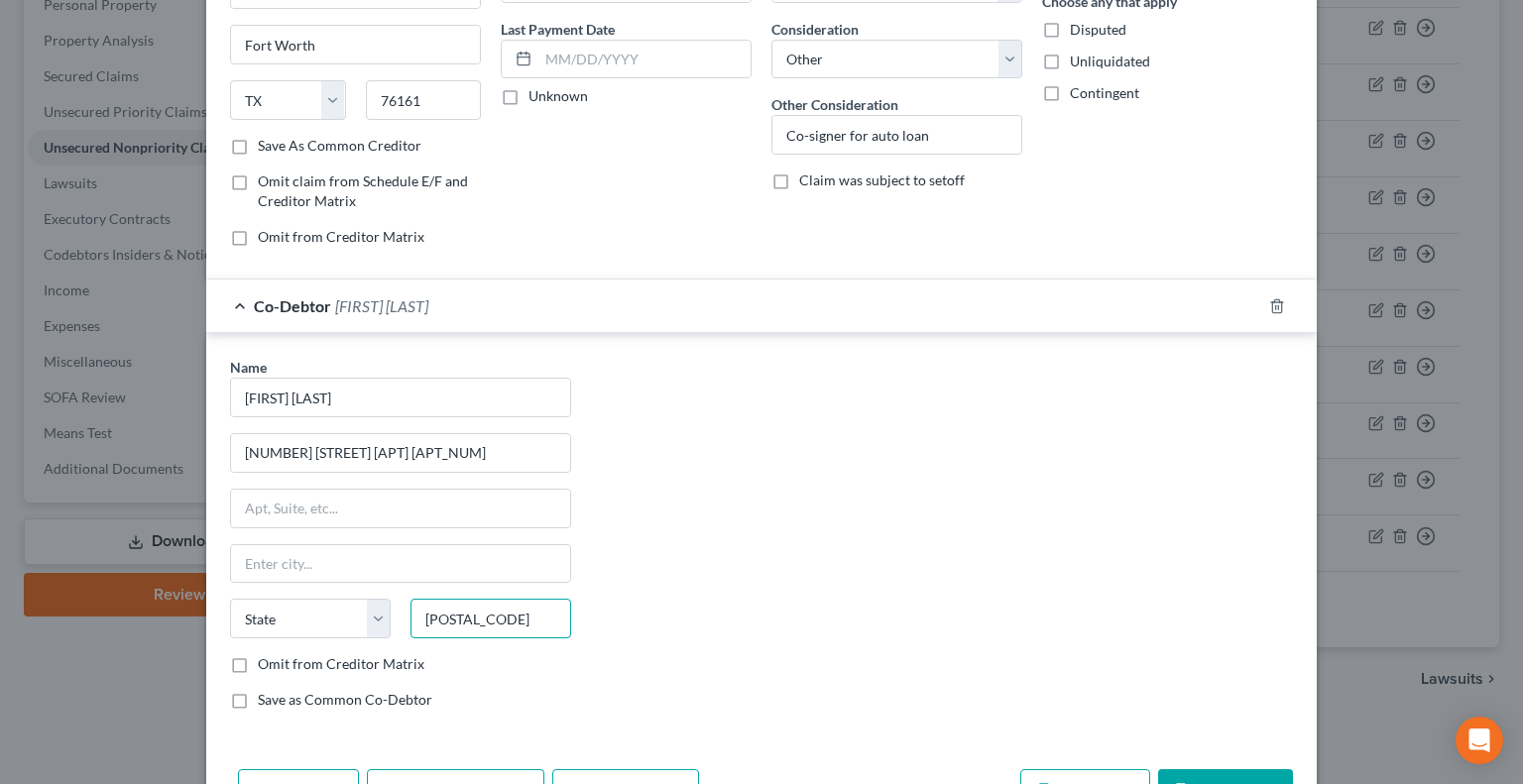 type on "44138" 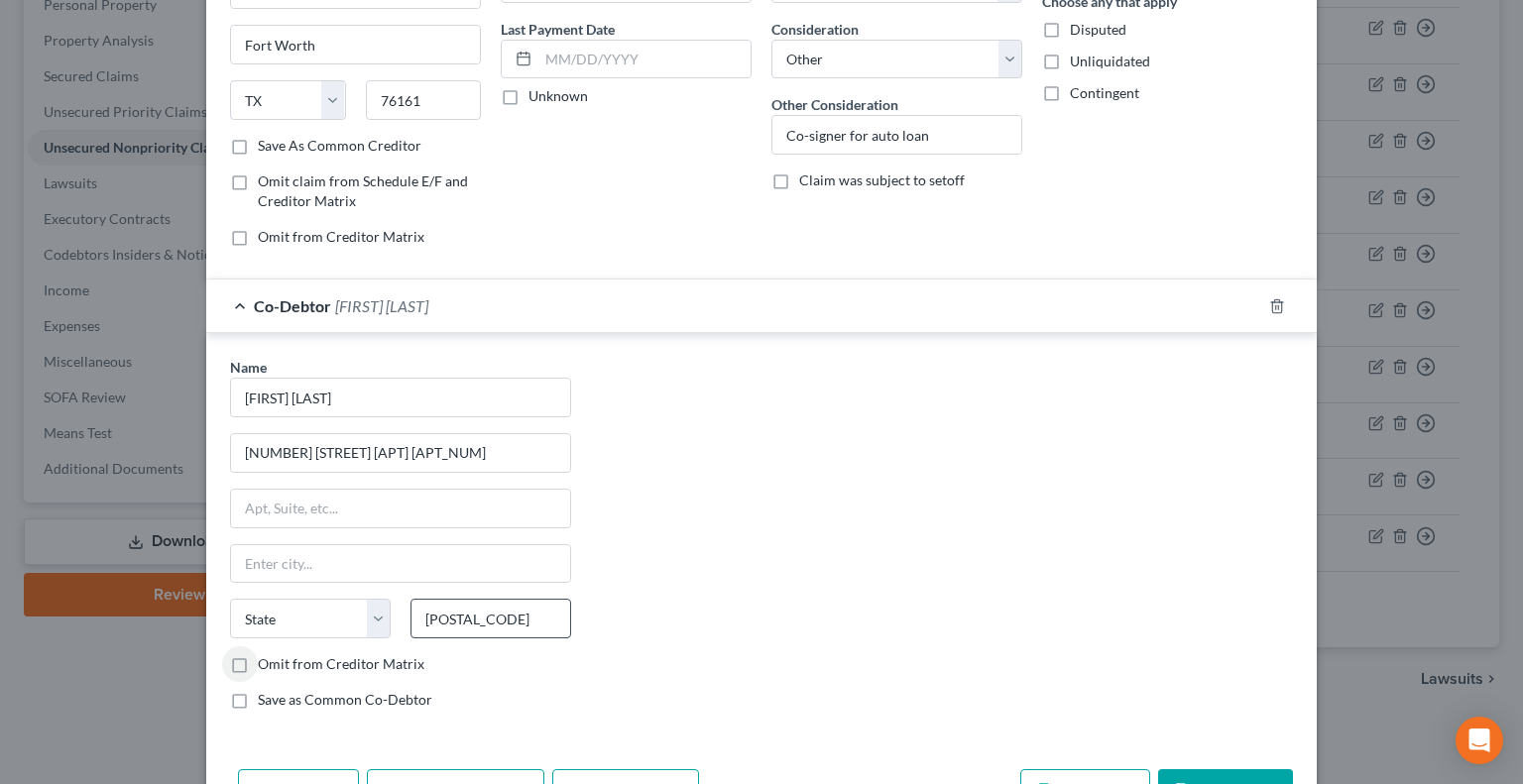 type on "Olmsted Falls" 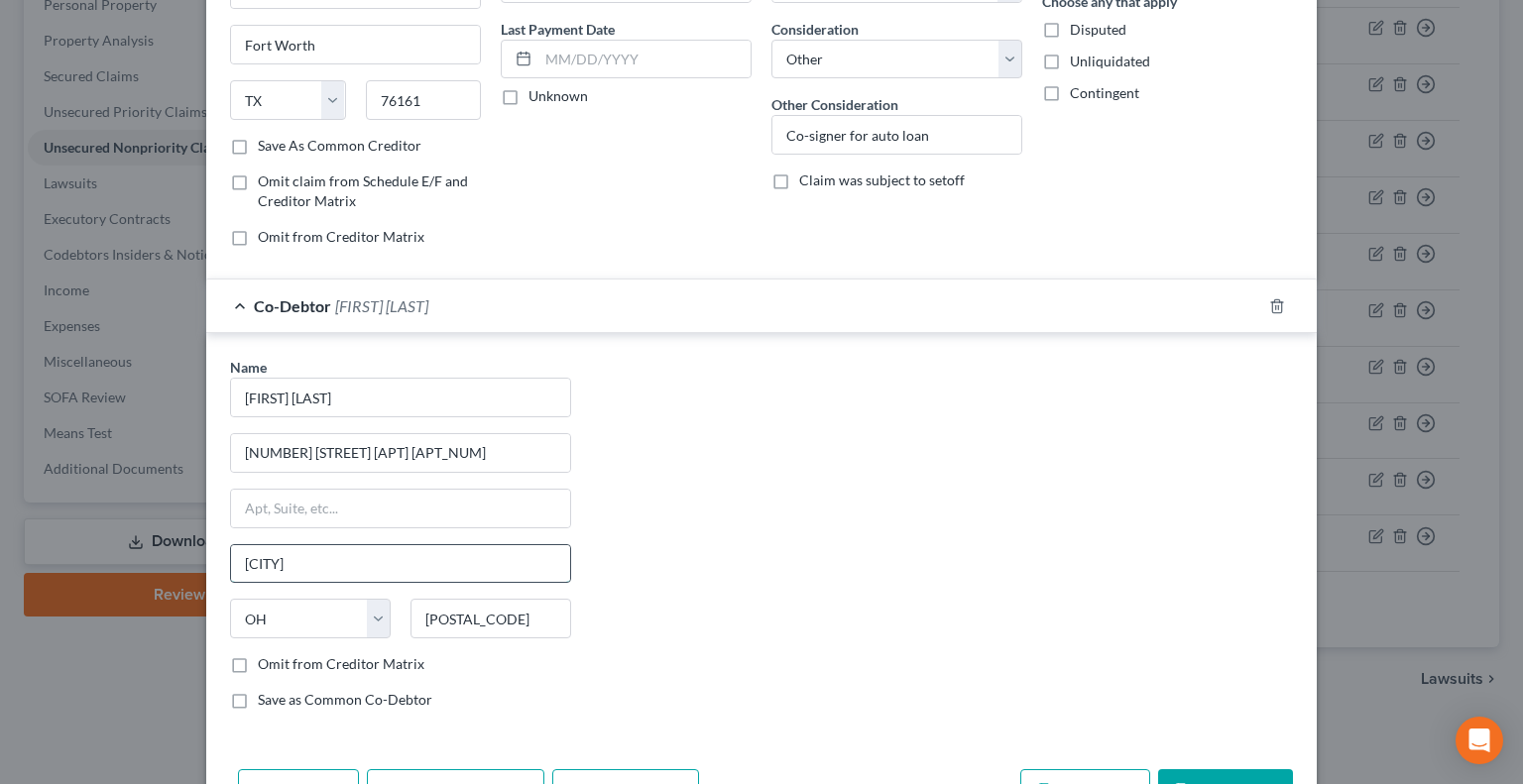 click on "Olmsted Falls" at bounding box center (401, 564) 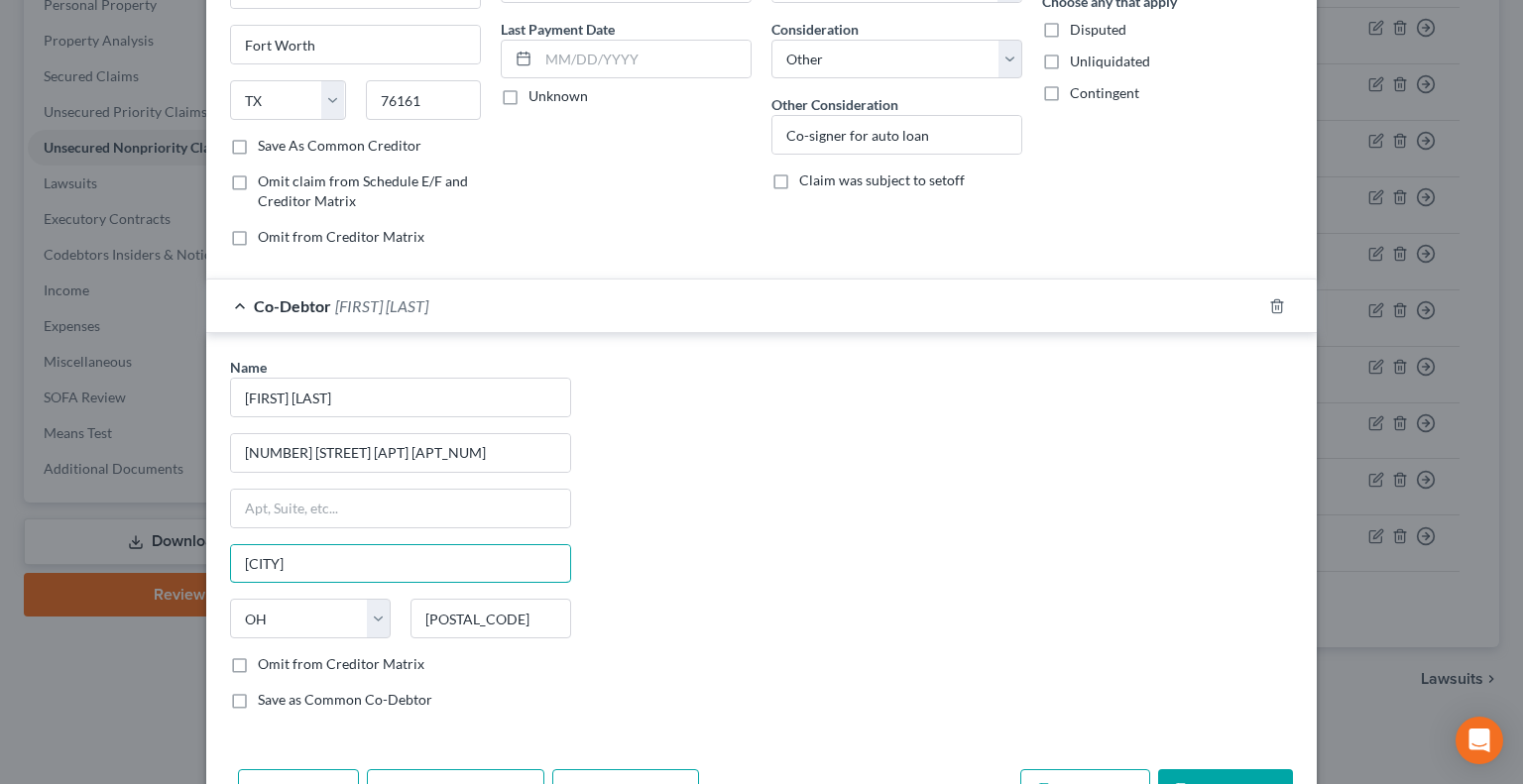 type on "Olmsted Township" 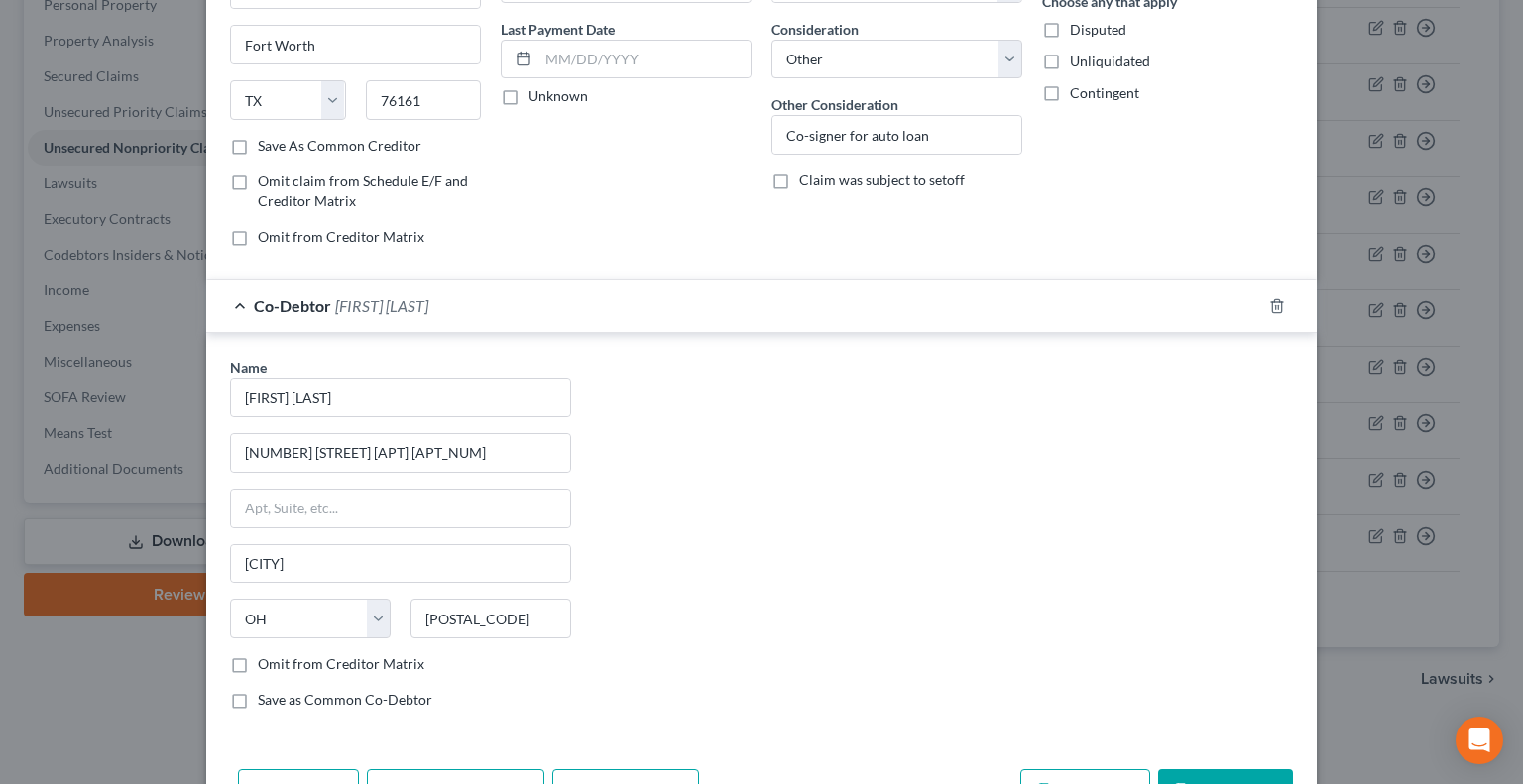 click on "Name
*
Cheyenne Haas 27032 Oakwood Circle Apt 102P Olmsted Township State AL AK AR AZ CA CO CT DE DC FL GA GU HI ID IL IN IA KS KY LA ME MD MA MI MN MS MO MT NC ND NE NV NH NJ NM NY OH OK OR PA PR RI SC SD TN TX UT VI VA VT WA WV WI WY 44138 Omit from Creditor Matrix Save as Common Co-Debtor" at bounding box center (762, 541) 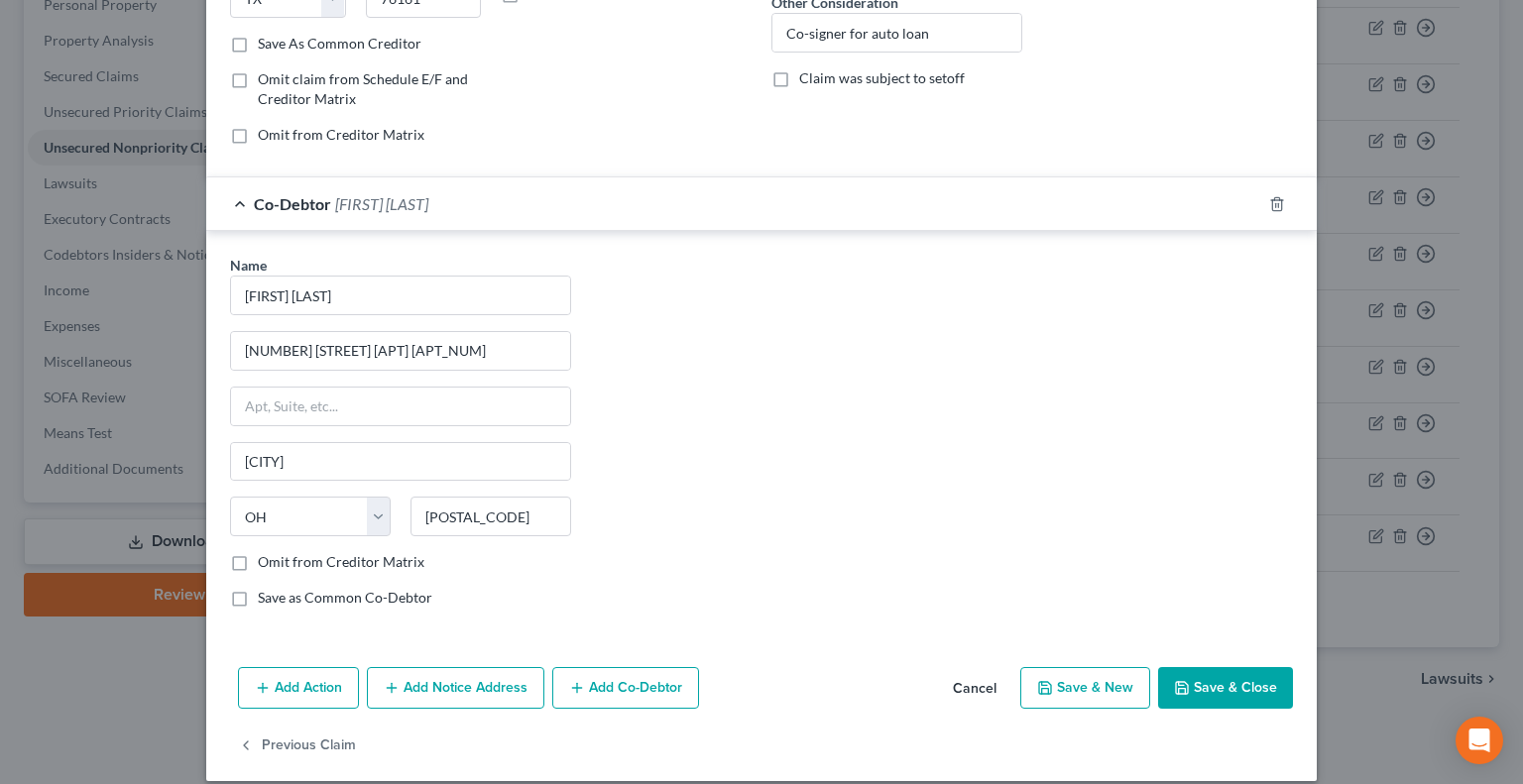 scroll, scrollTop: 356, scrollLeft: 0, axis: vertical 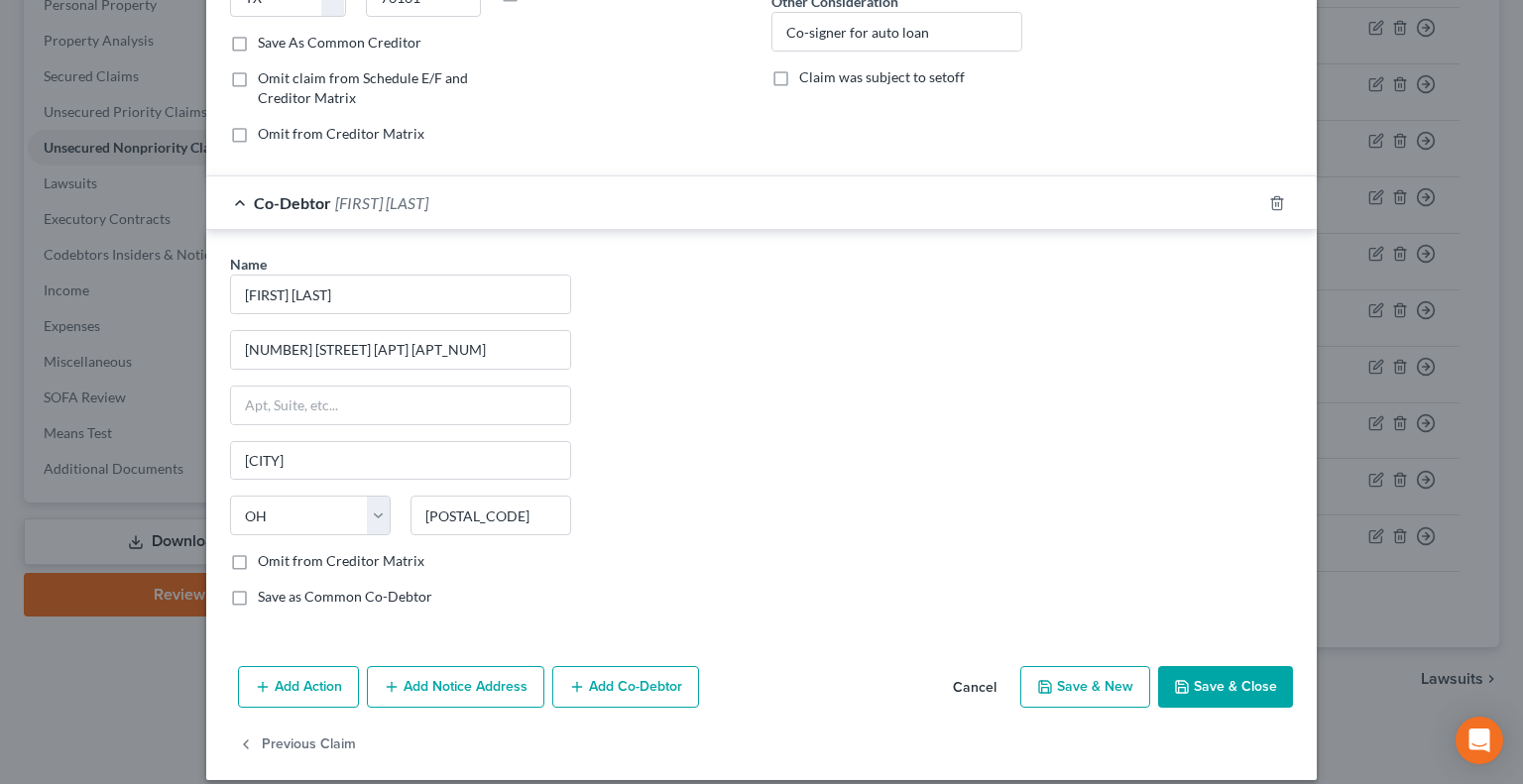 click on "Save as Common Co-Debtor" at bounding box center (345, 597) 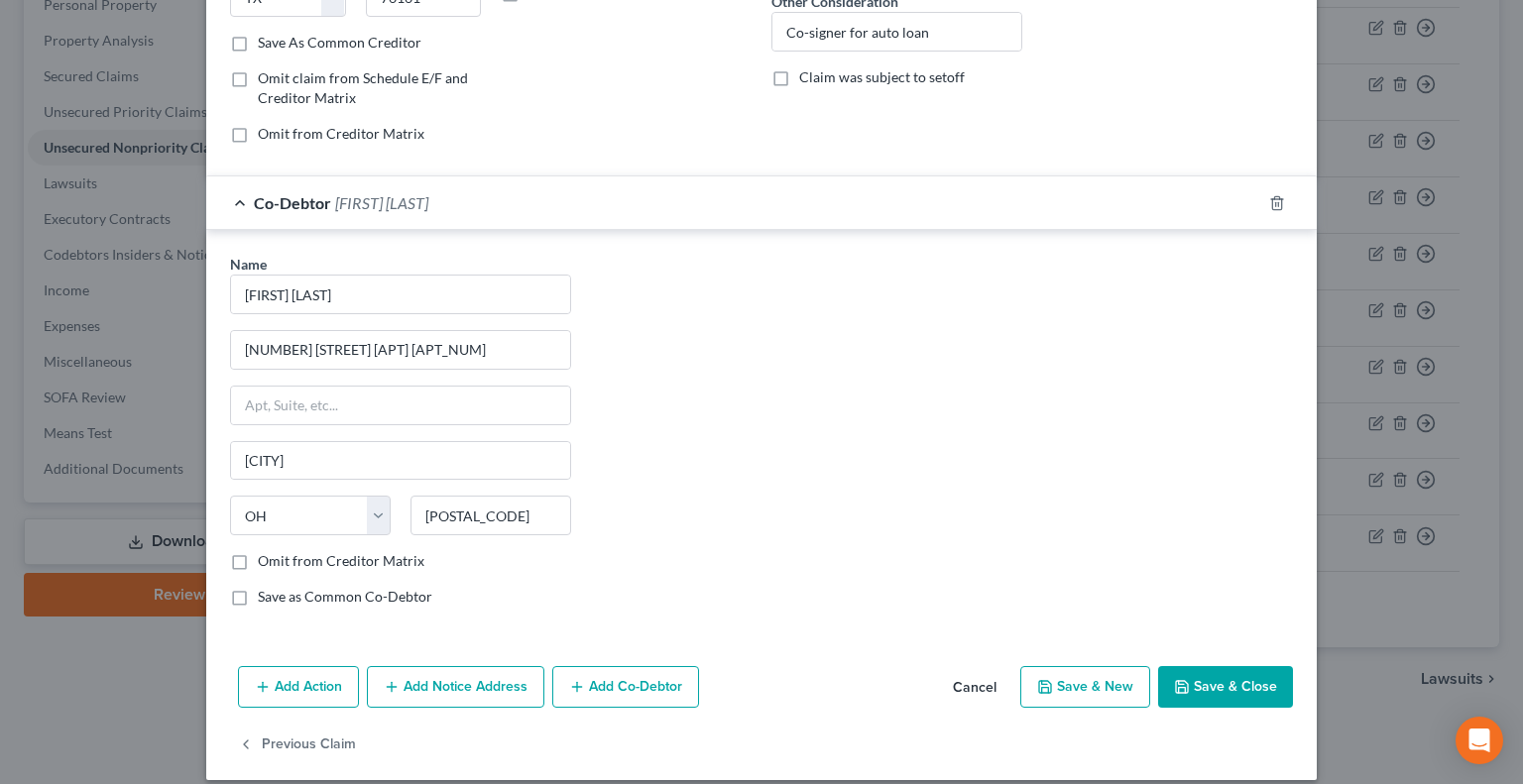 click on "Save as Common Co-Debtor" at bounding box center [272, 593] 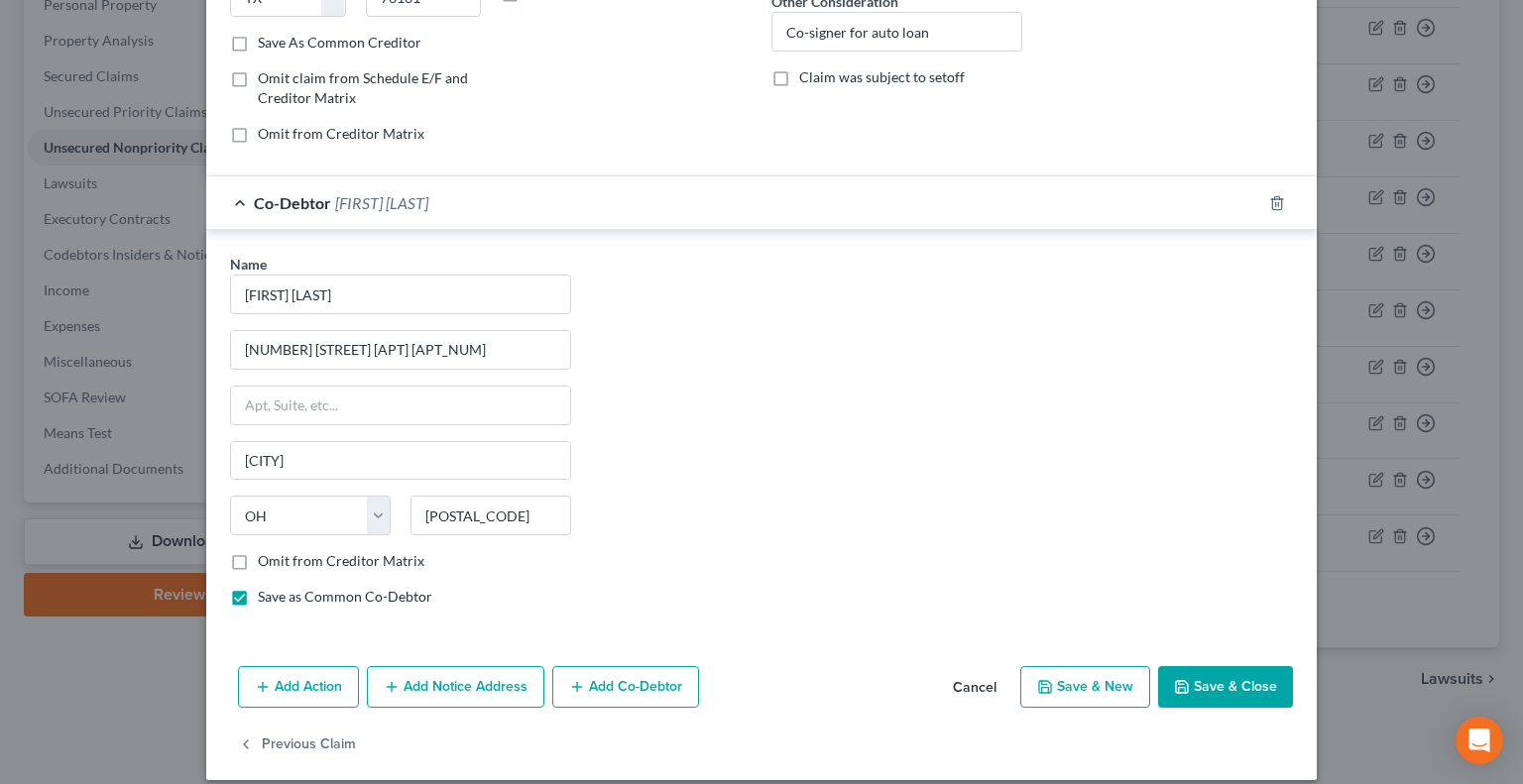 click on "Save & Close" at bounding box center (1226, 687) 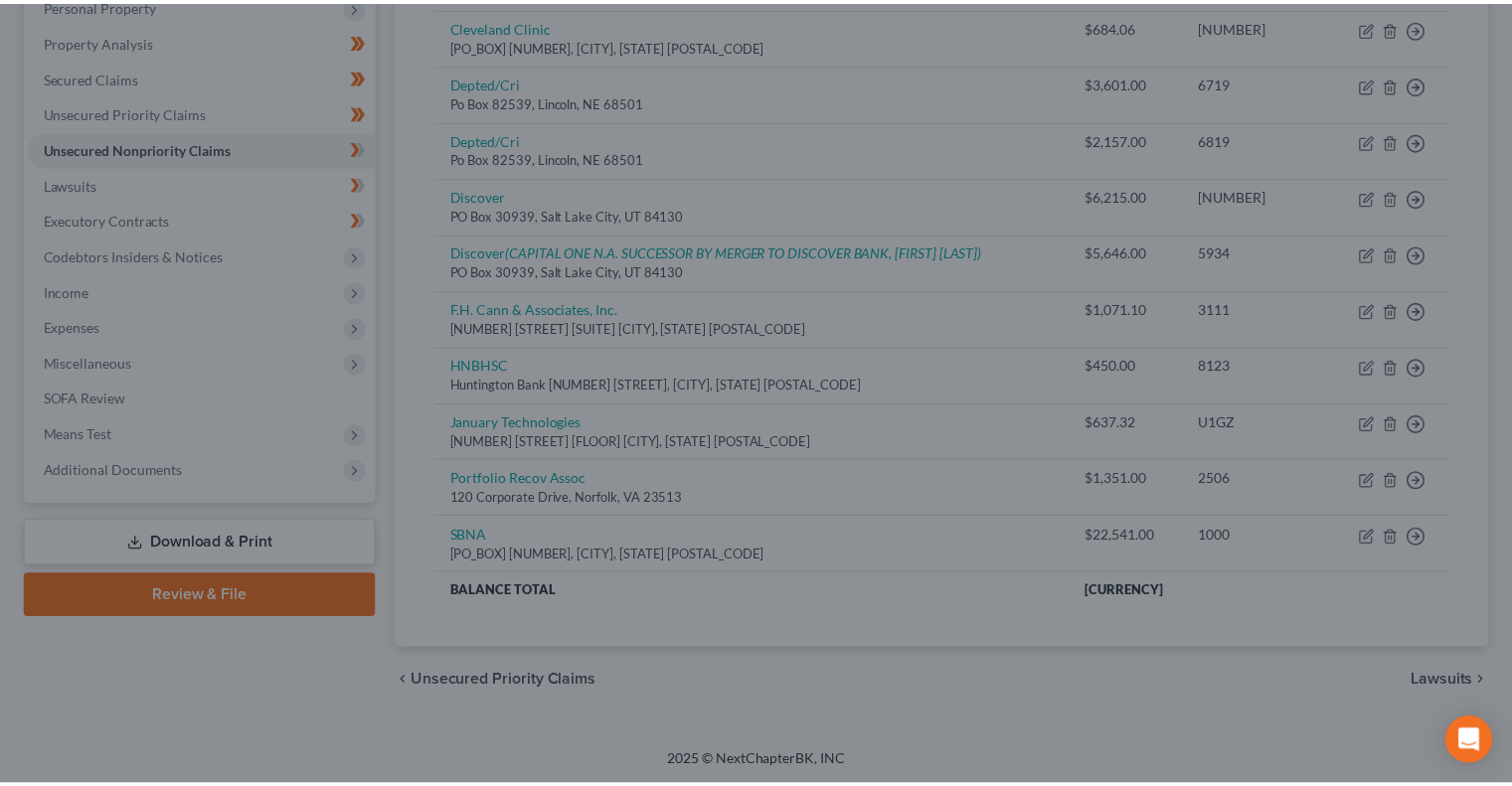 scroll, scrollTop: 0, scrollLeft: 0, axis: both 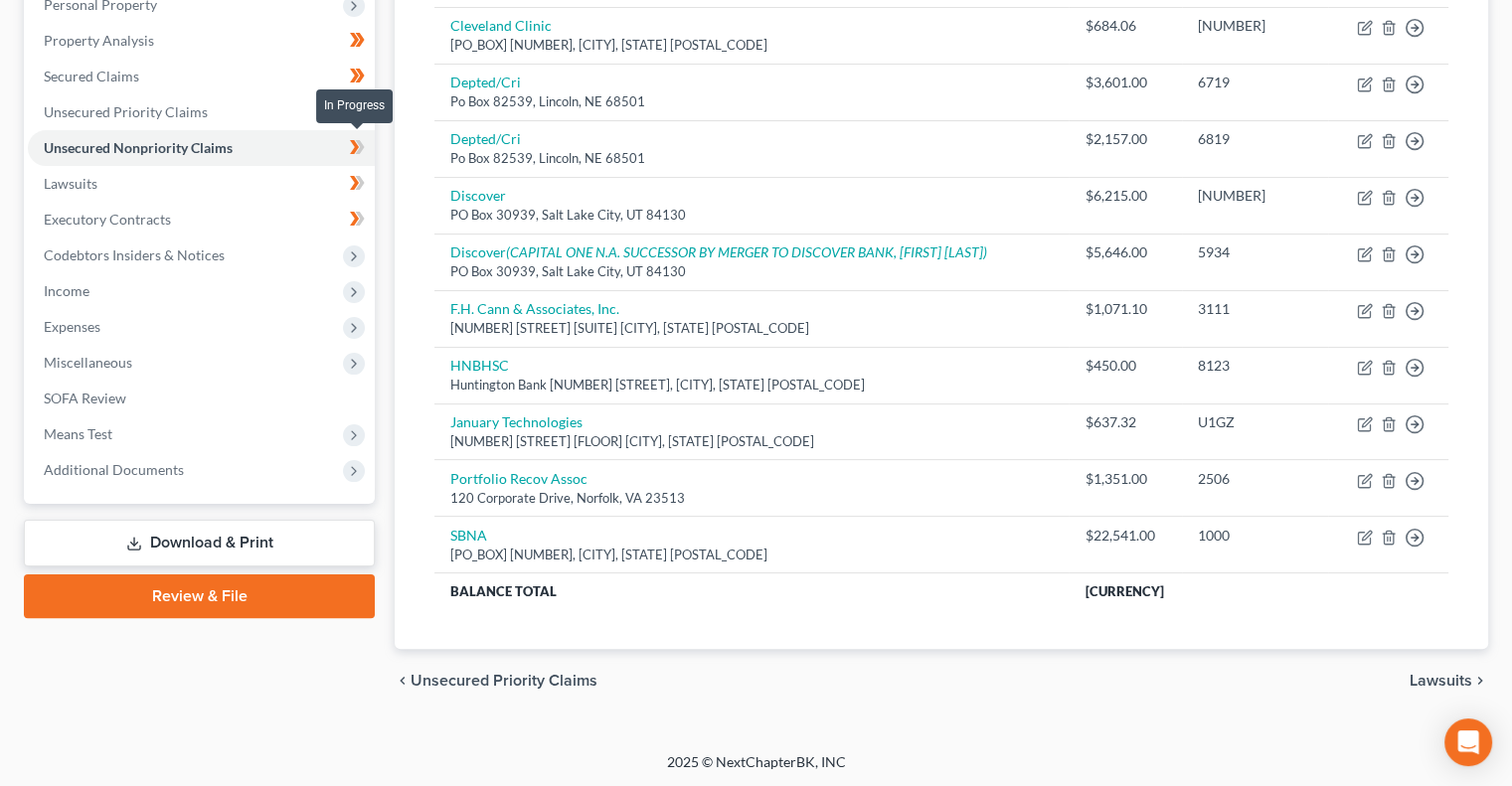 click 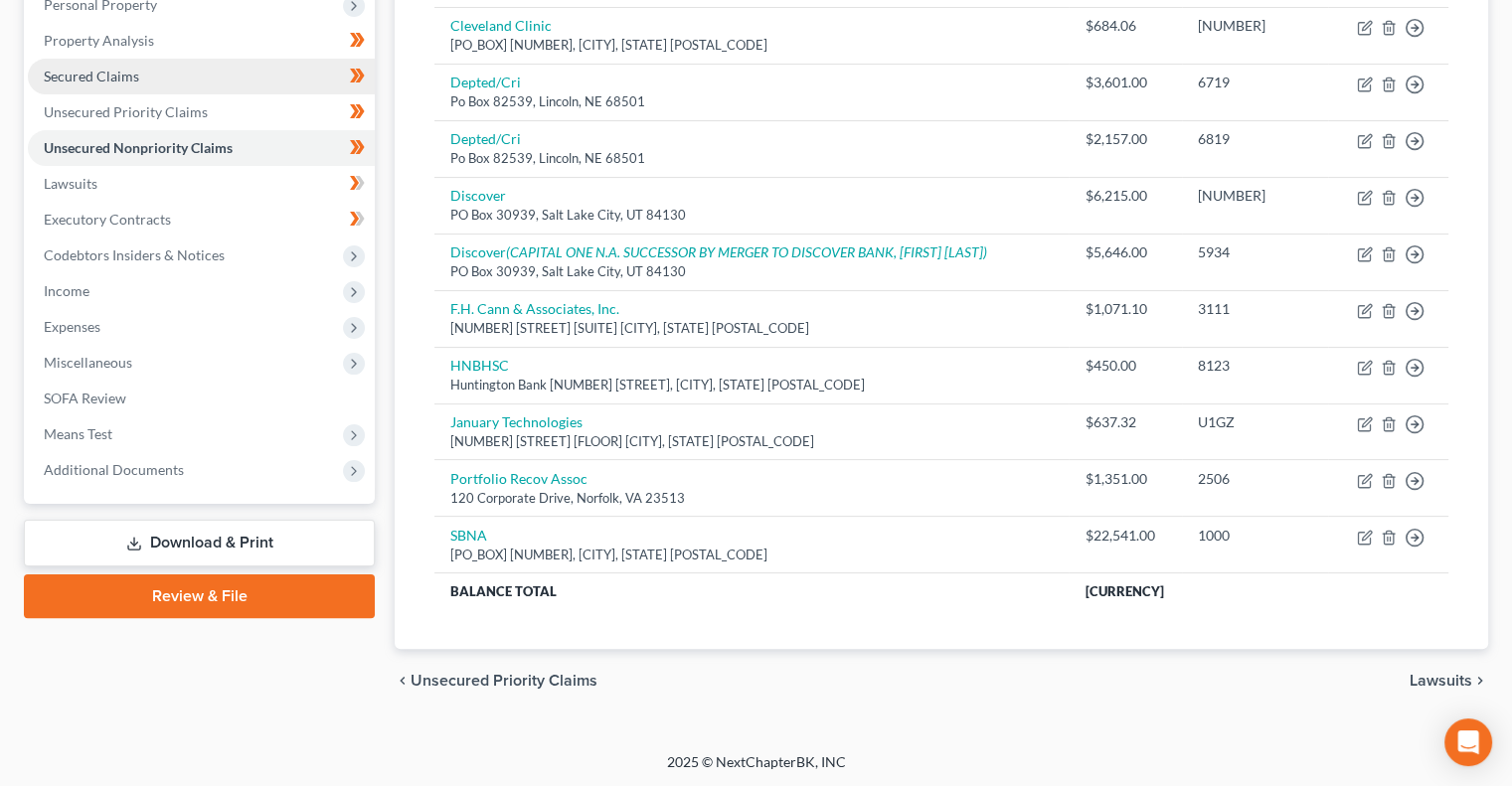 click on "Secured Claims" at bounding box center (201, 77) 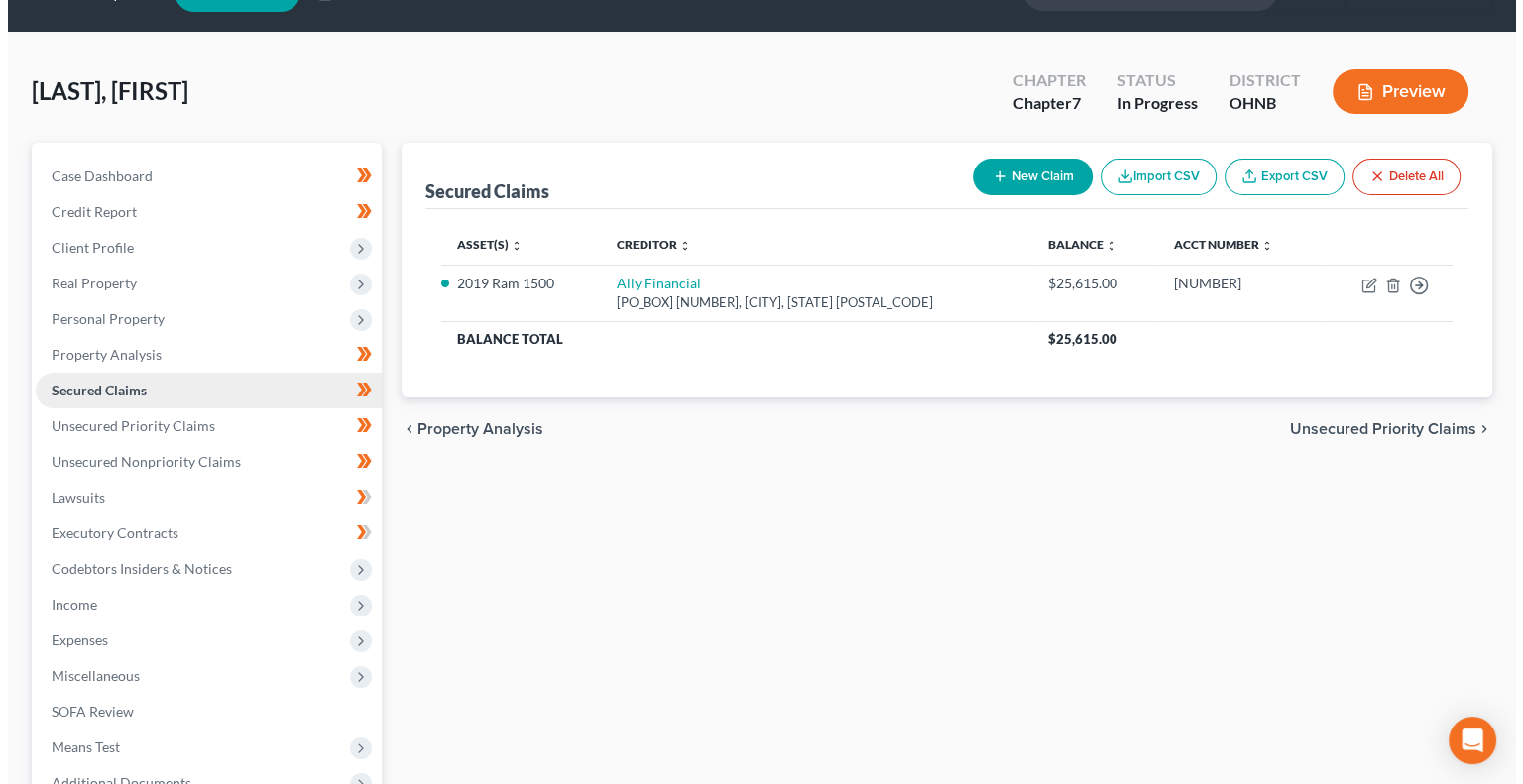 scroll, scrollTop: 0, scrollLeft: 0, axis: both 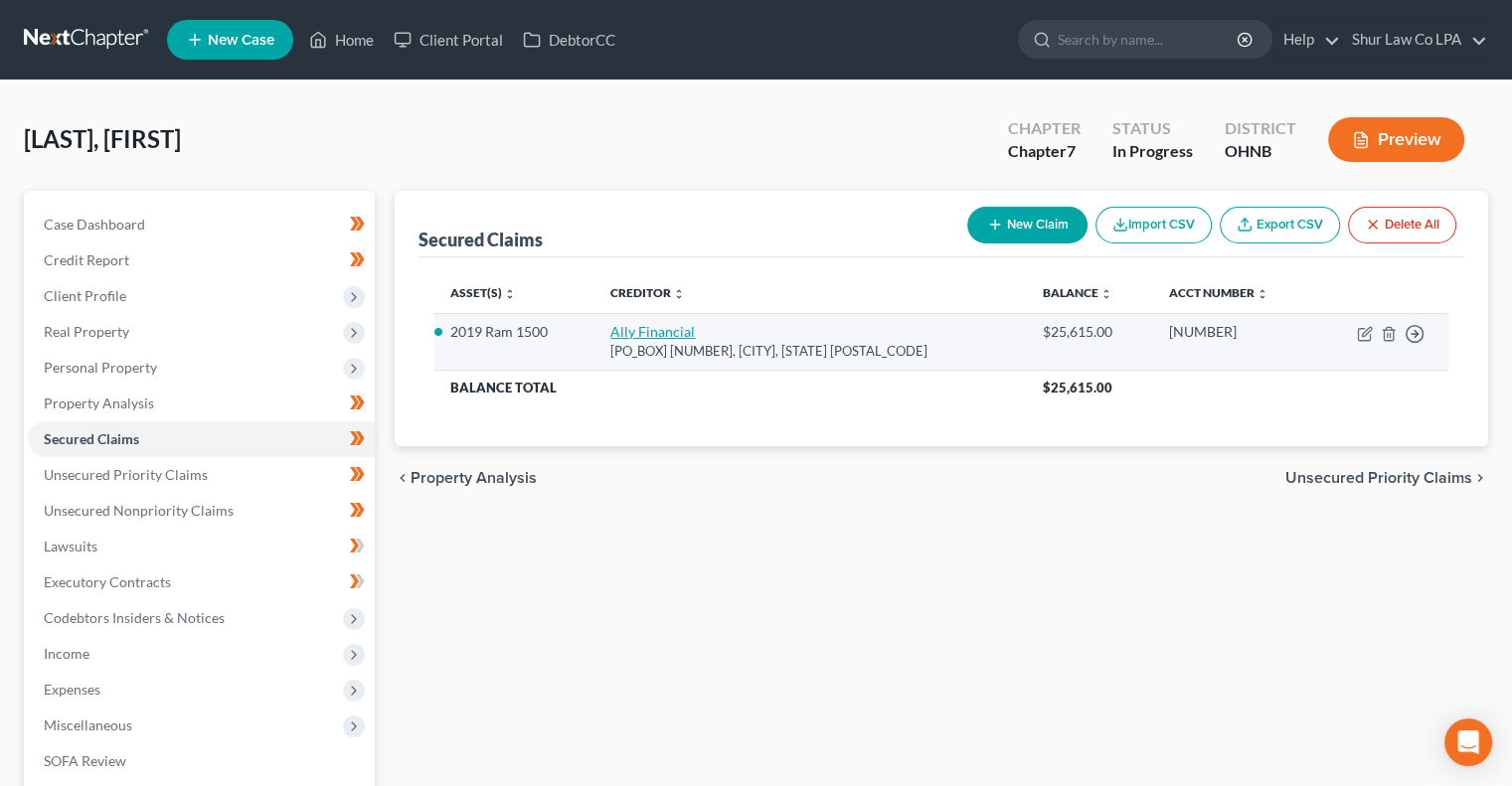click on "Ally Financial" at bounding box center (652, 331) 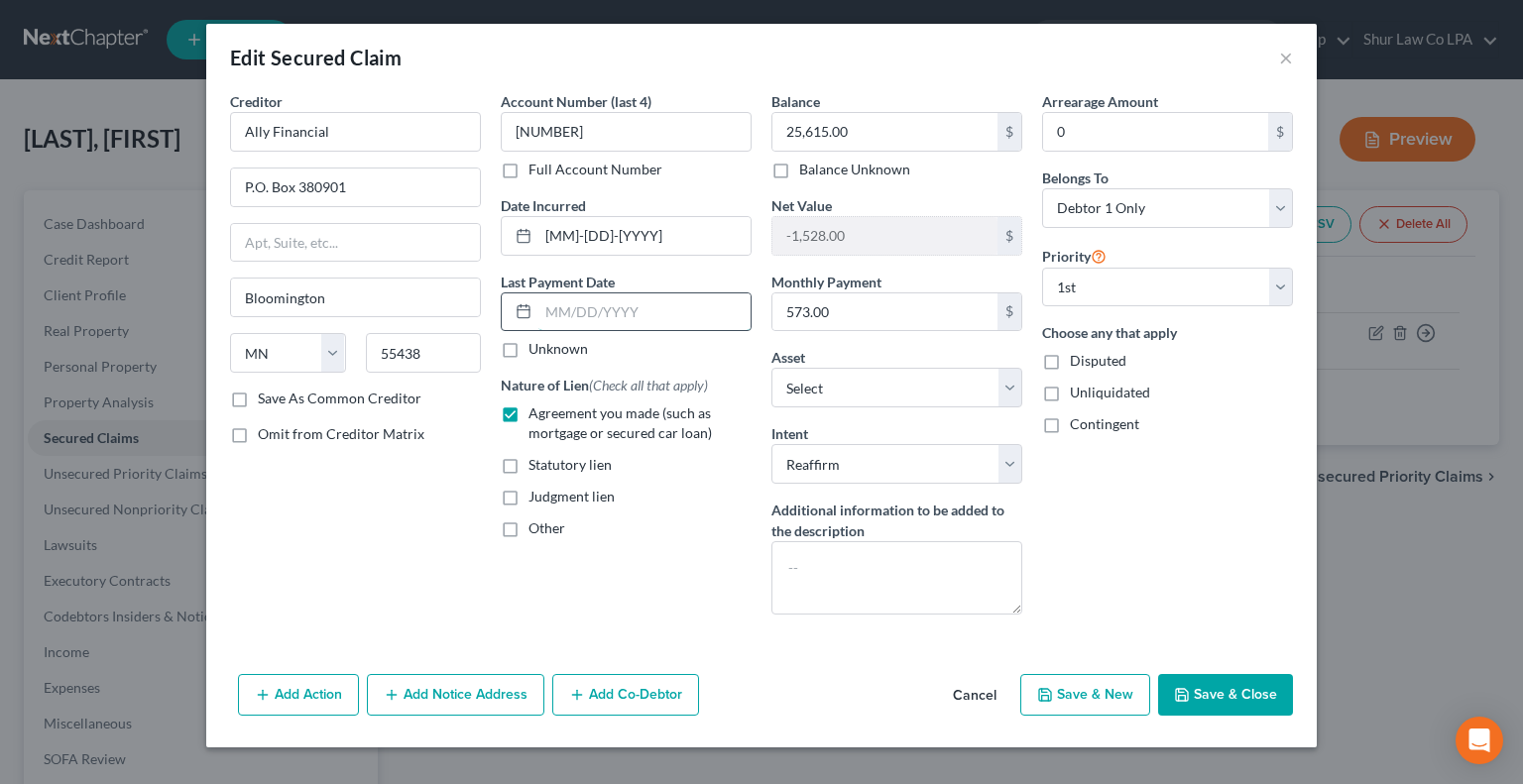 click at bounding box center (644, 312) 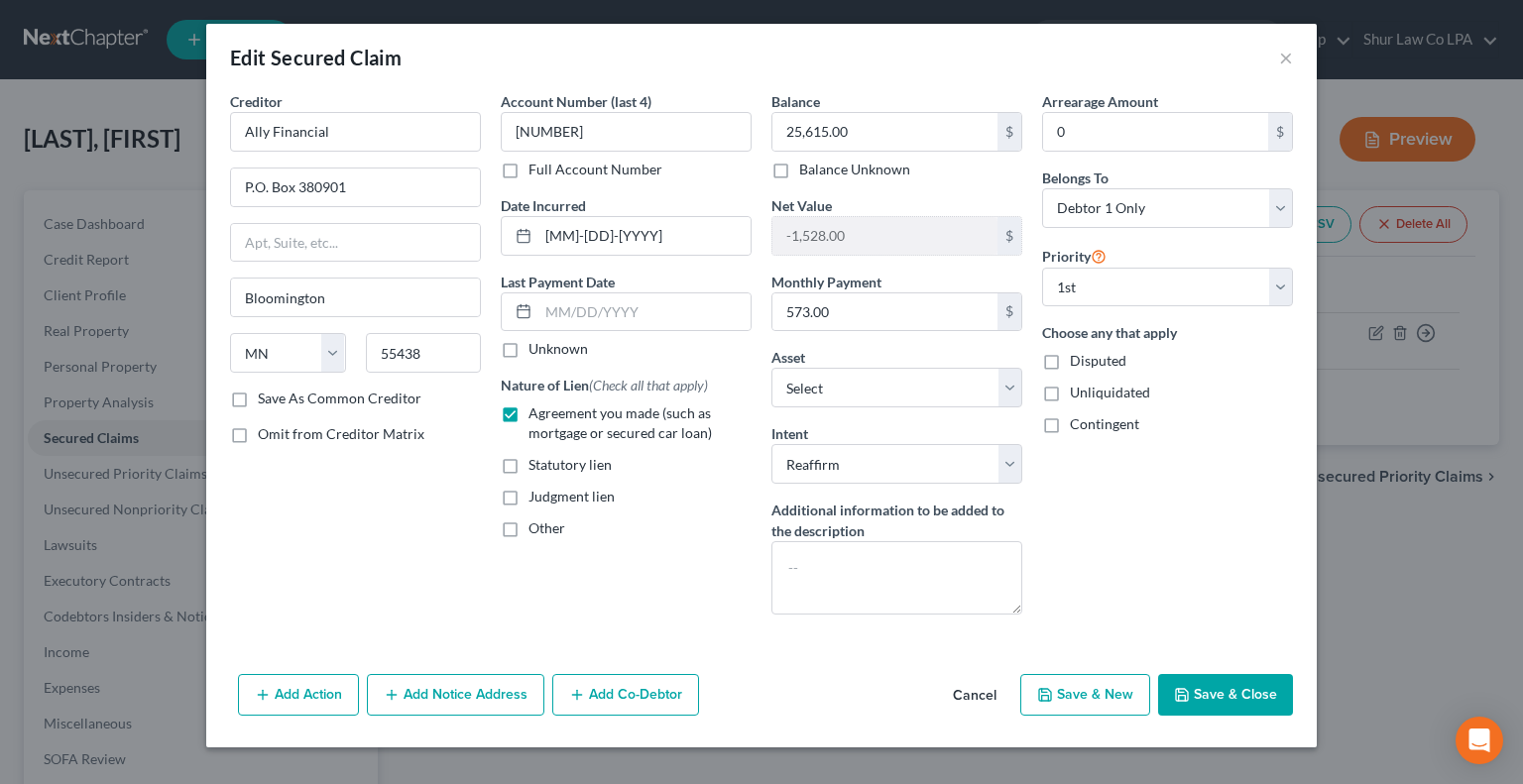 click on "Add Action Add Notice Address Add Co-Debtor Cancel Save & New Save & Close" at bounding box center (762, 699) 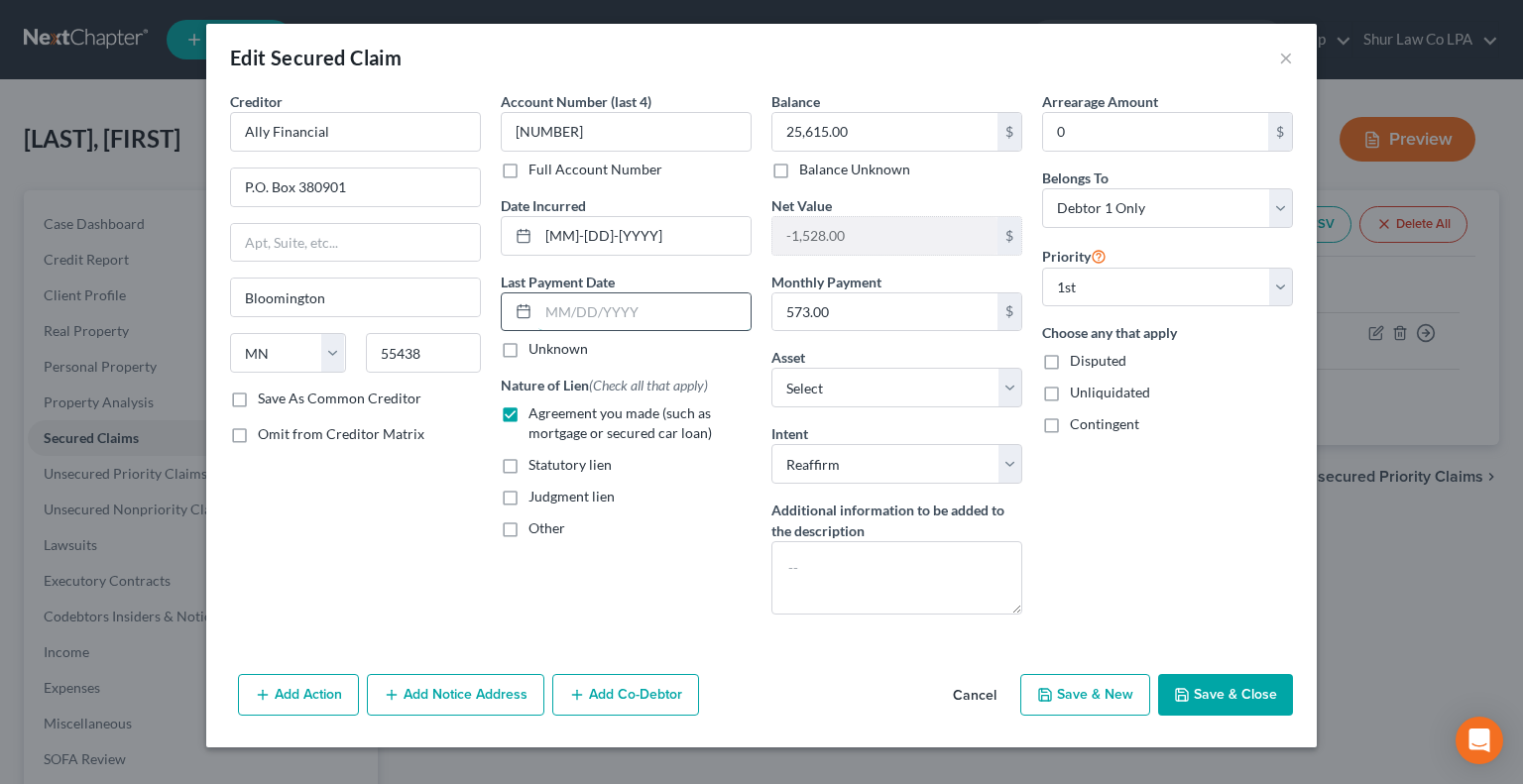 click at bounding box center (644, 312) 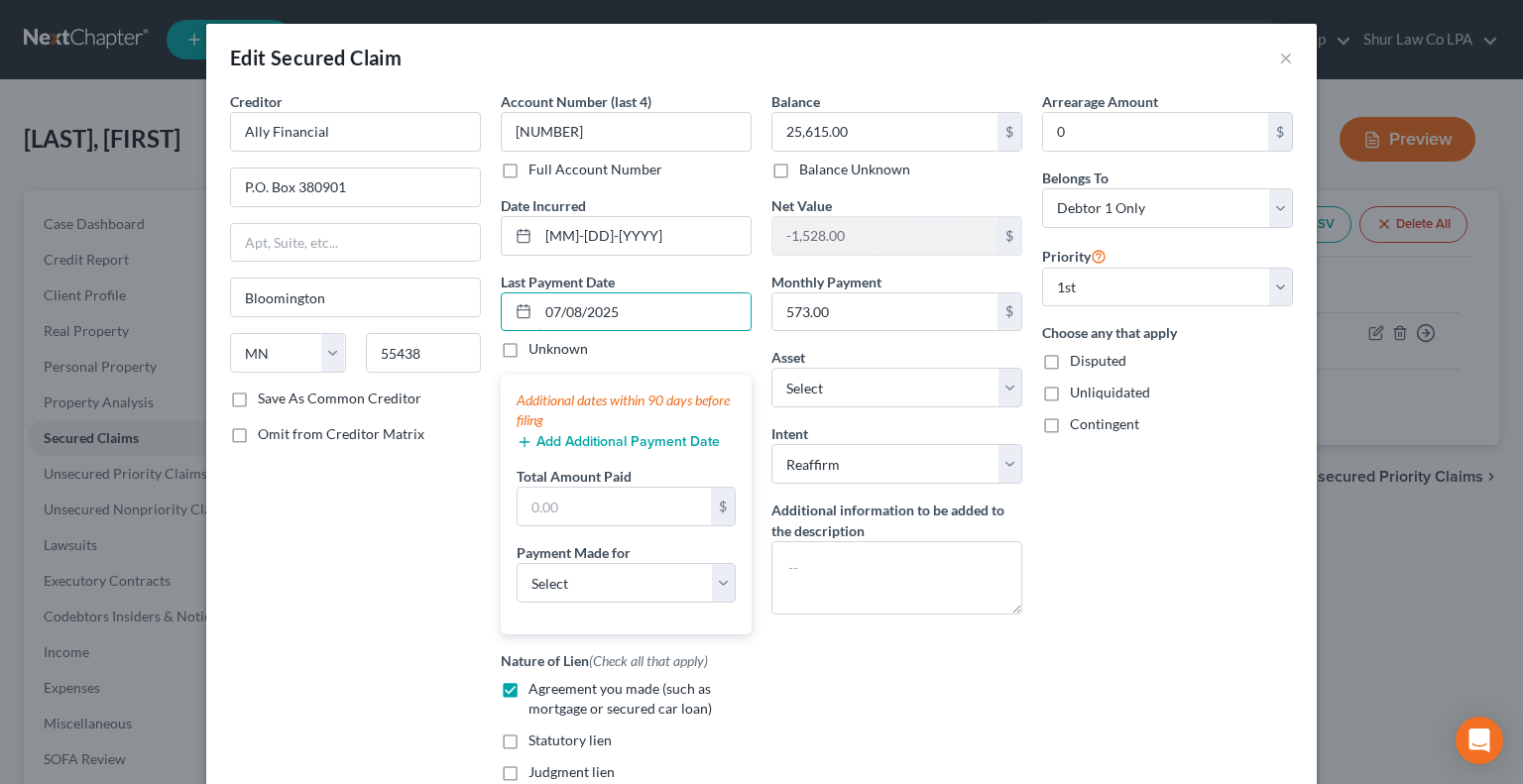 type on "07/08/2025" 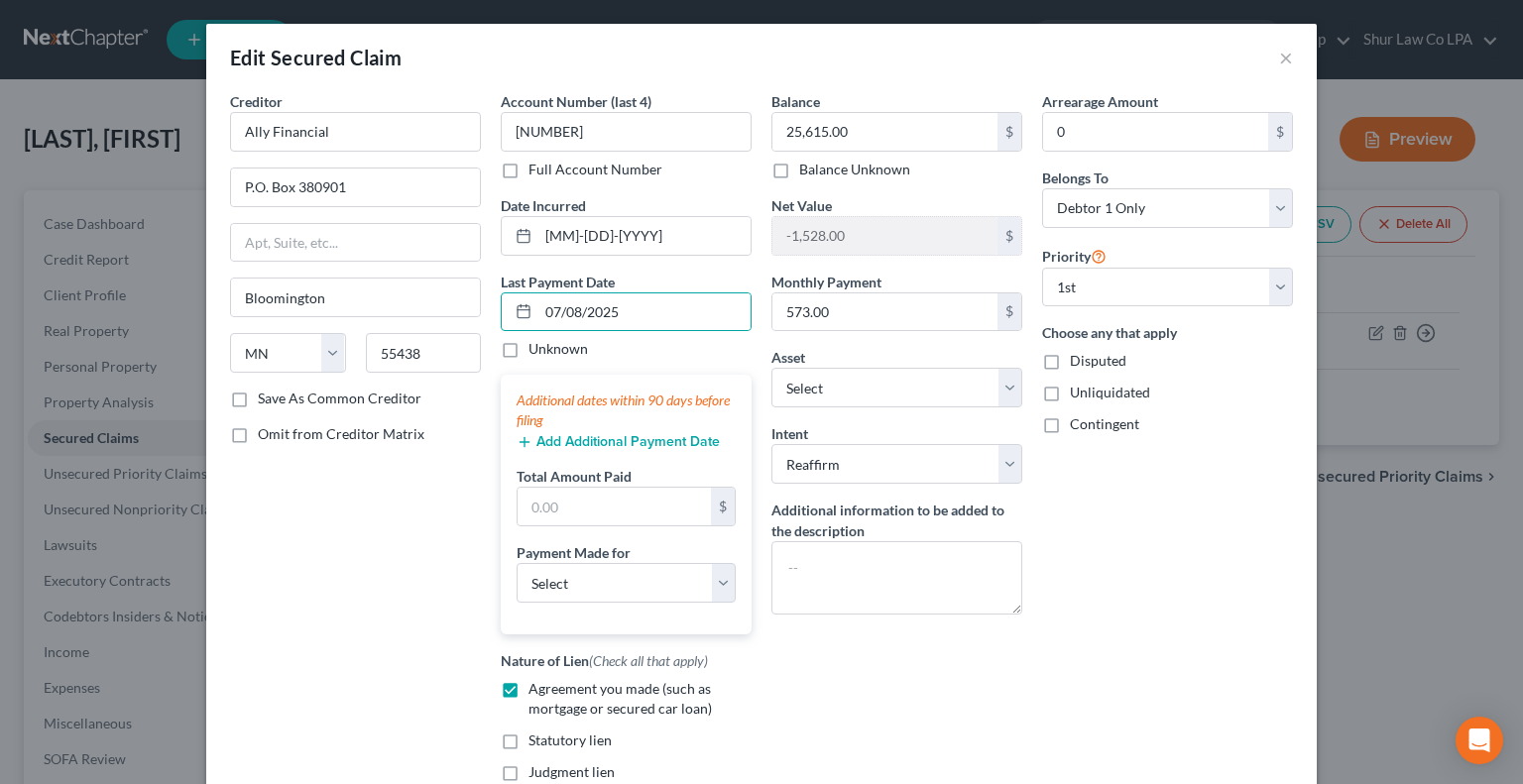 click on "Add Additional Payment Date" at bounding box center (618, 442) 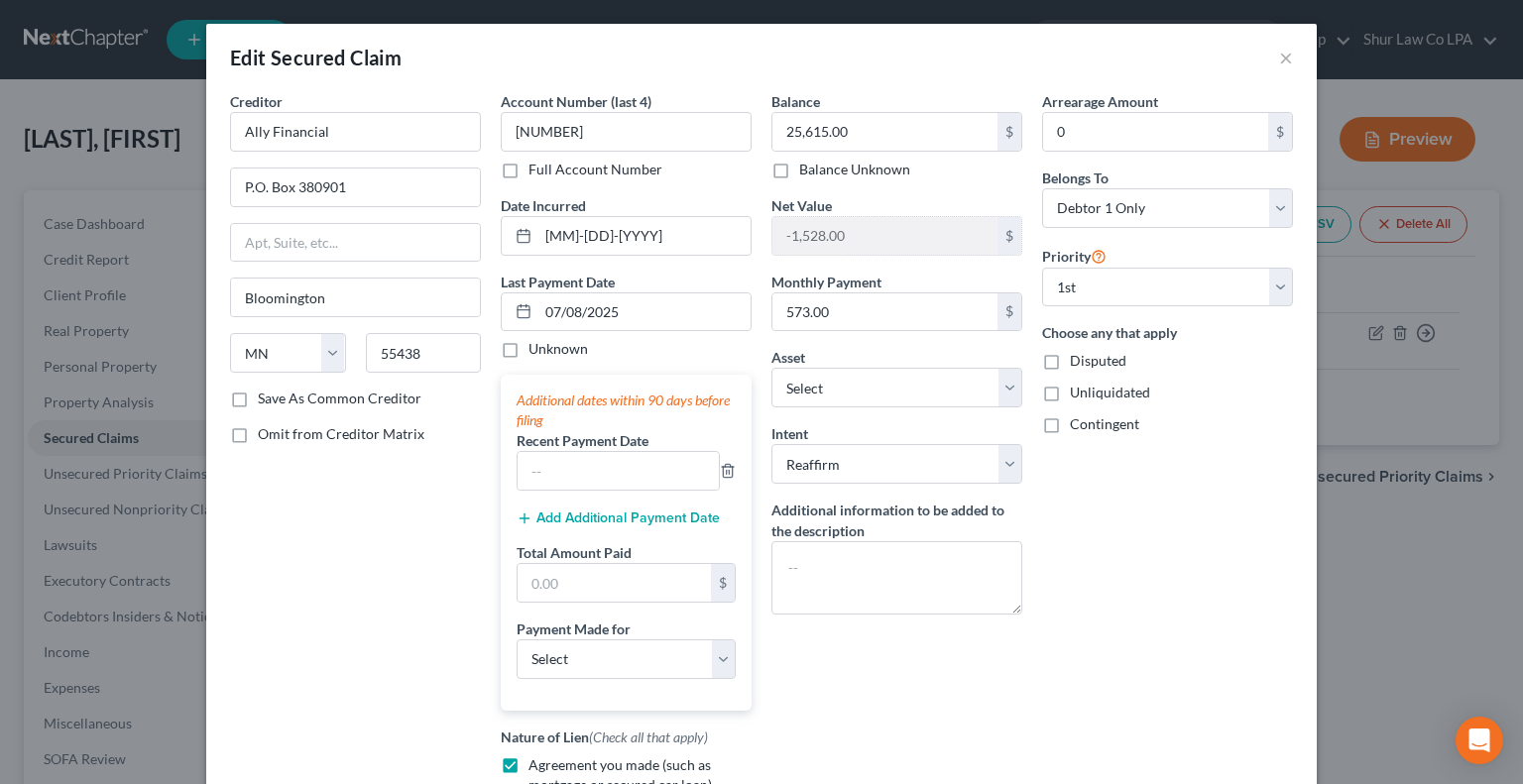 click on "Add Additional Payment Date" at bounding box center (618, 518) 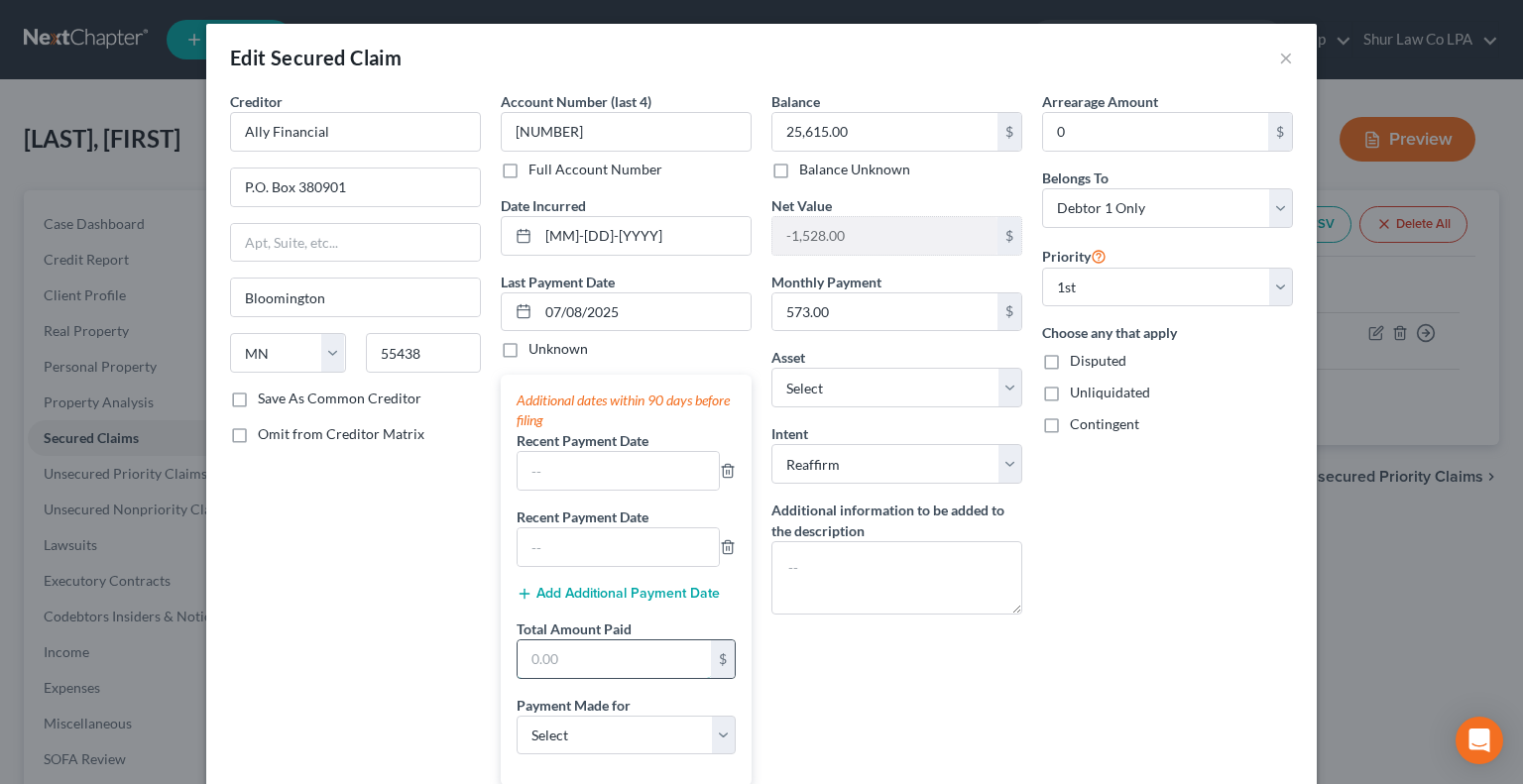 click at bounding box center [614, 659] 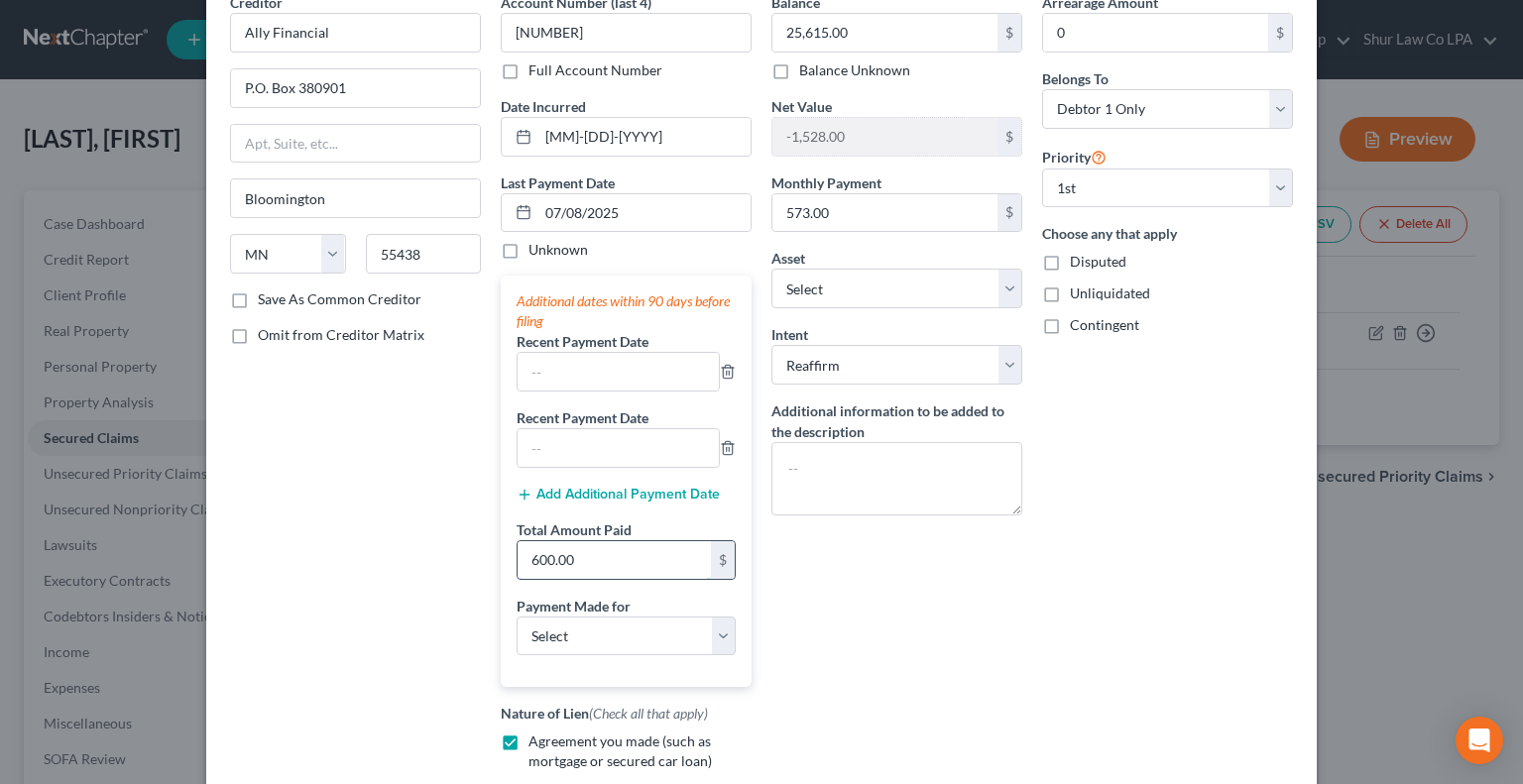 scroll, scrollTop: 103, scrollLeft: 0, axis: vertical 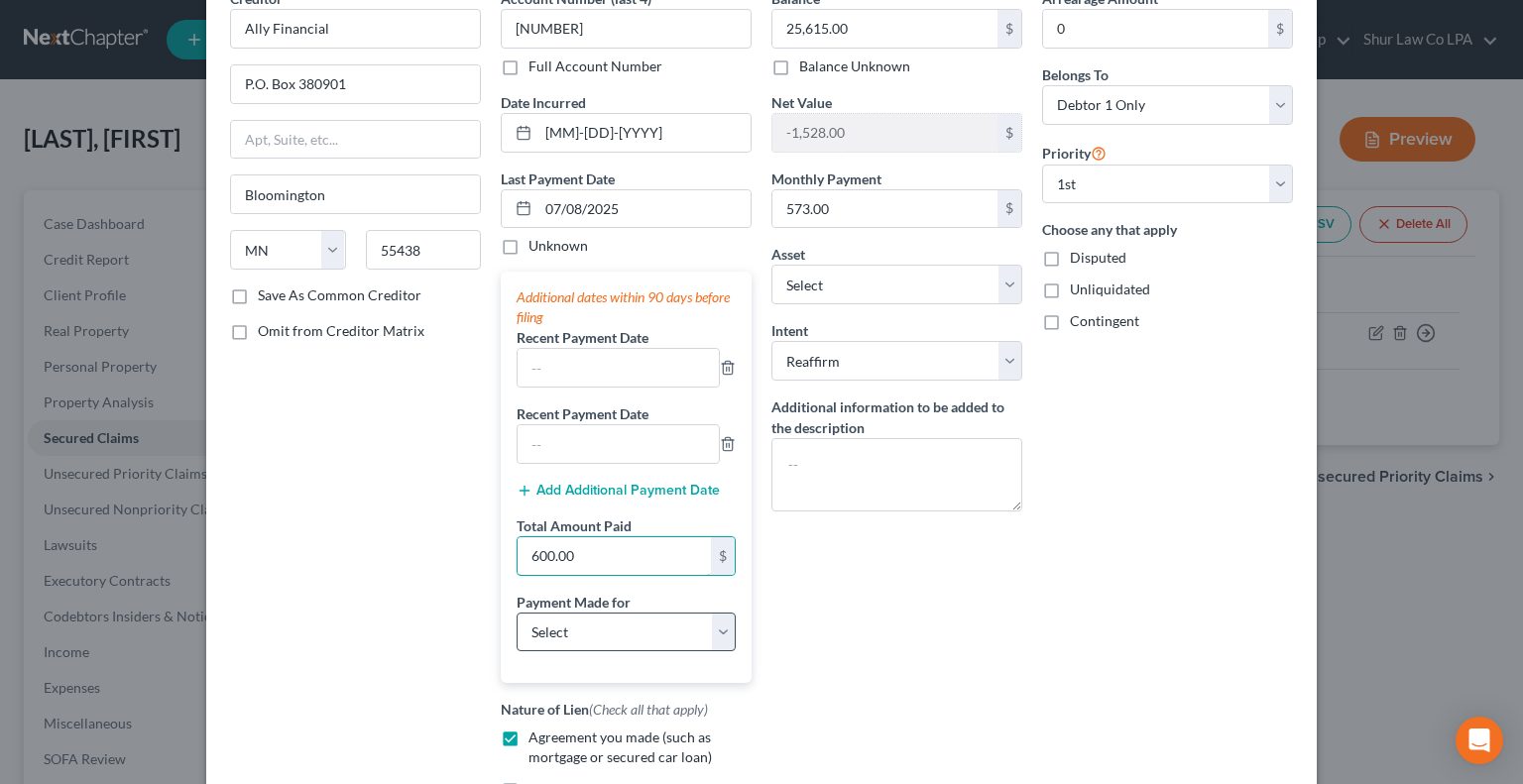 type on "600.00" 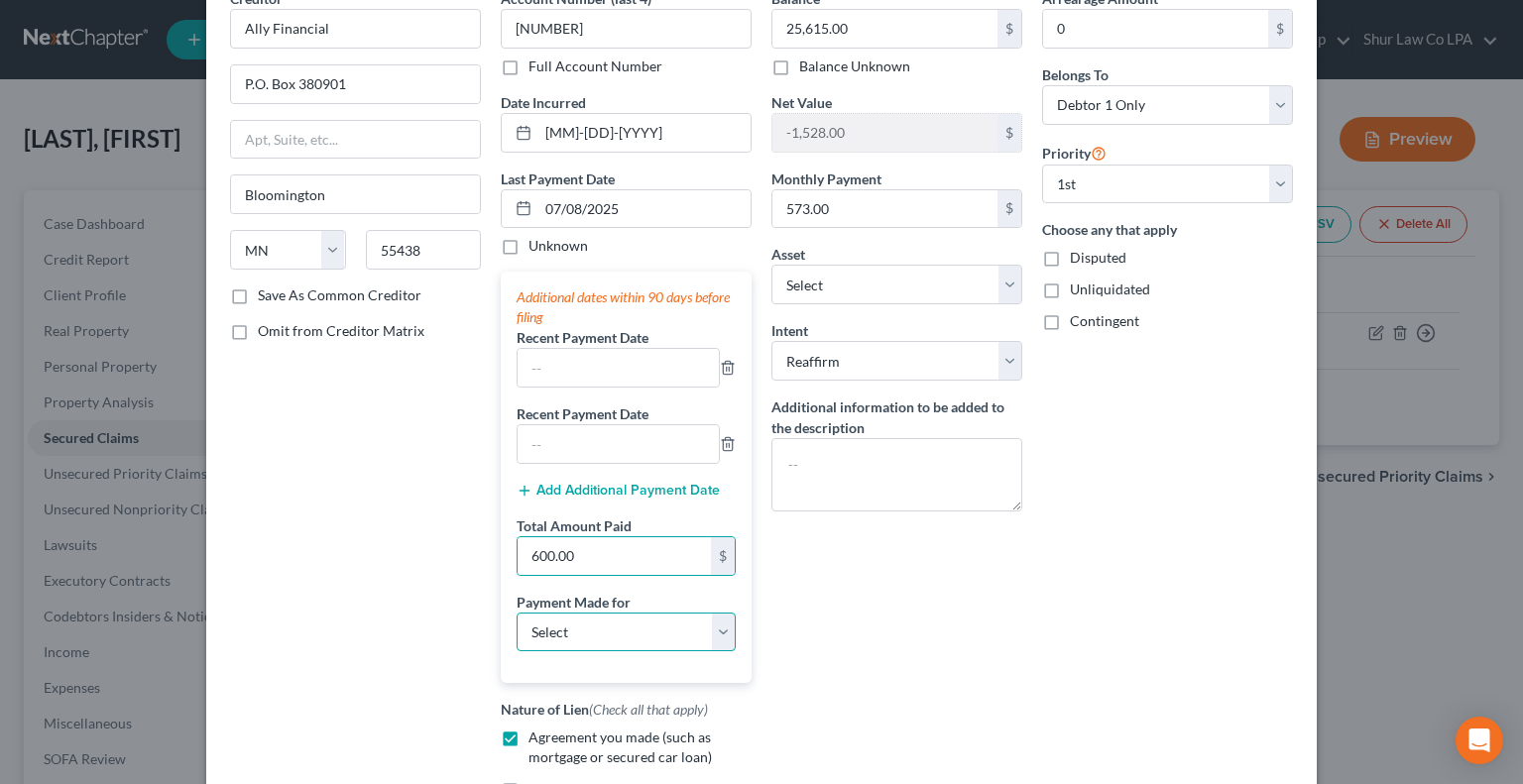 click on "Select Car Credit Card Loan Repayment Mortgage Other Suppliers Or Vendors" at bounding box center (626, 632) 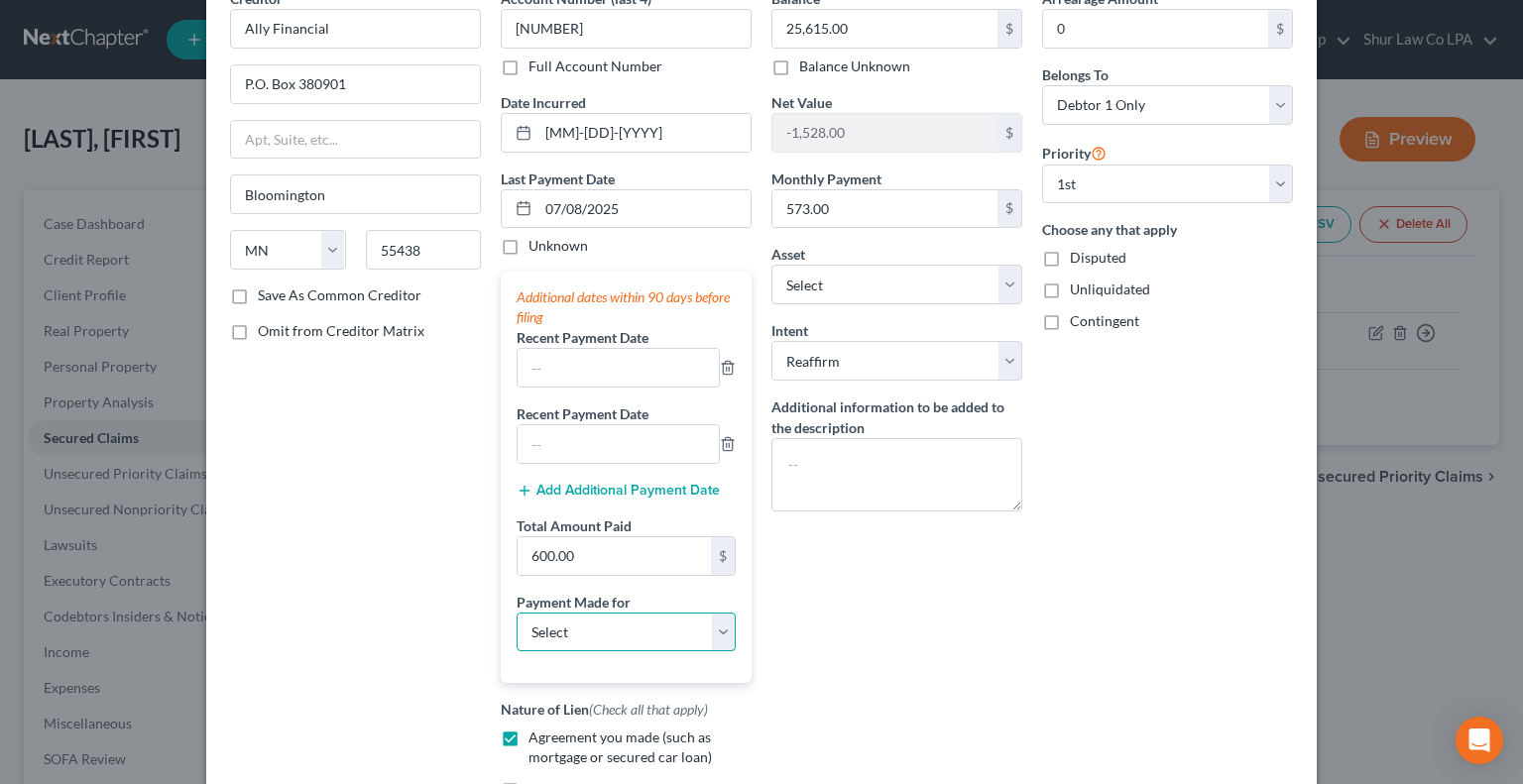 select on "0" 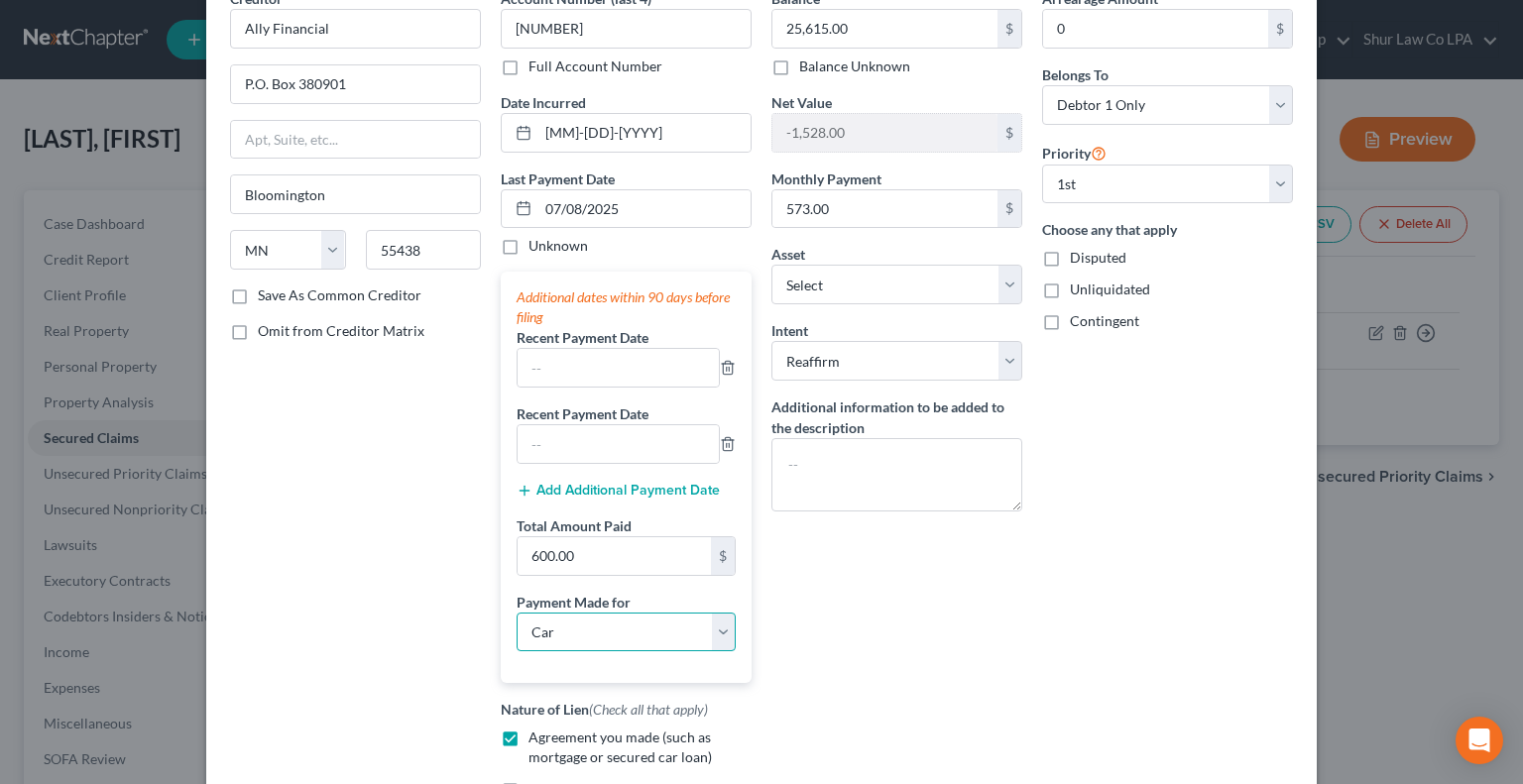 click on "Select Car Credit Card Loan Repayment Mortgage Other Suppliers Or Vendors" at bounding box center (626, 632) 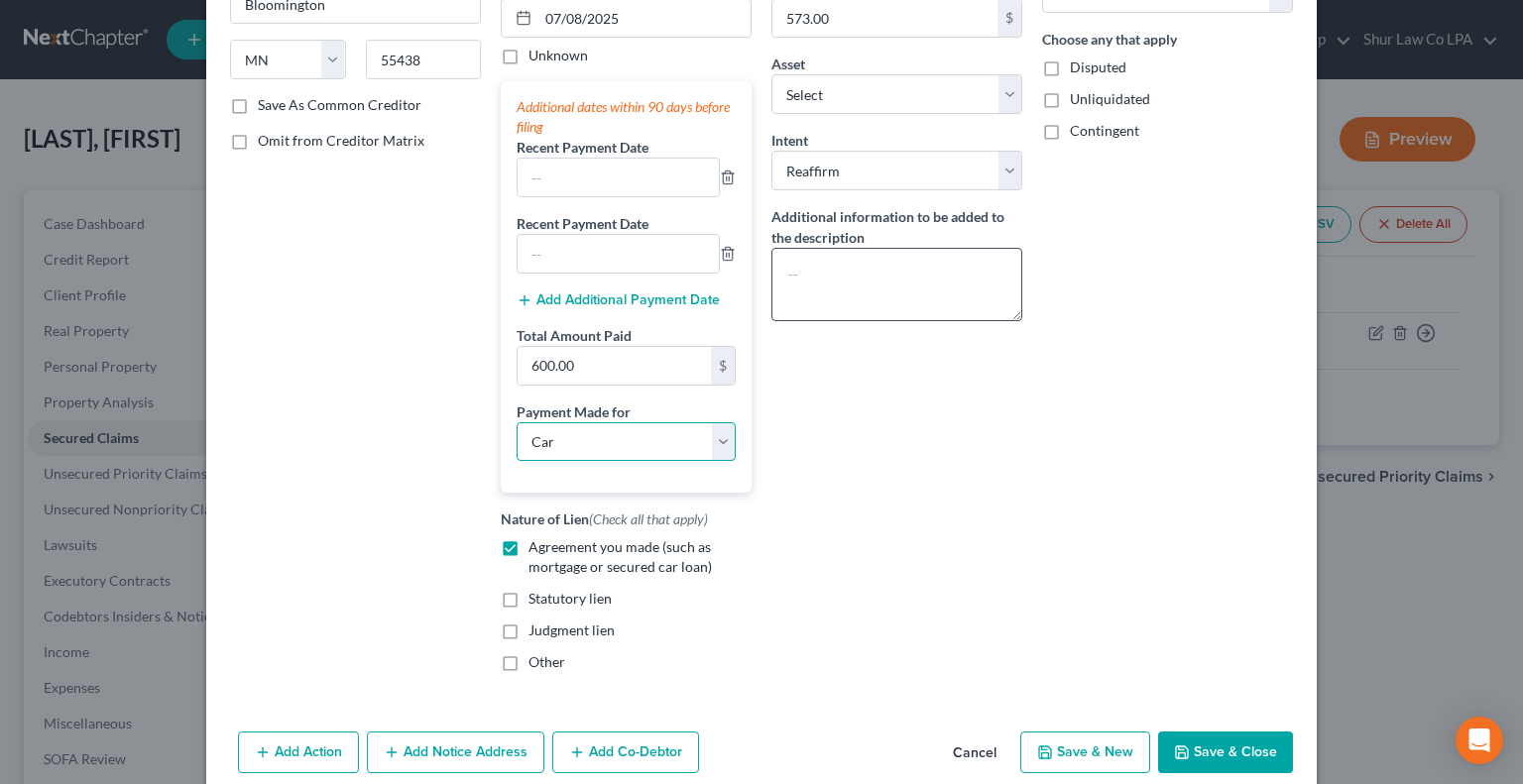 scroll, scrollTop: 295, scrollLeft: 0, axis: vertical 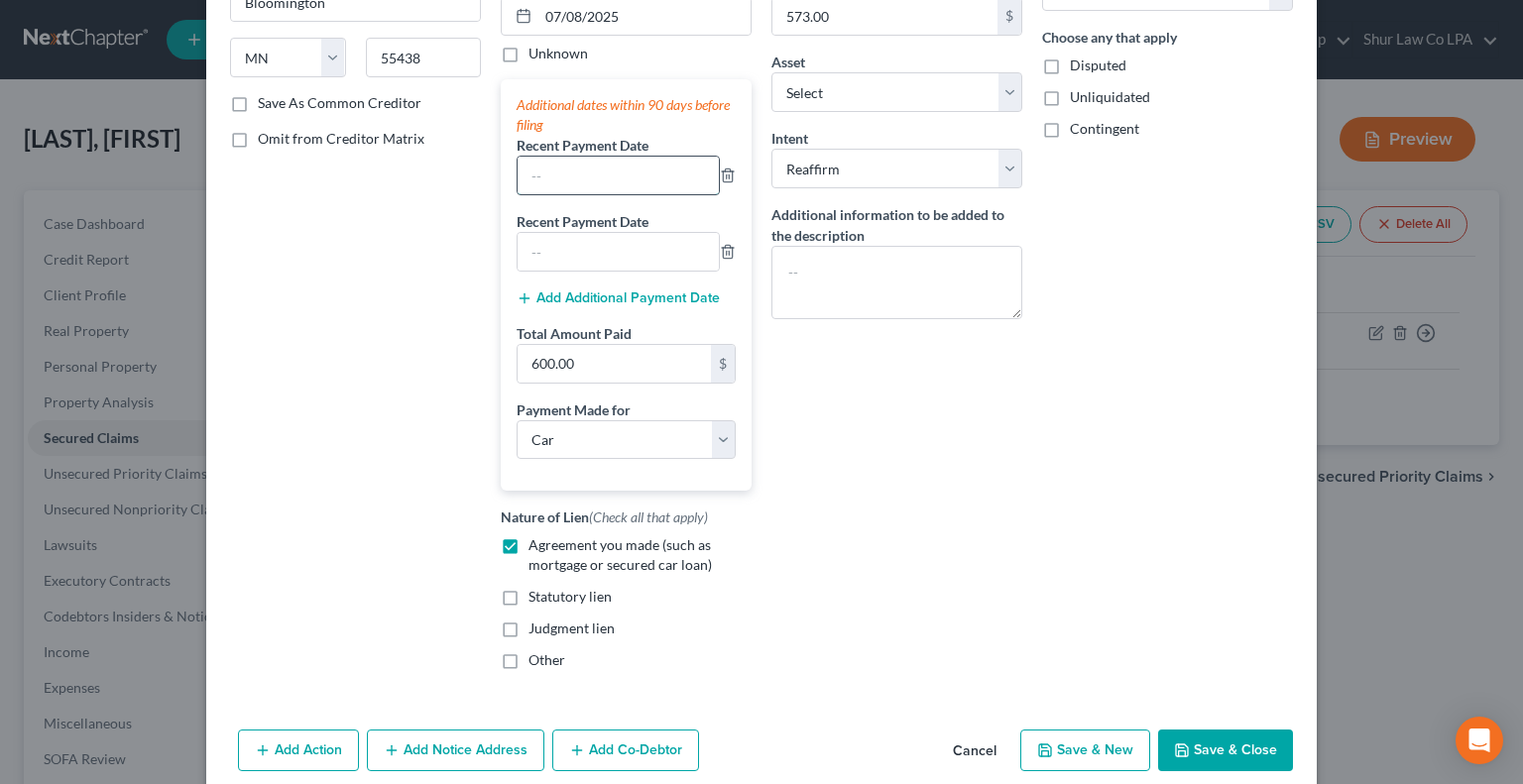 click at bounding box center [618, 175] 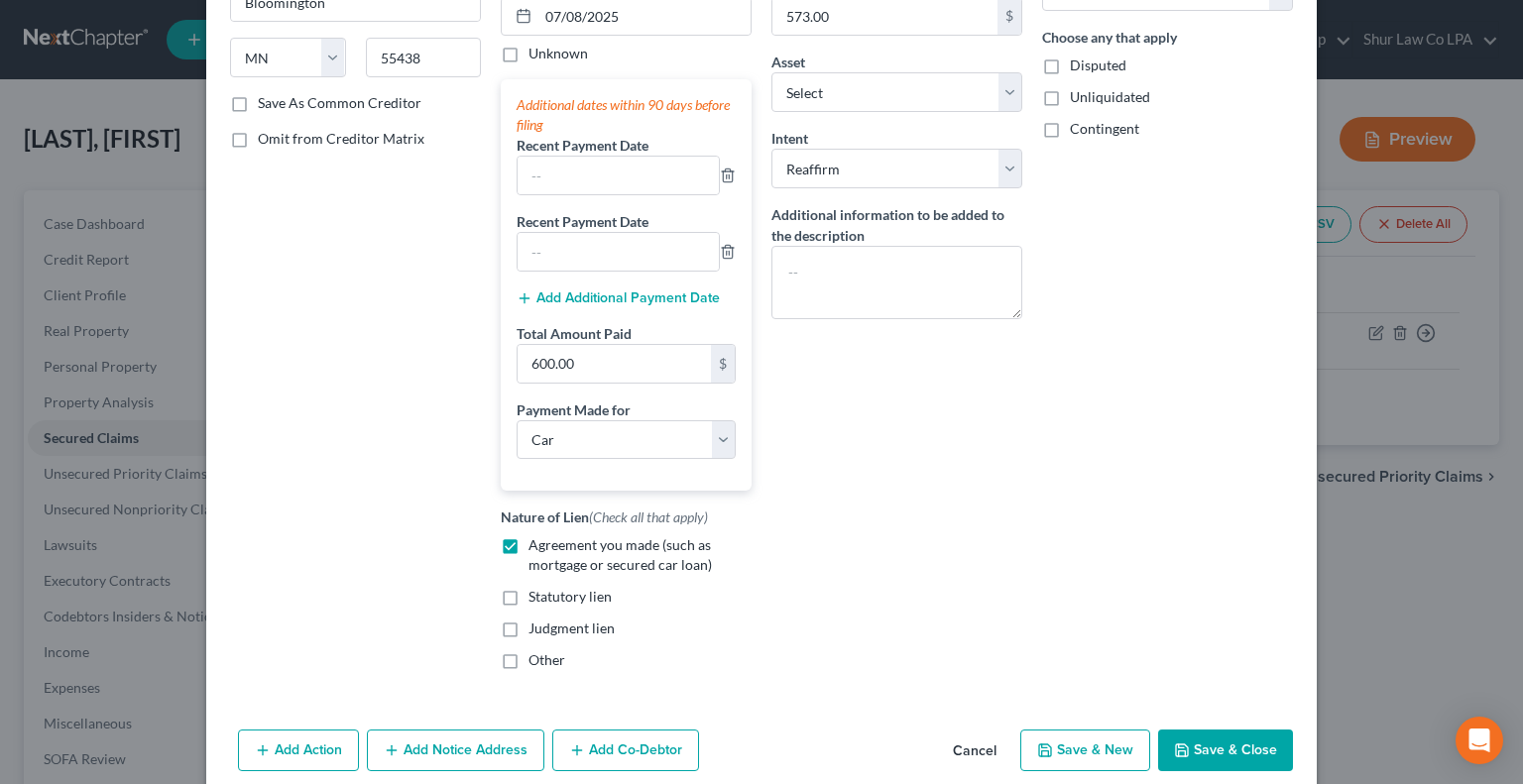 click on "Balance
25,615.00 $
Balance Unknown
Balance Undetermined
25,615.00 $
Balance Unknown
Net Value -1,528.00 $ Monthly Payment 573.00 $
Asset
*
Select Other Multiple Assets IBEW Local 38 401k - $1260.0 2019 Ram 1500 - $24087.0 Electronics - iPhone 13, Apple Watch, MacBook  - $700.0 Household Goods - Couch, bed, bedframe, dresser  - $200.0 Clothing - Shirts, hoodies, pants, shorts, work clothes  - $100.0 Pet(s) - Dog - $100.0 Huntington Bank (Checking Account) - $497.0 Huntington Bank (Savings Account) - $1165.0         2019 Ram 1500 - $24087.0                      No matches found No matches found No matches found No matches found No matches found No matches found IBEW Local 38 401k - $1260.0 2019 Ram 1500 - $24087.0 Electronics - iPhone 13, Apple Watch, MacBook  - $700.0 Household Goods - Couch, bed, bedframe, dresser  - $200.0 Pet(s) - Dog - $100.0
Intent
Select Redeem" at bounding box center (896, 241) 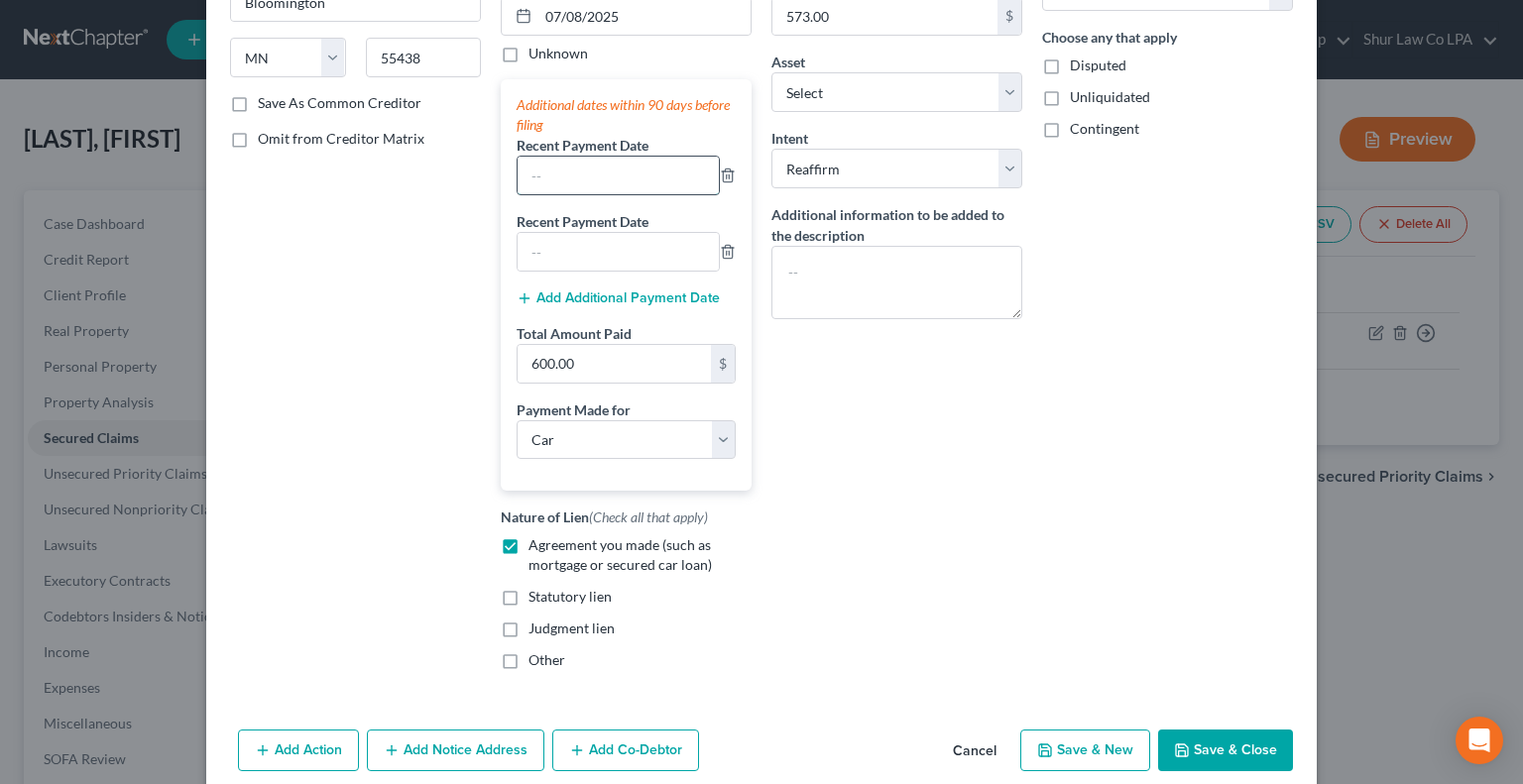 click at bounding box center (618, 175) 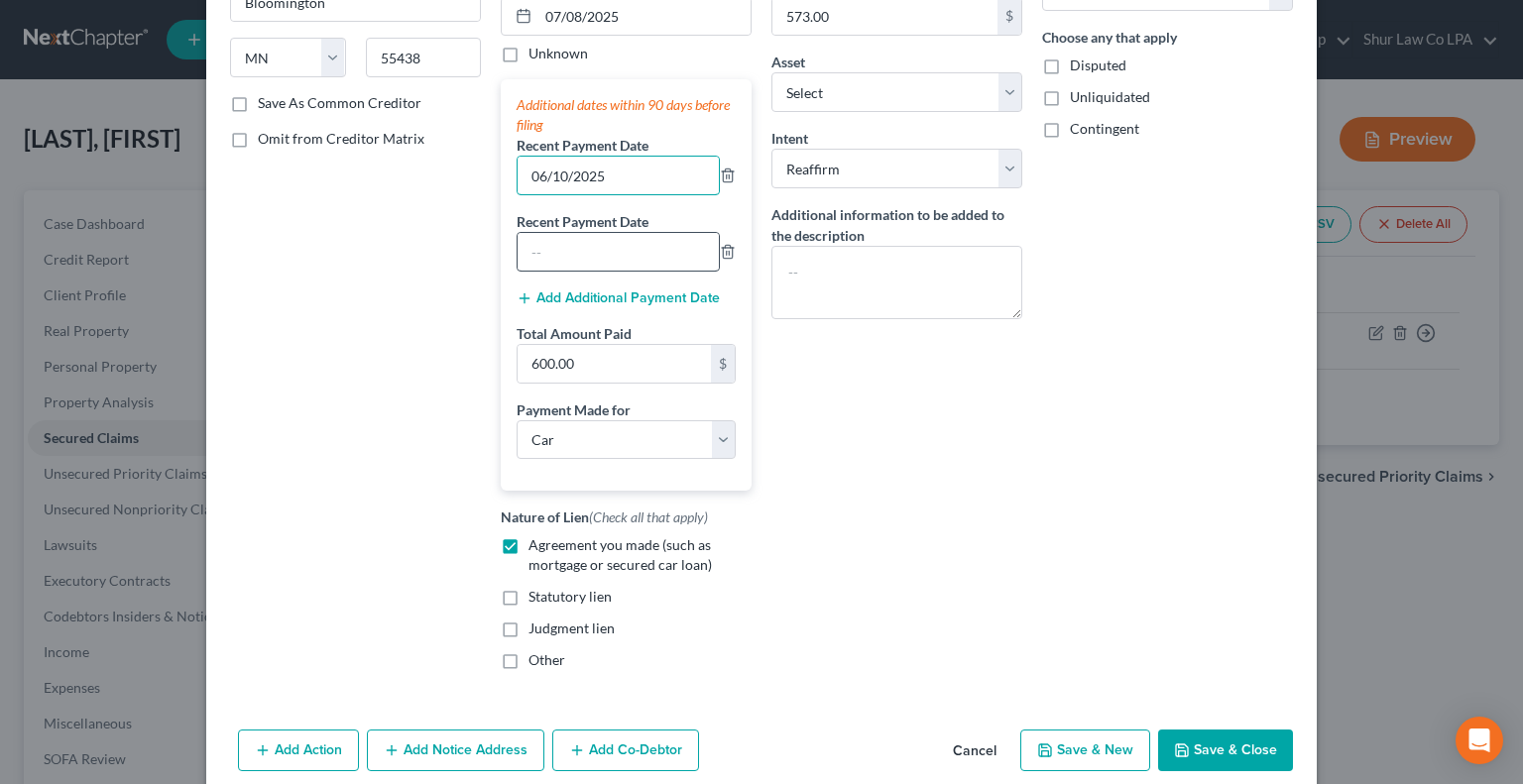 type on "06/10/2025" 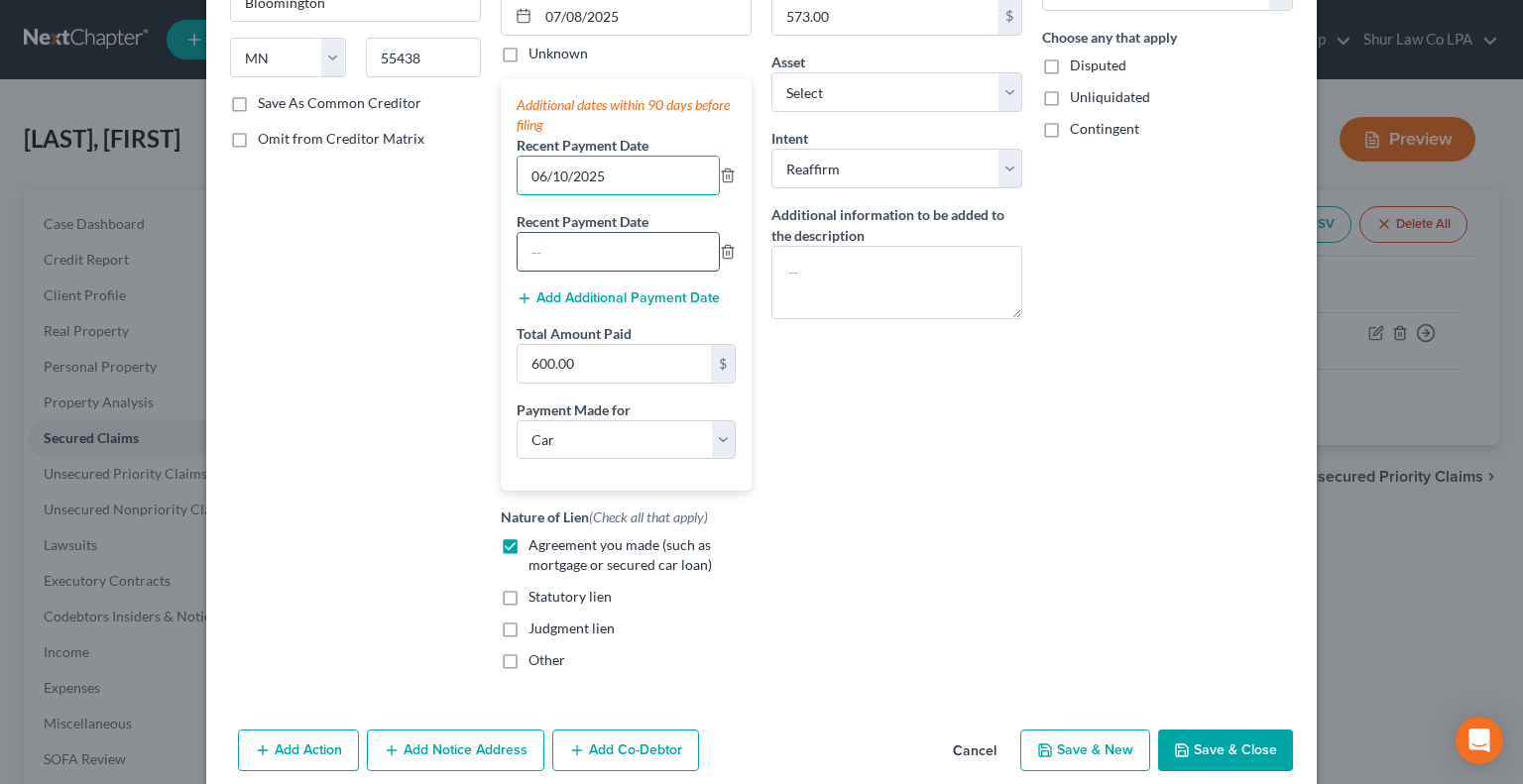 click at bounding box center (618, 252) 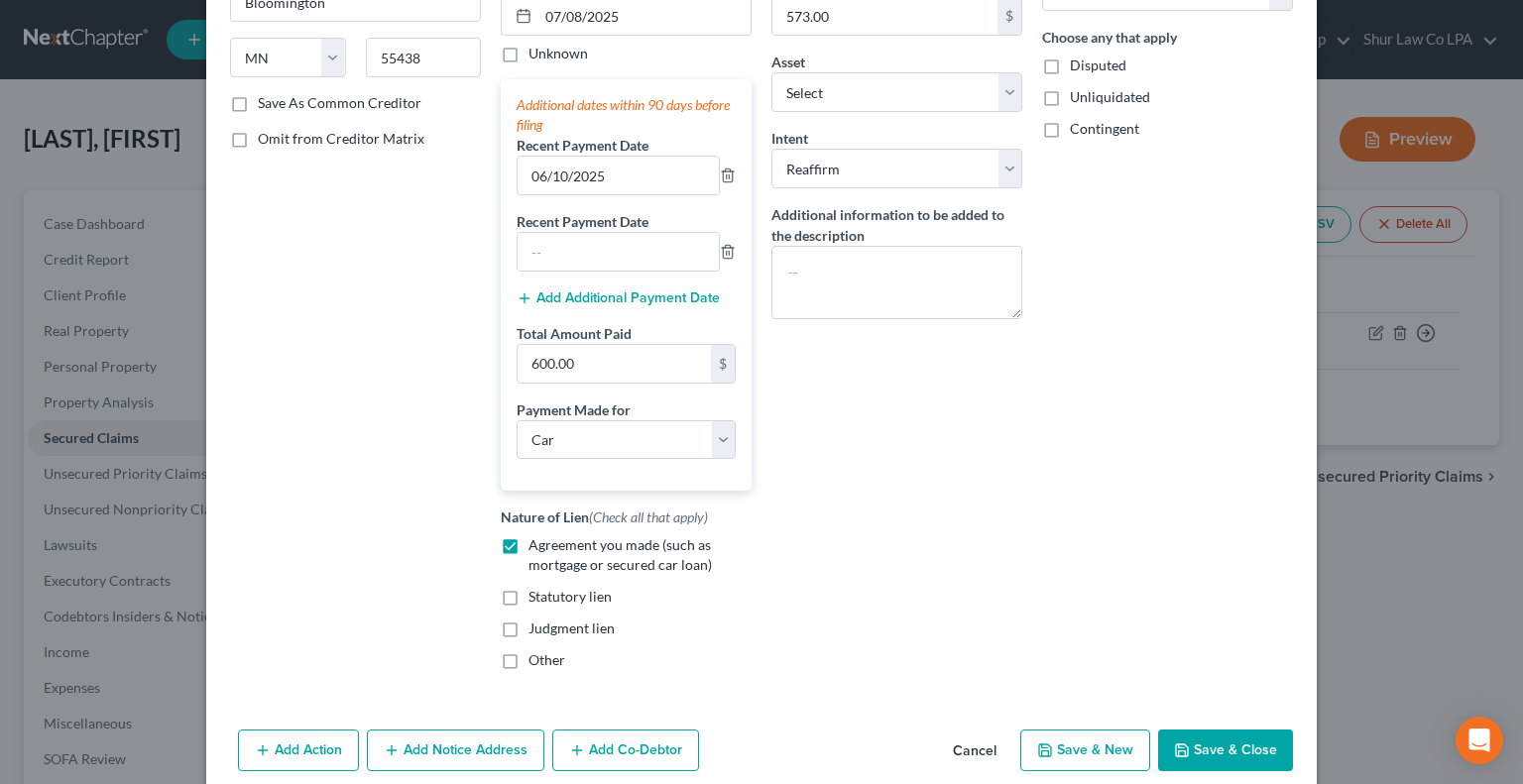 click on "Balance
25,615.00 $
Balance Unknown
Balance Undetermined
25,615.00 $
Balance Unknown
Net Value -1,528.00 $ Monthly Payment 573.00 $
Asset
*
Select Other Multiple Assets IBEW Local 38 401k - $1260.0 2019 Ram 1500 - $24087.0 Electronics - iPhone 13, Apple Watch, MacBook  - $700.0 Household Goods - Couch, bed, bedframe, dresser  - $200.0 Clothing - Shirts, hoodies, pants, shorts, work clothes  - $100.0 Pet(s) - Dog - $100.0 Huntington Bank (Checking Account) - $497.0 Huntington Bank (Savings Account) - $1165.0         2019 Ram 1500 - $24087.0                      No matches found No matches found No matches found No matches found No matches found No matches found IBEW Local 38 401k - $1260.0 2019 Ram 1500 - $24087.0 Electronics - iPhone 13, Apple Watch, MacBook  - $700.0 Household Goods - Couch, bed, bedframe, dresser  - $200.0 Pet(s) - Dog - $100.0
Intent
Select Redeem" at bounding box center [896, 241] 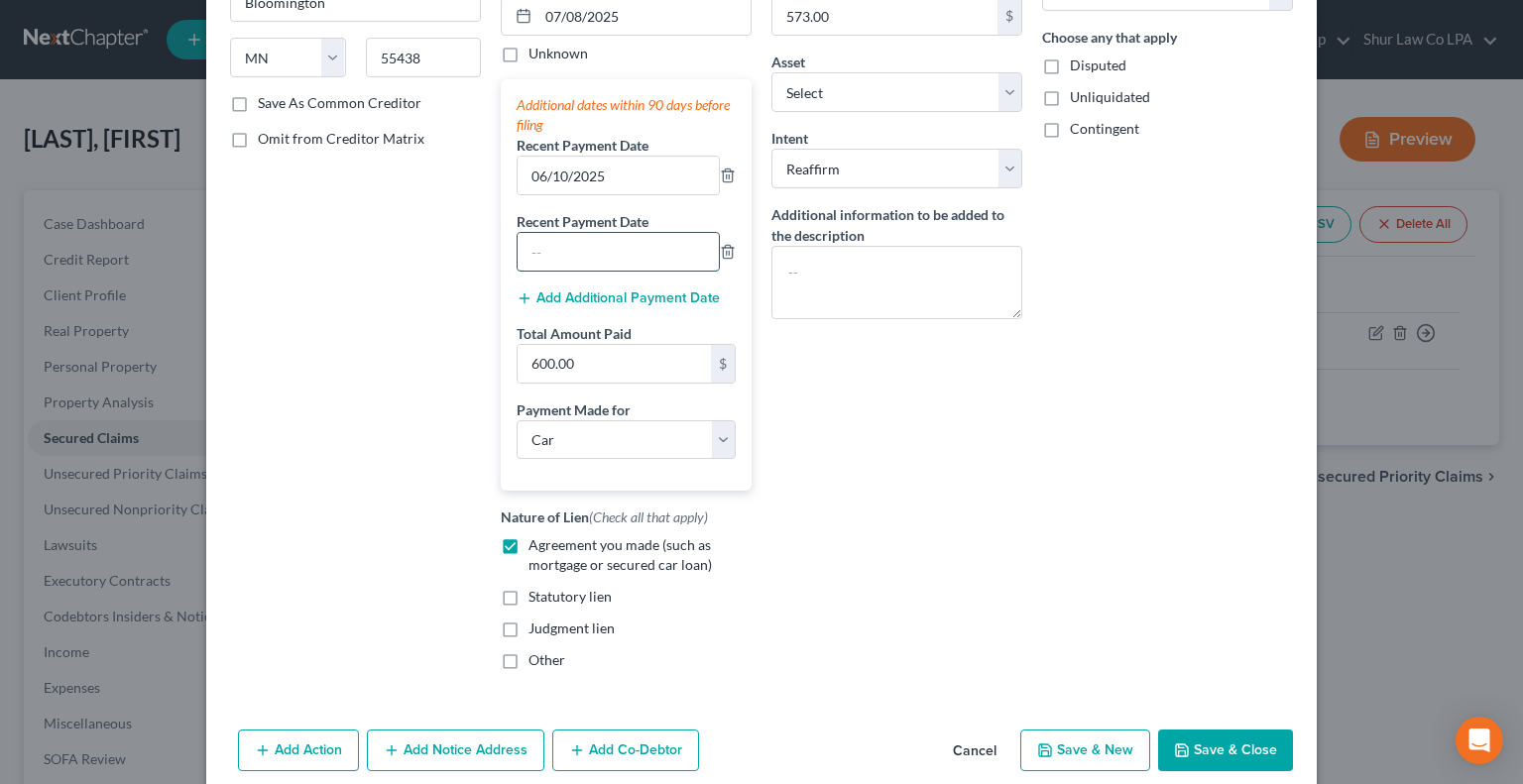 click at bounding box center [618, 252] 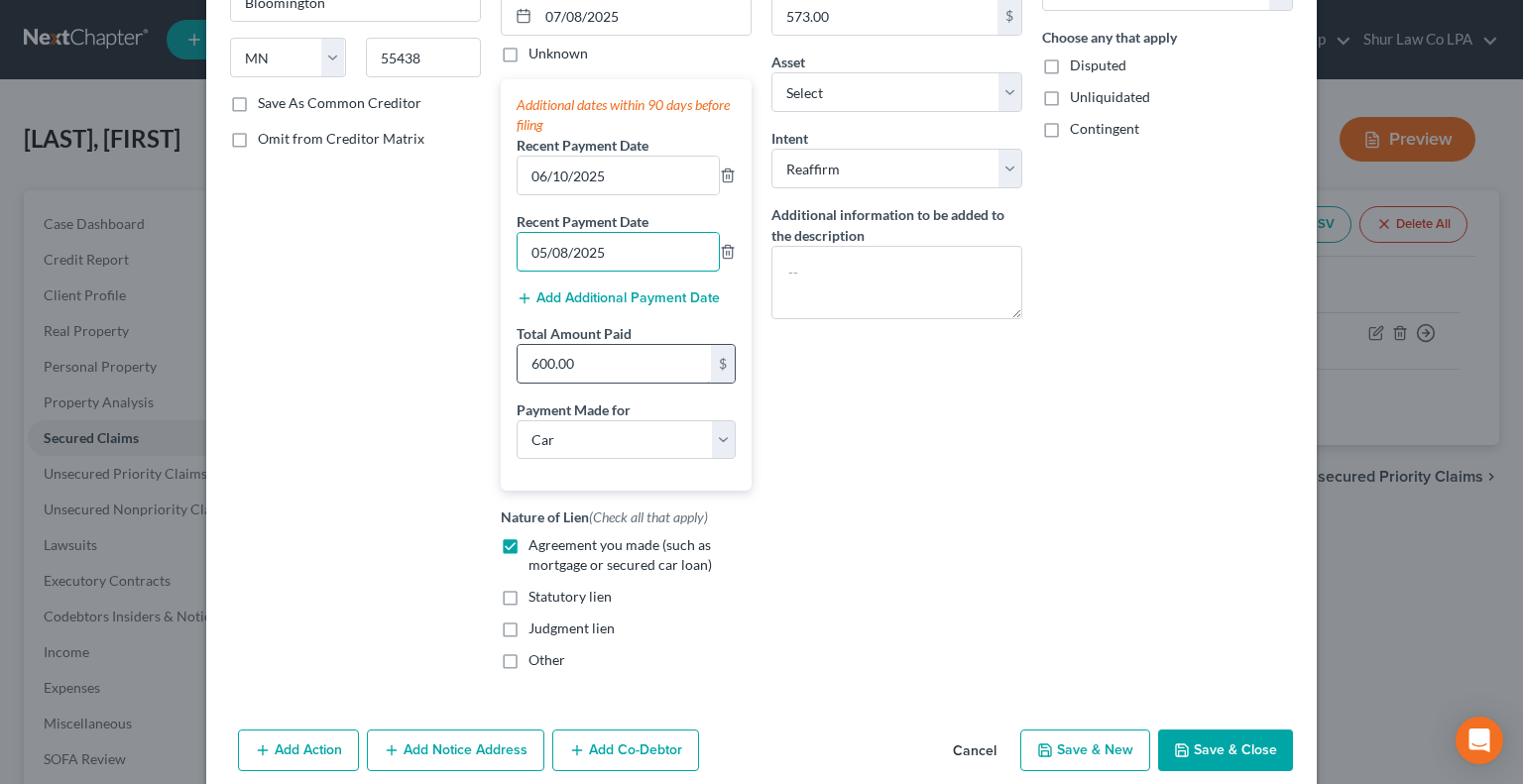type on "05/08/2025" 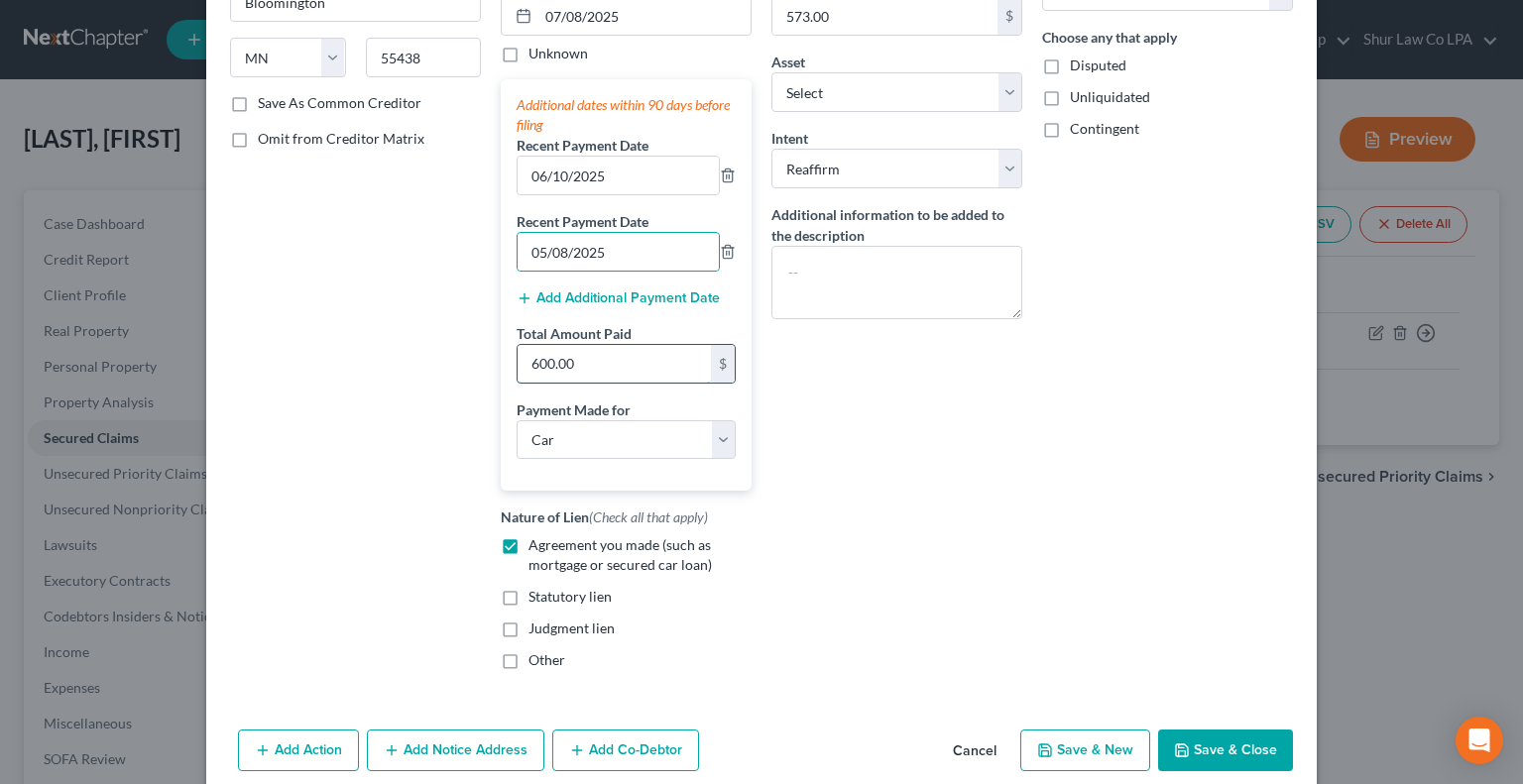 click on "600.00" at bounding box center [614, 364] 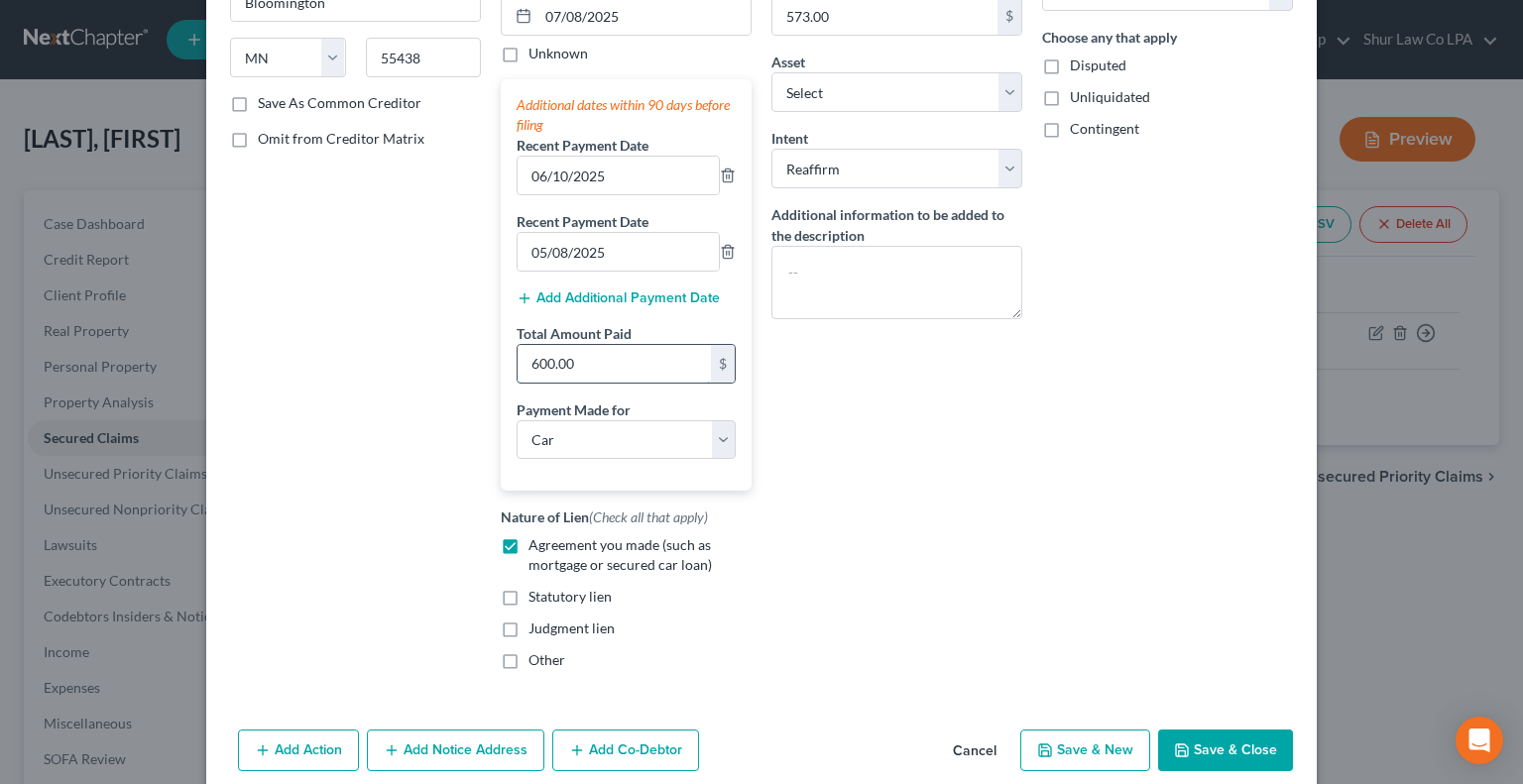 click on "600.00" at bounding box center [614, 364] 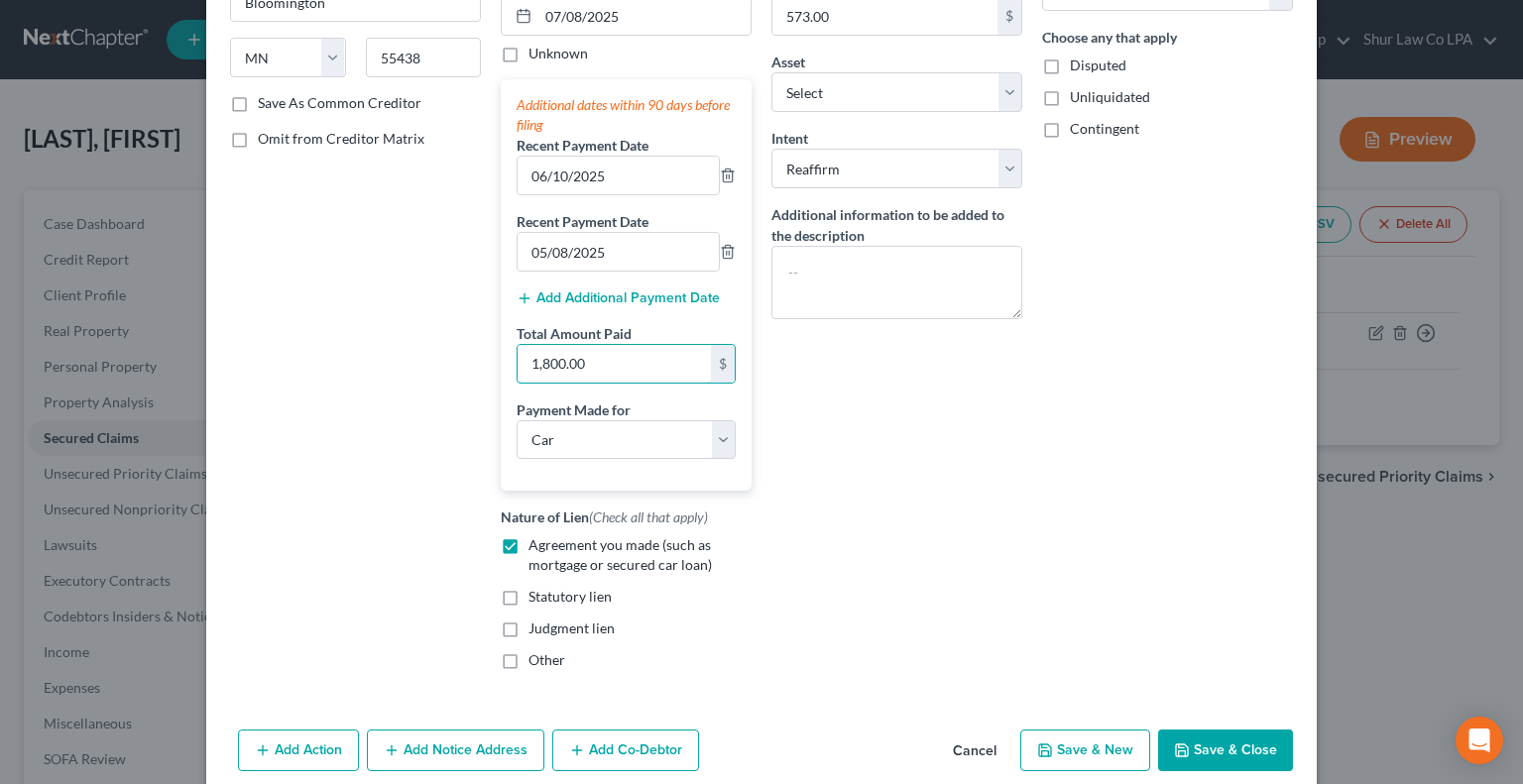 type on "1,800.00" 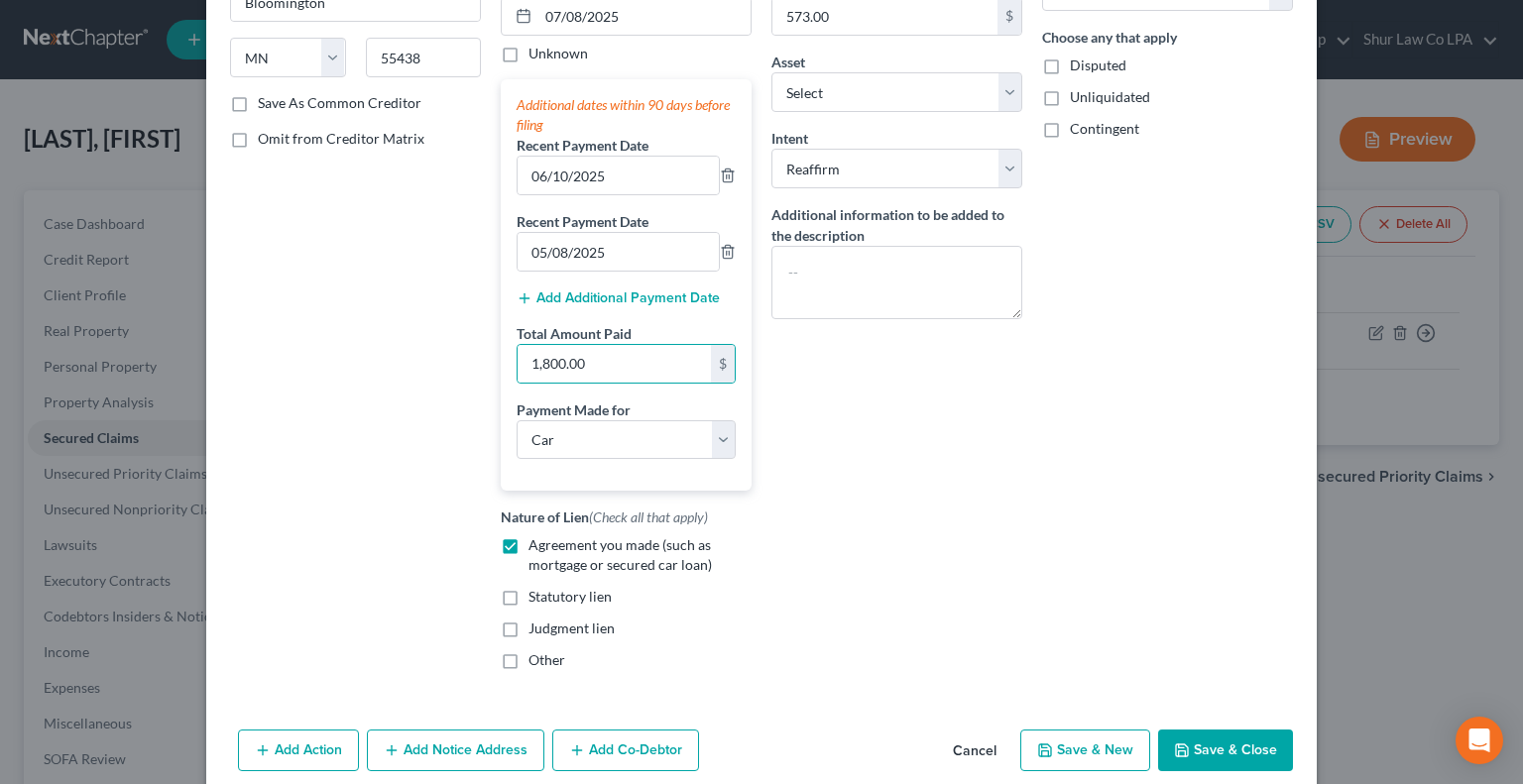 click on "Balance
25,615.00 $
Balance Unknown
Balance Undetermined
25,615.00 $
Balance Unknown
Net Value -1,528.00 $ Monthly Payment 573.00 $
Asset
*
Select Other Multiple Assets IBEW Local 38 401k - $1260.0 2019 Ram 1500 - $24087.0 Electronics - iPhone 13, Apple Watch, MacBook  - $700.0 Household Goods - Couch, bed, bedframe, dresser  - $200.0 Clothing - Shirts, hoodies, pants, shorts, work clothes  - $100.0 Pet(s) - Dog - $100.0 Huntington Bank (Checking Account) - $497.0 Huntington Bank (Savings Account) - $1165.0         2019 Ram 1500 - $24087.0                      No matches found No matches found No matches found No matches found No matches found No matches found IBEW Local 38 401k - $1260.0 2019 Ram 1500 - $24087.0 Electronics - iPhone 13, Apple Watch, MacBook  - $700.0 Household Goods - Couch, bed, bedframe, dresser  - $200.0 Pet(s) - Dog - $100.0
Intent
Select Redeem" at bounding box center (896, 241) 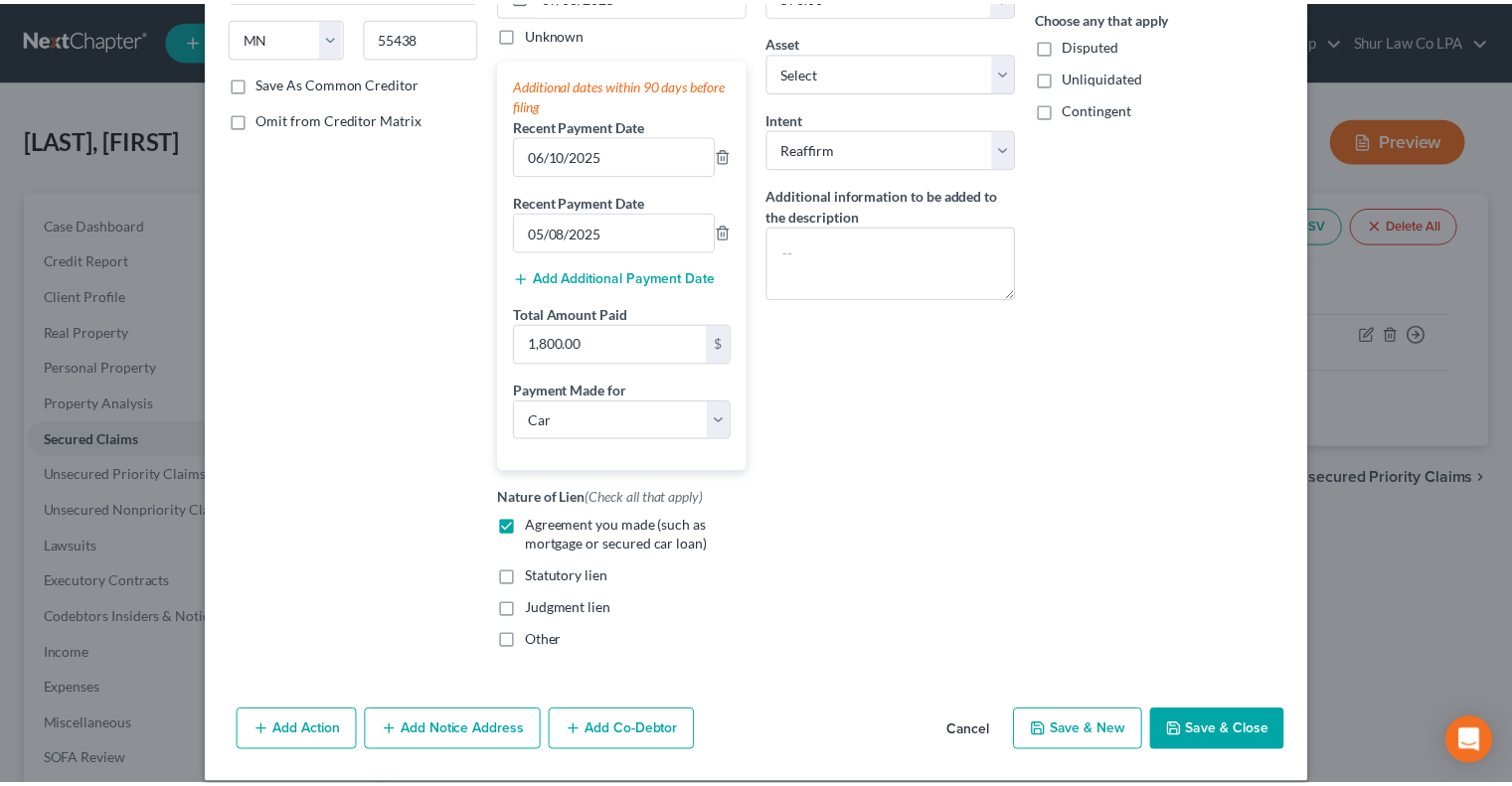 scroll, scrollTop: 336, scrollLeft: 0, axis: vertical 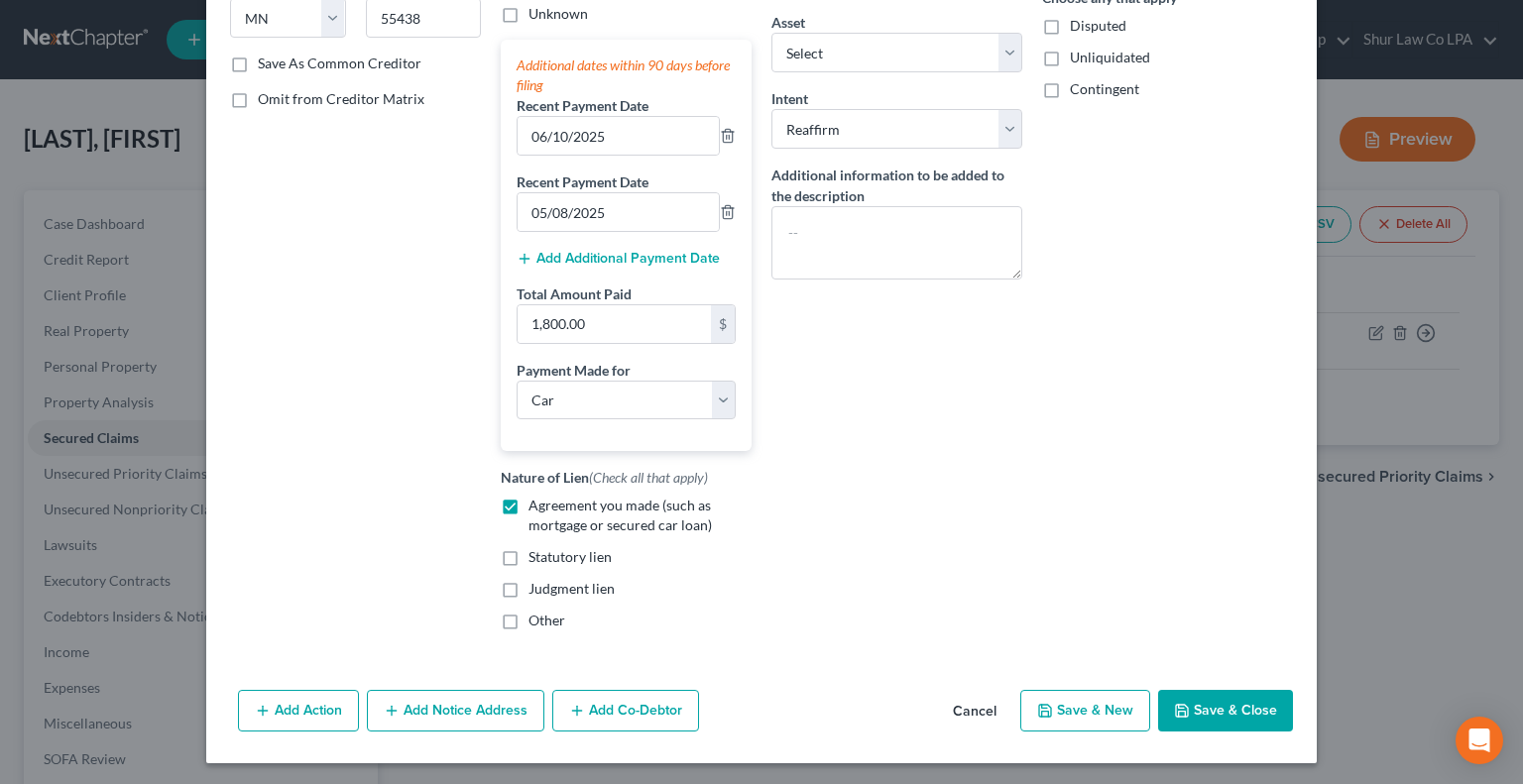 click on "Save & Close" at bounding box center (1226, 711) 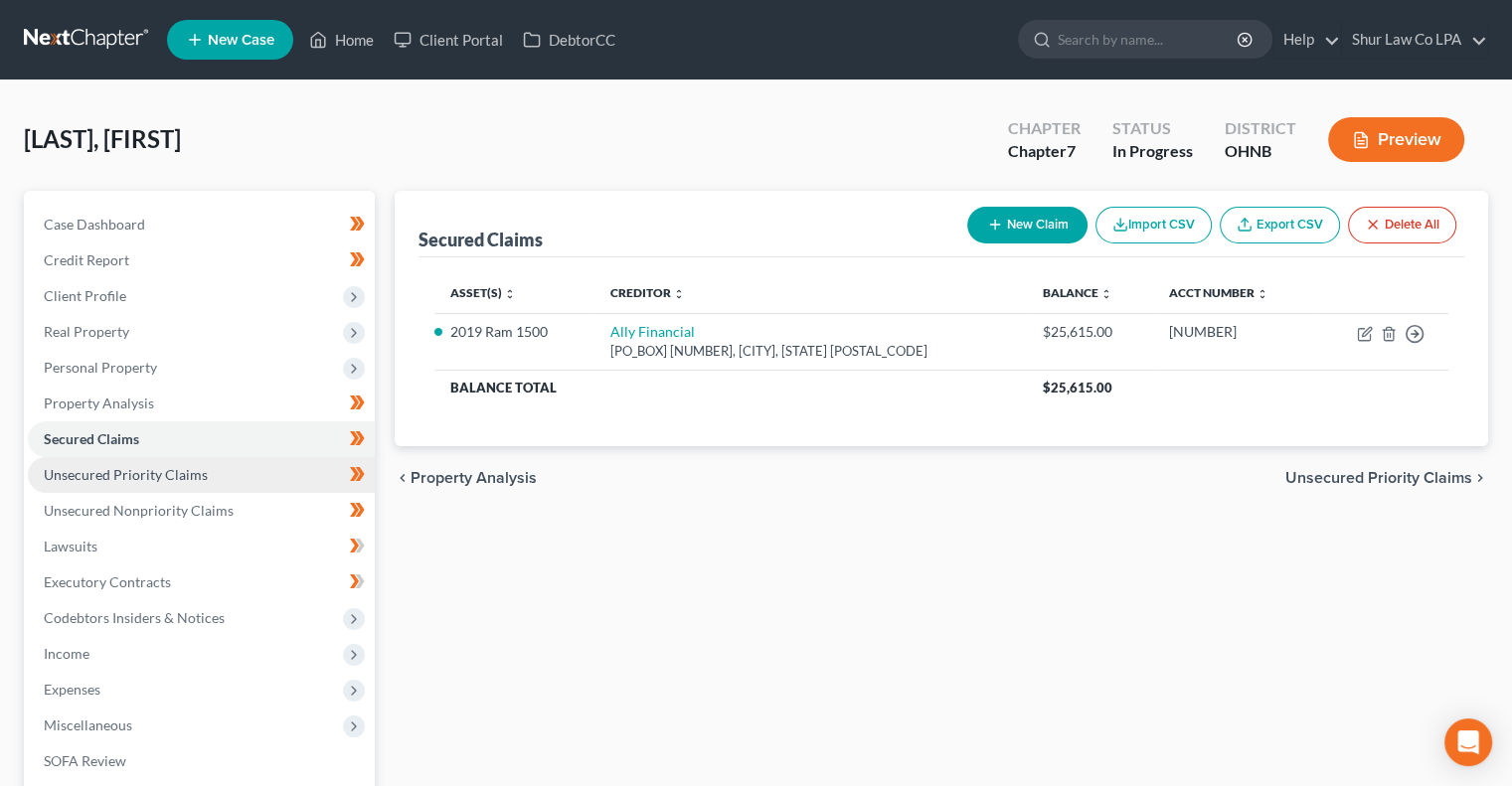click on "Unsecured Priority Claims" at bounding box center [201, 475] 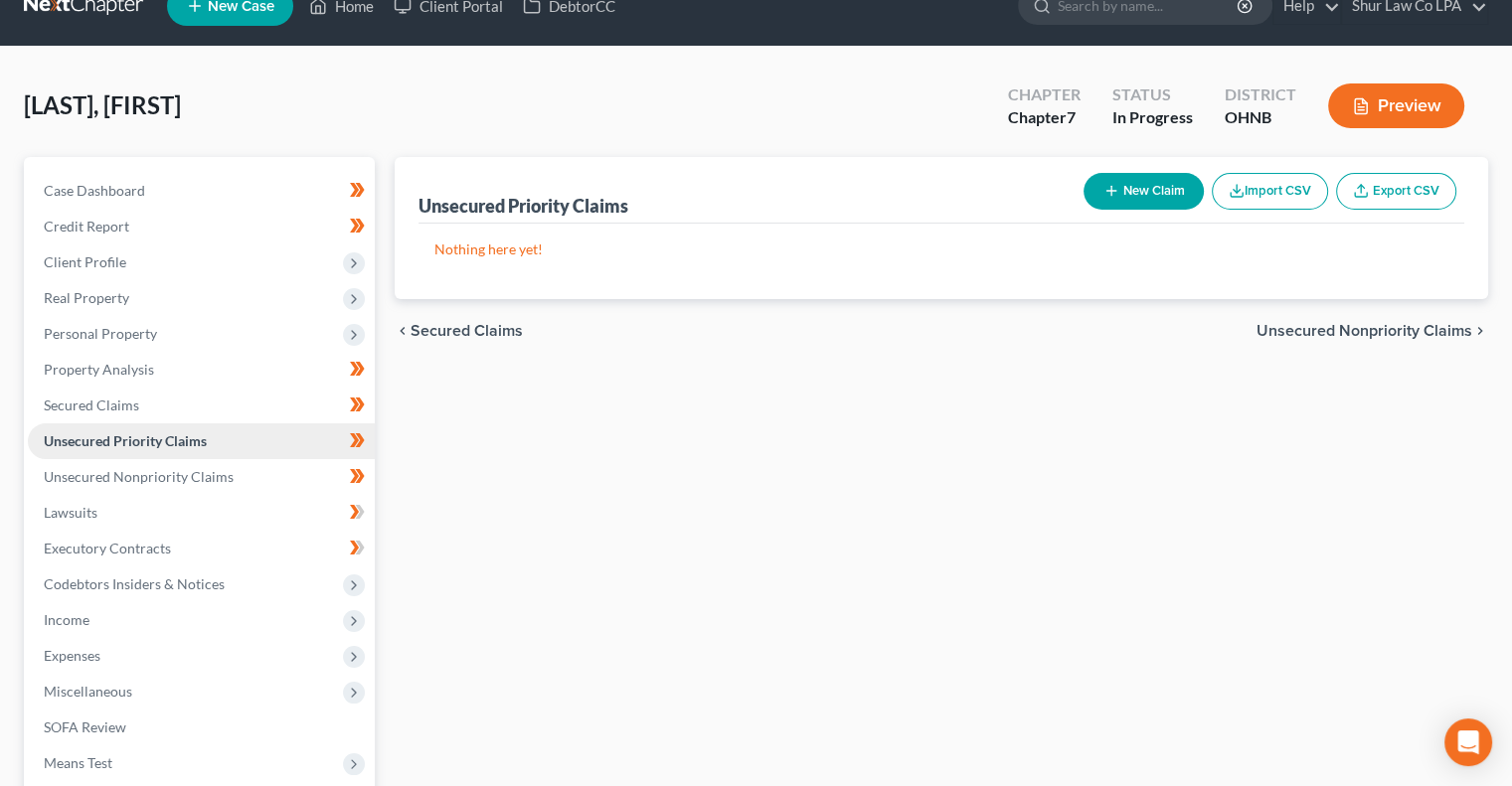 scroll, scrollTop: 40, scrollLeft: 0, axis: vertical 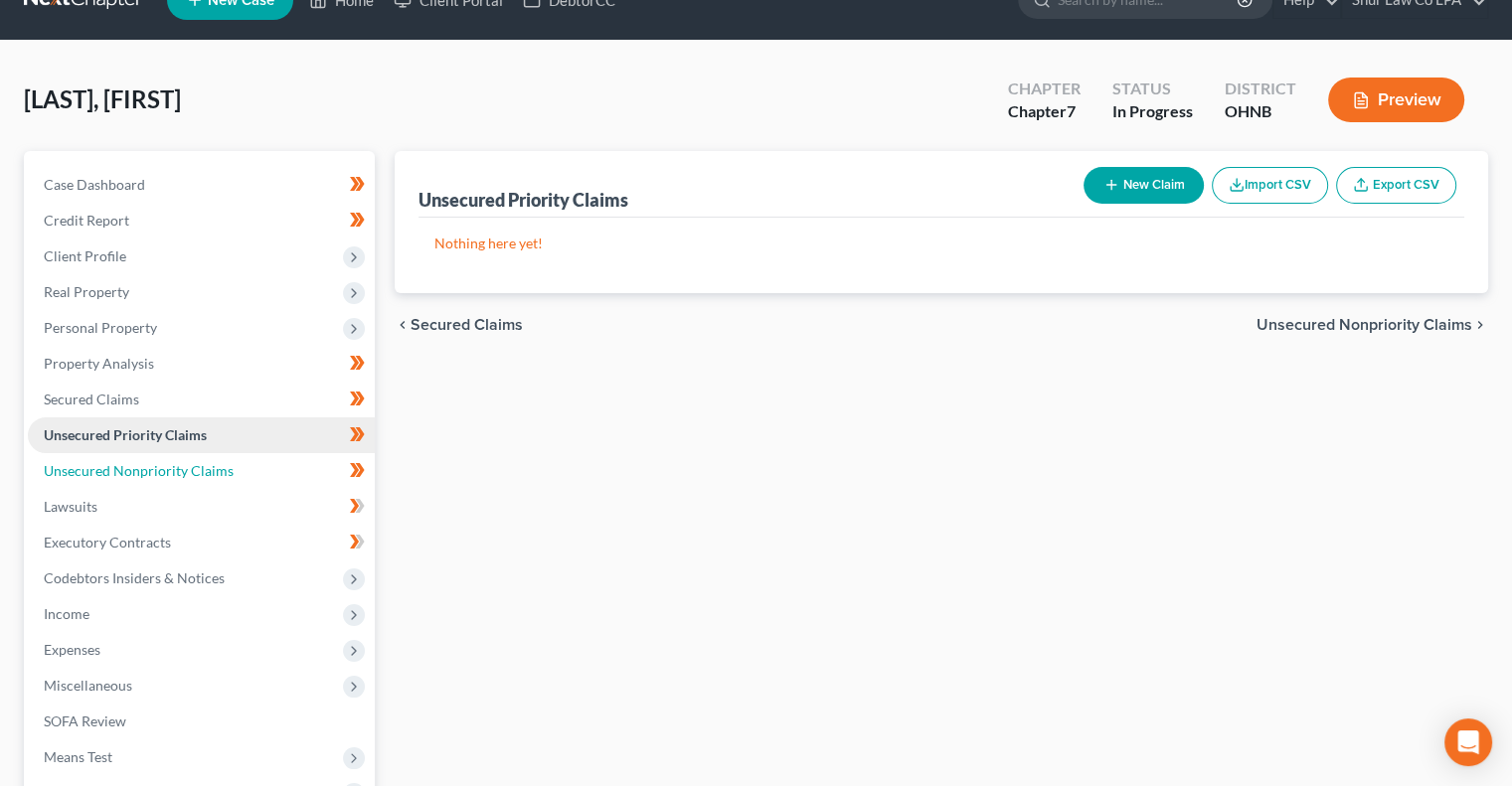click on "Unsecured Nonpriority Claims" at bounding box center [201, 471] 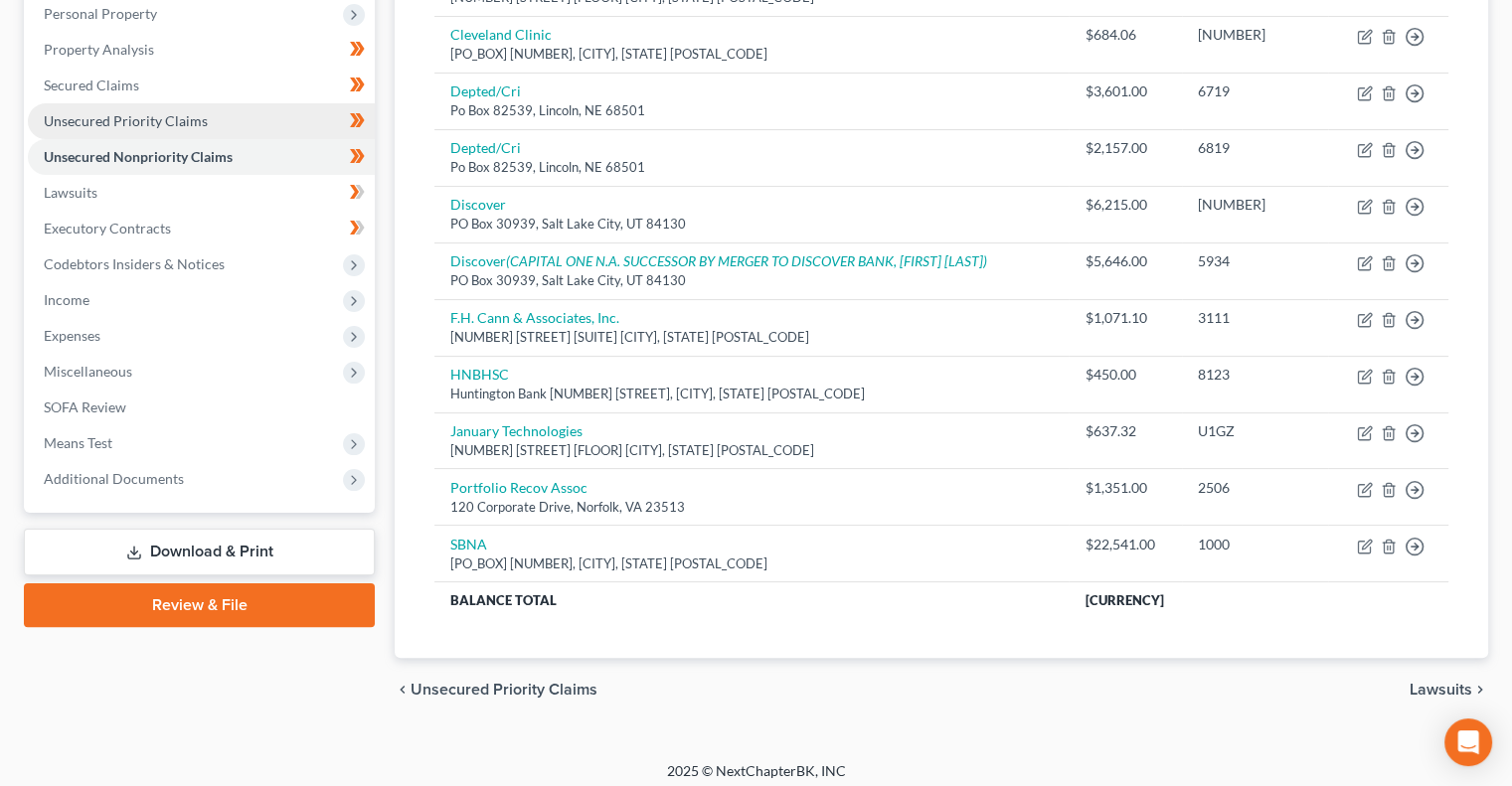 scroll, scrollTop: 357, scrollLeft: 0, axis: vertical 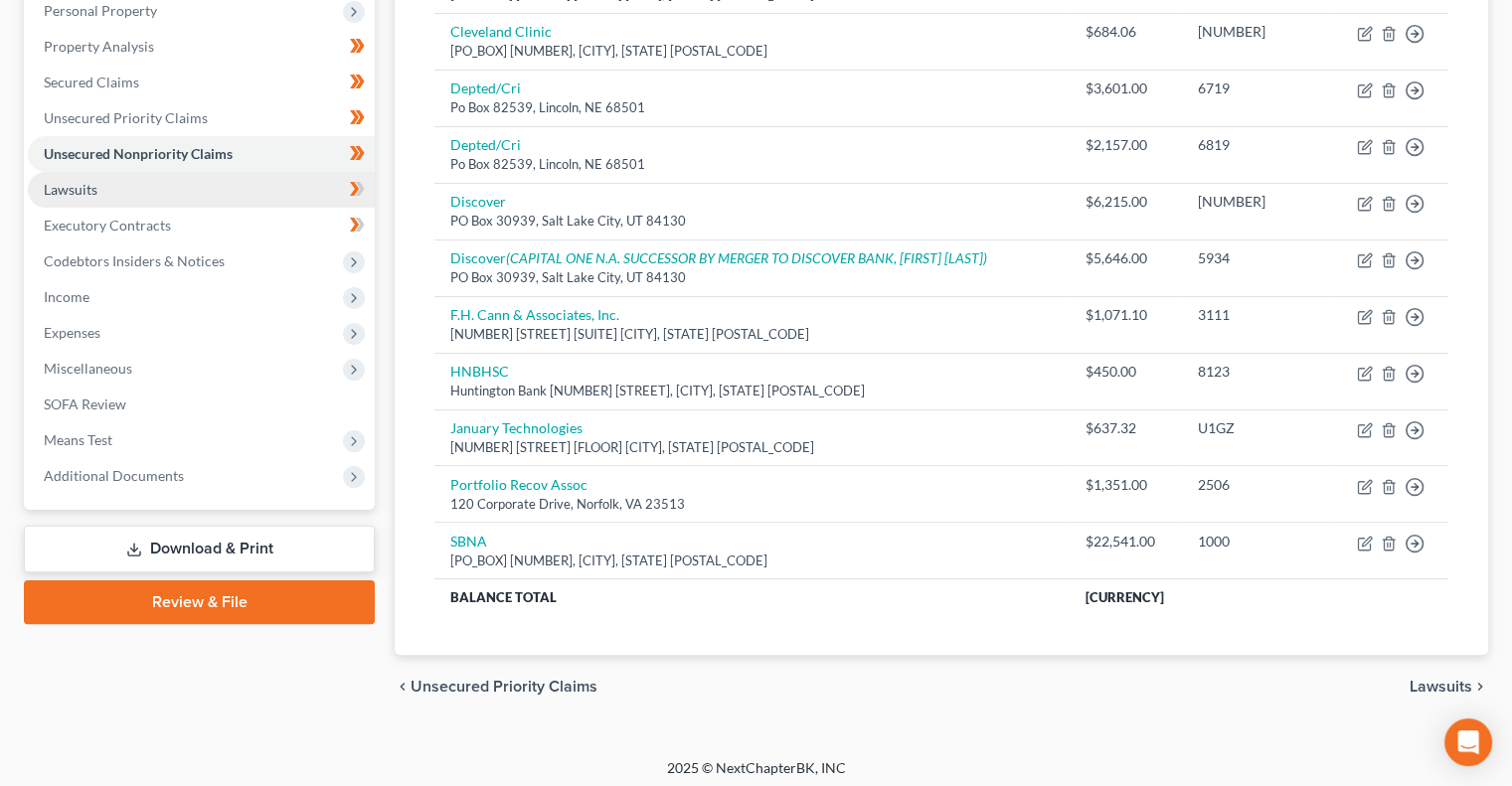 click on "Lawsuits" at bounding box center [201, 190] 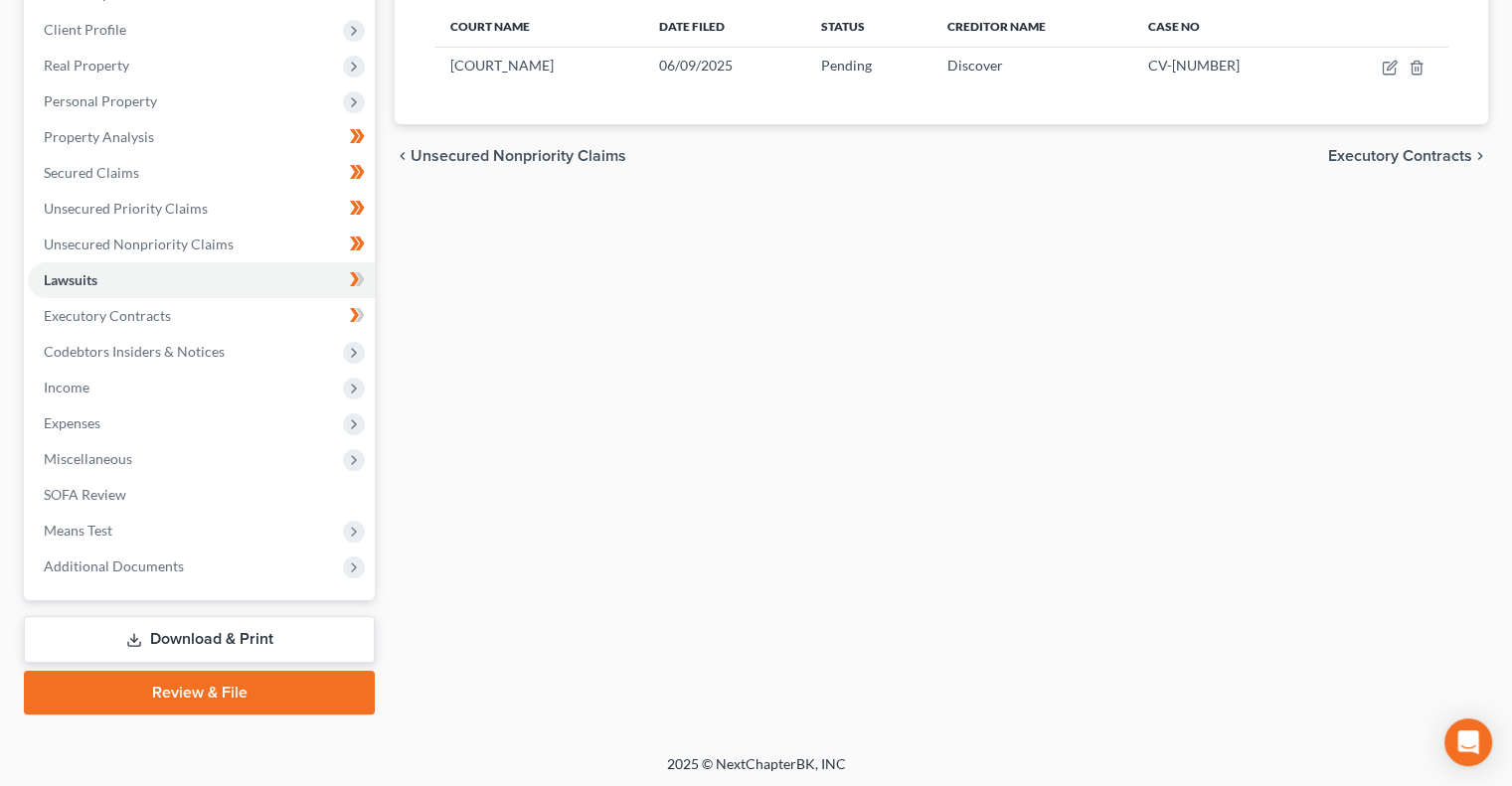 scroll, scrollTop: 266, scrollLeft: 0, axis: vertical 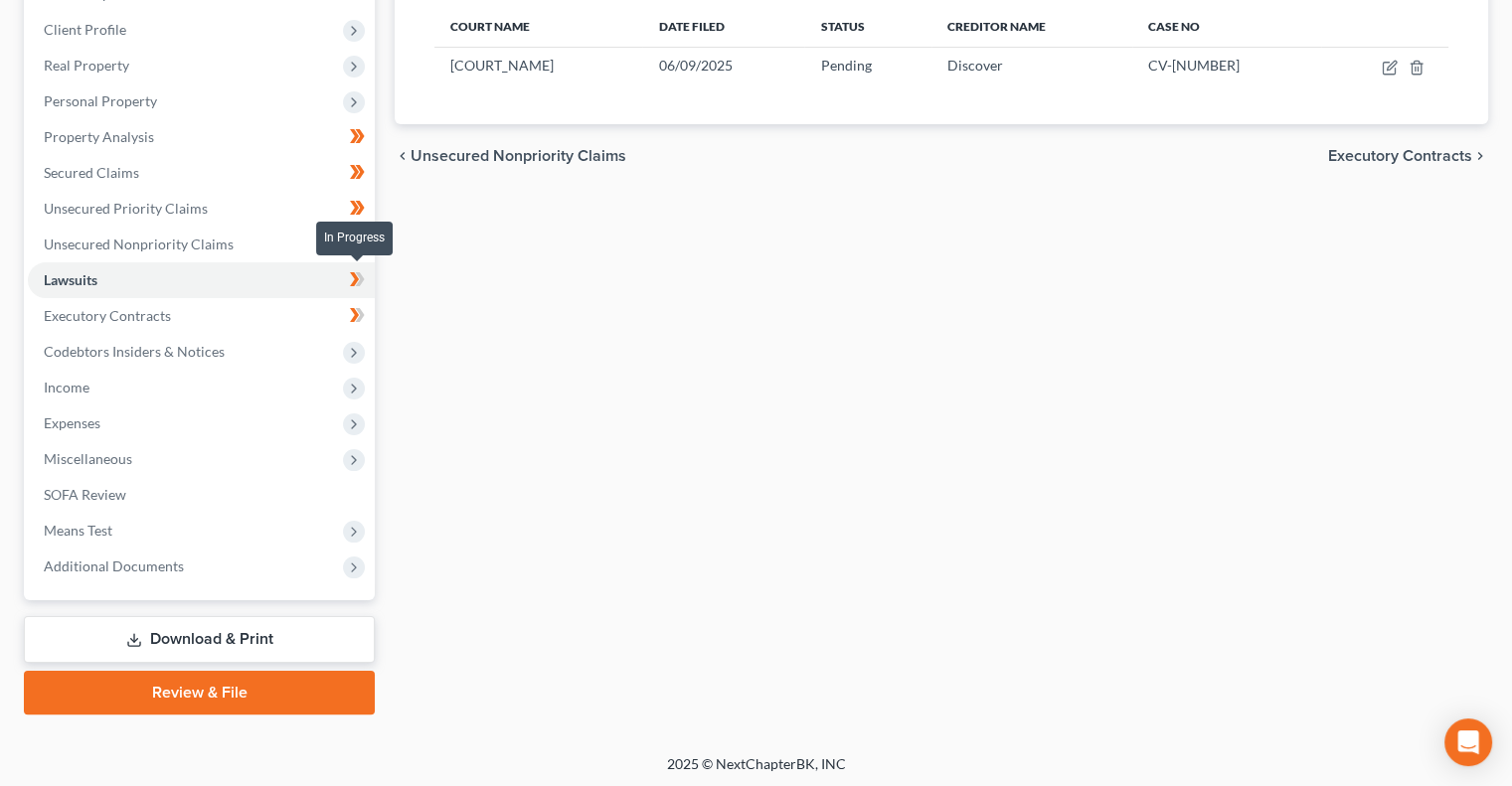 click 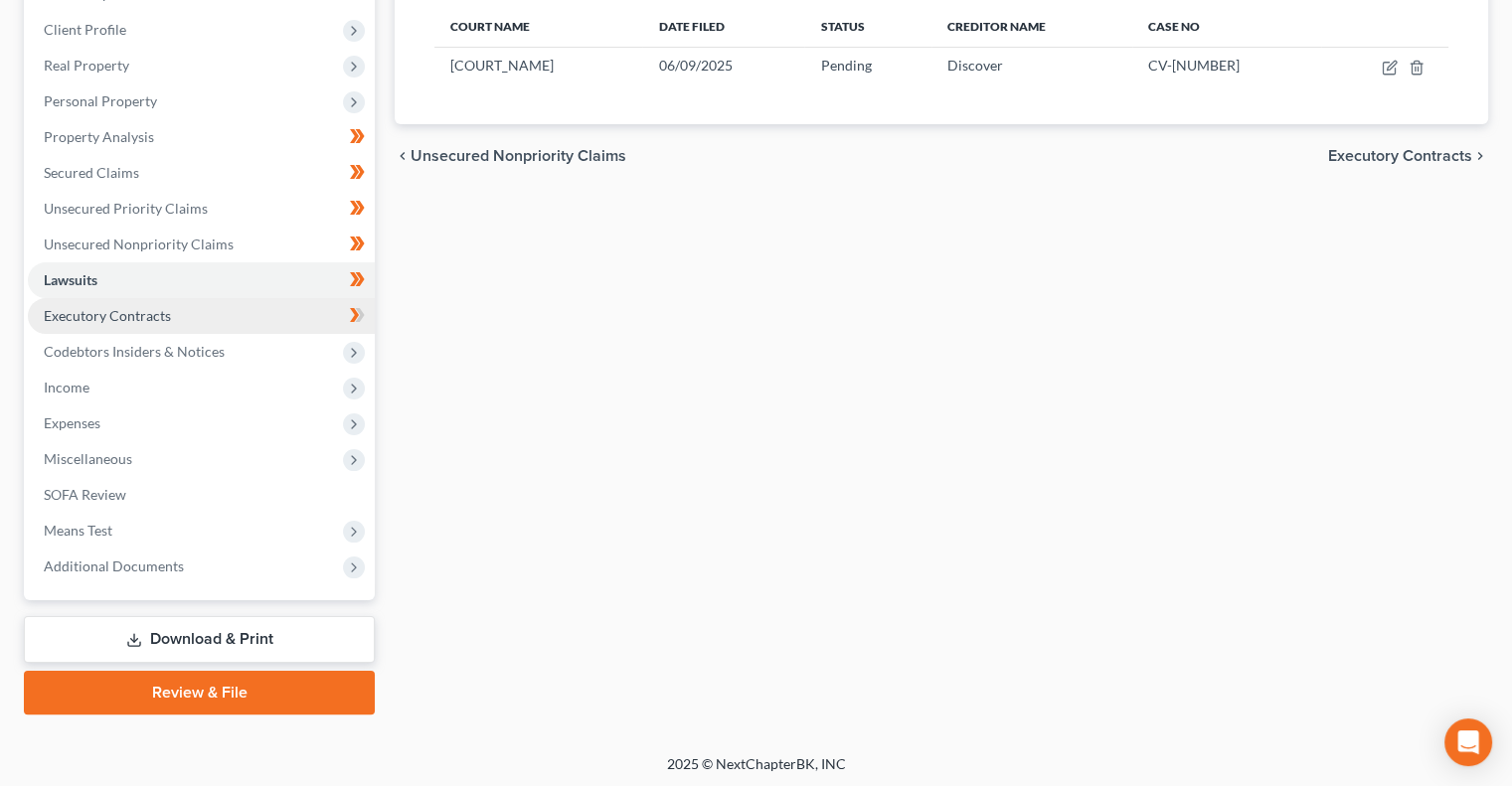 click on "Executory Contracts" at bounding box center (201, 316) 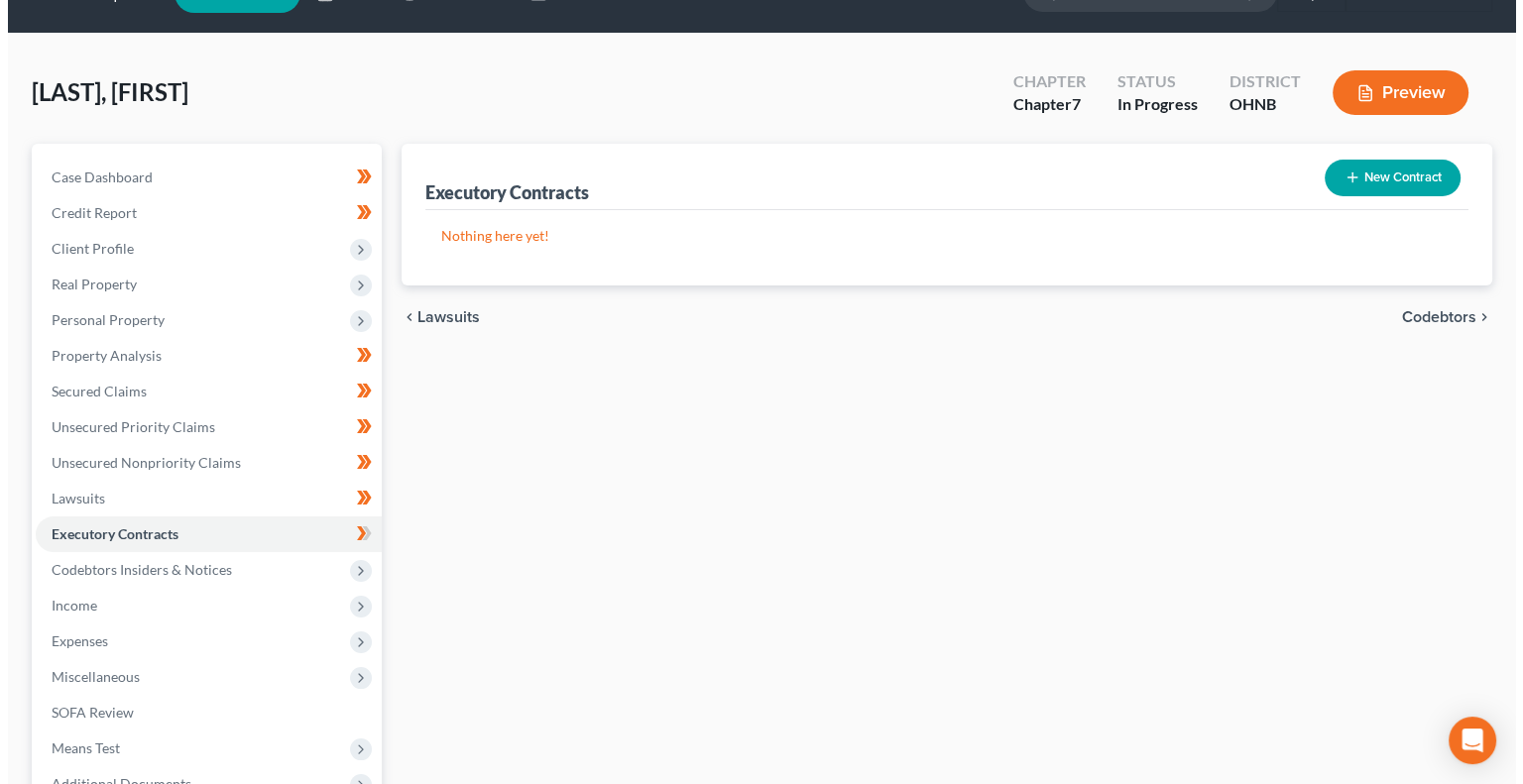scroll, scrollTop: 0, scrollLeft: 0, axis: both 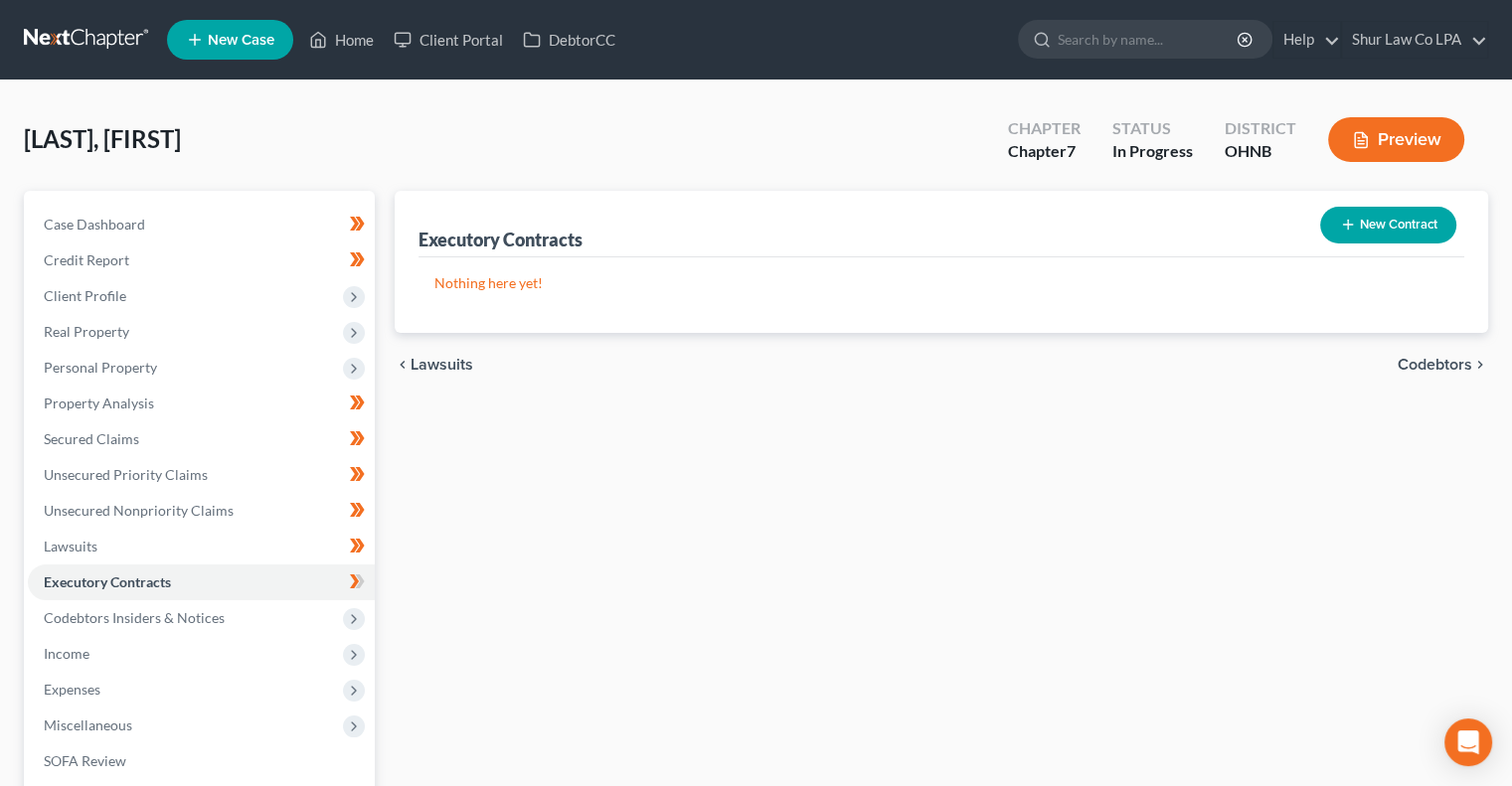click on "New Contract" at bounding box center (1388, 225) 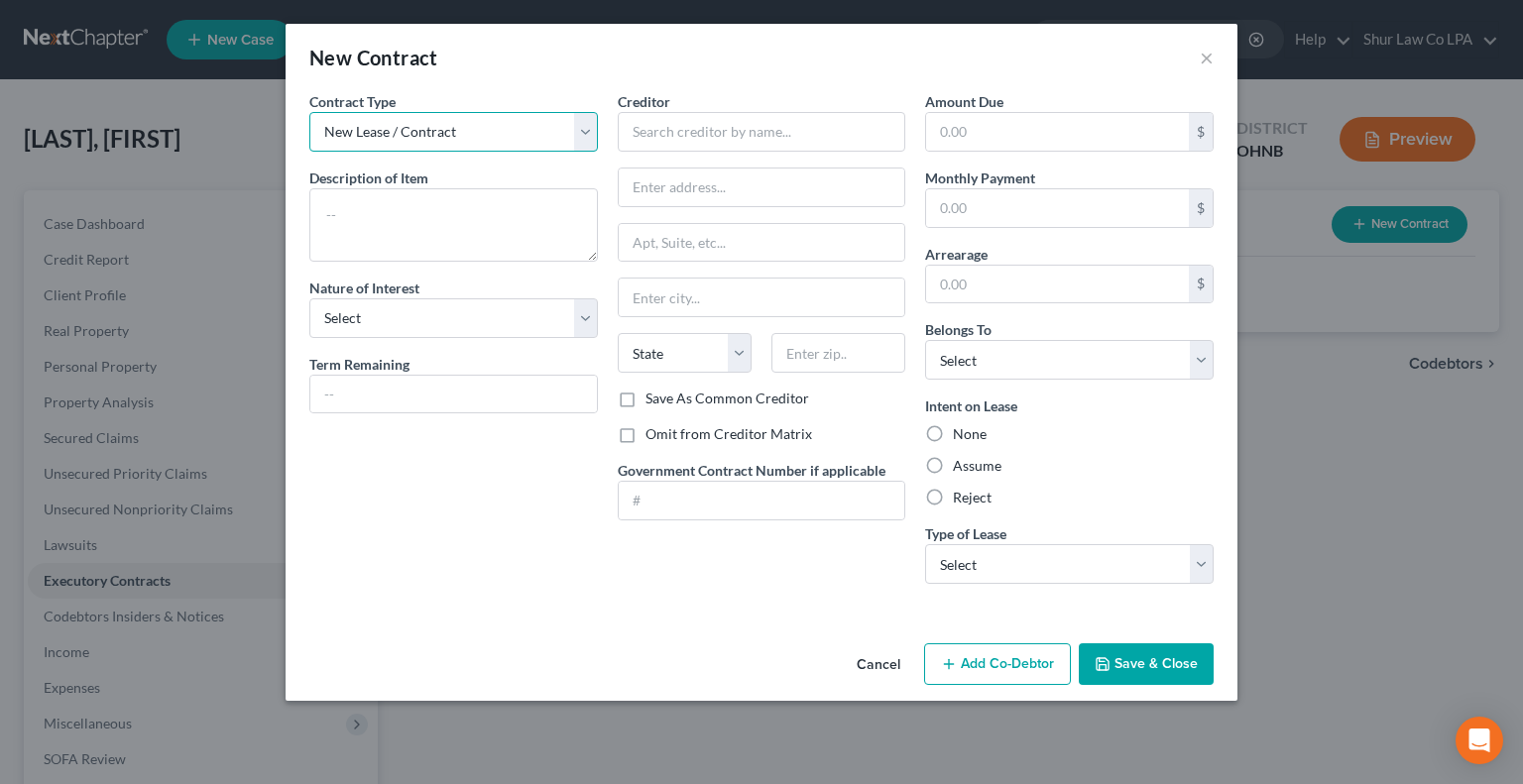 click on "New Lease / Contract New Timeshare" at bounding box center [453, 132] 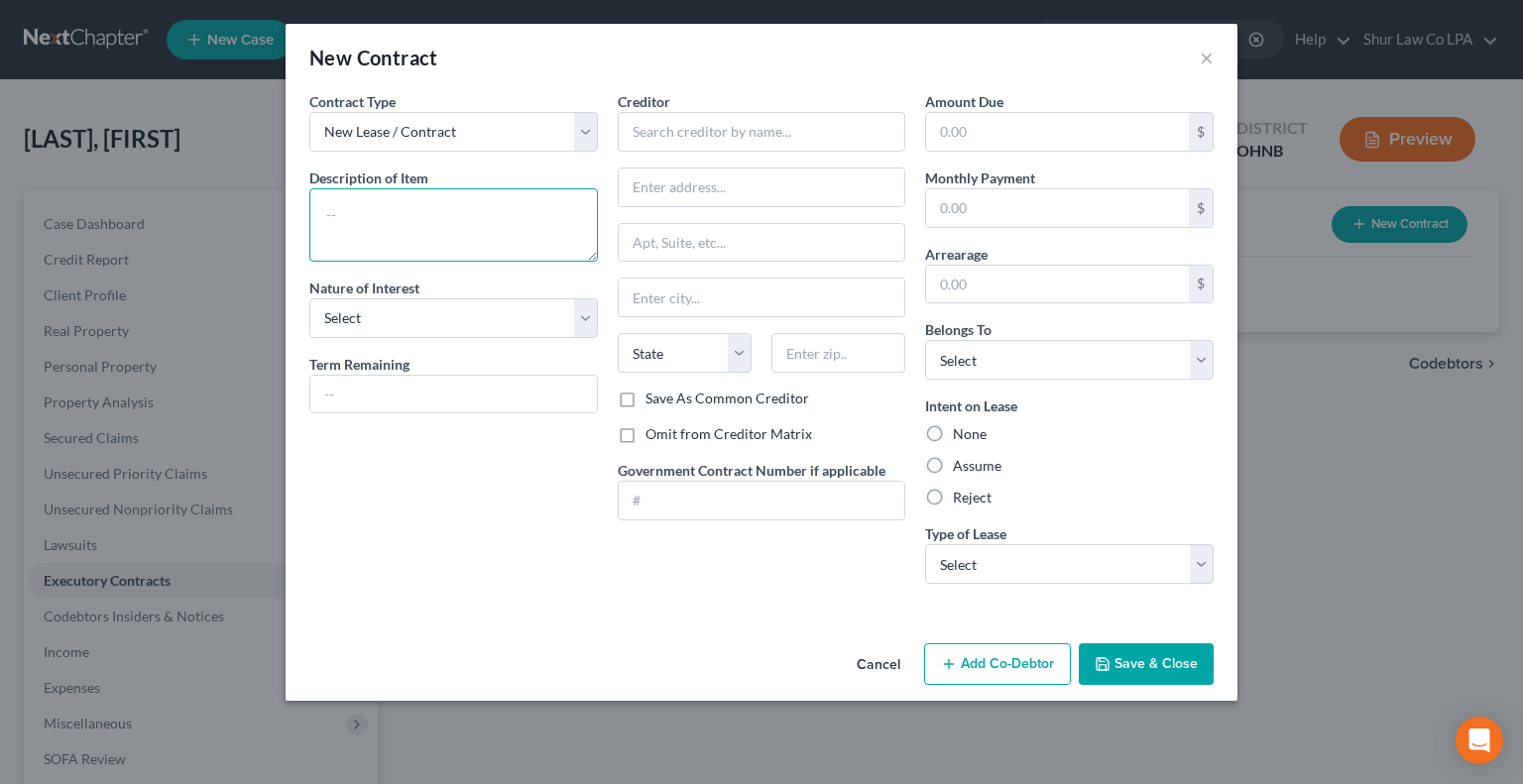 click at bounding box center (453, 225) 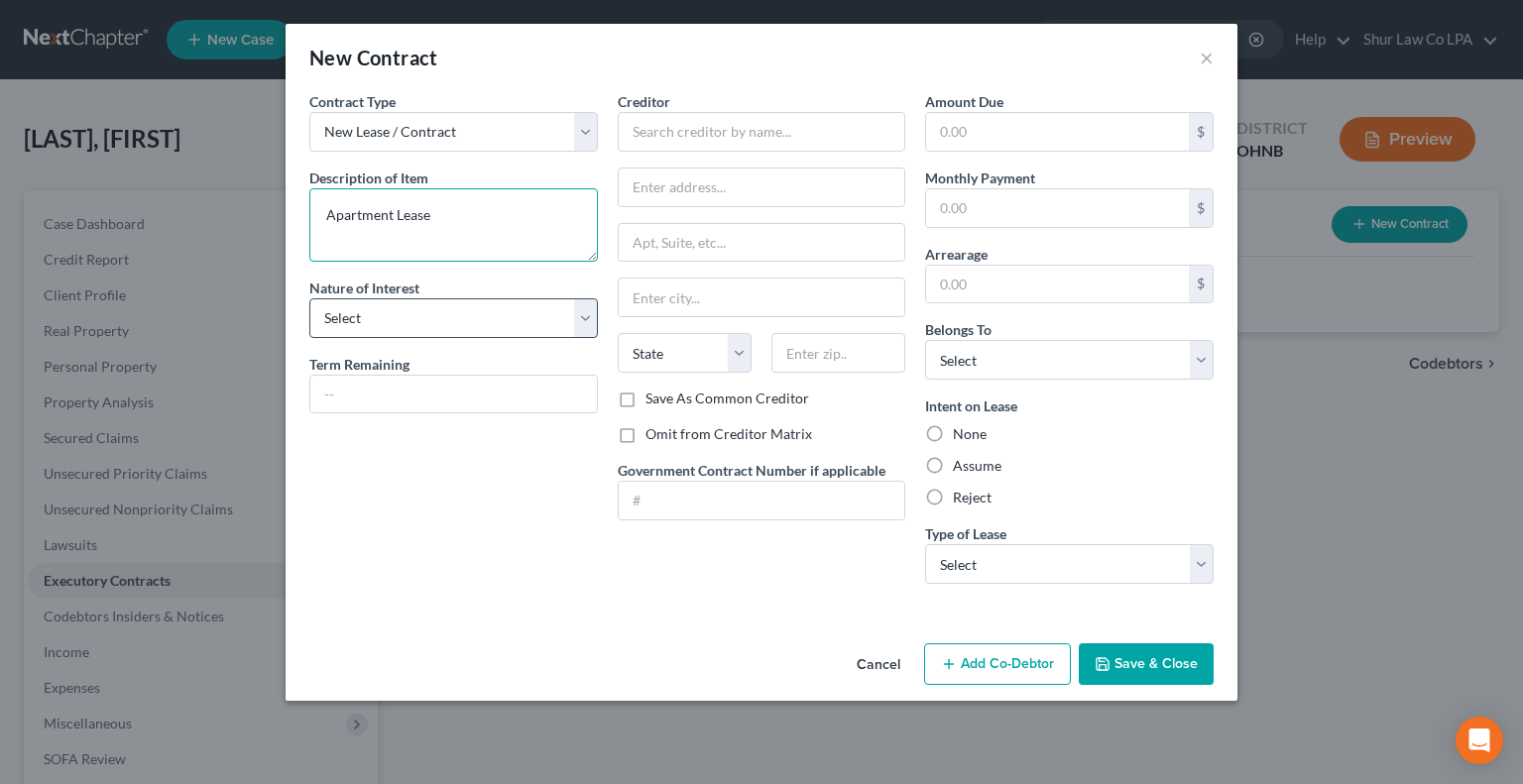 type on "Apartment Lease" 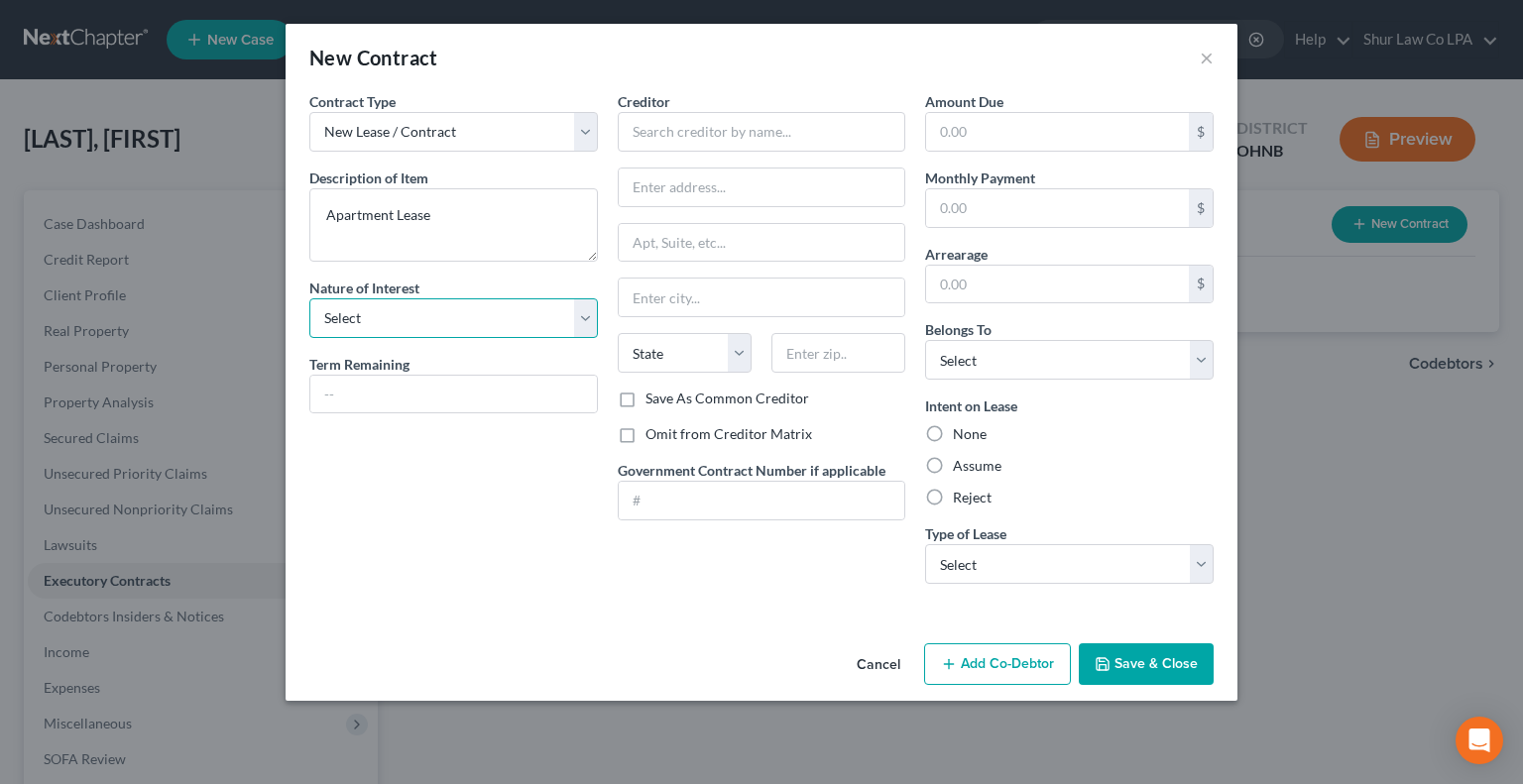 click on "Select Purchaser Agent Lessor Lessee" at bounding box center (453, 318) 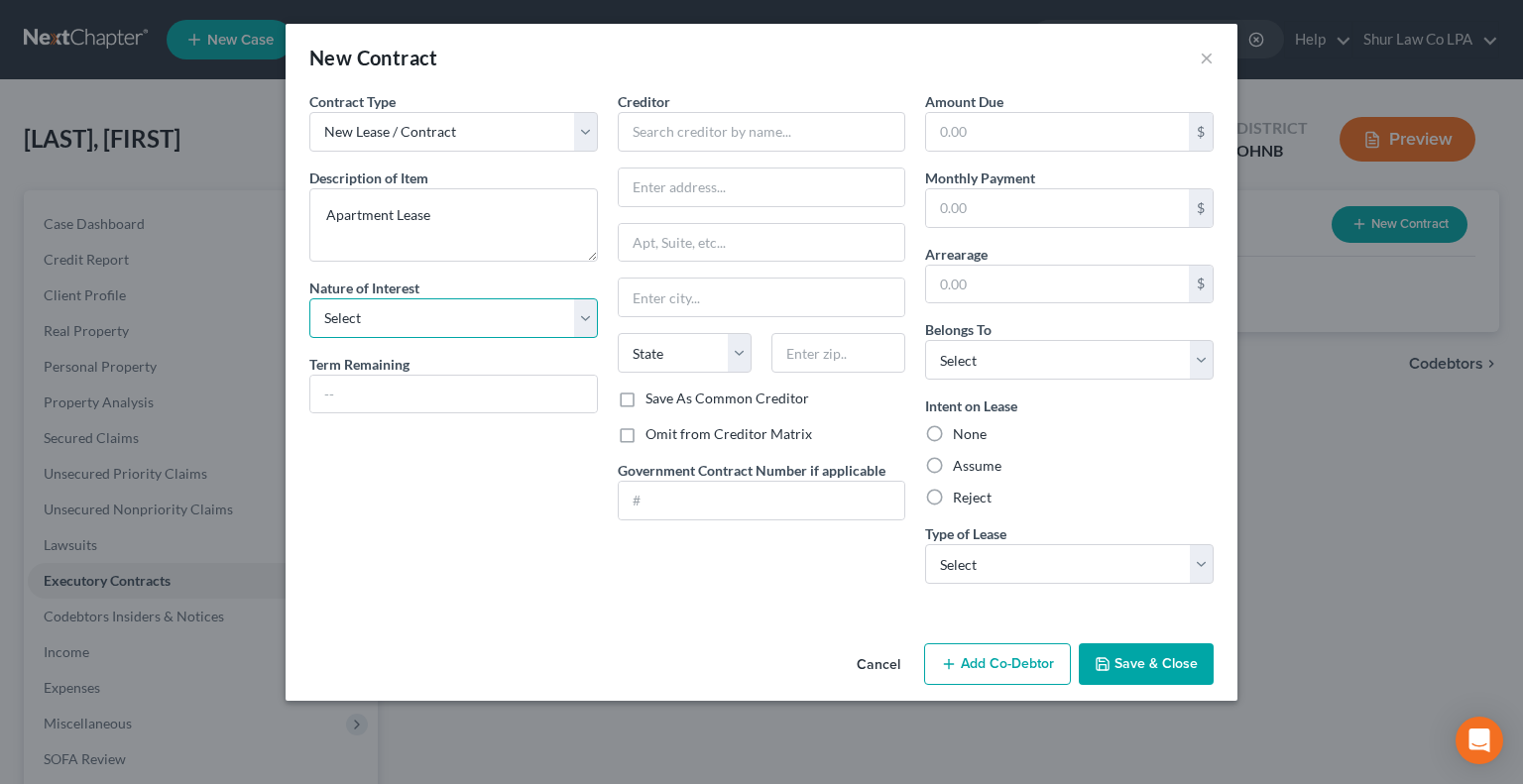select on "3" 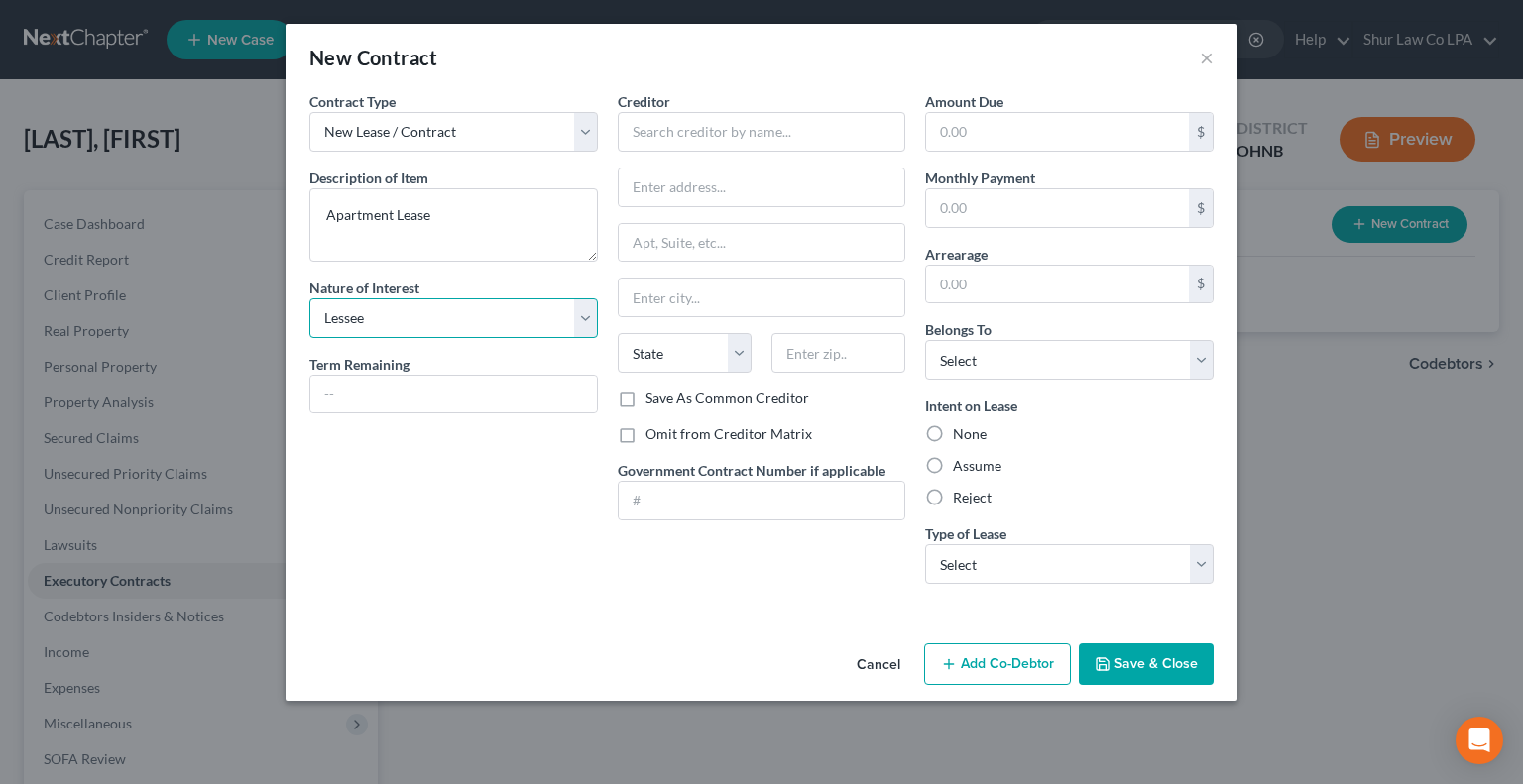 click on "Select Purchaser Agent Lessor Lessee" at bounding box center (453, 318) 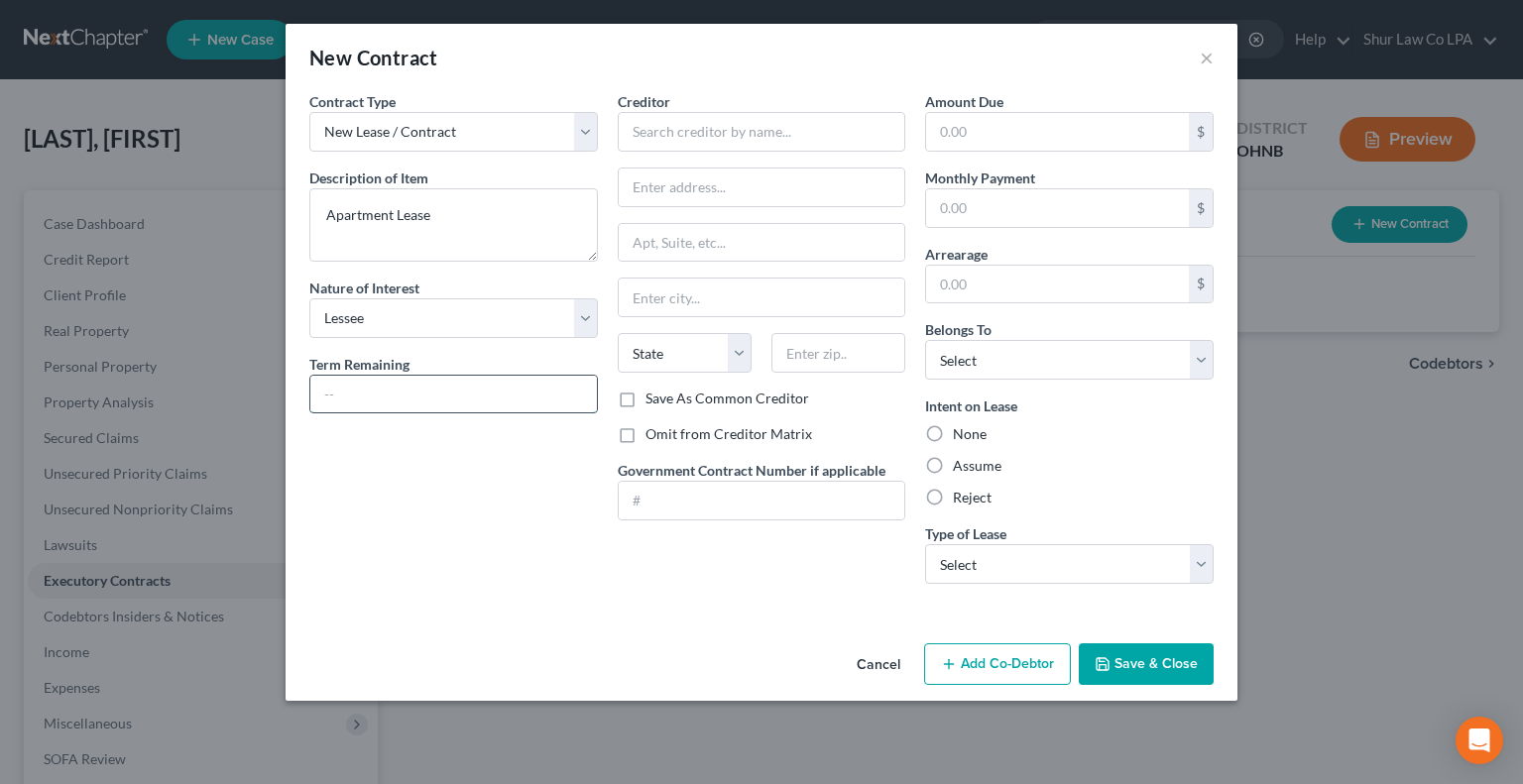 click at bounding box center (453, 394) 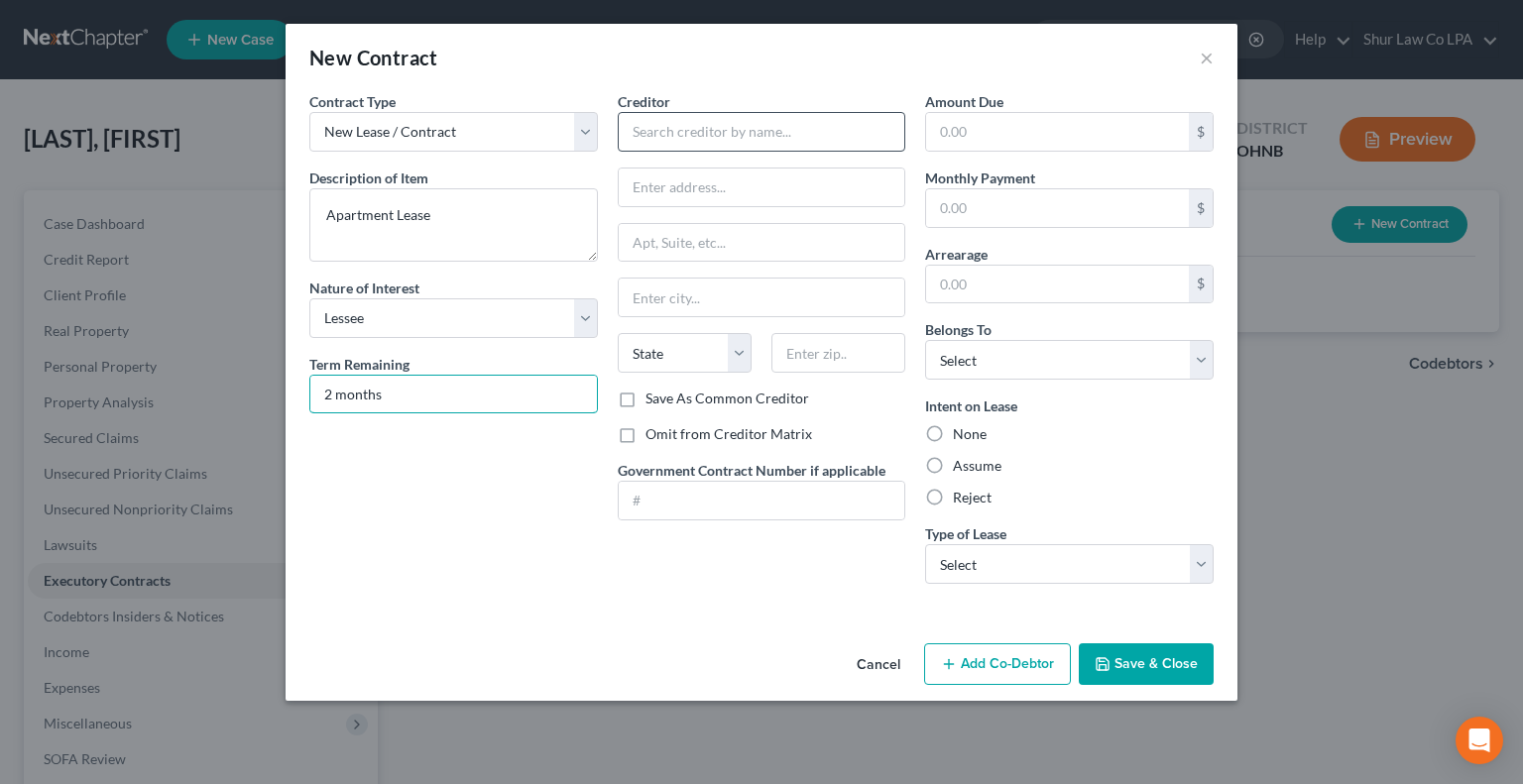 type on "2 months" 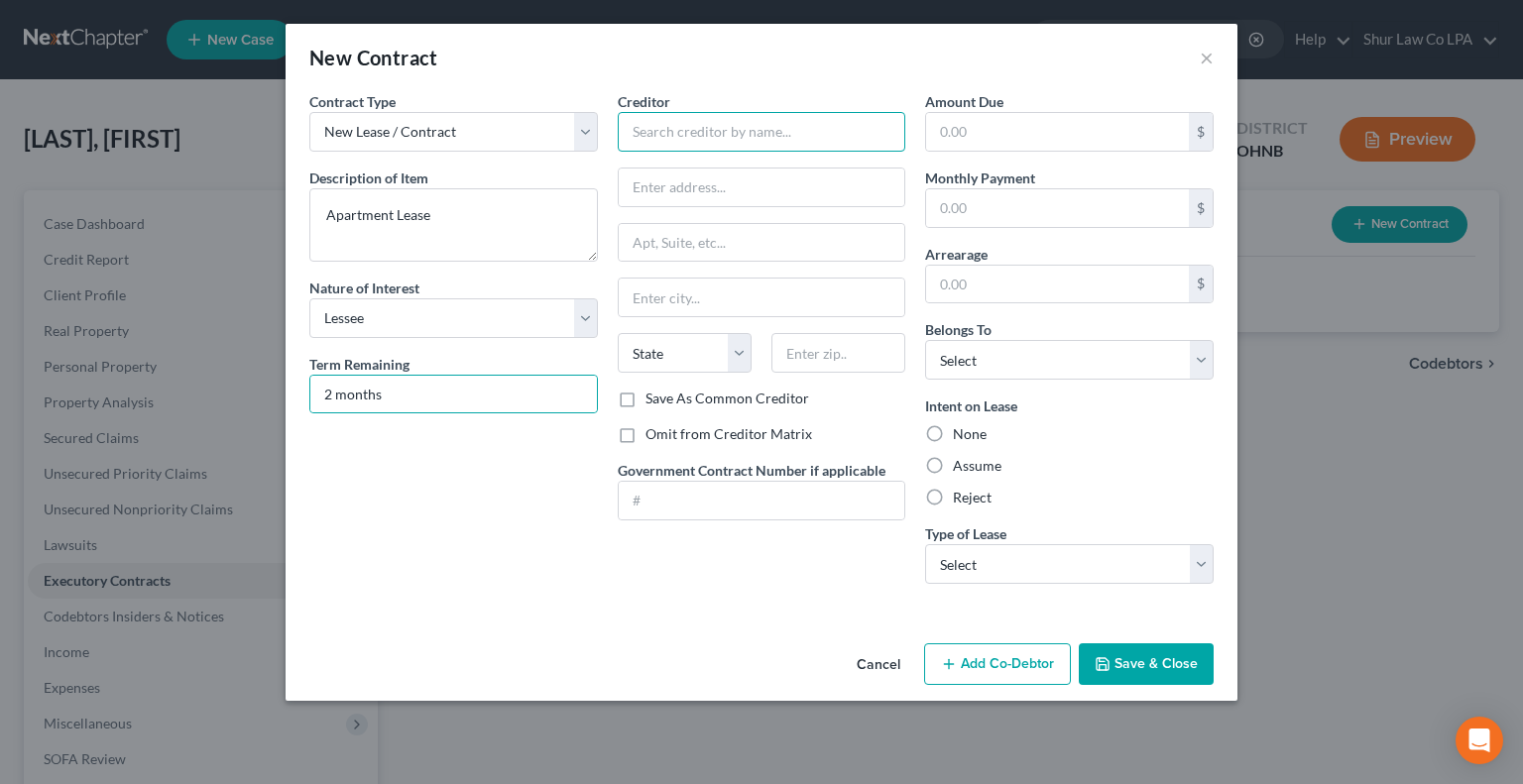 click at bounding box center [762, 132] 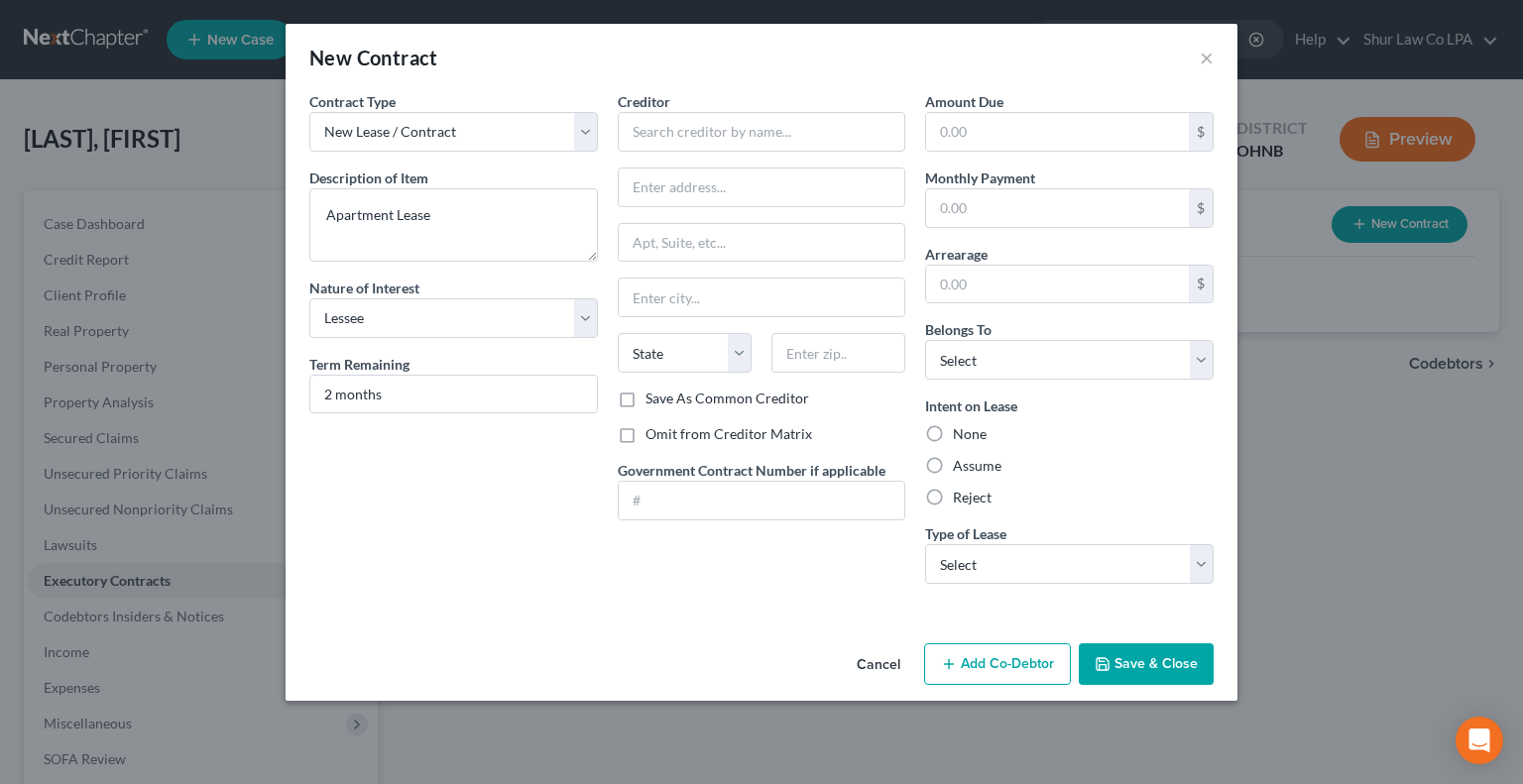 click on "Omit from Creditor Matrix" at bounding box center [729, 434] 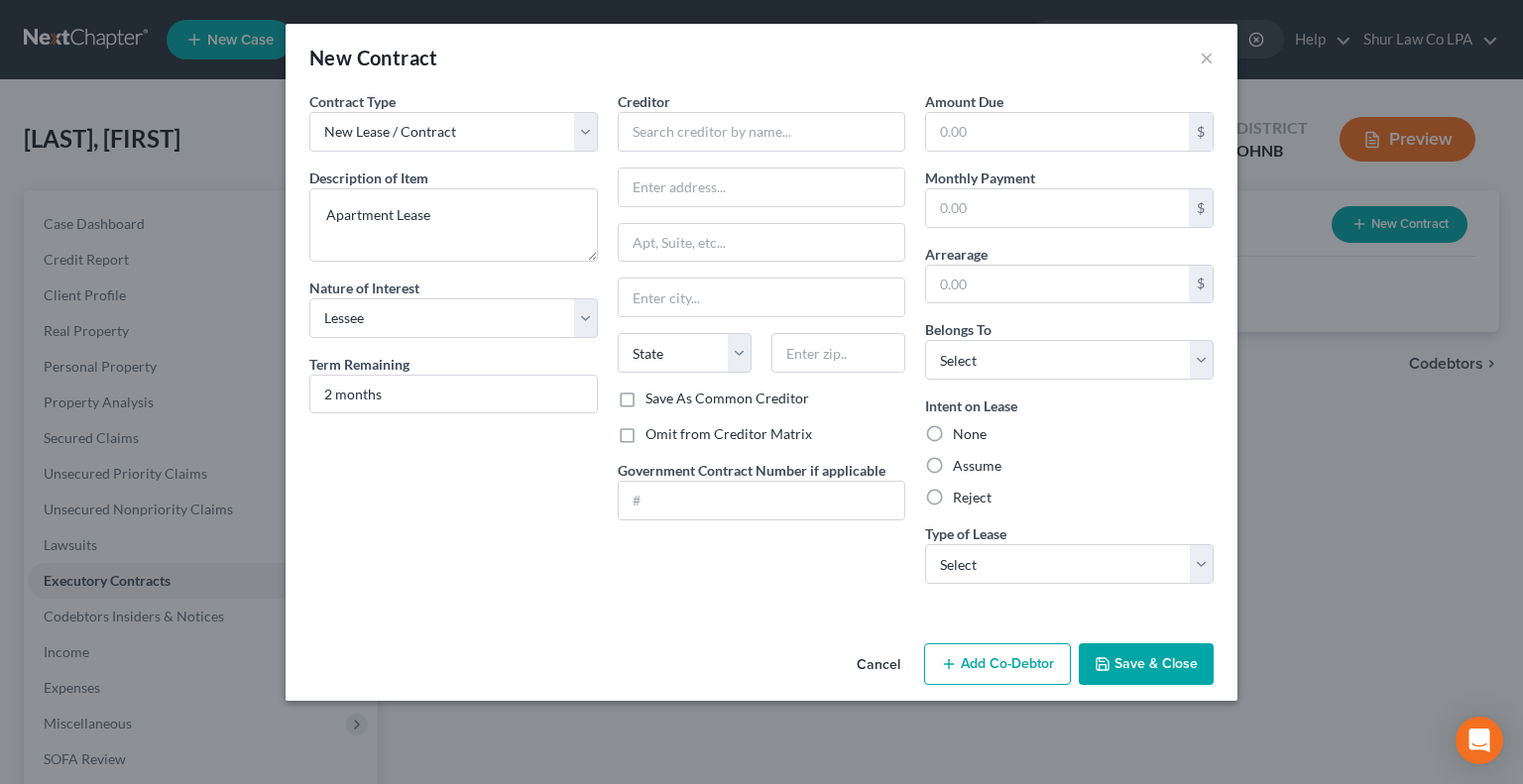 click on "Omit from Creditor Matrix" at bounding box center (659, 430) 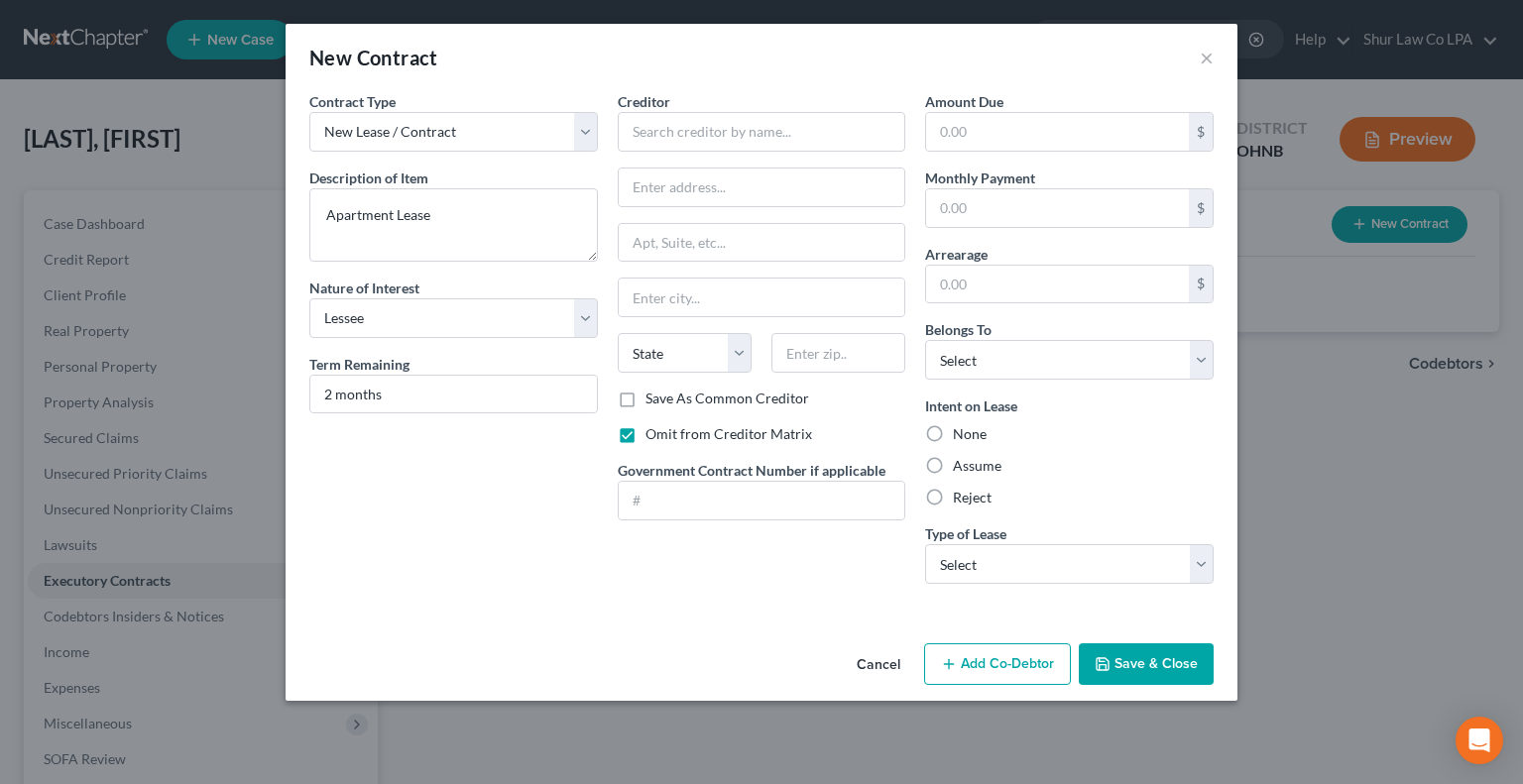click on "Save As Common Creditor" at bounding box center [762, 398] 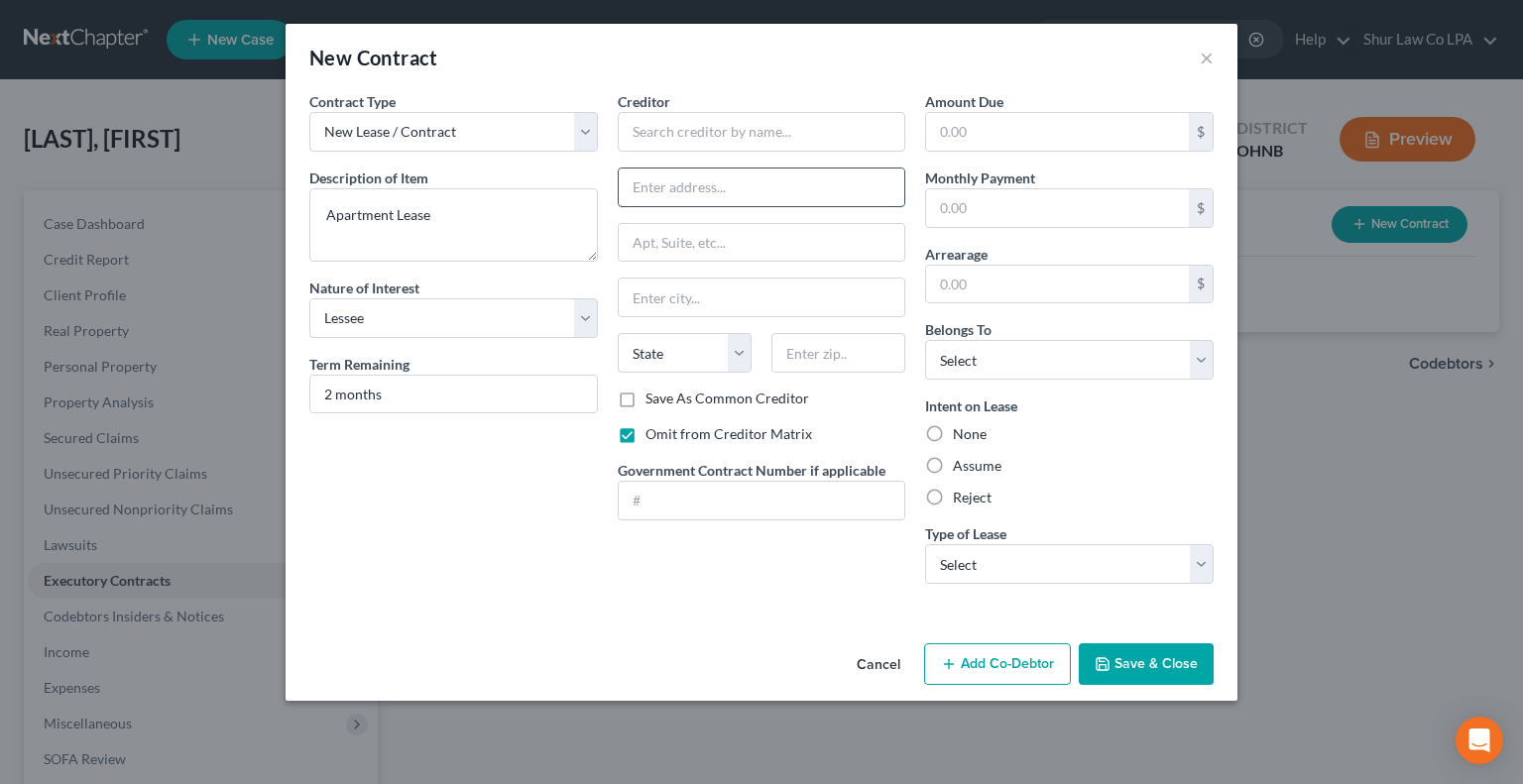 click at bounding box center (762, 187) 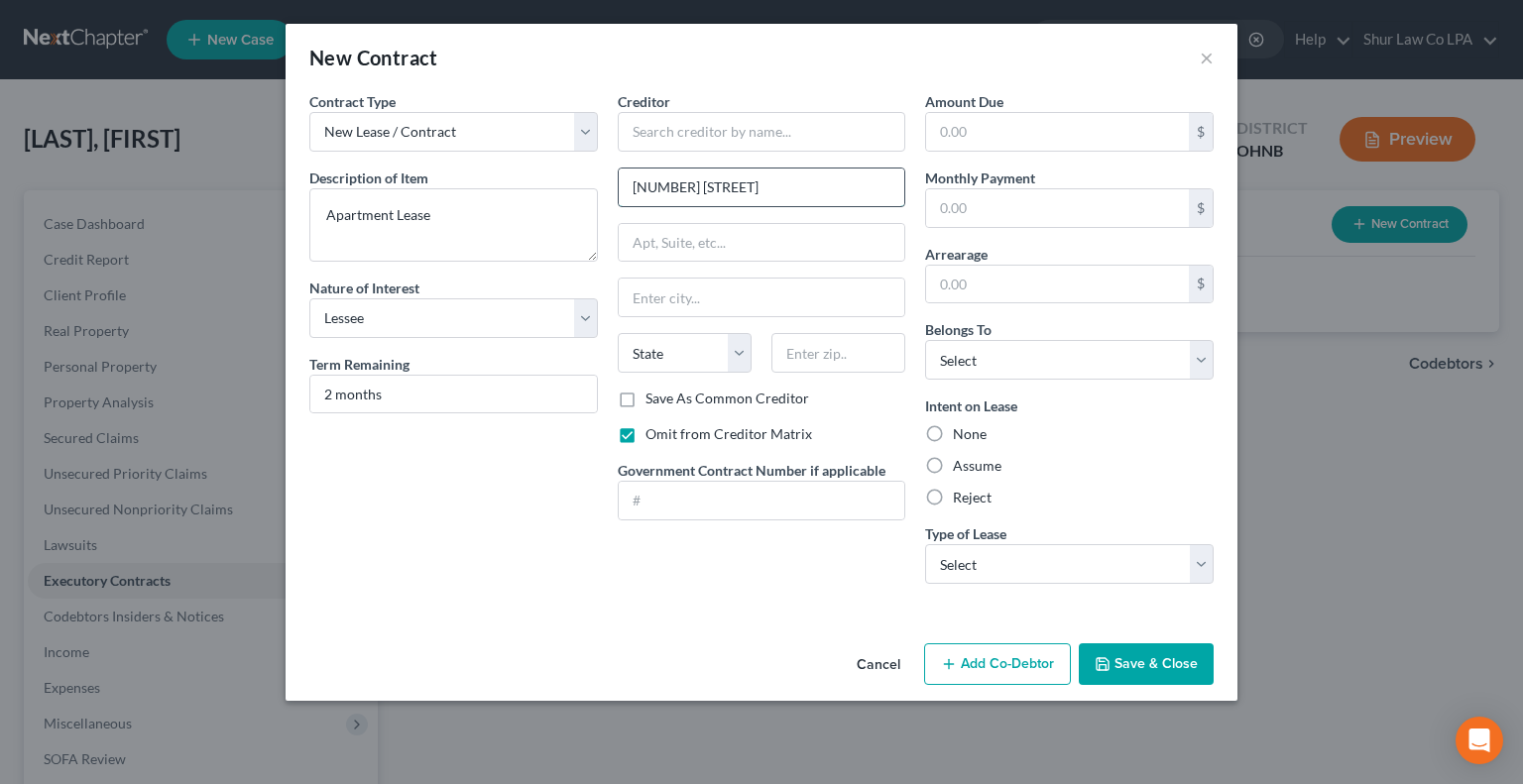 type on "27080 Oakwood Drive" 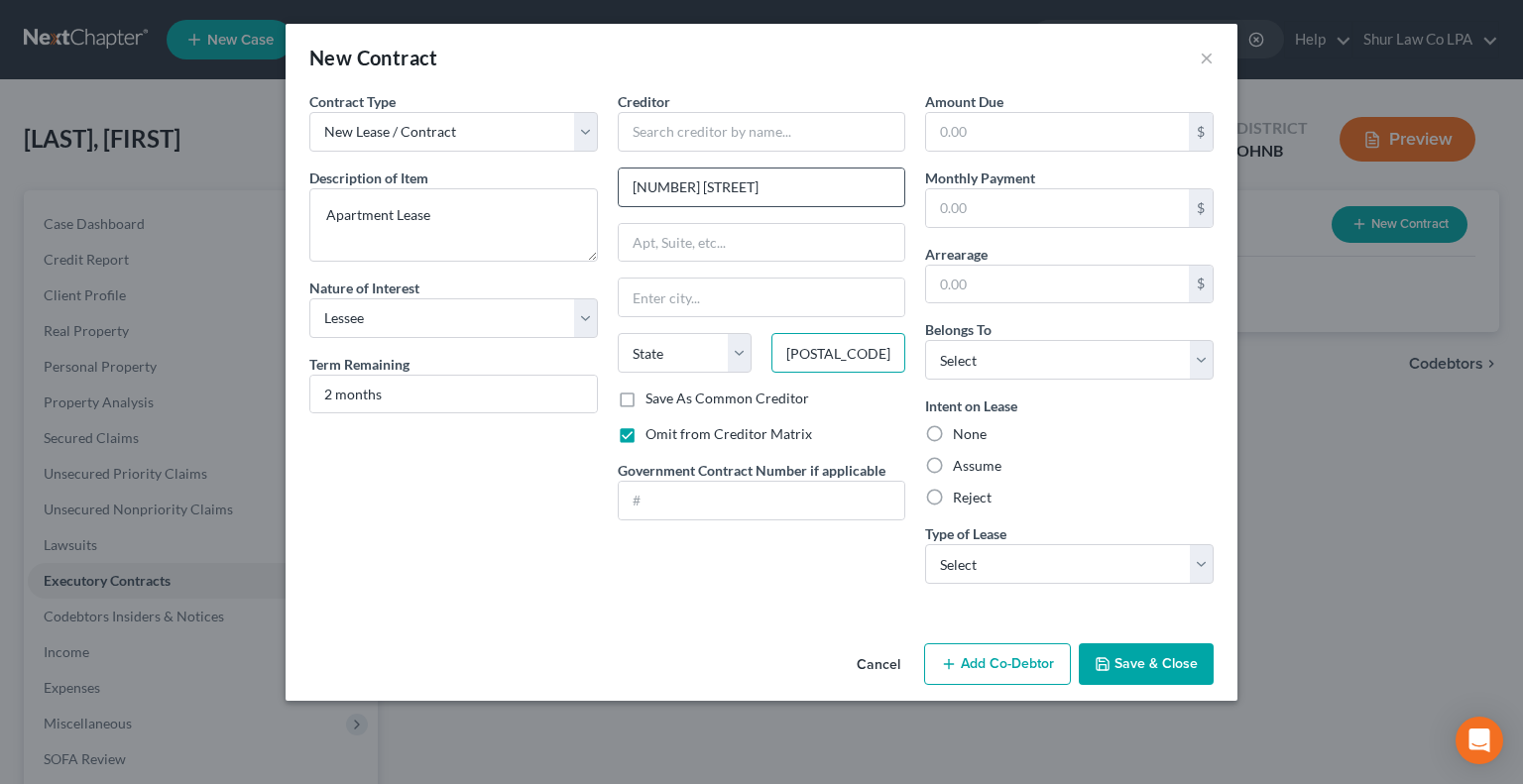 type on "44138" 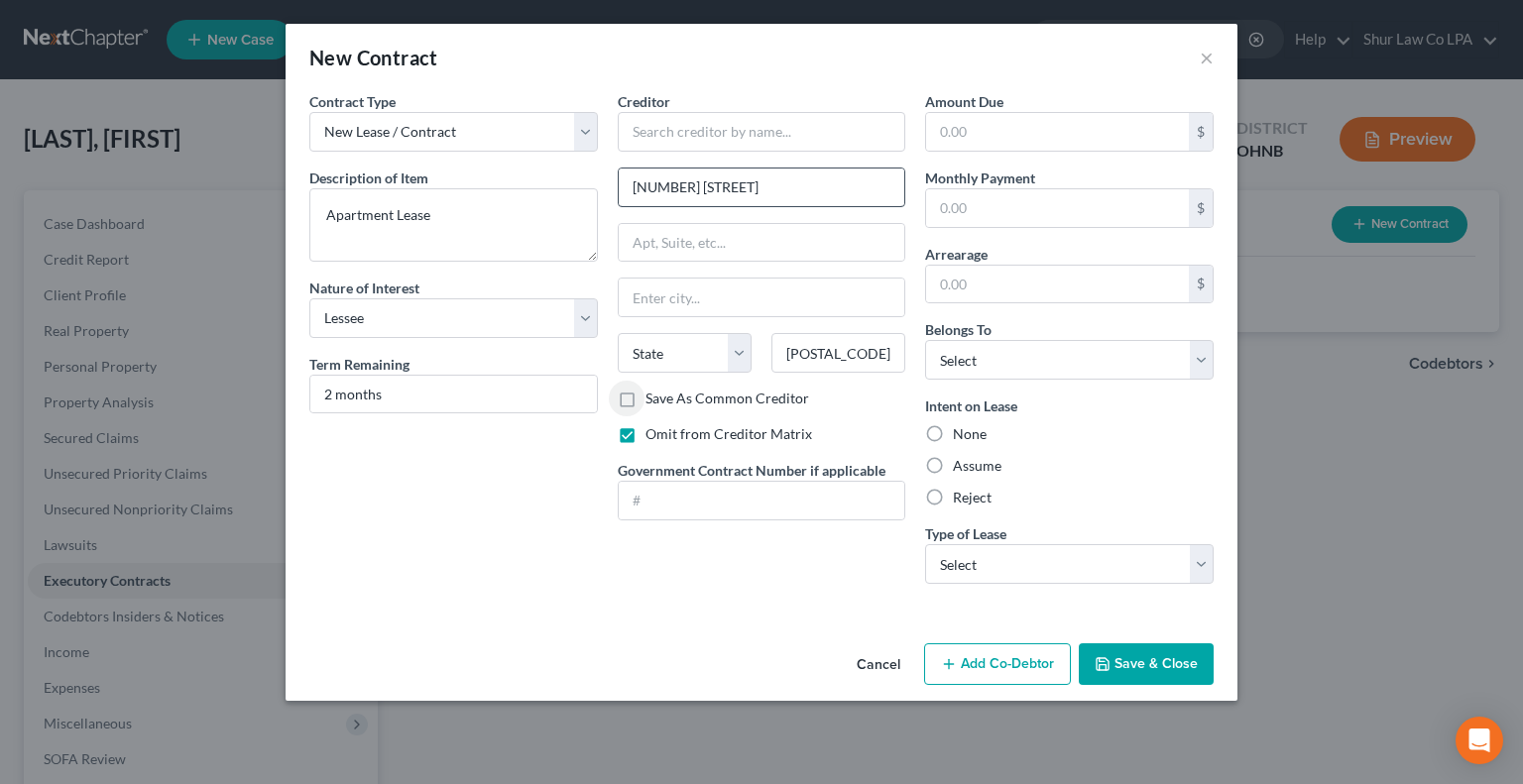 type on "Olmsted Falls" 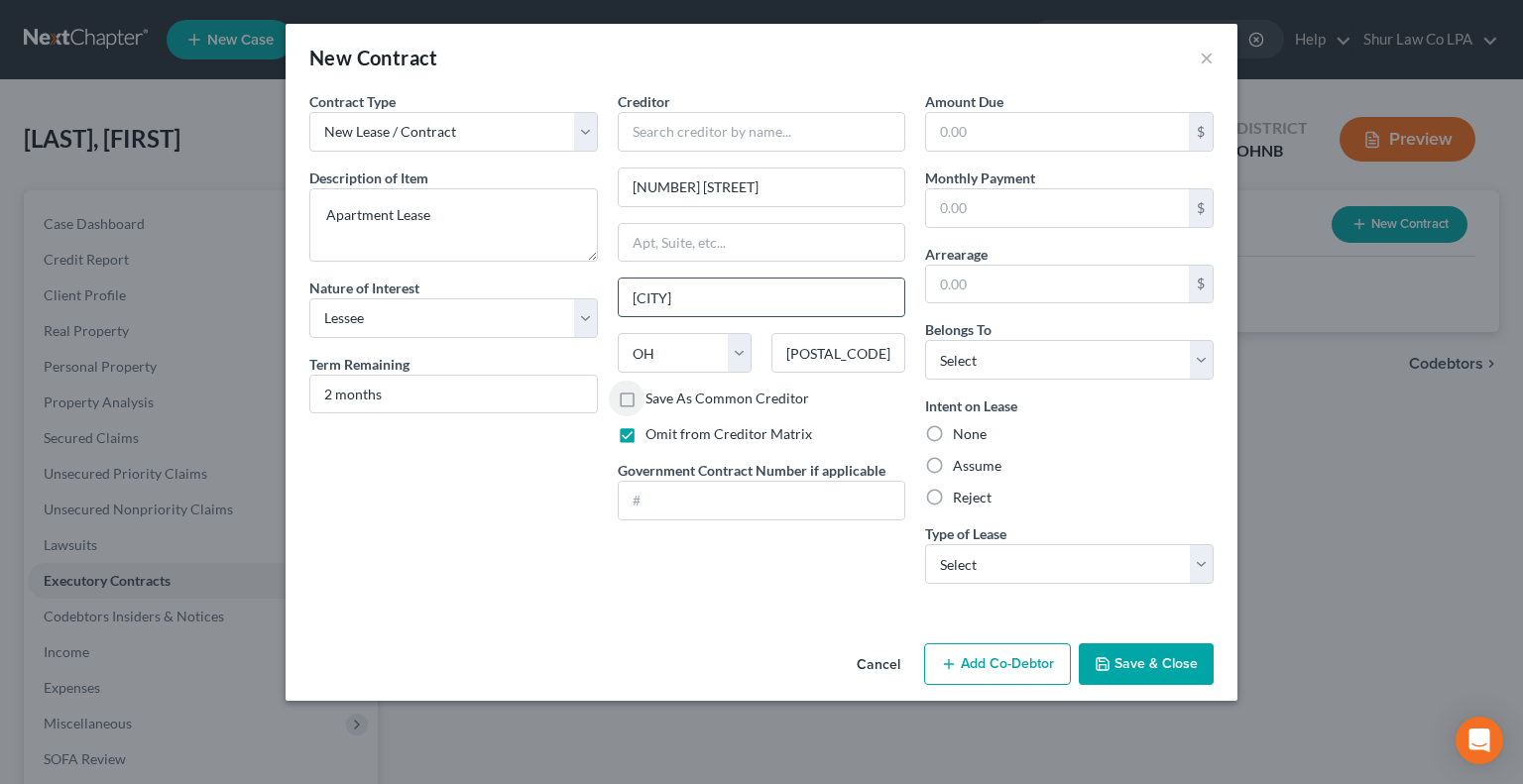 click on "Olmsted Falls" at bounding box center (762, 297) 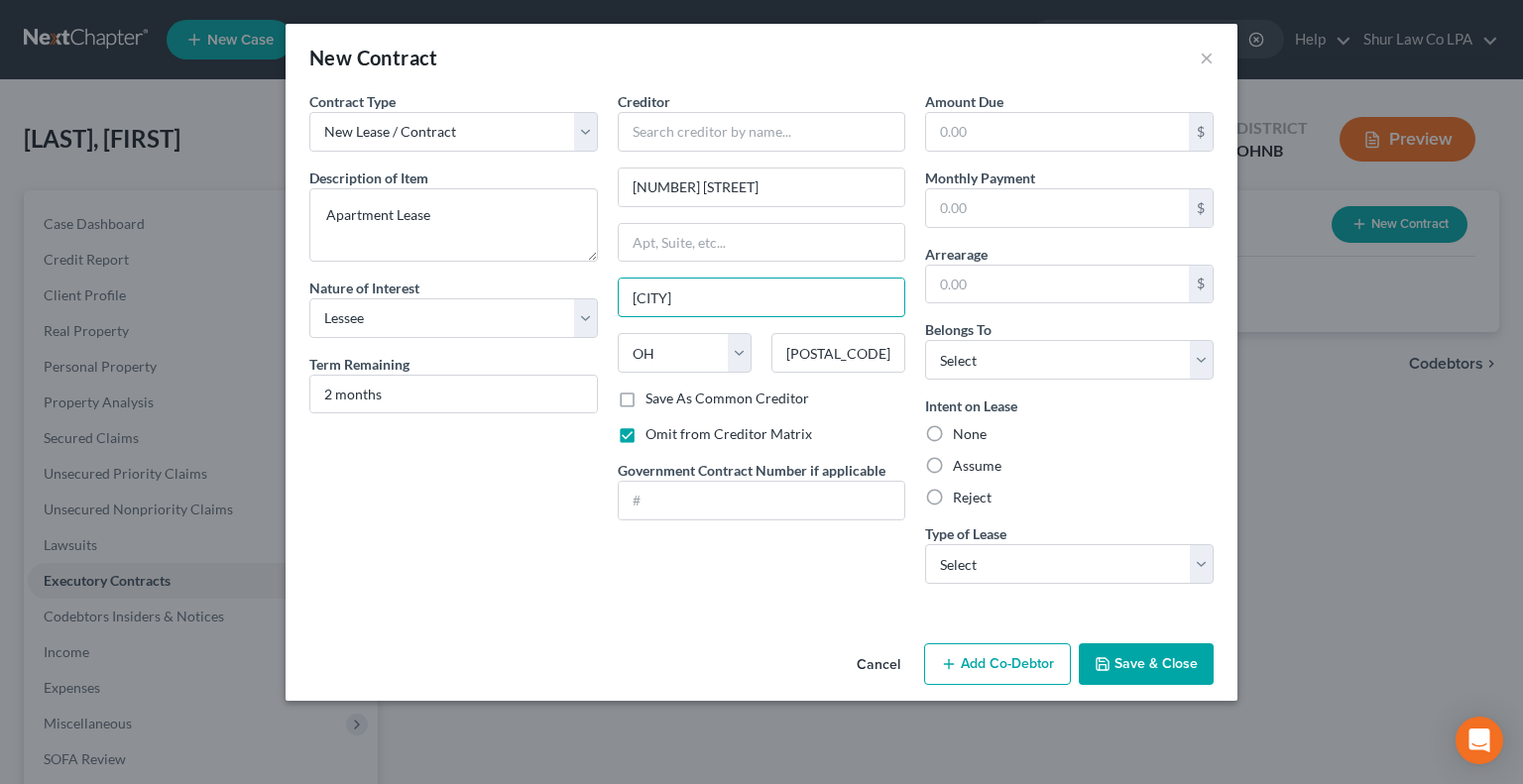type on "Olmsted Township" 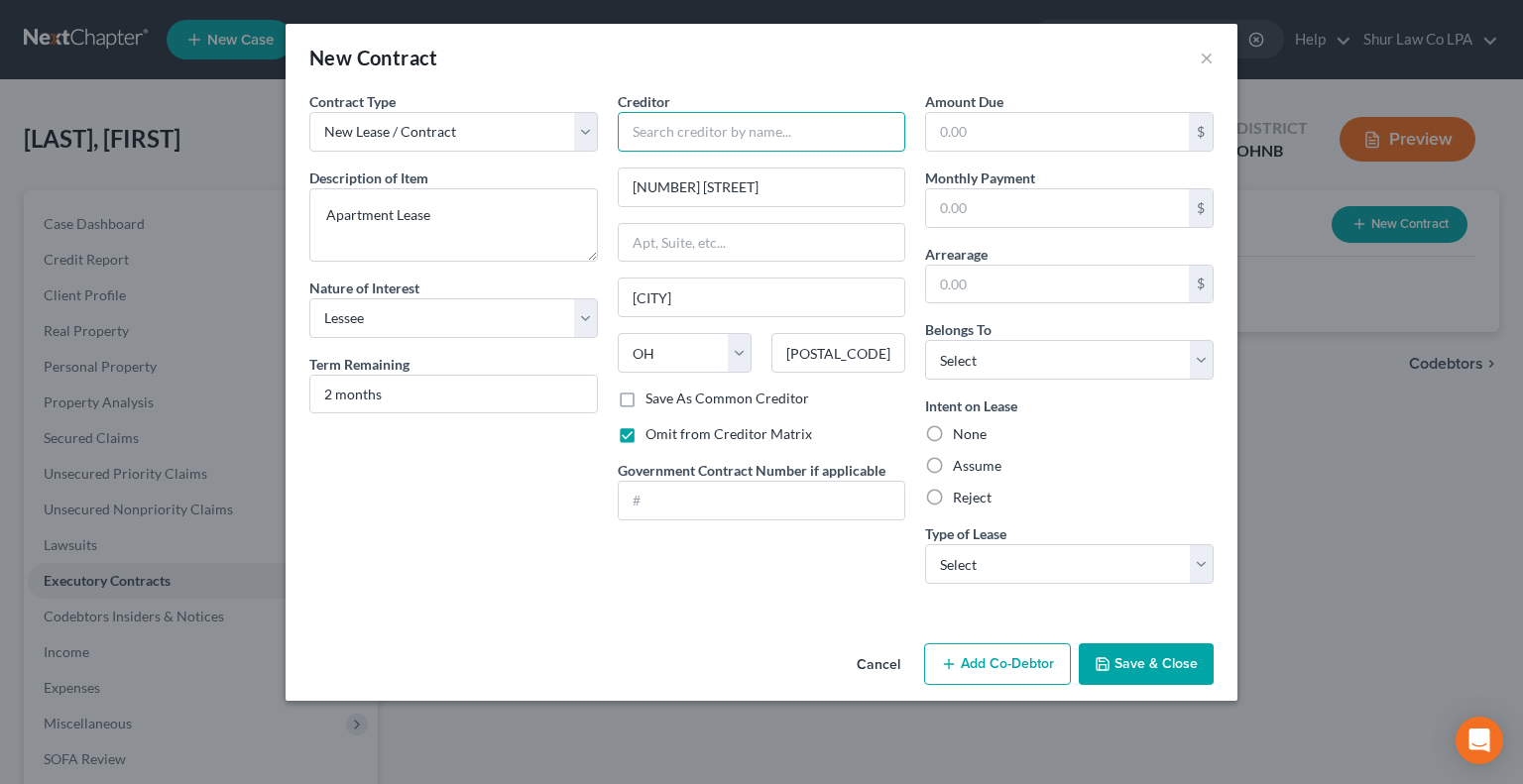 click at bounding box center [762, 132] 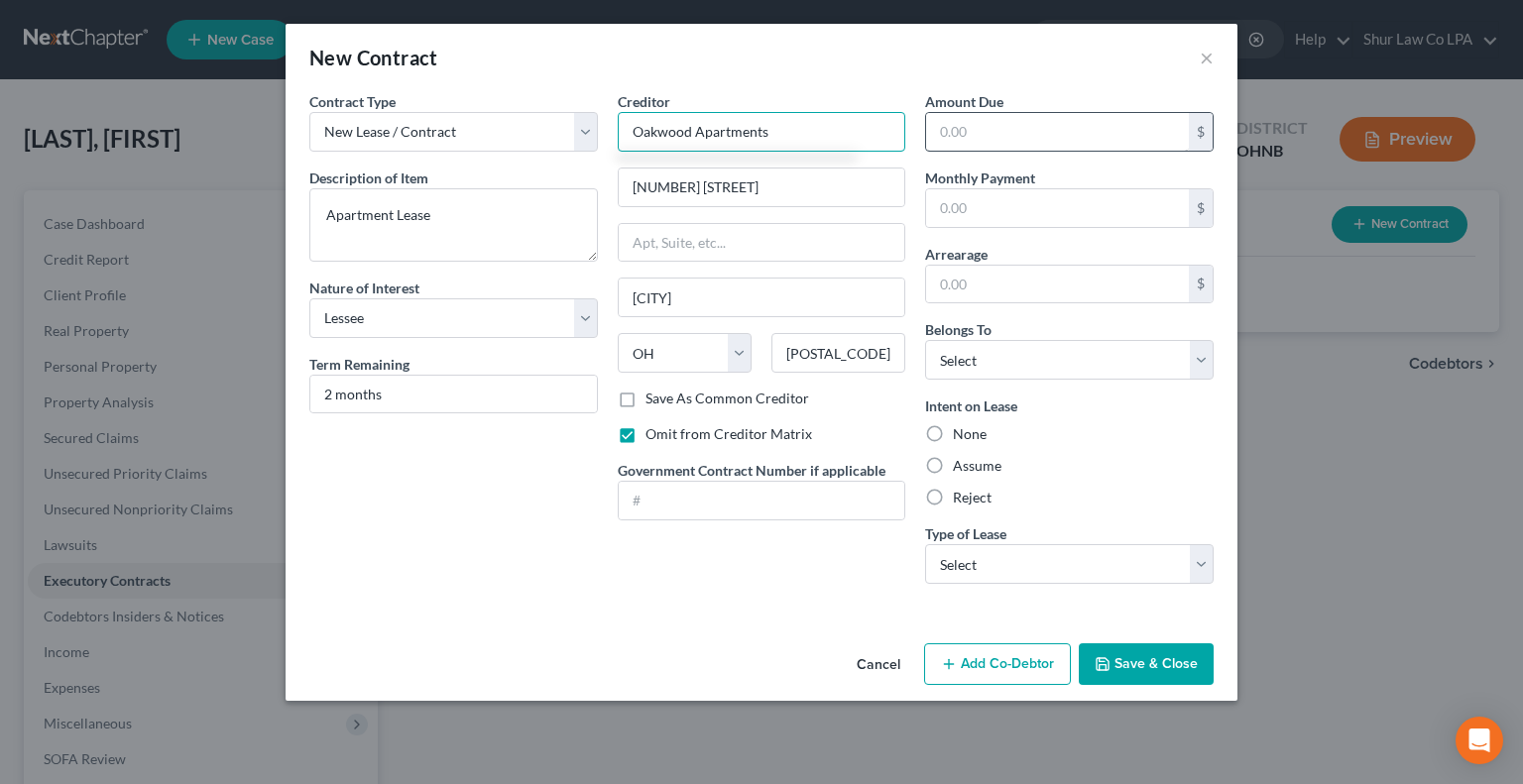 type on "Oakwood Apartments" 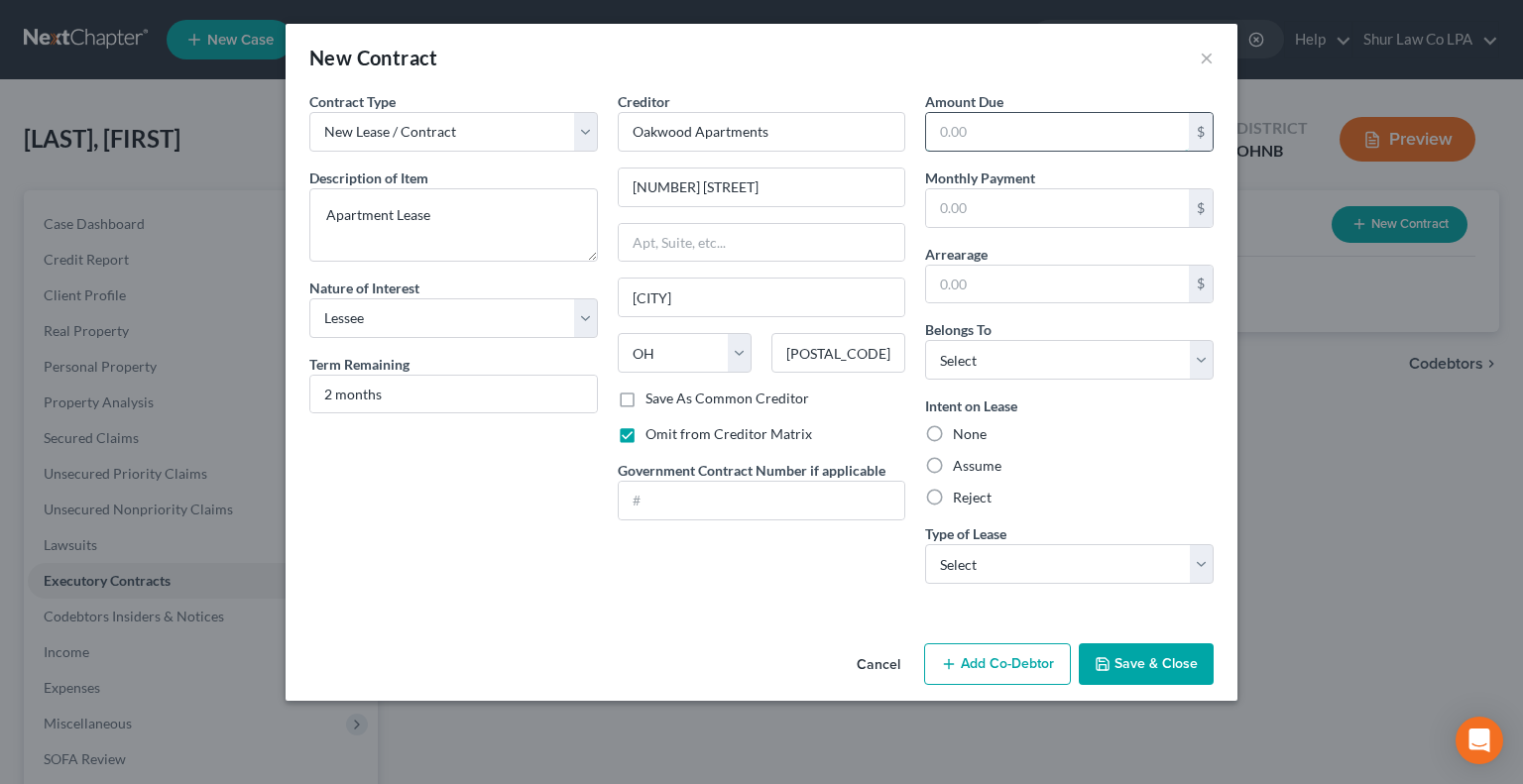 click at bounding box center (1057, 132) 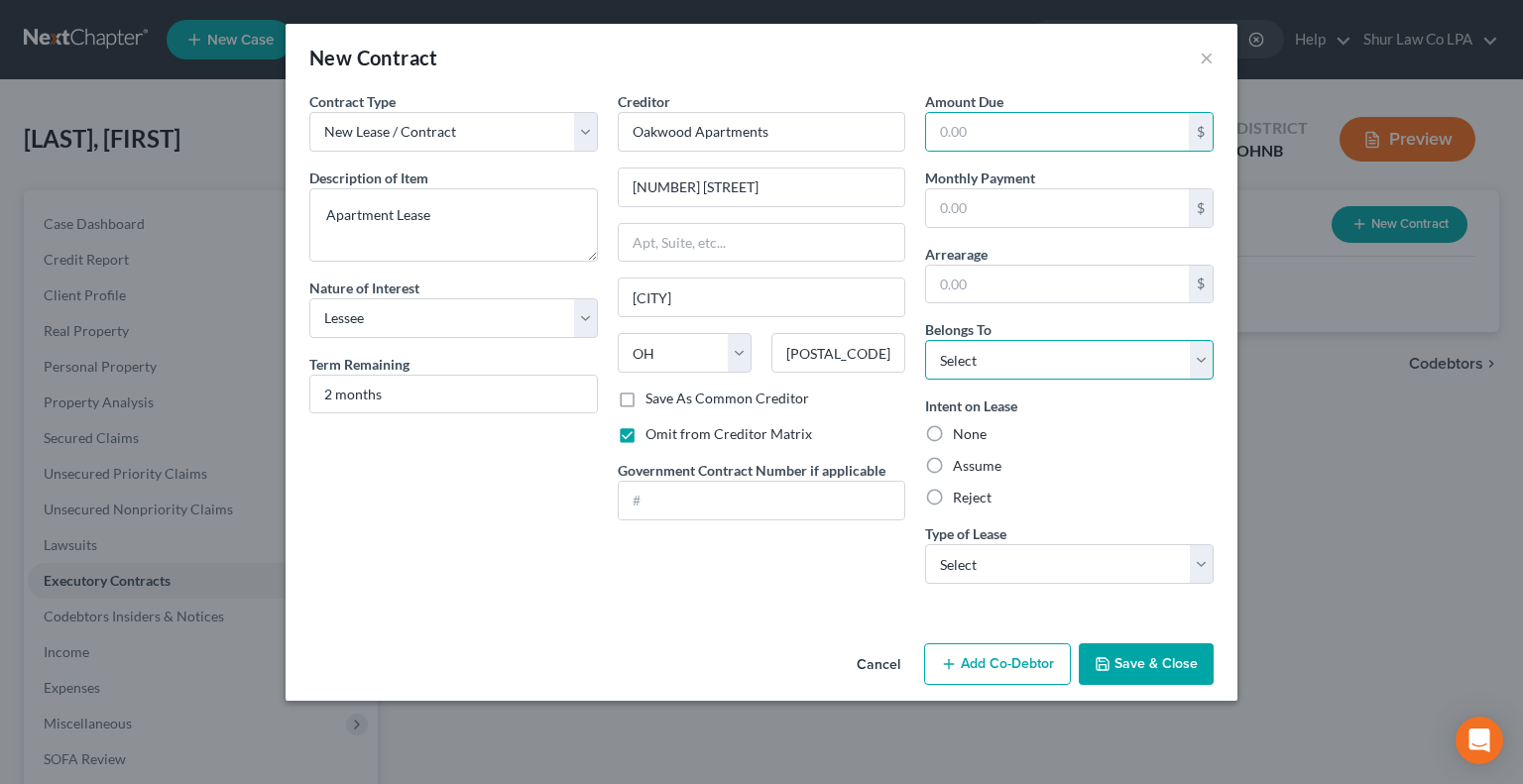 click on "Select Debtor 1 Only Debtor 2 Only Debtor 1 And Debtor 2 Only At Least One Of The Debtors And Another Community Property" at bounding box center [1069, 360] 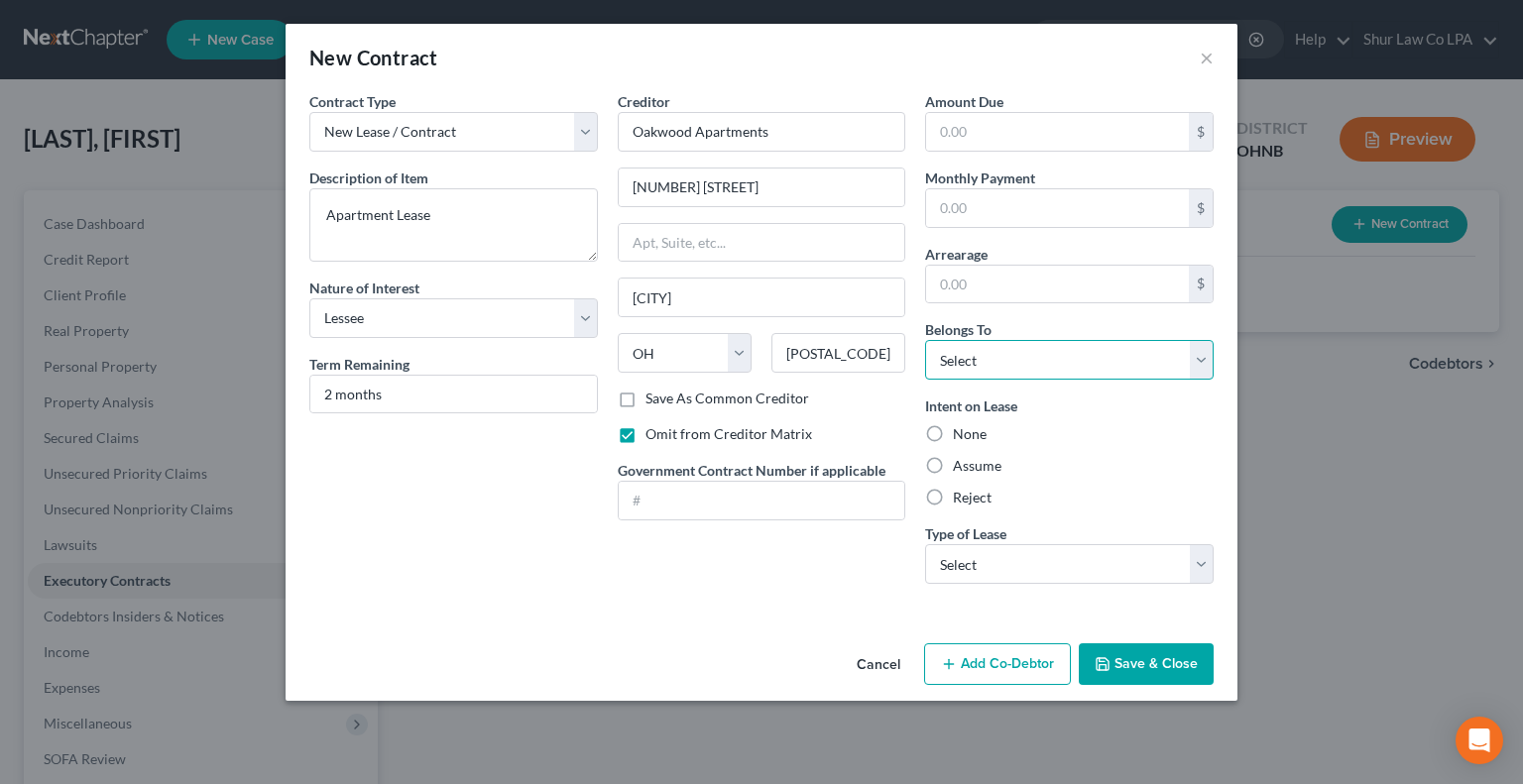 select on "3" 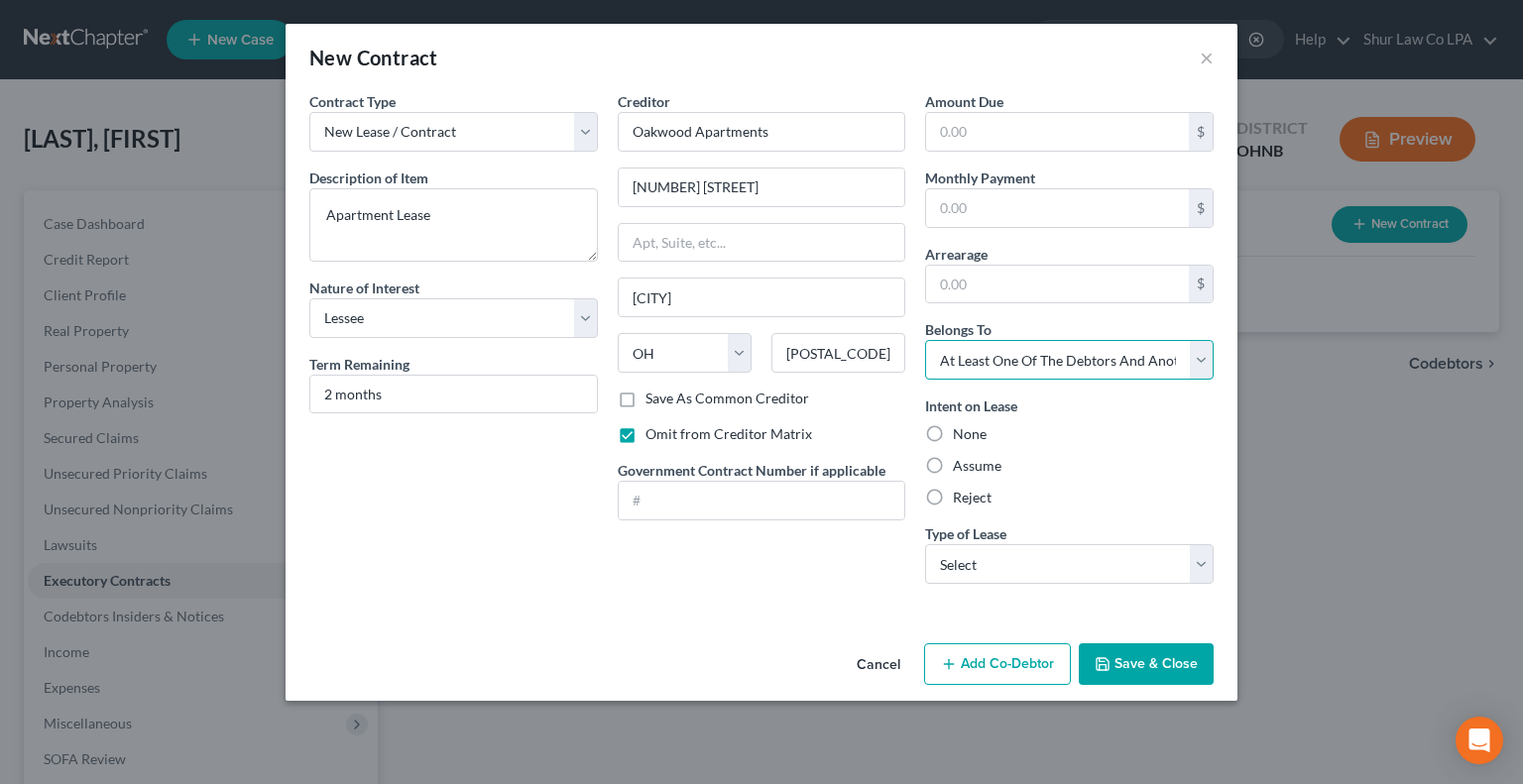click on "Select Debtor 1 Only Debtor 2 Only Debtor 1 And Debtor 2 Only At Least One Of The Debtors And Another Community Property" at bounding box center [1069, 360] 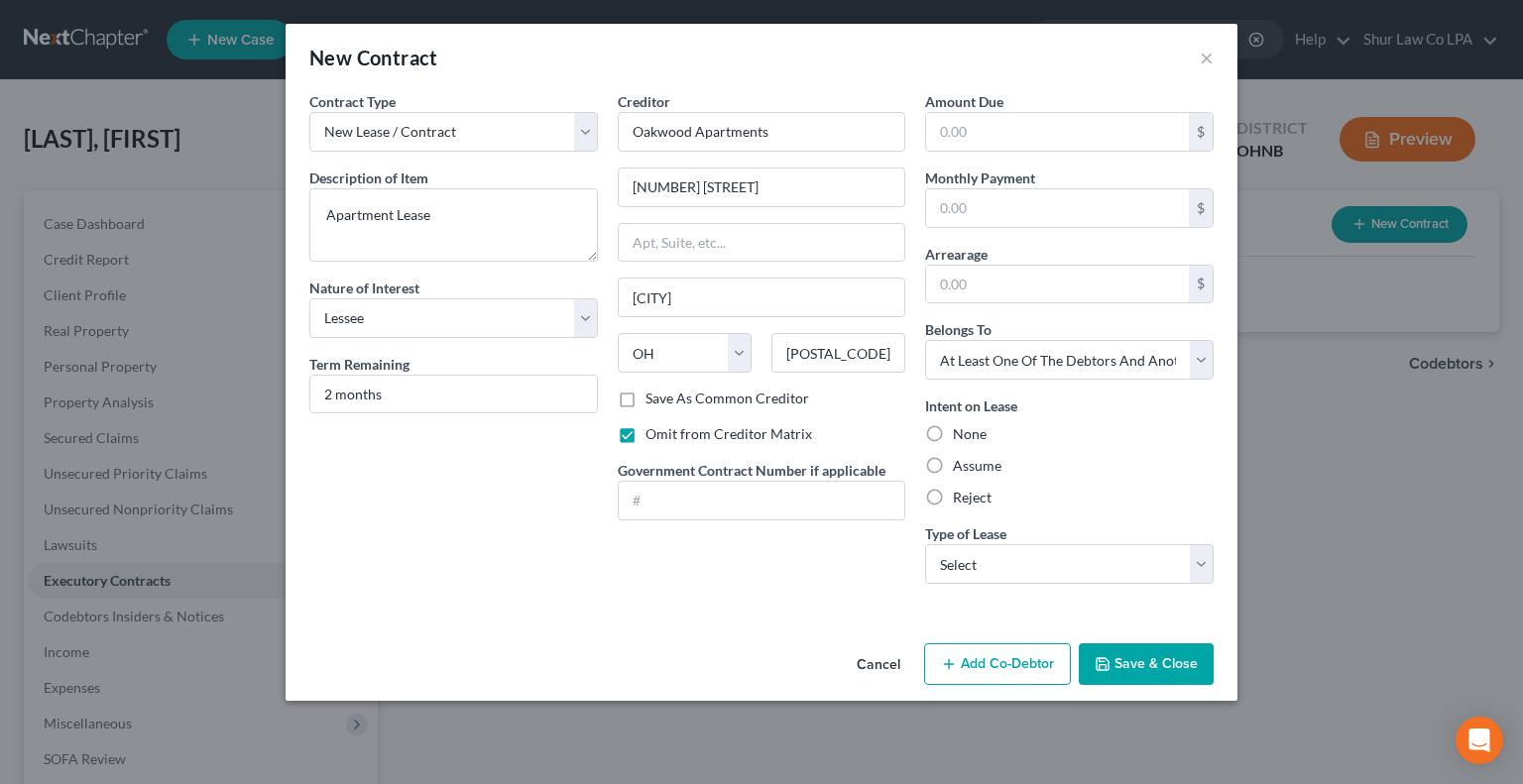 click on "Assume" at bounding box center (977, 466) 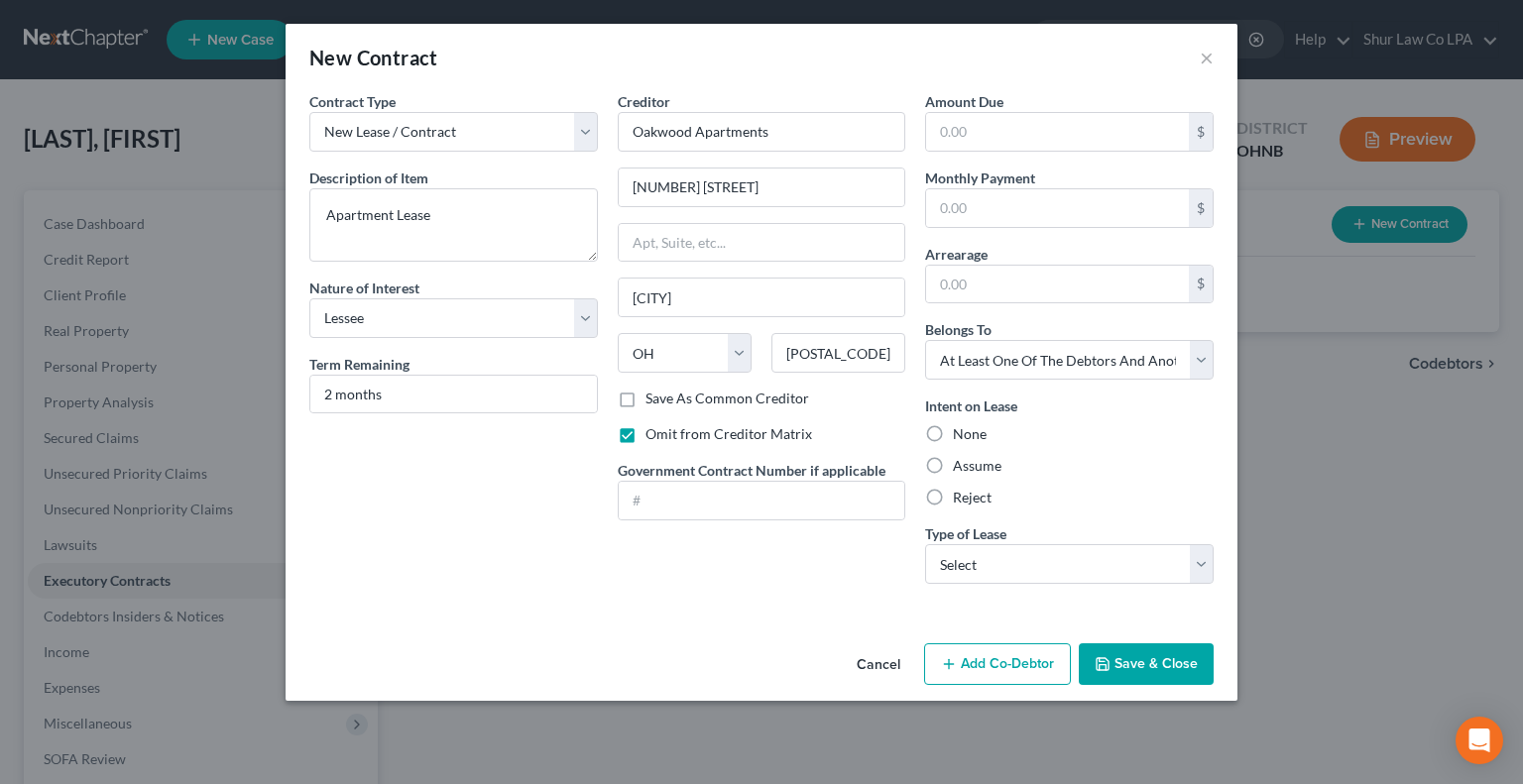 click on "Assume" at bounding box center [967, 462] 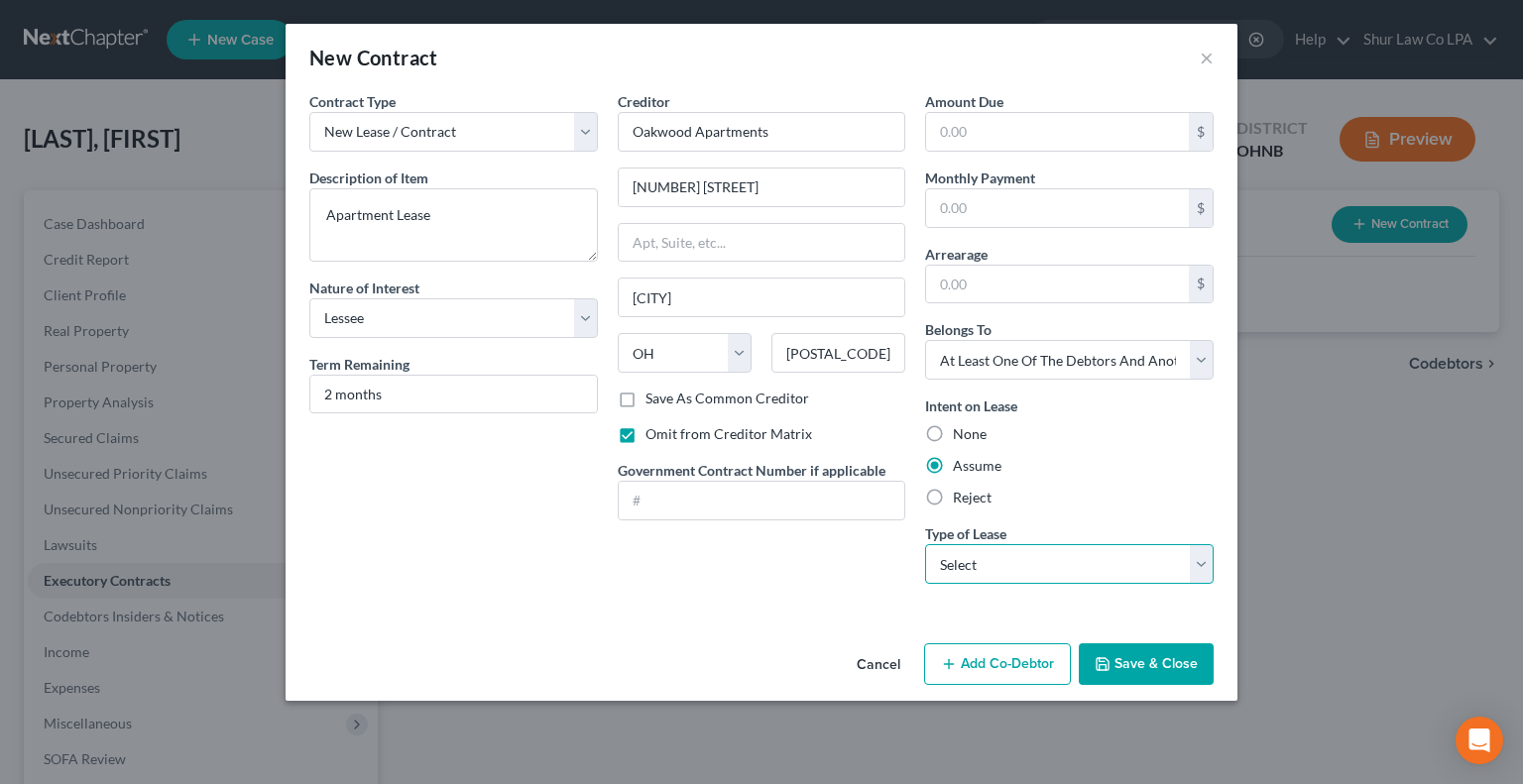 click on "Select Real Estate Car Other" at bounding box center [1069, 564] 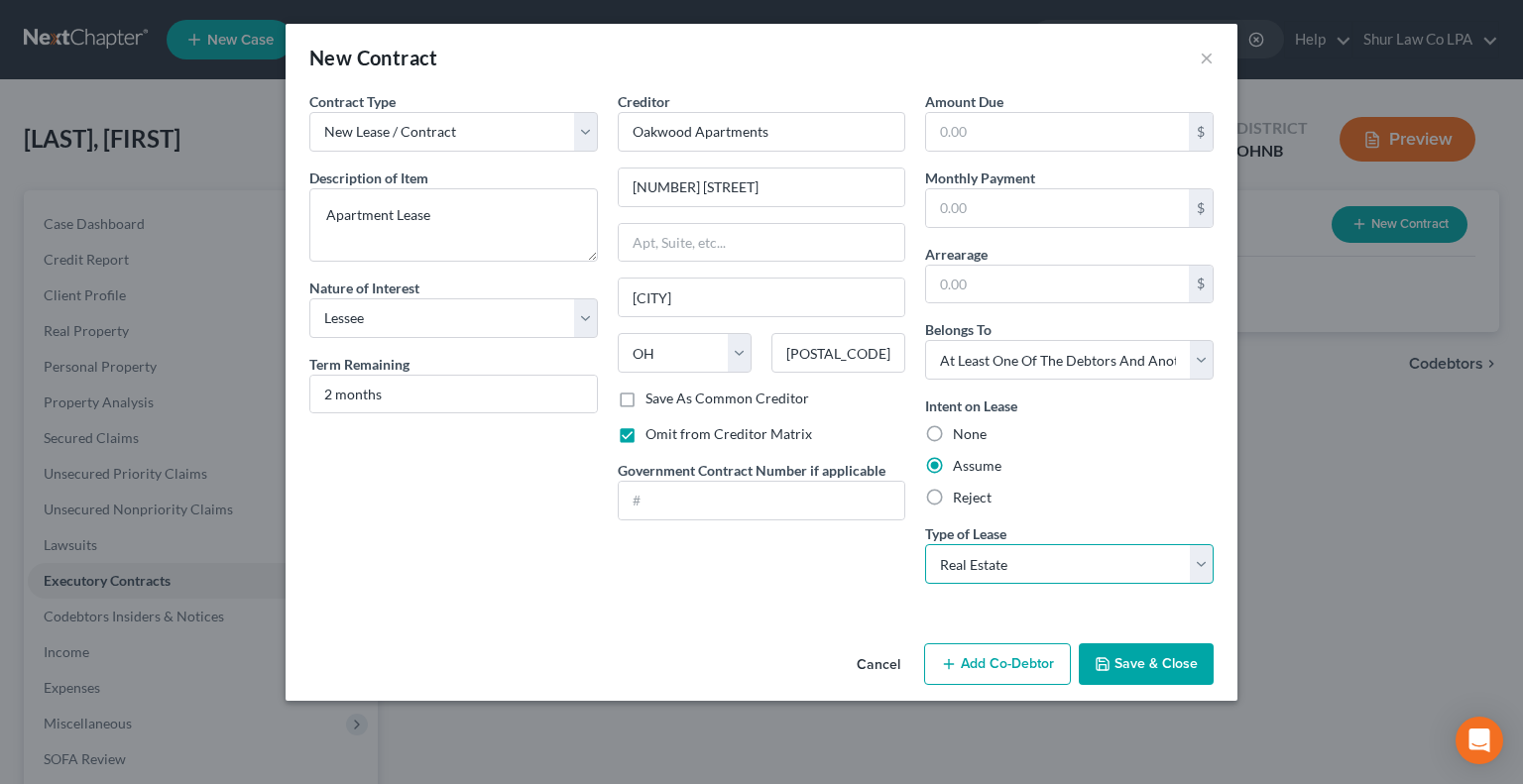 click on "Select Real Estate Car Other" at bounding box center [1069, 564] 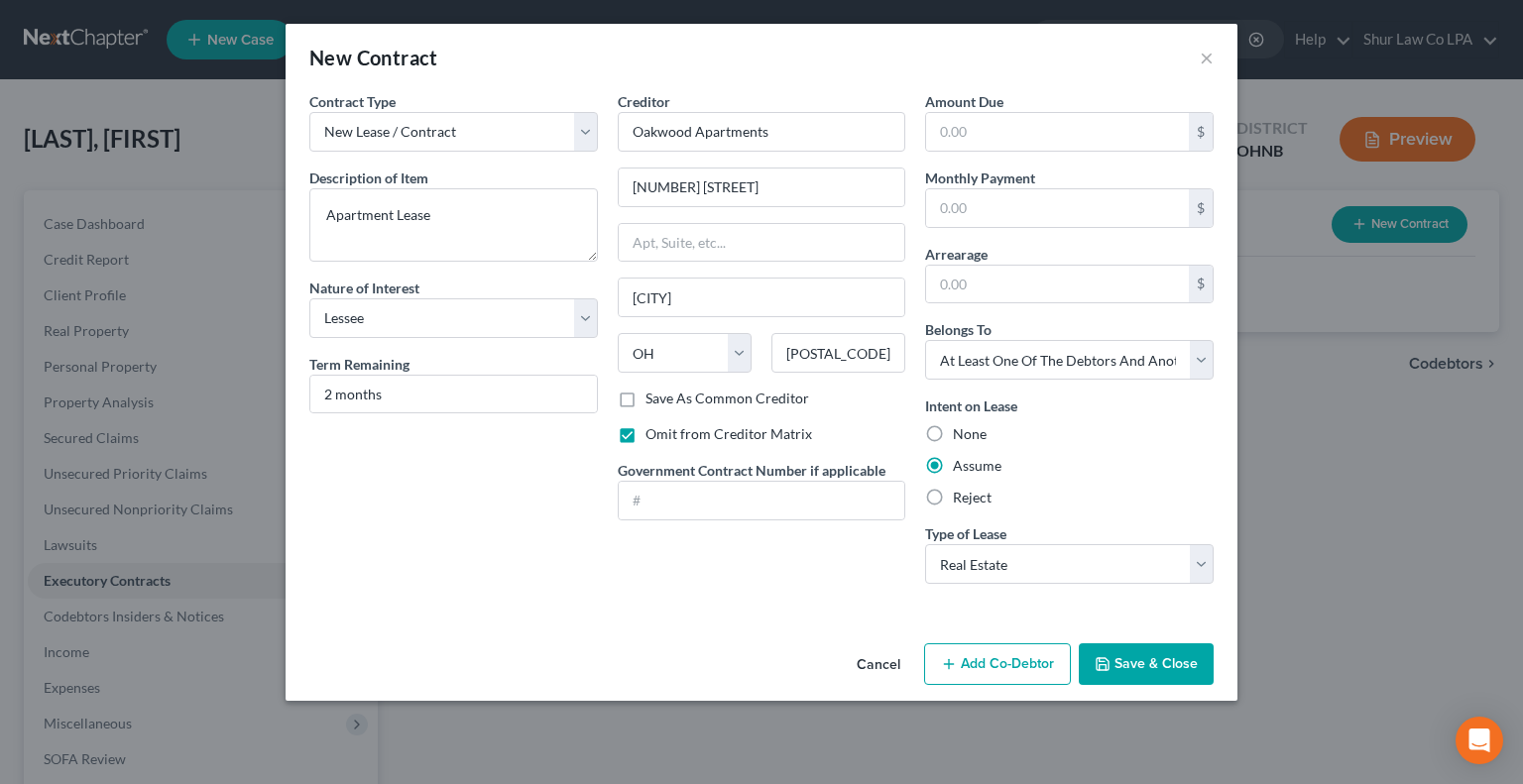 click on "Add Co-Debtor" at bounding box center [997, 664] 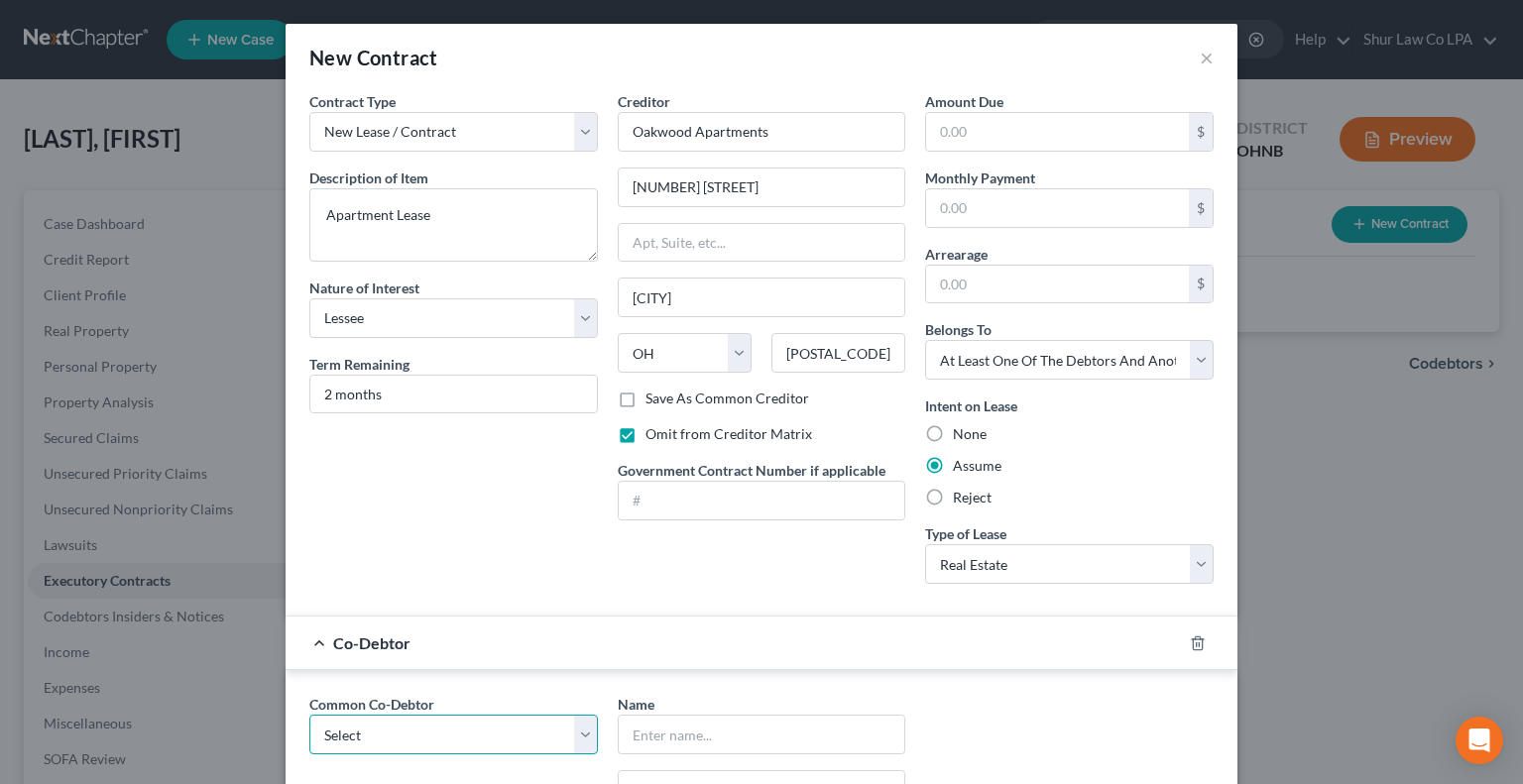 click on "Select Cheyenne Haas" at bounding box center [453, 734] 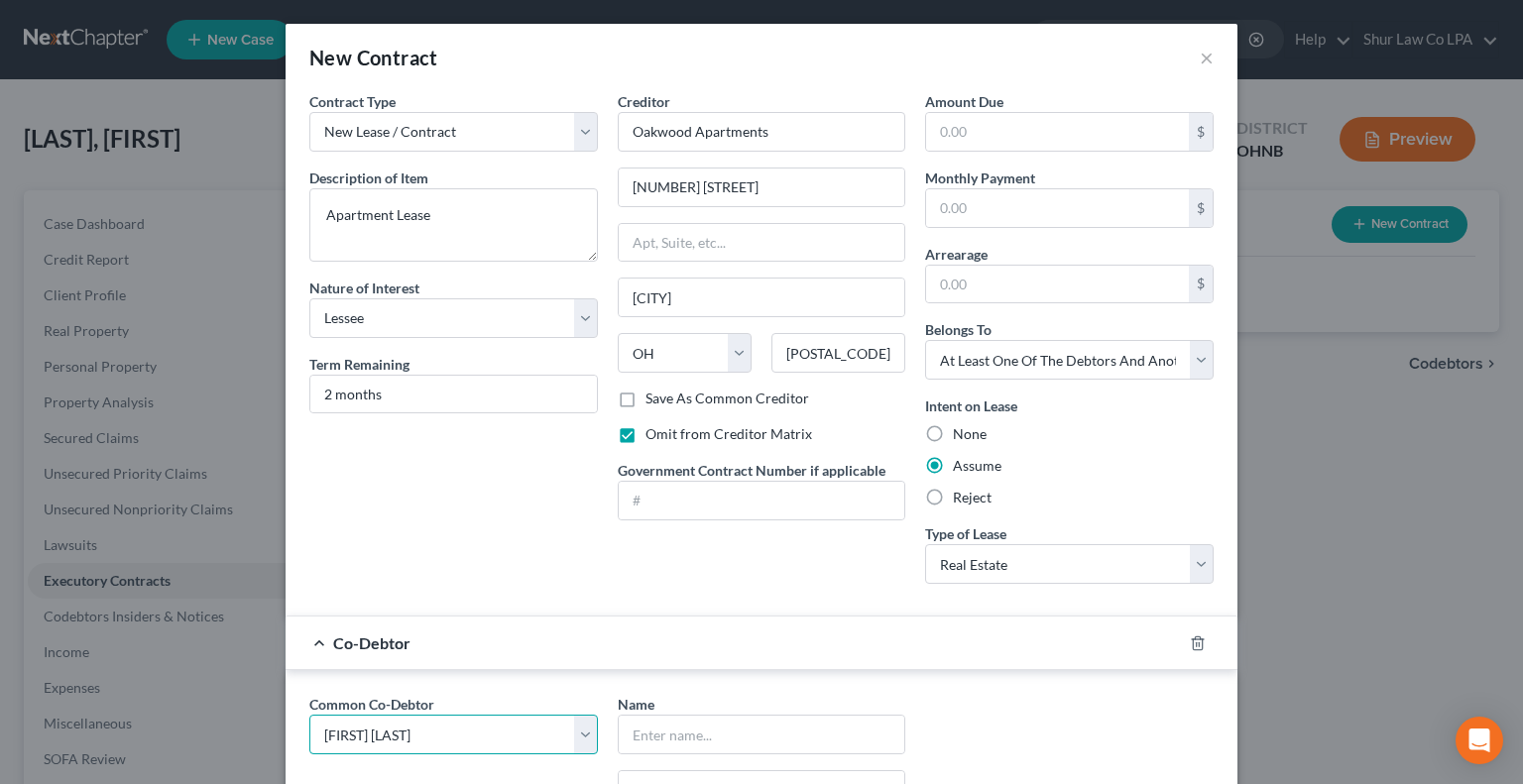 click on "Select Cheyenne Haas" at bounding box center [453, 734] 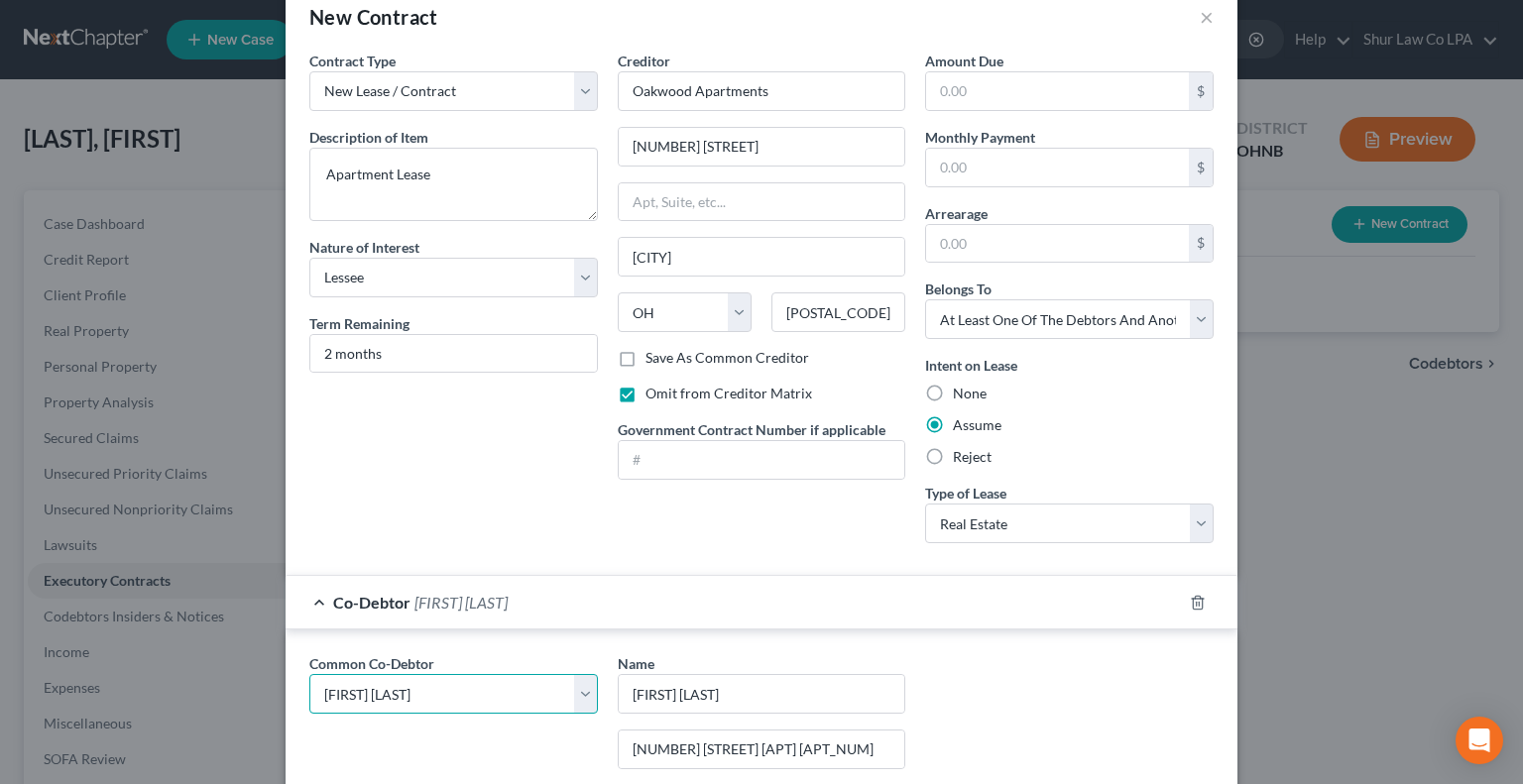 scroll, scrollTop: 0, scrollLeft: 0, axis: both 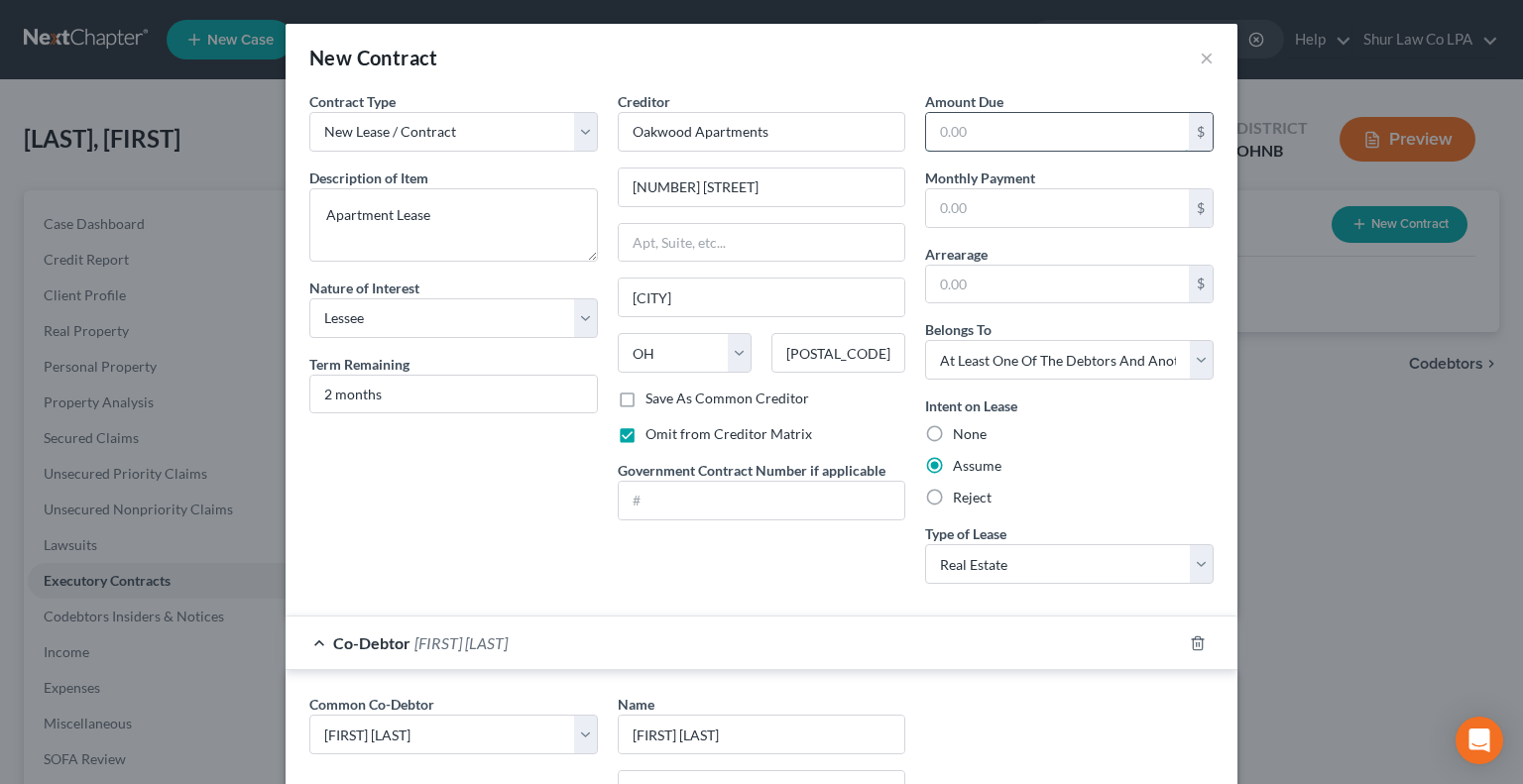 click at bounding box center [1057, 132] 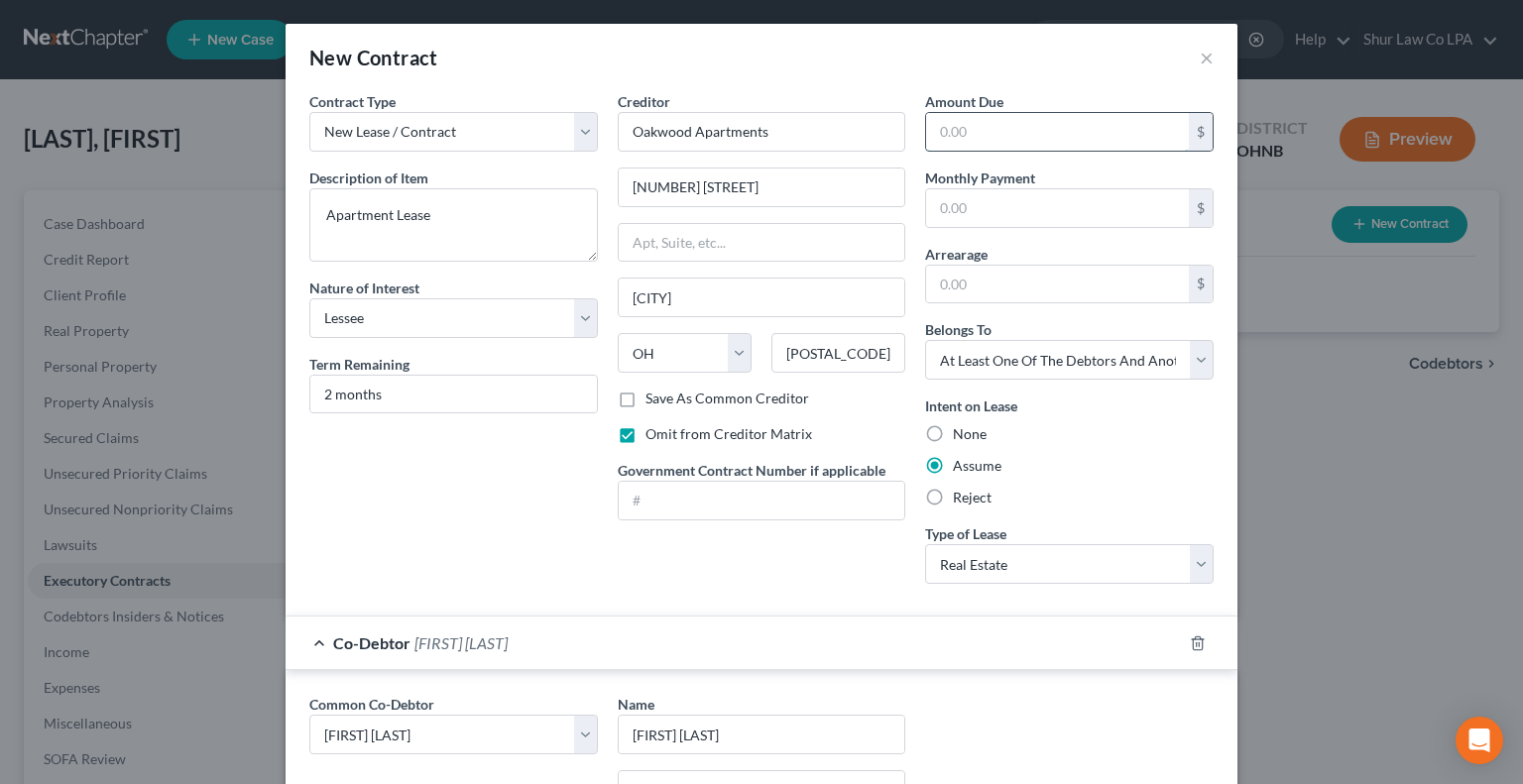 click at bounding box center [1057, 132] 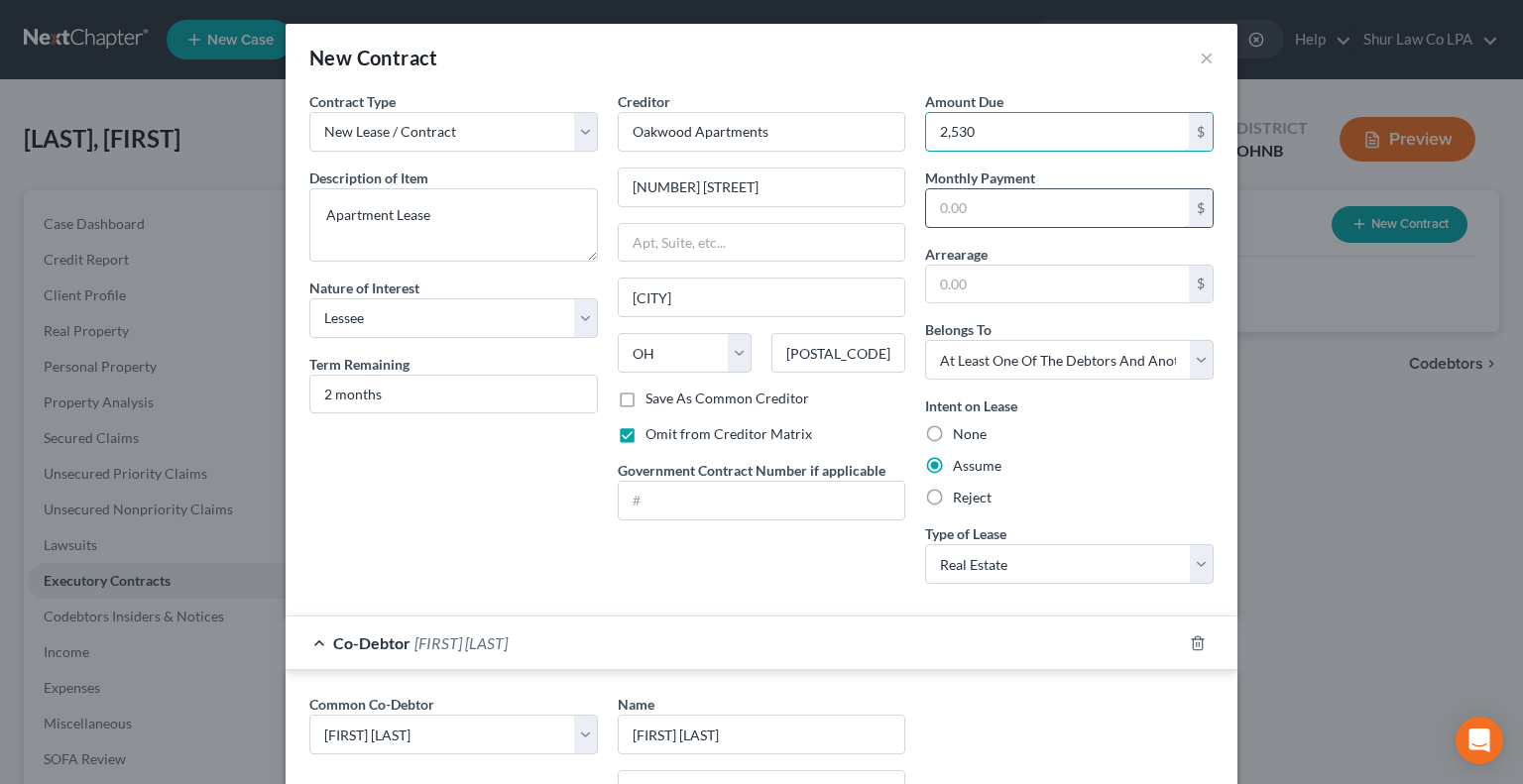 type on "2,530" 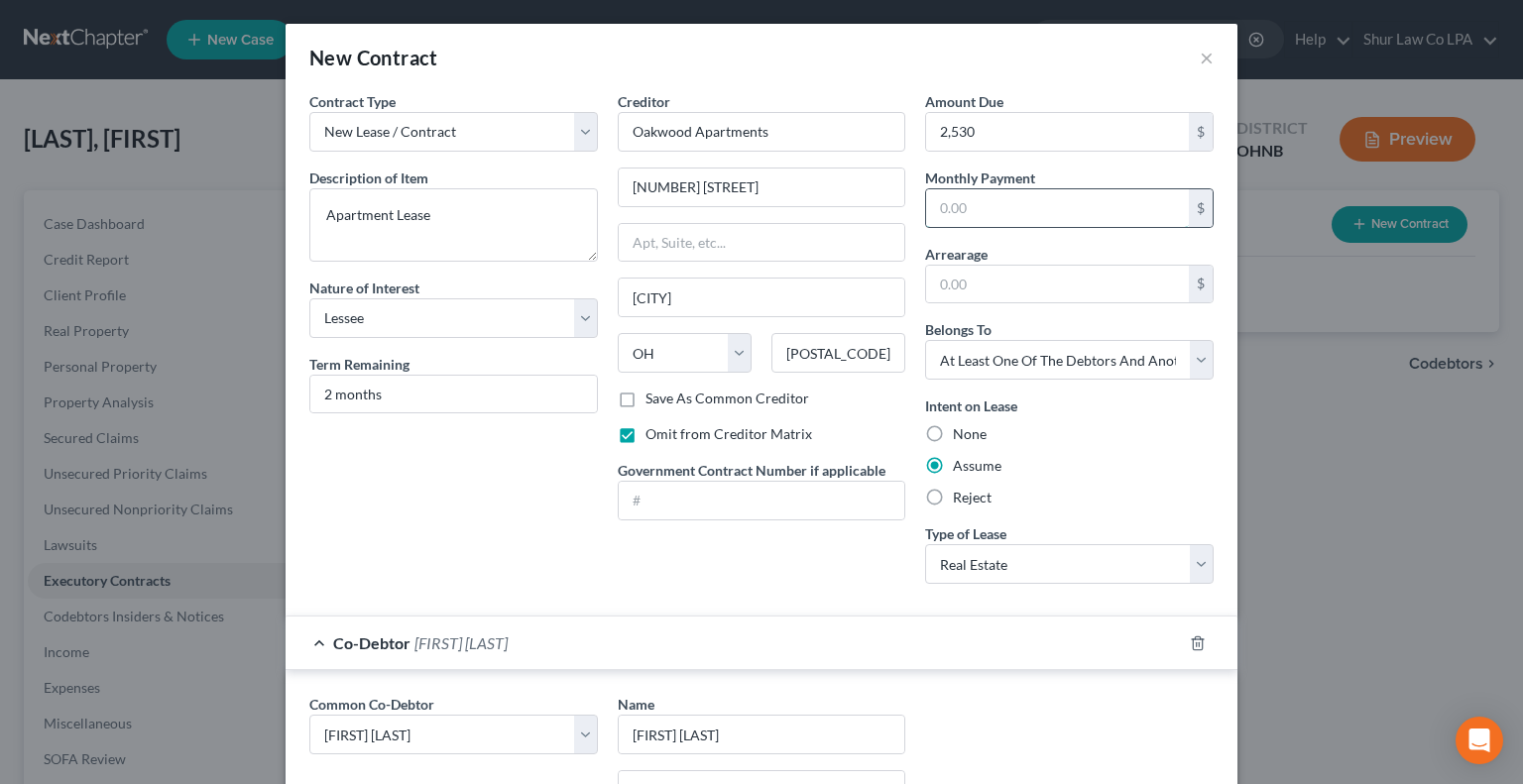 click at bounding box center [1057, 208] 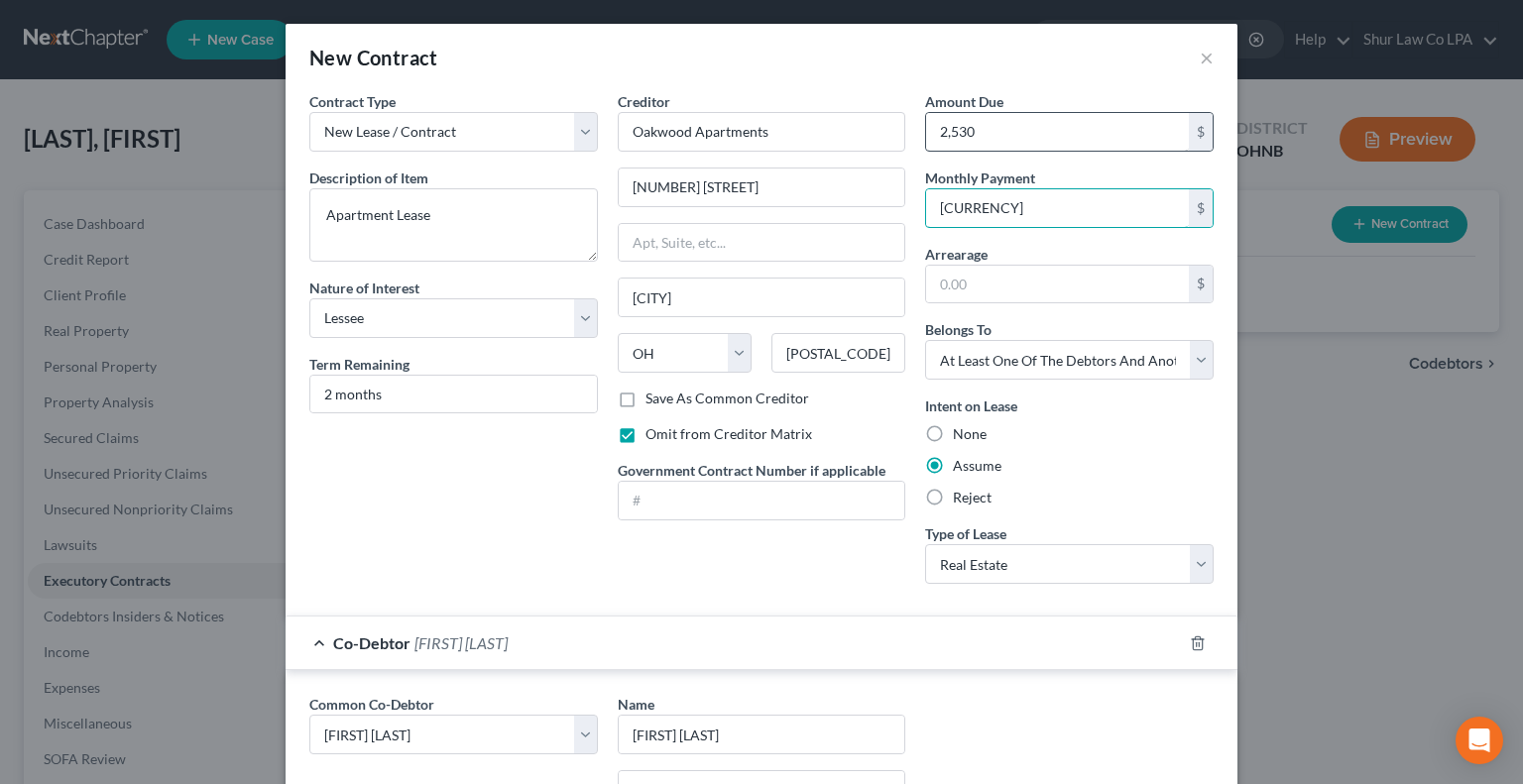 type on "1,265.00" 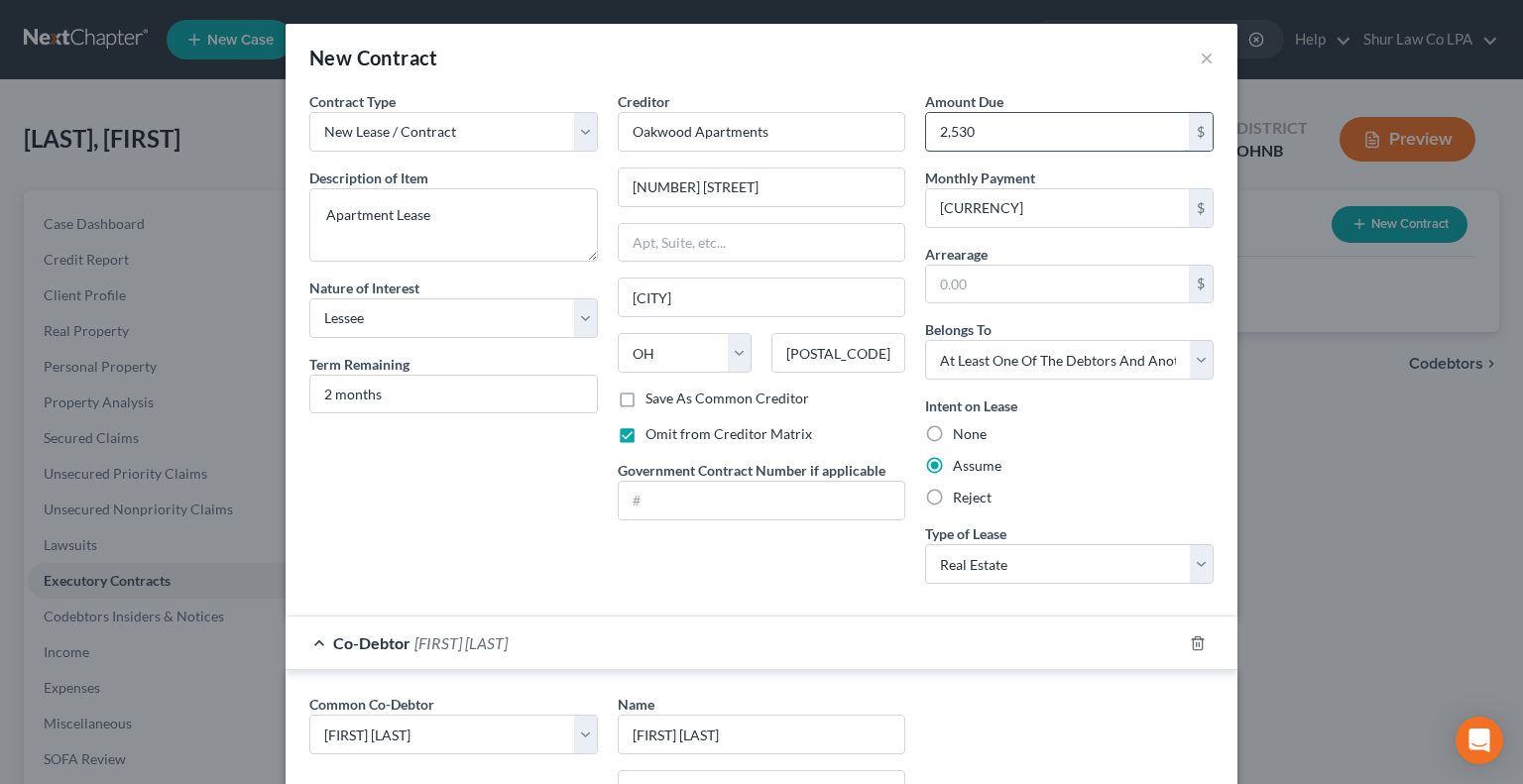 click on "2,530" at bounding box center [1057, 132] 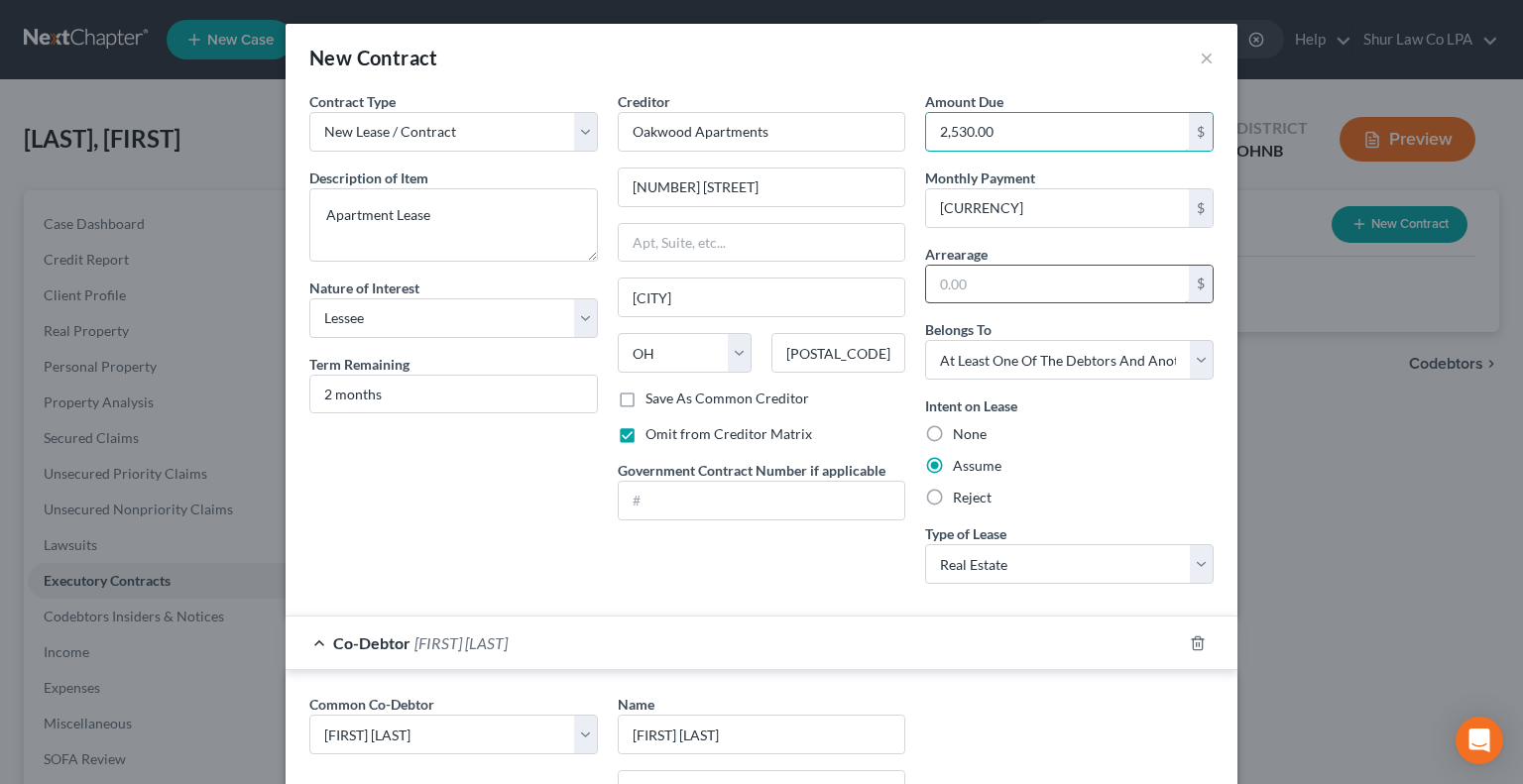 type on "2,530.00" 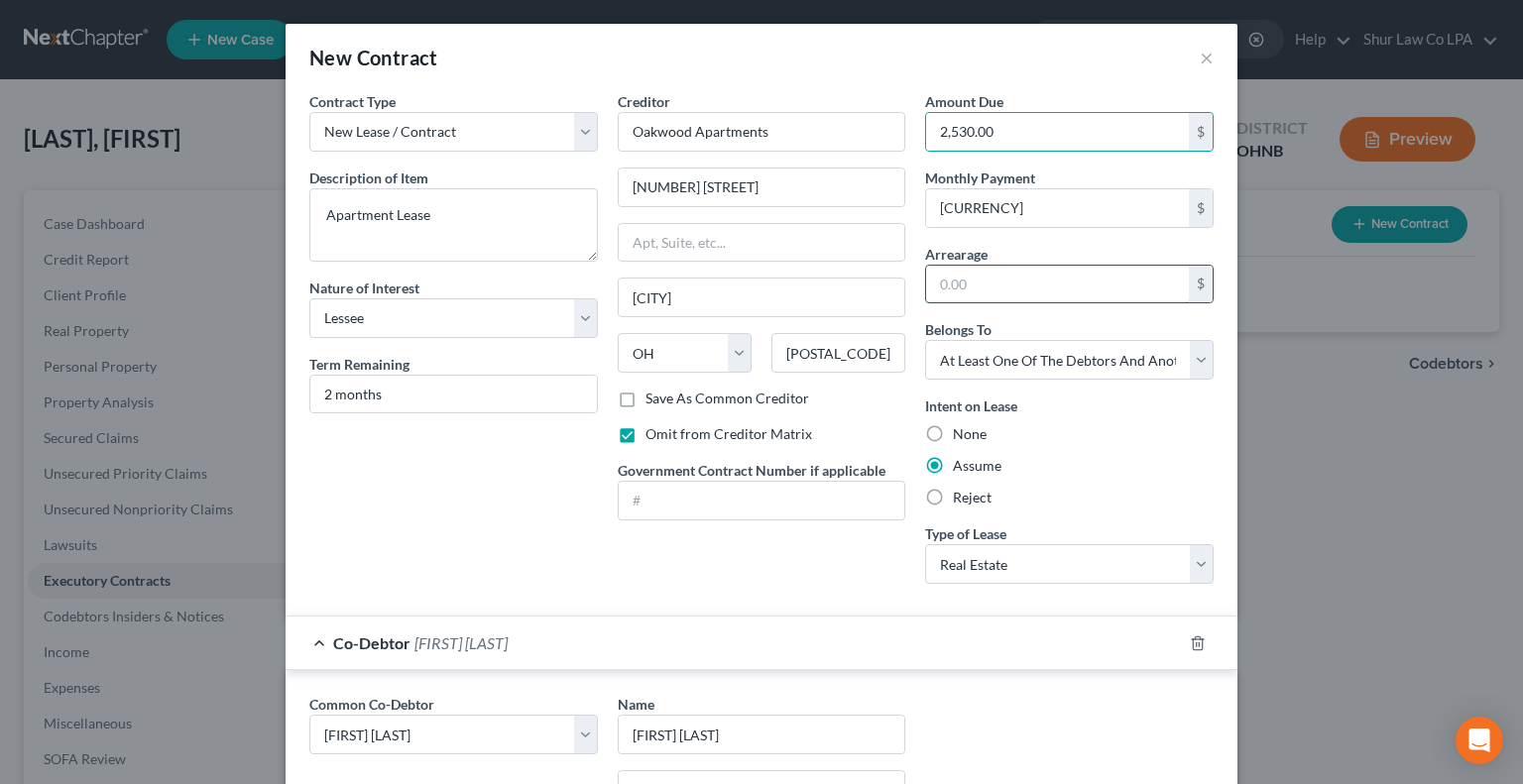 click at bounding box center (1057, 284) 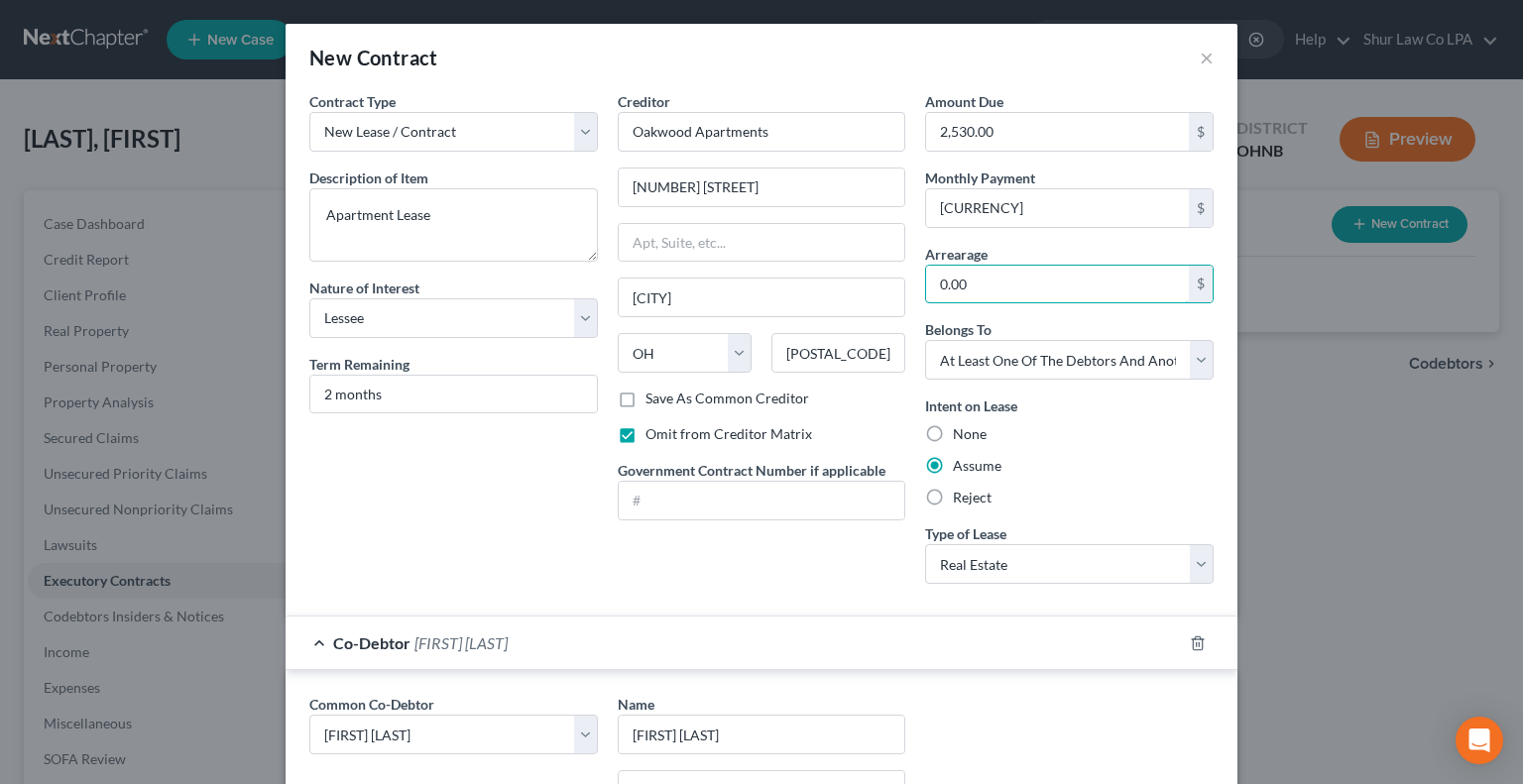 type on "0.00" 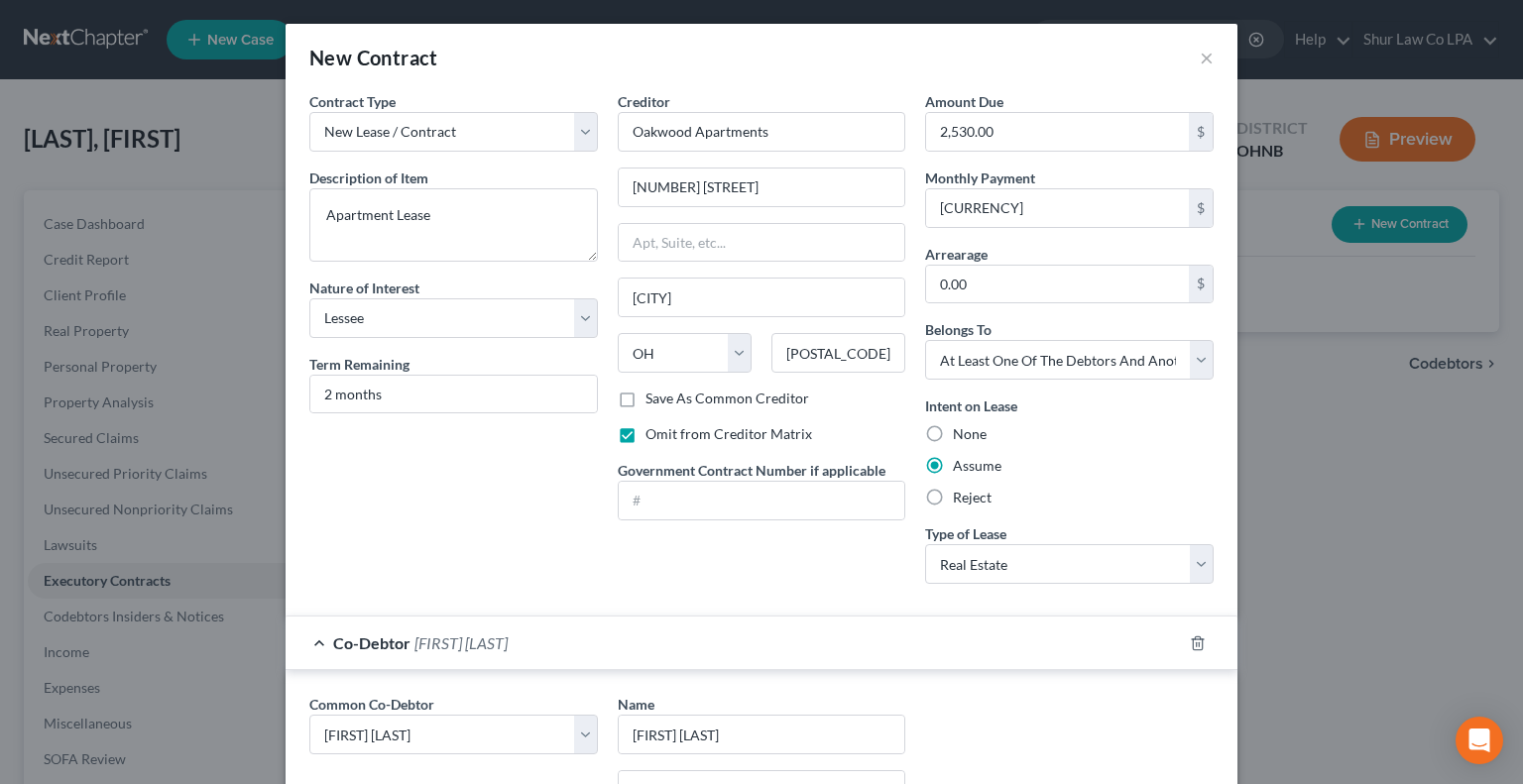 click on "Intent on Lease None Assume Reject" at bounding box center (1069, 451) 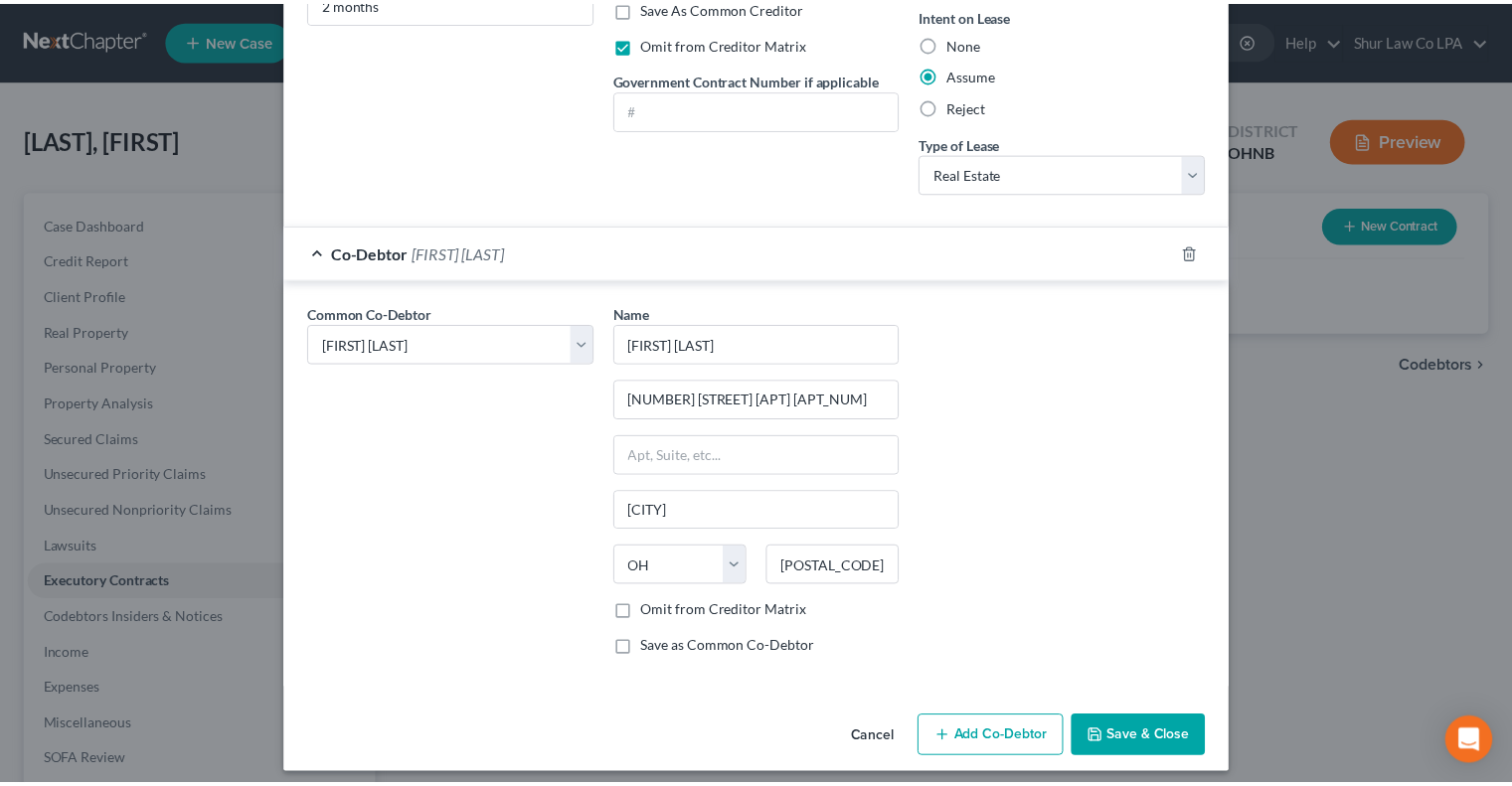 scroll, scrollTop: 399, scrollLeft: 0, axis: vertical 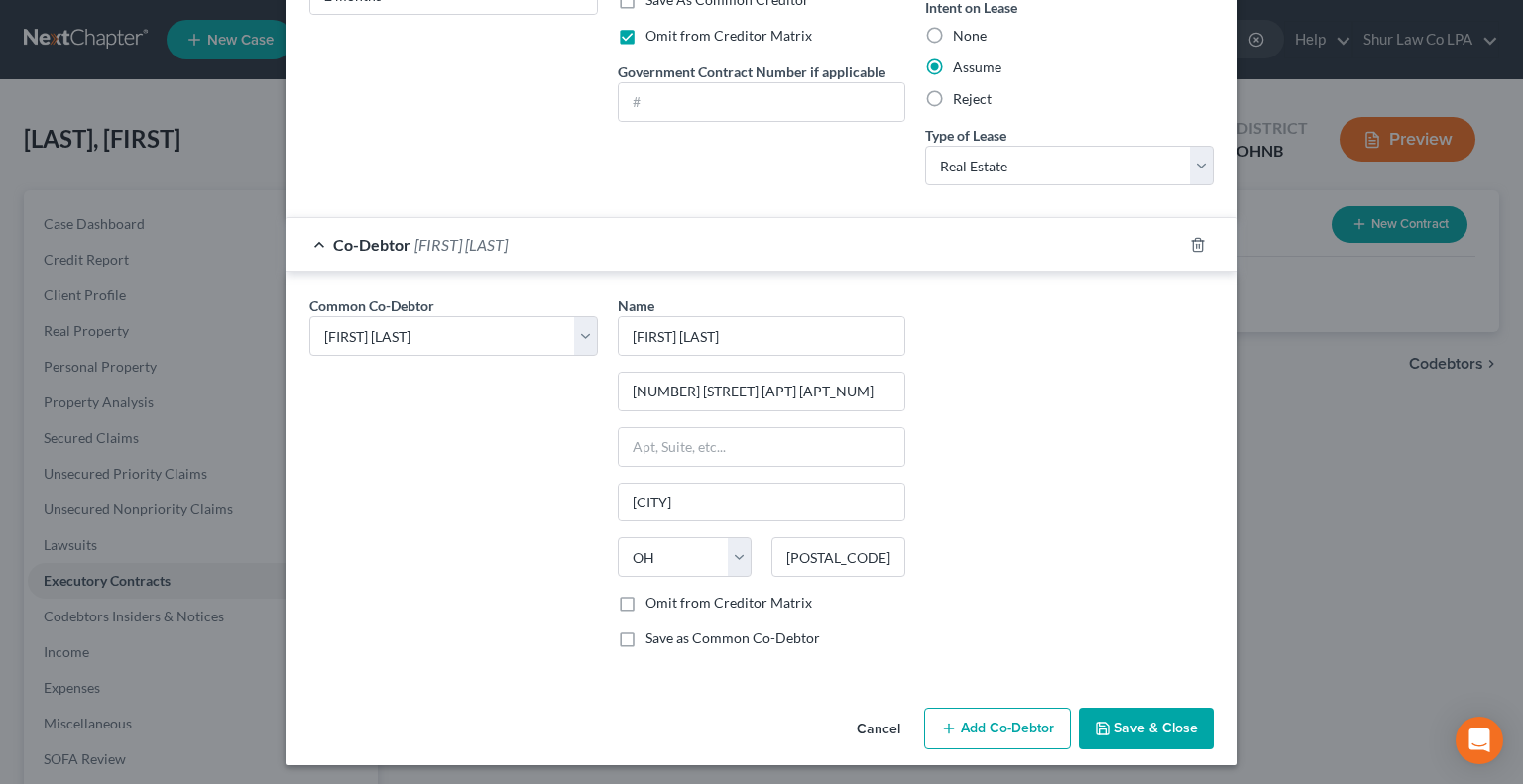 click on "Save & Close" at bounding box center [1146, 728] 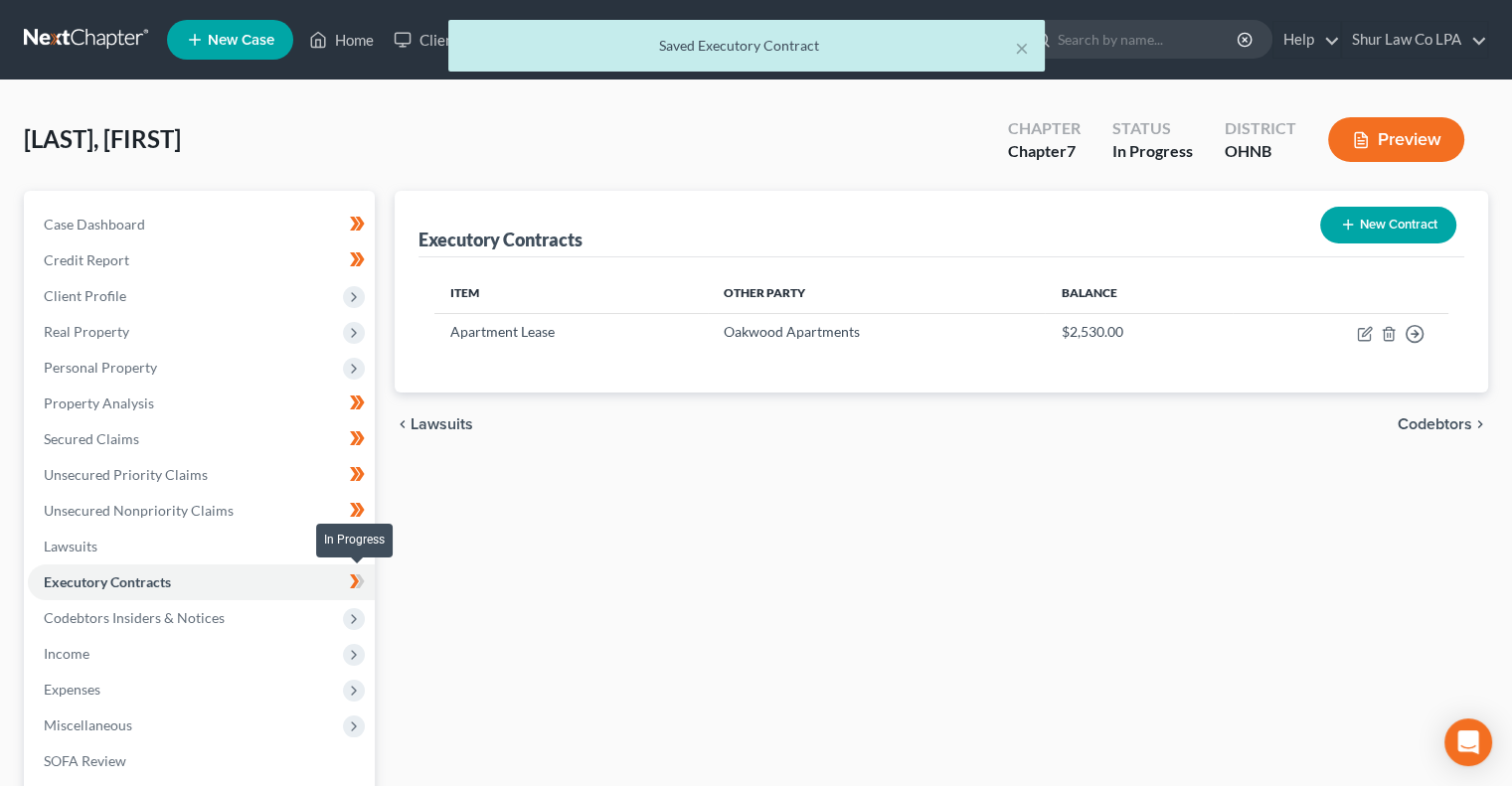 click 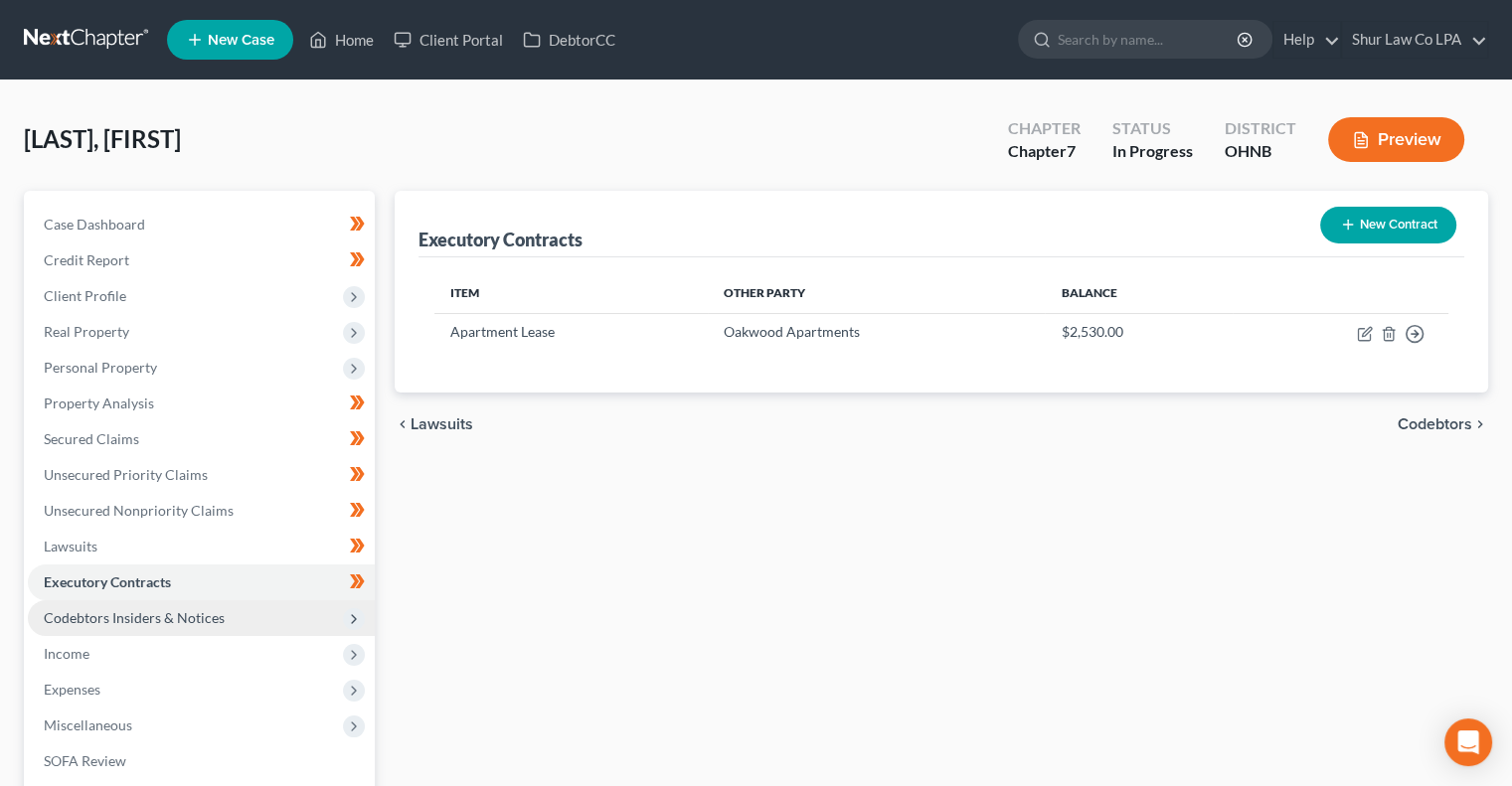 click on "Codebtors Insiders & Notices" at bounding box center [201, 618] 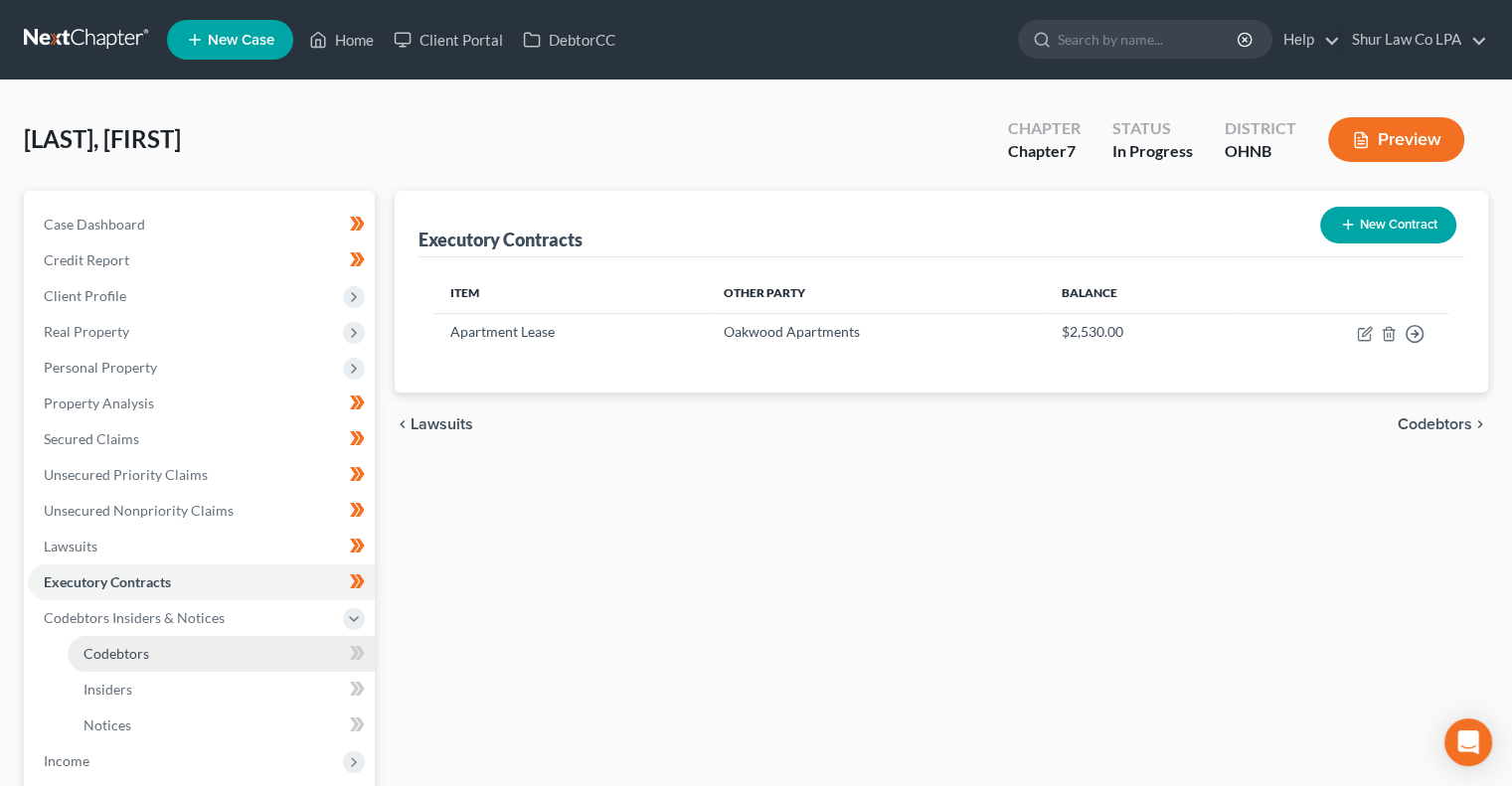click on "Codebtors" at bounding box center [221, 654] 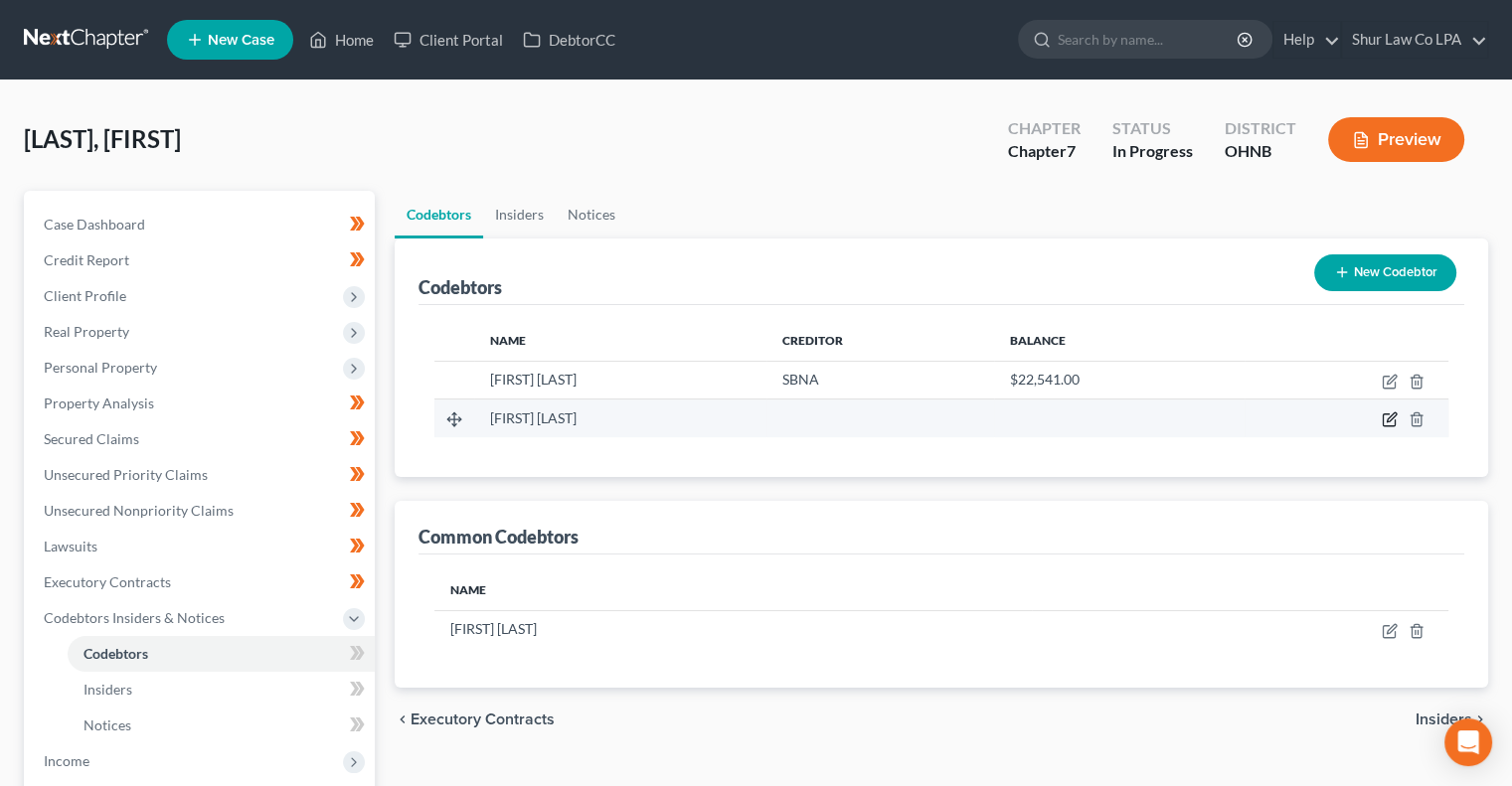 click 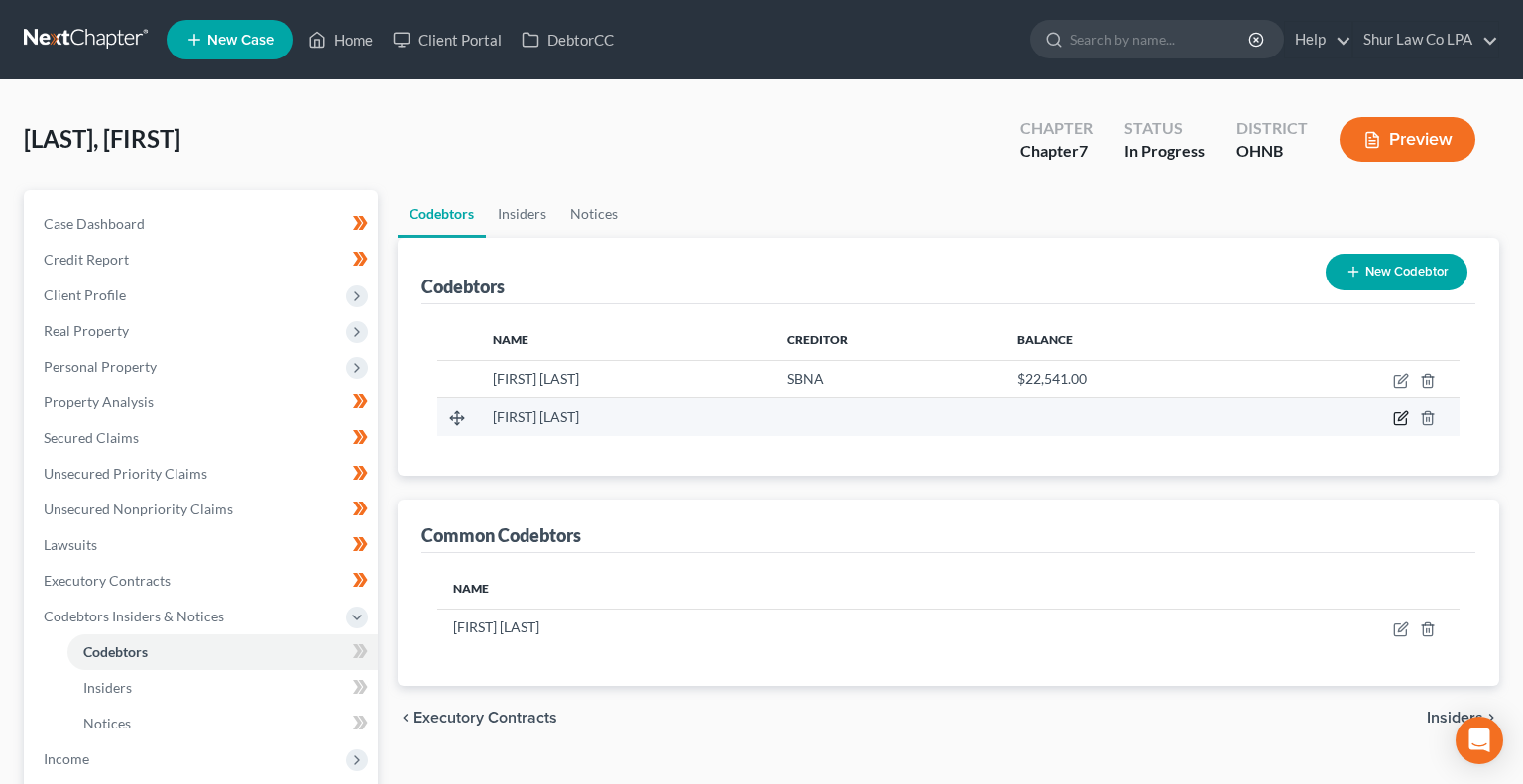 select on "36" 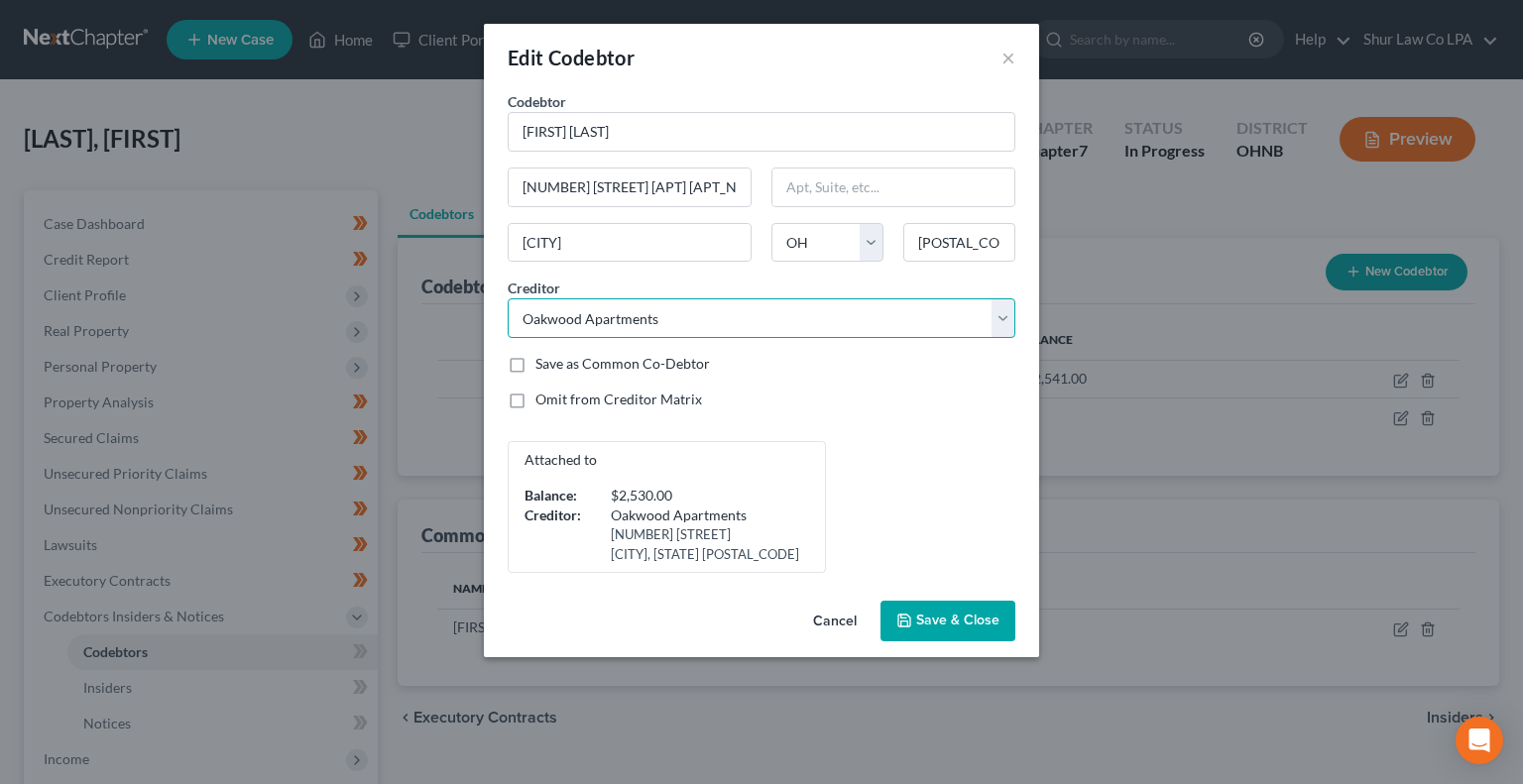 click on "Select Cleveland Clinic Depted/Cri Depted/Cri Portfolio Recov Assoc Affirm Inc SBNA HNBHSC F.H. Cann & Associates, Inc. January Technologies Discover Discover DebtorCC Shur Law Co LPA Ally Financial Oakwood Apartments" at bounding box center [762, 318] 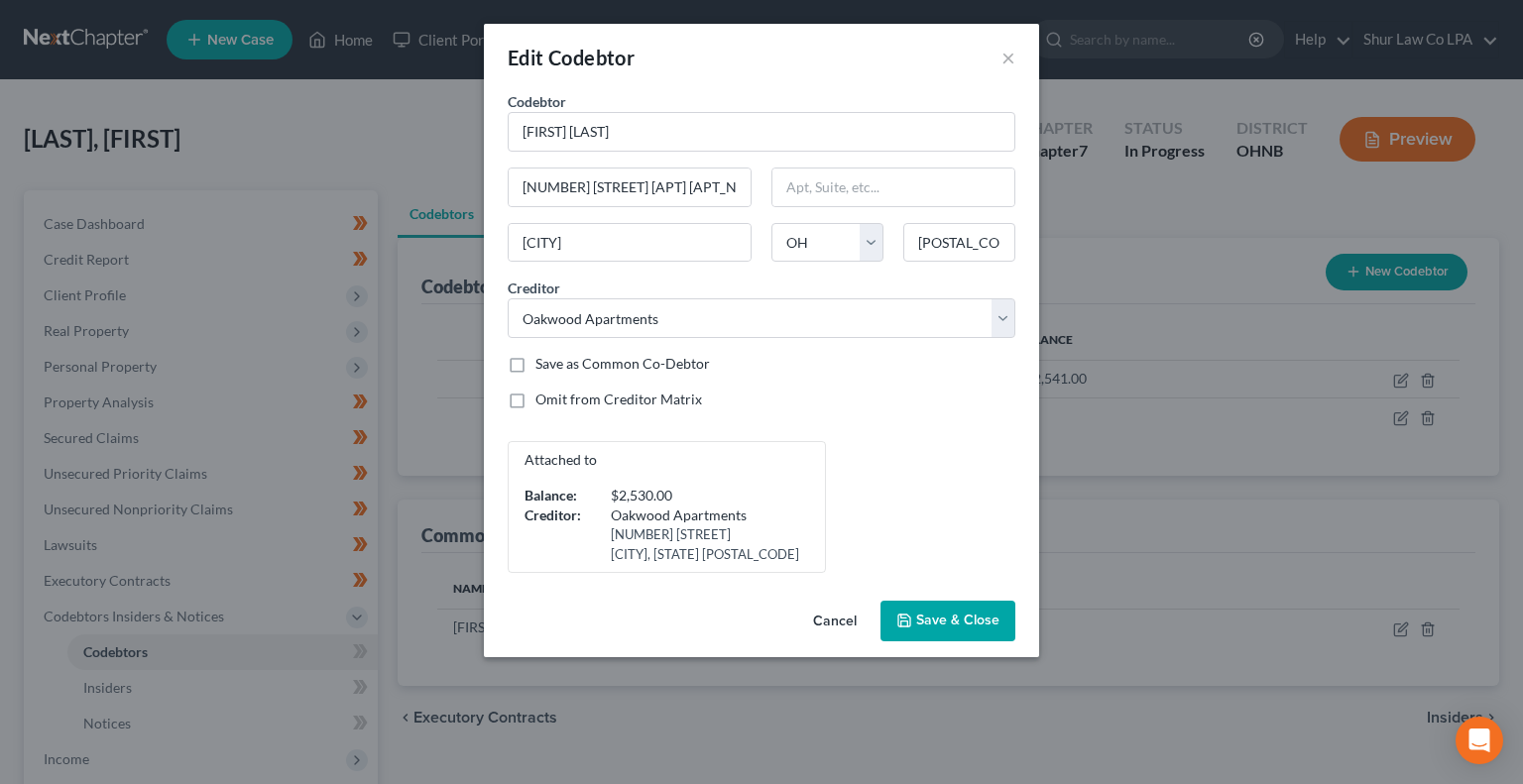 click 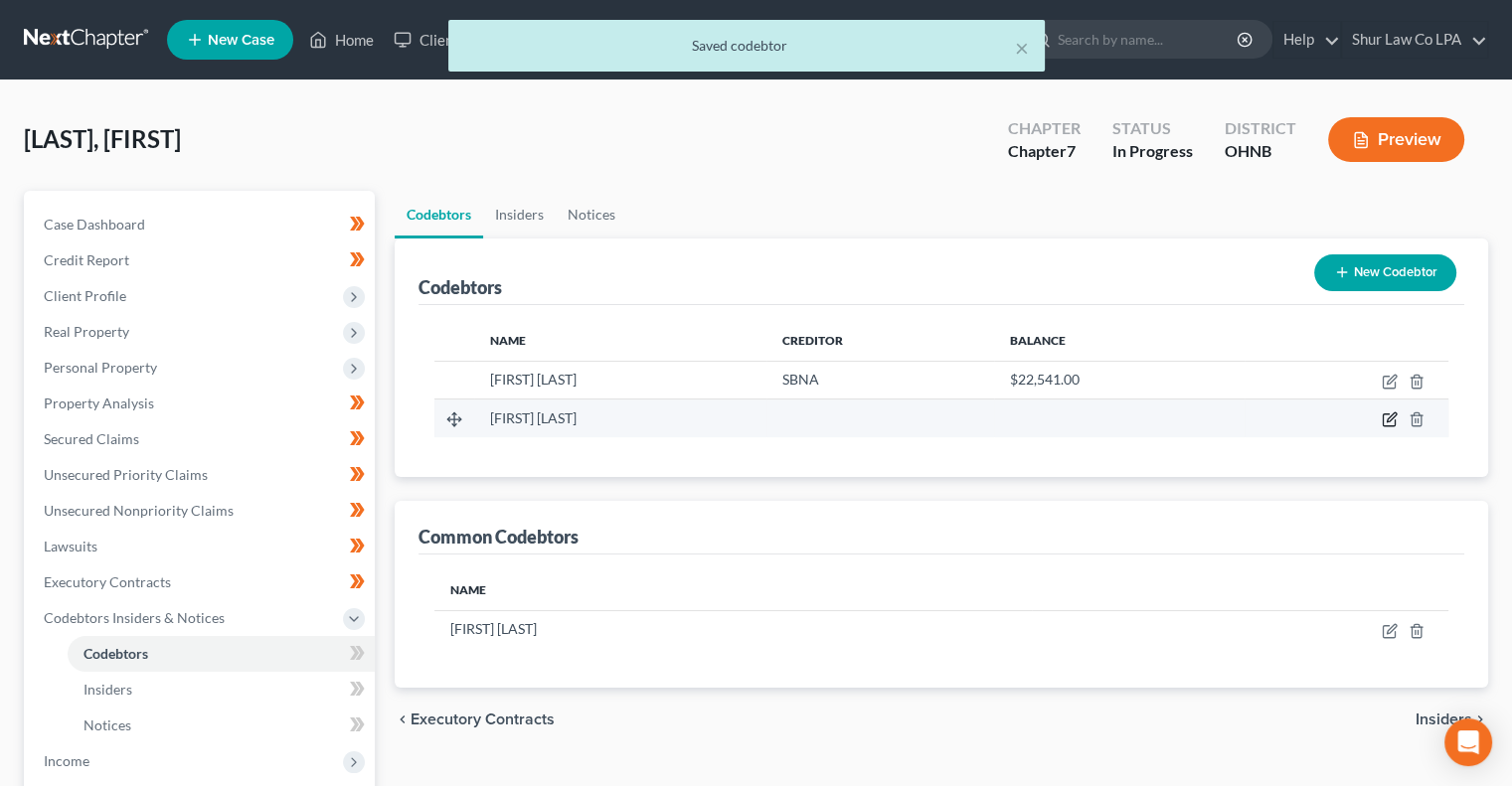 click 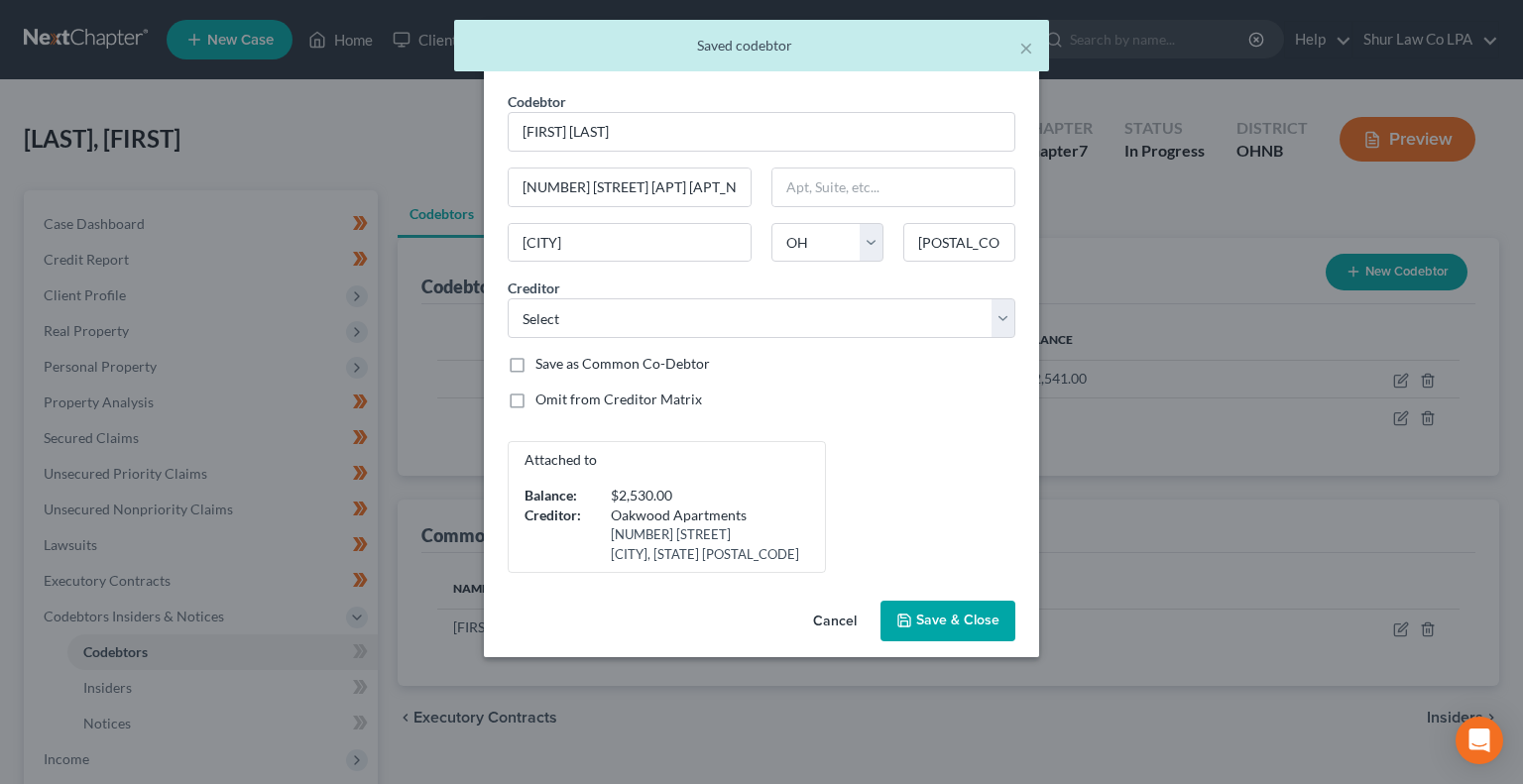 click on "Omit from Creditor Matrix" at bounding box center [619, 399] 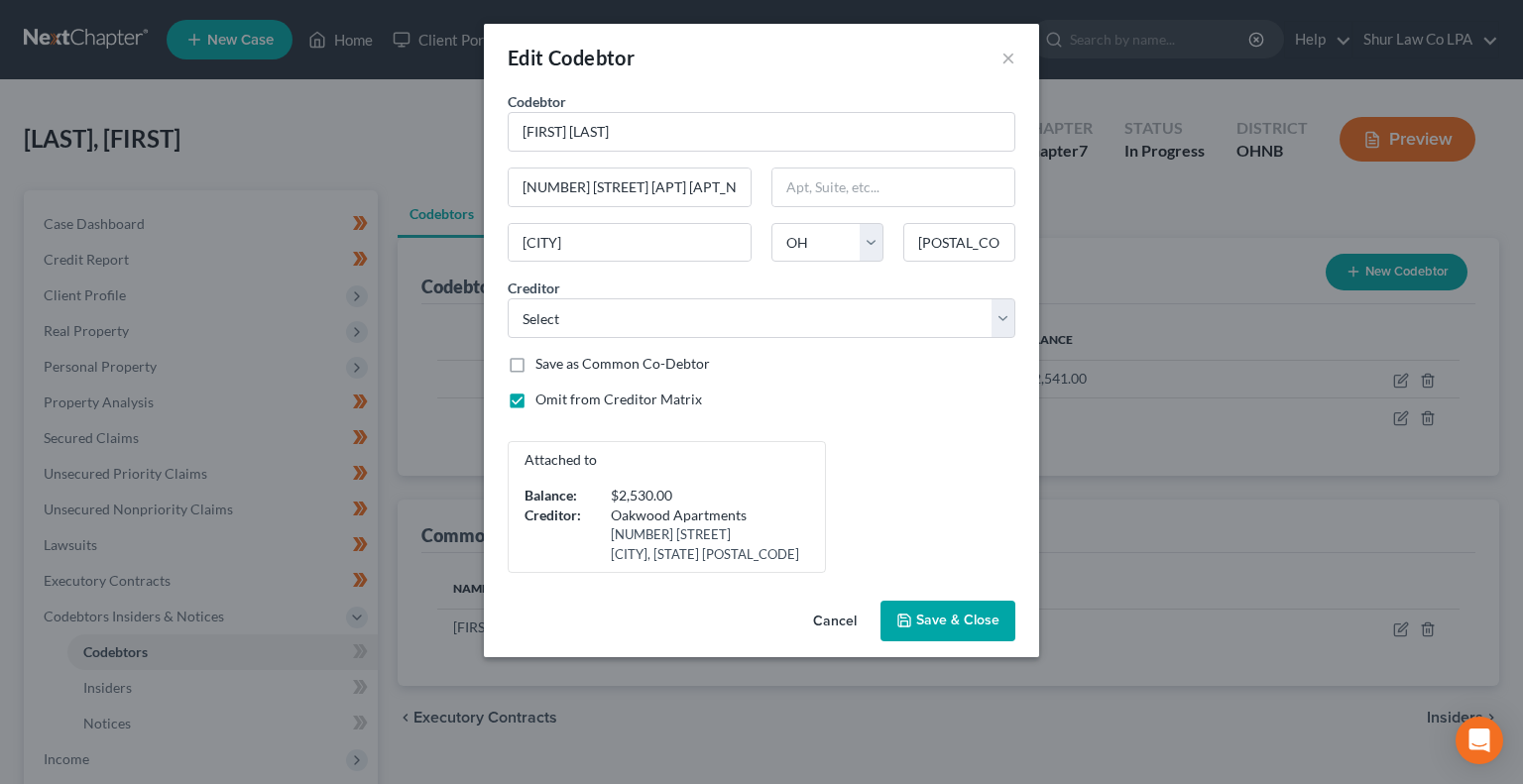click on "Save & Close" at bounding box center (958, 620) 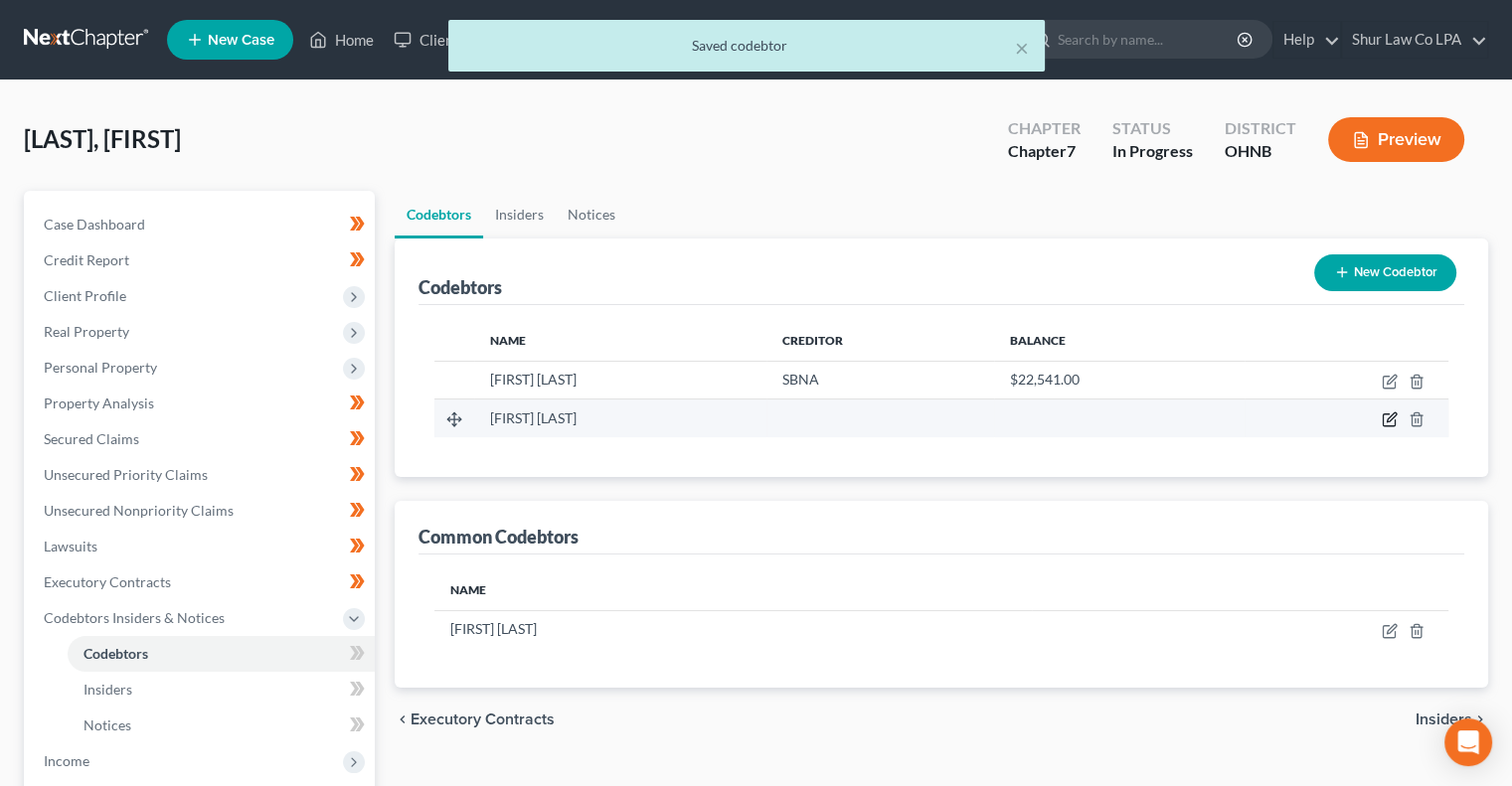 click 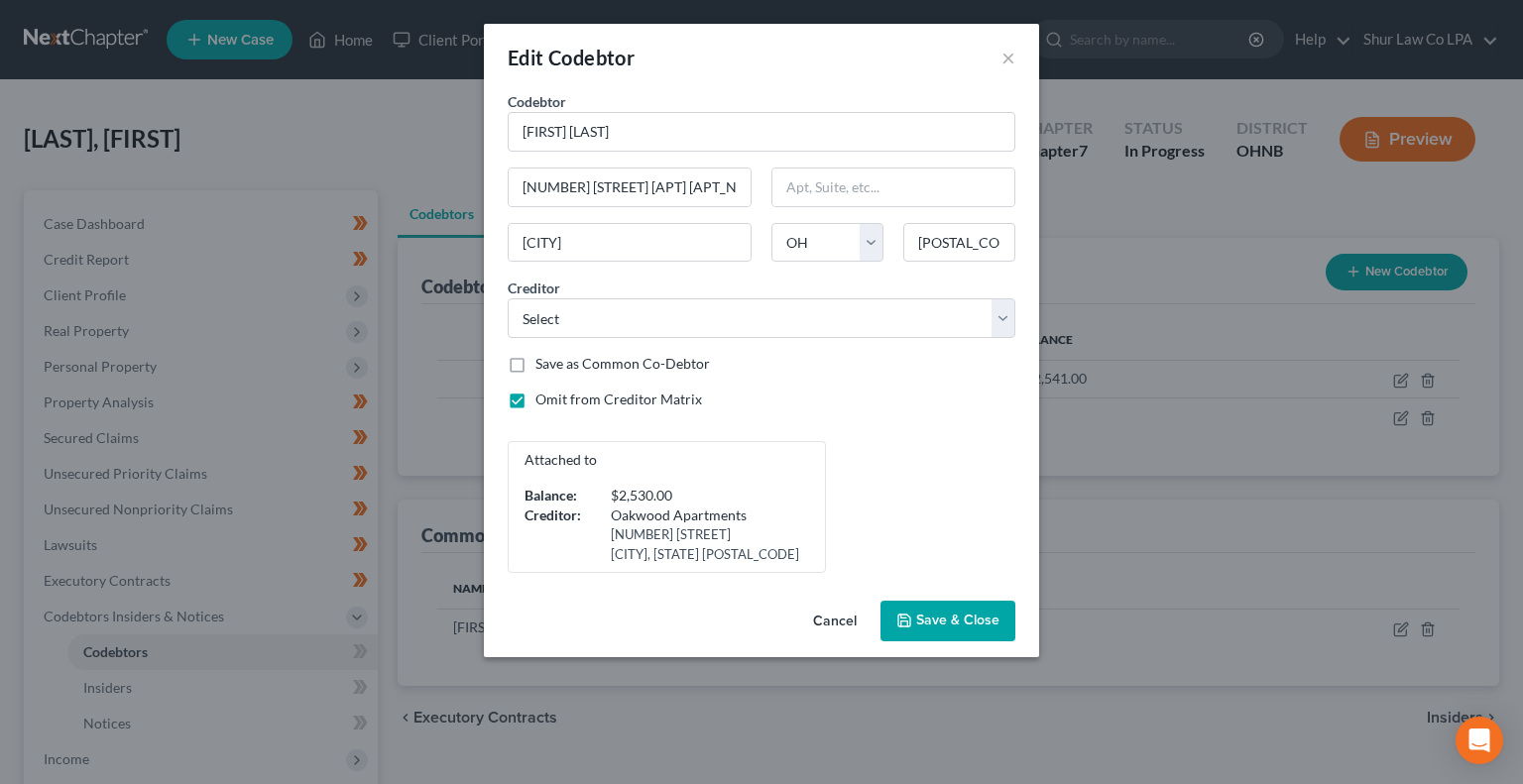 click on "Save & Close" at bounding box center (948, 621) 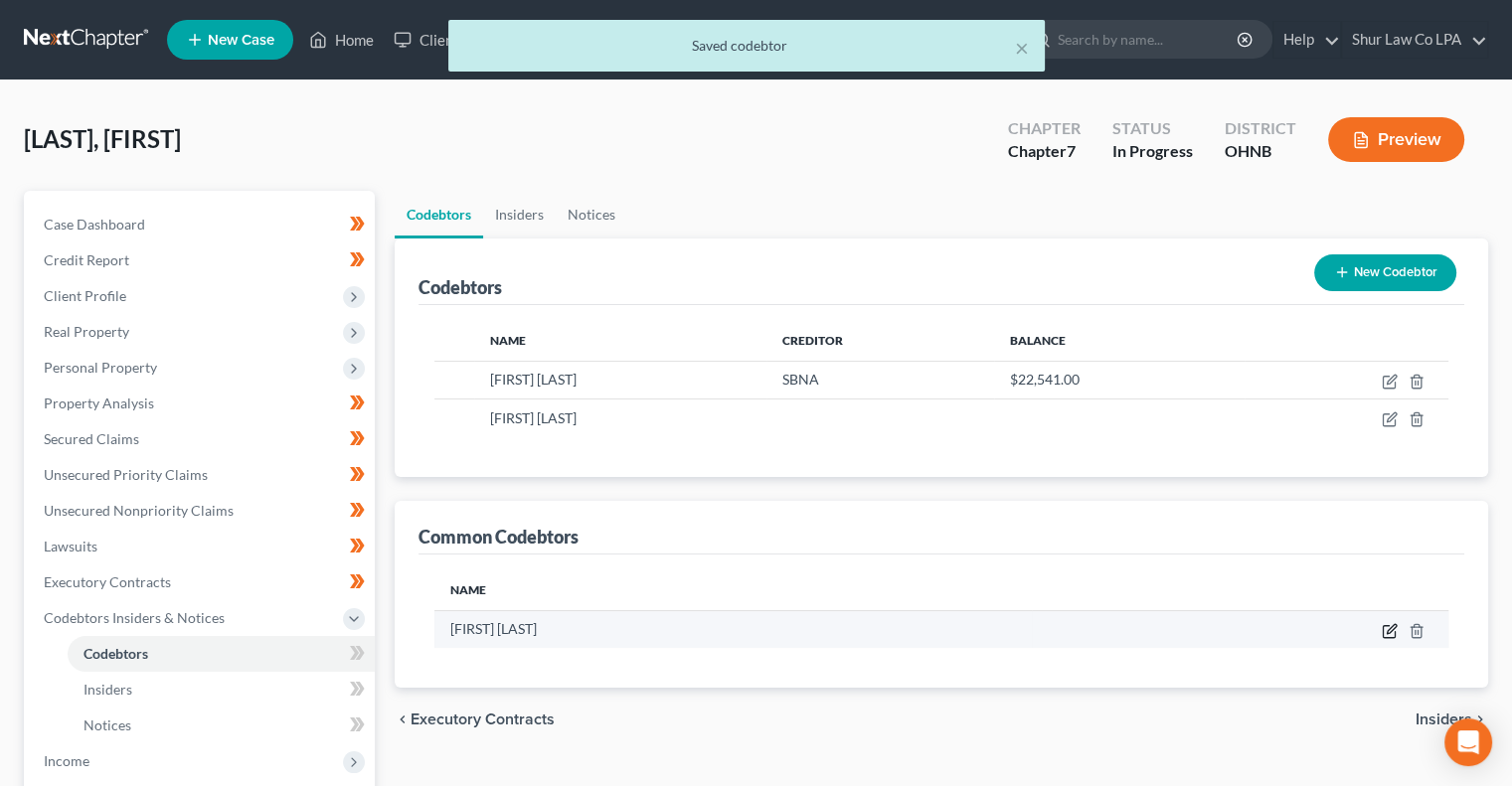 click 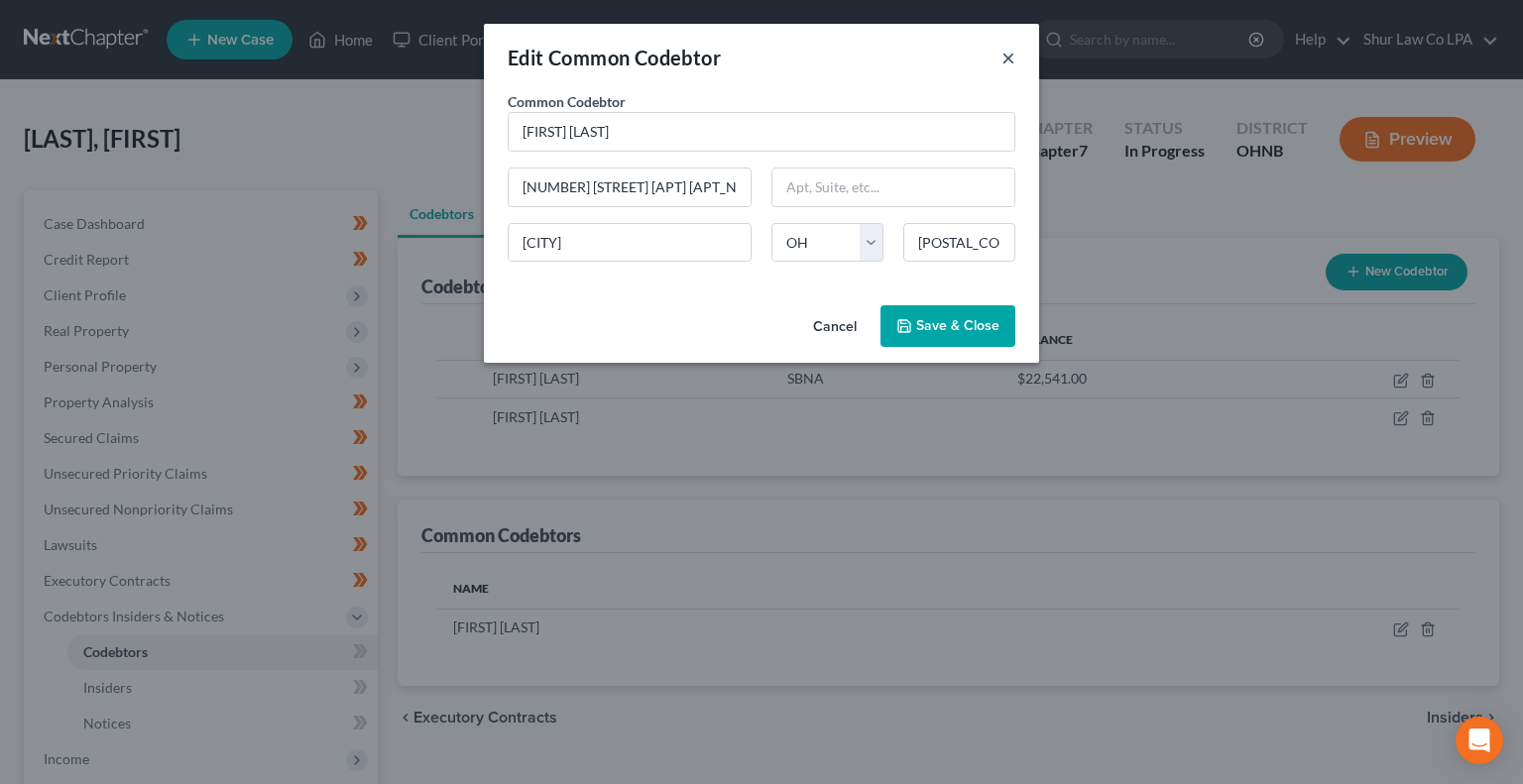 click on "×" at bounding box center (1008, 57) 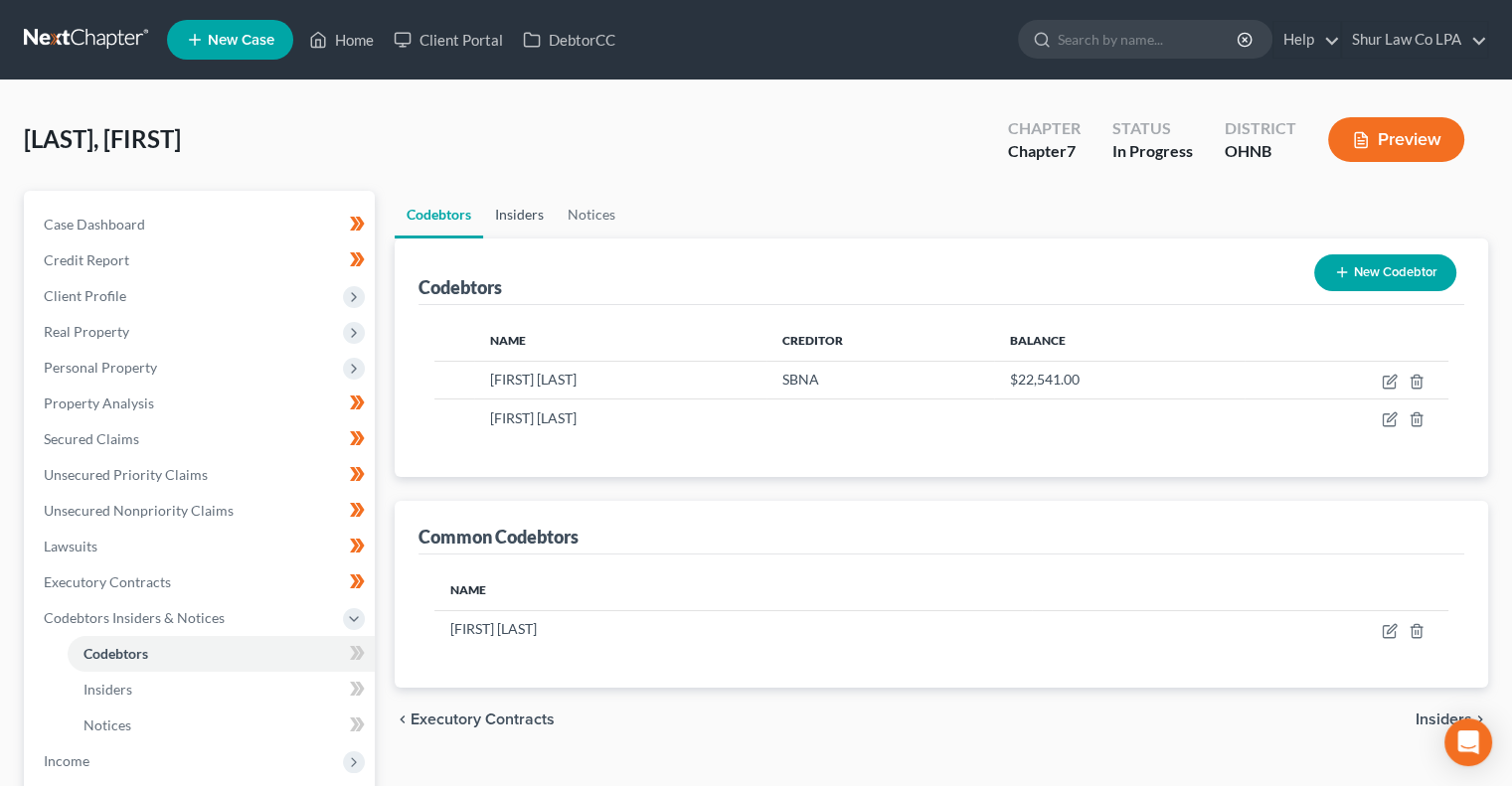 click on "Insiders" at bounding box center (519, 215) 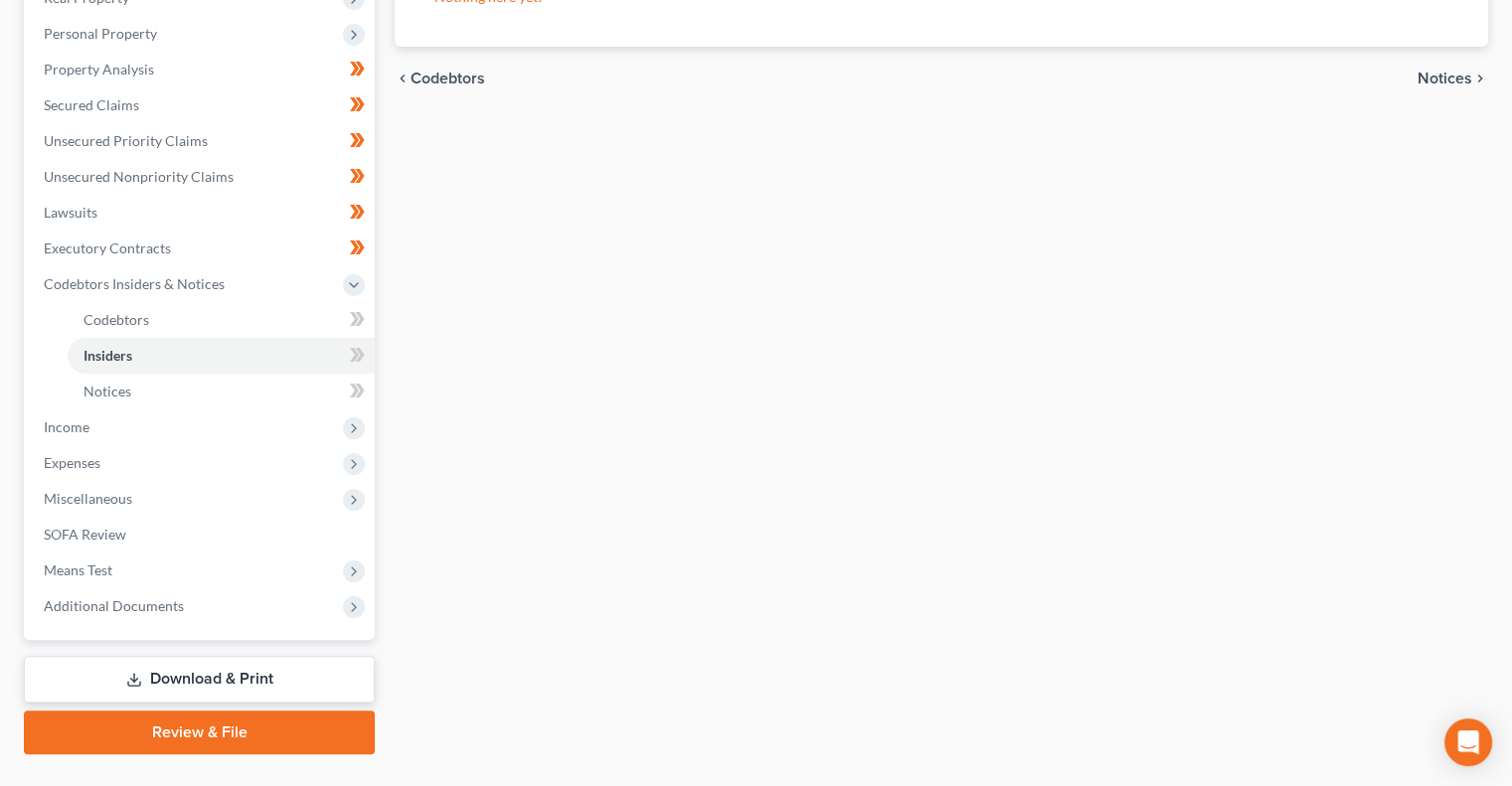 scroll, scrollTop: 338, scrollLeft: 0, axis: vertical 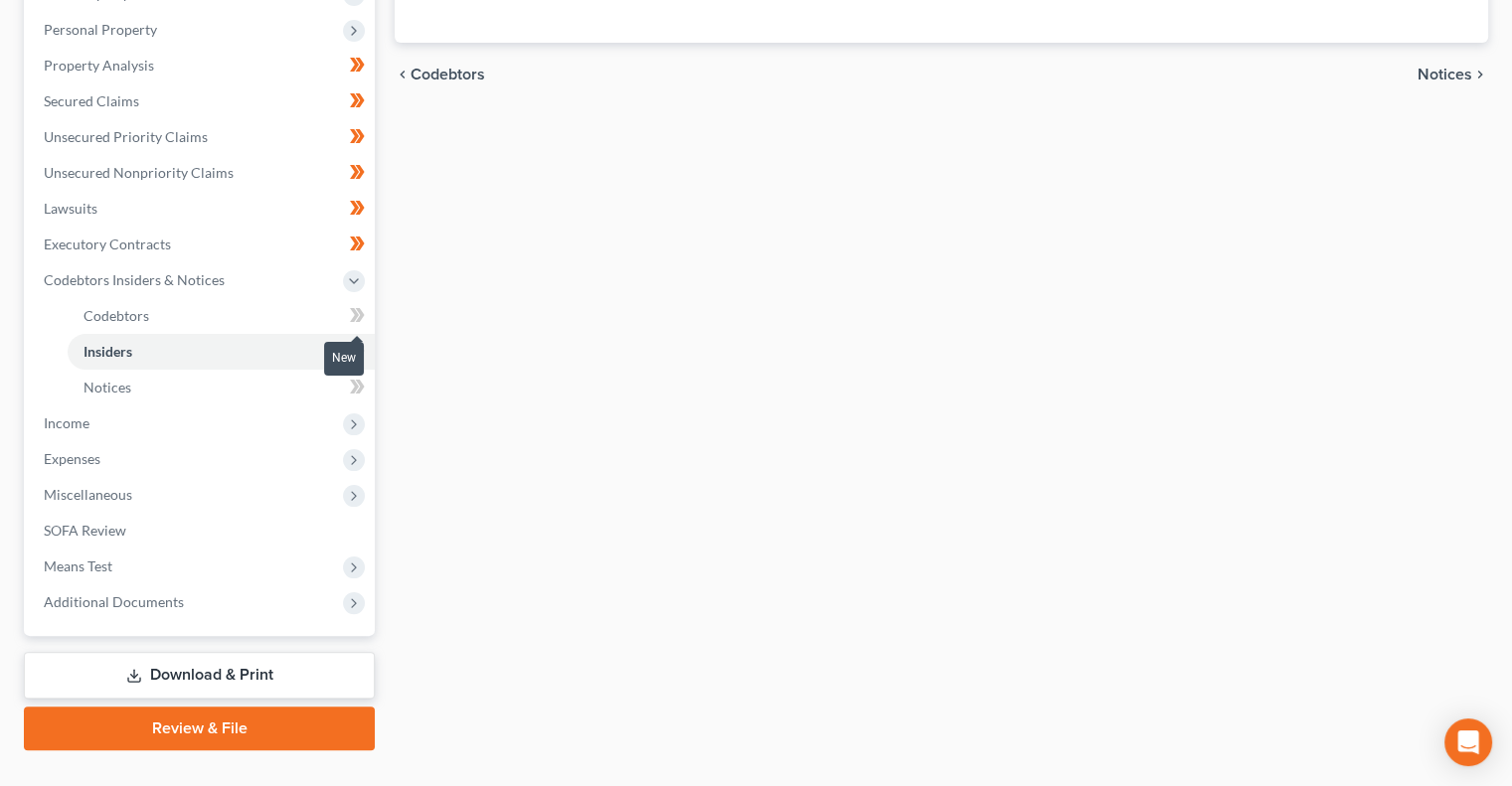 click 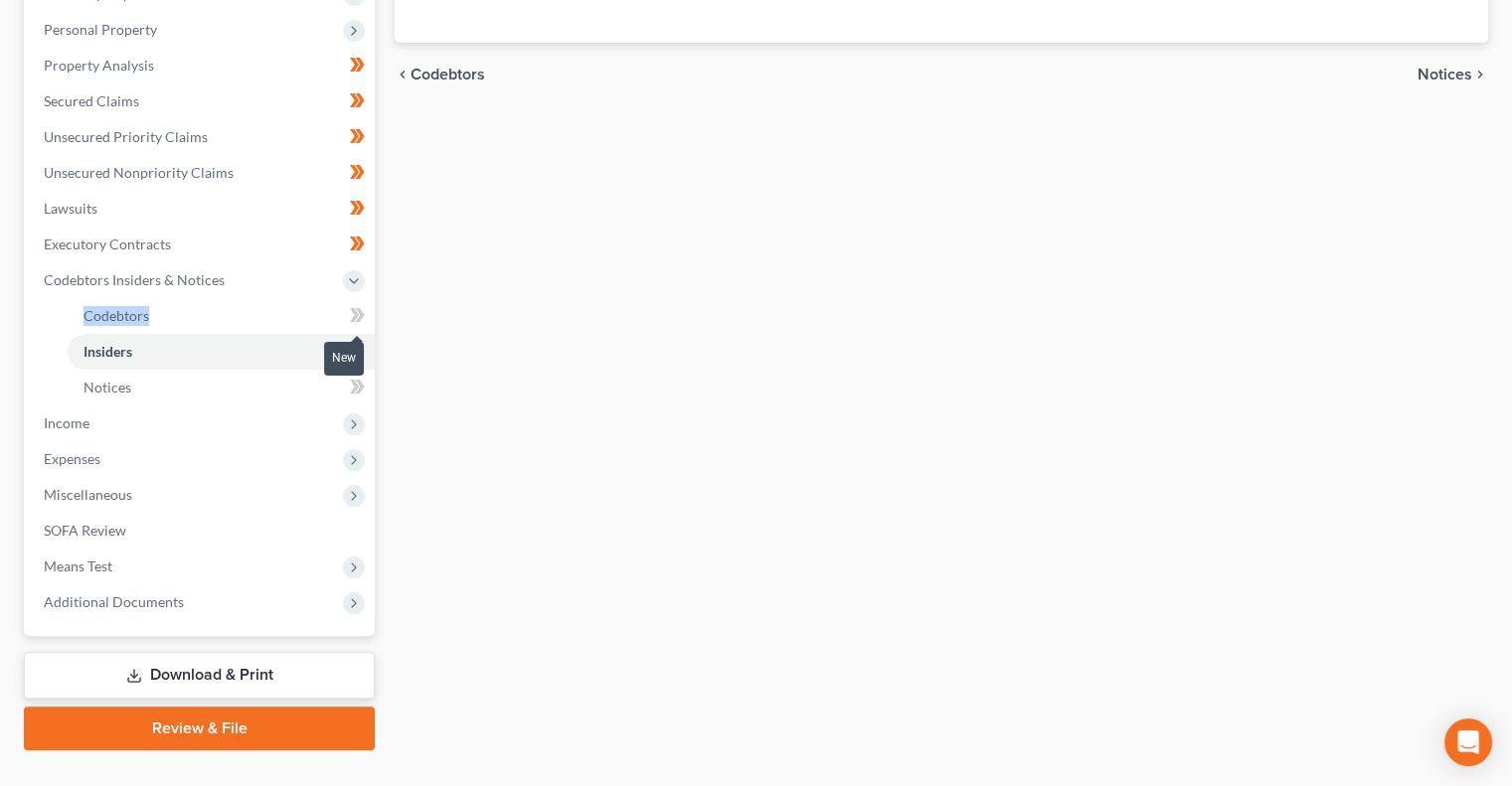 click 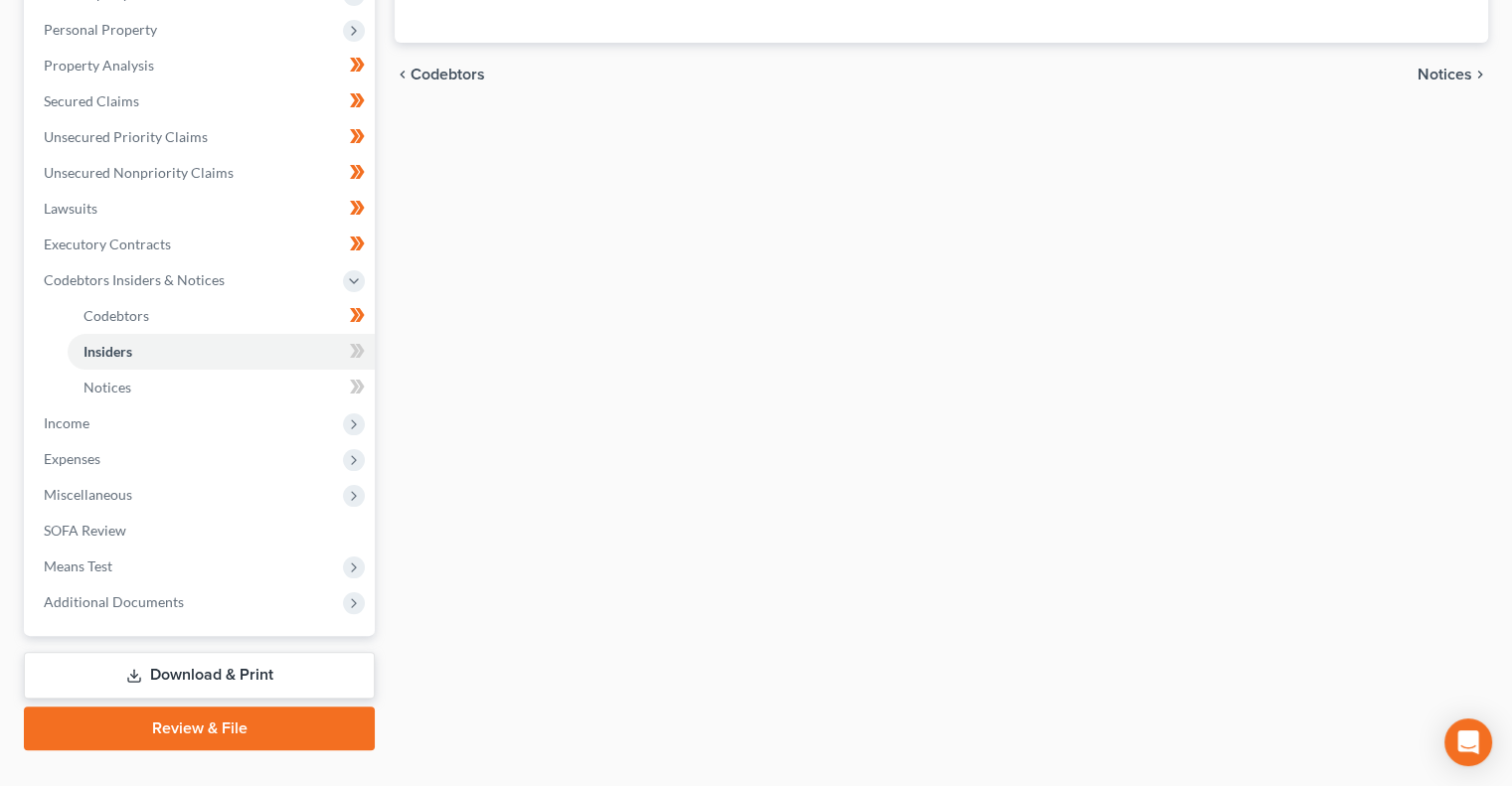 click 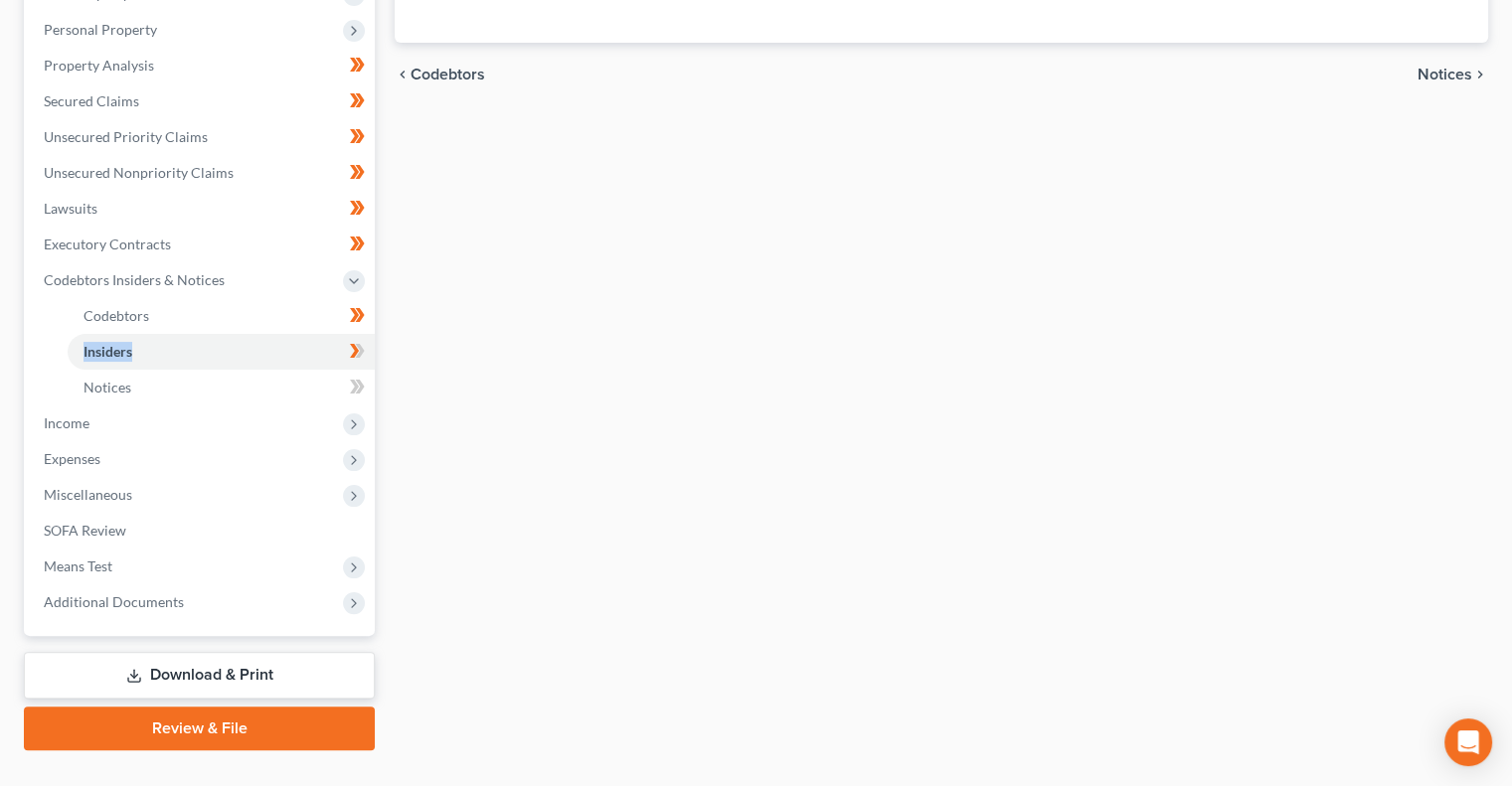 click 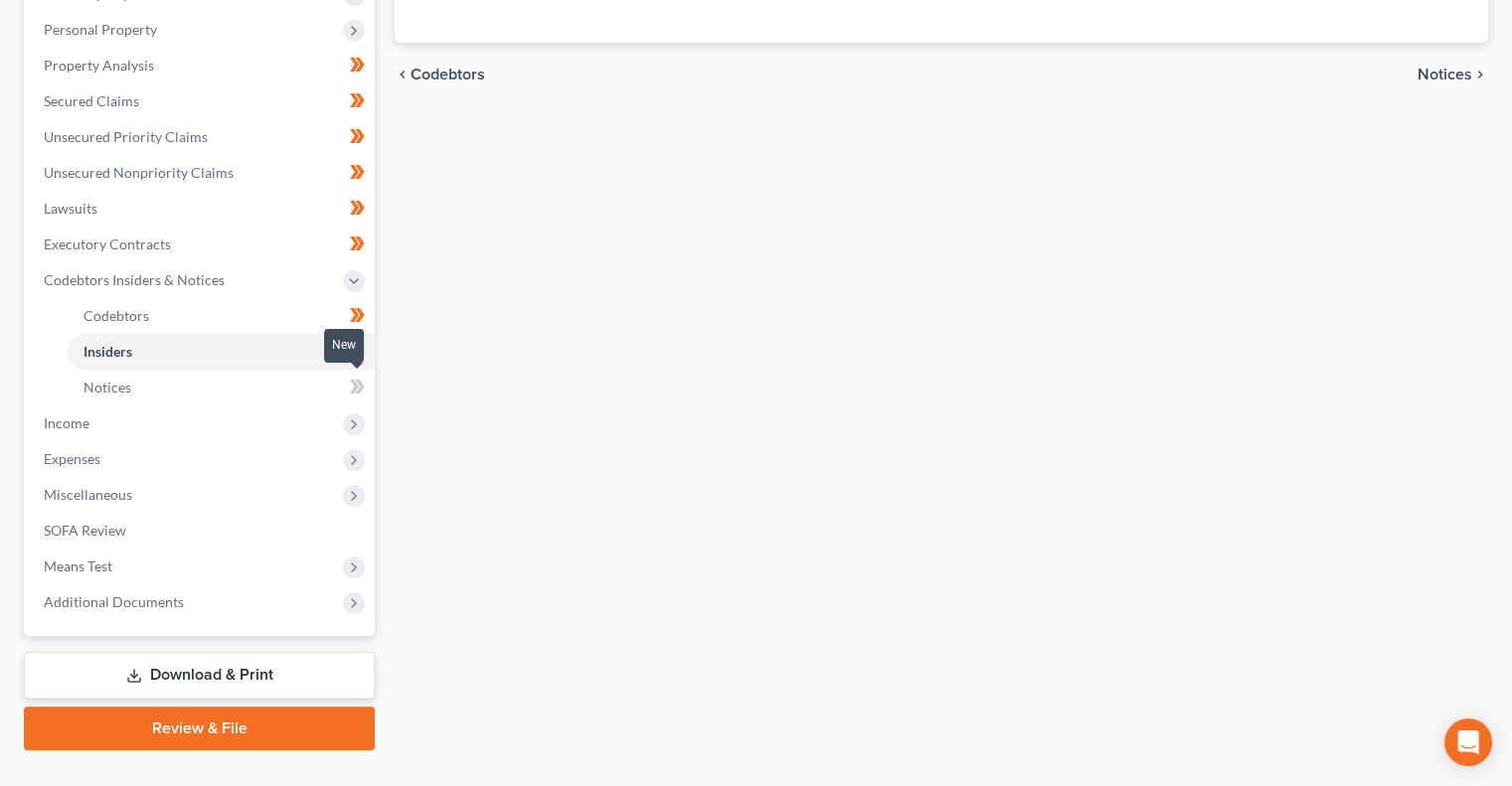 click 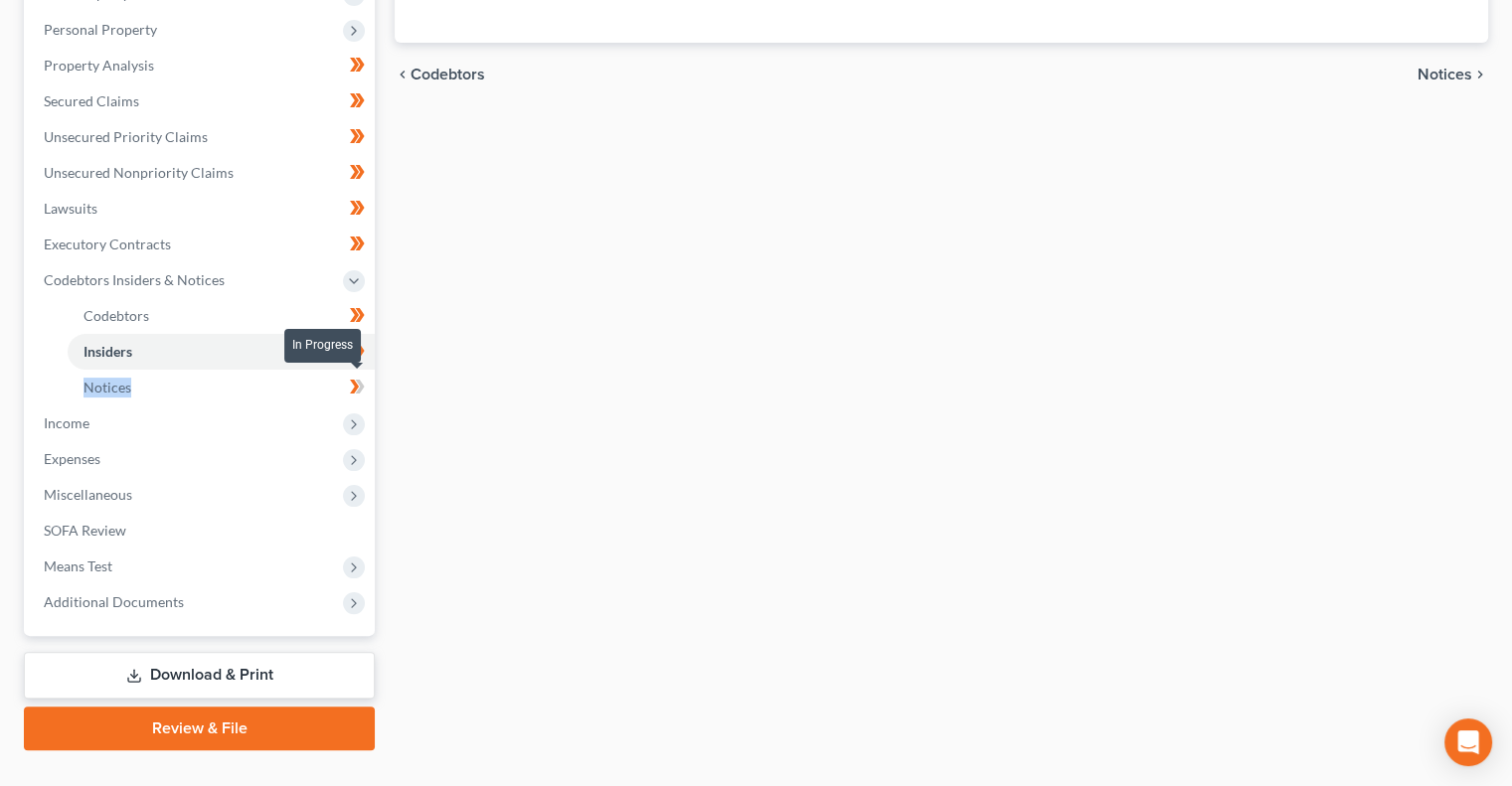 click 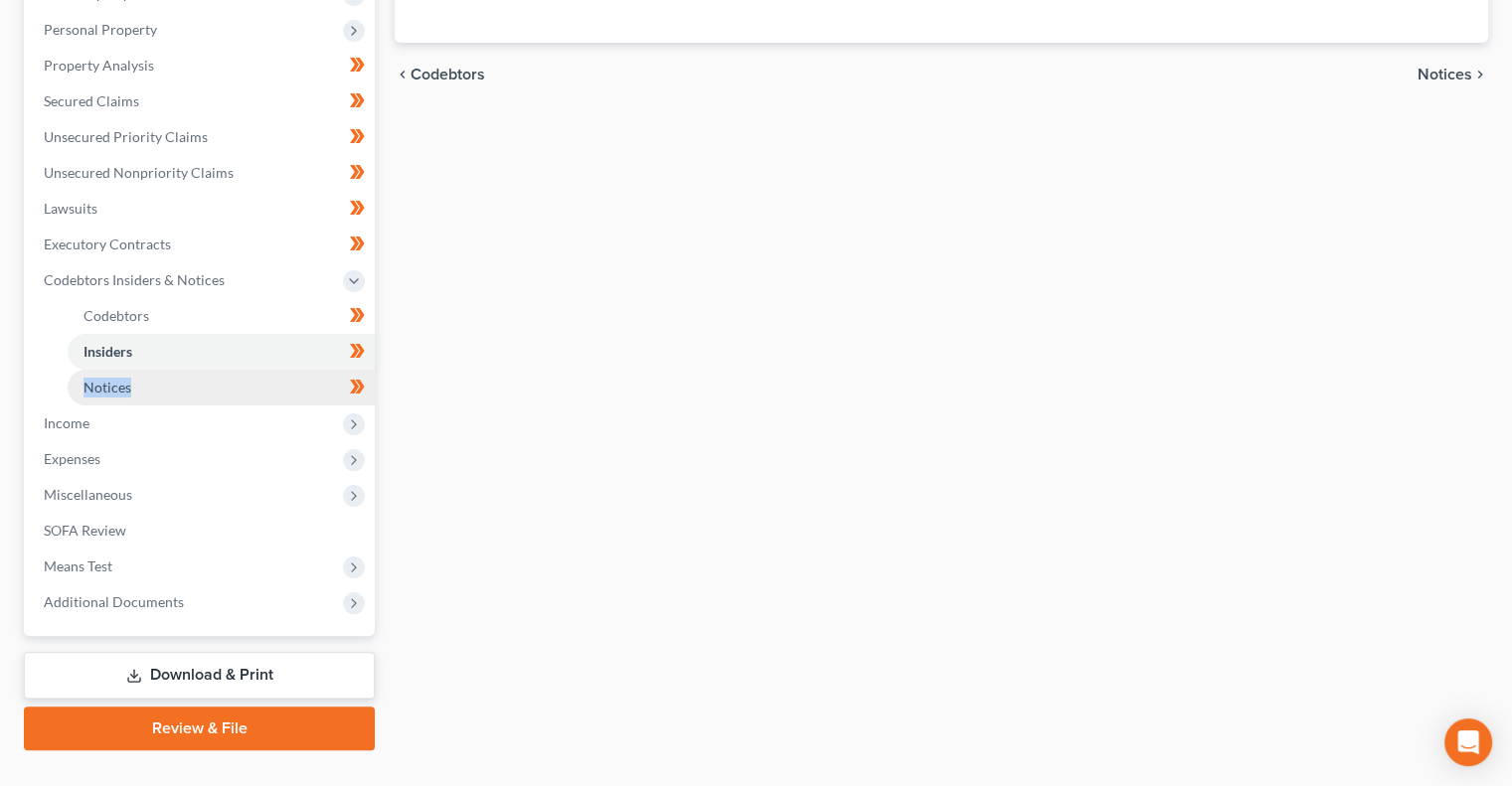 click on "Notices" at bounding box center (221, 388) 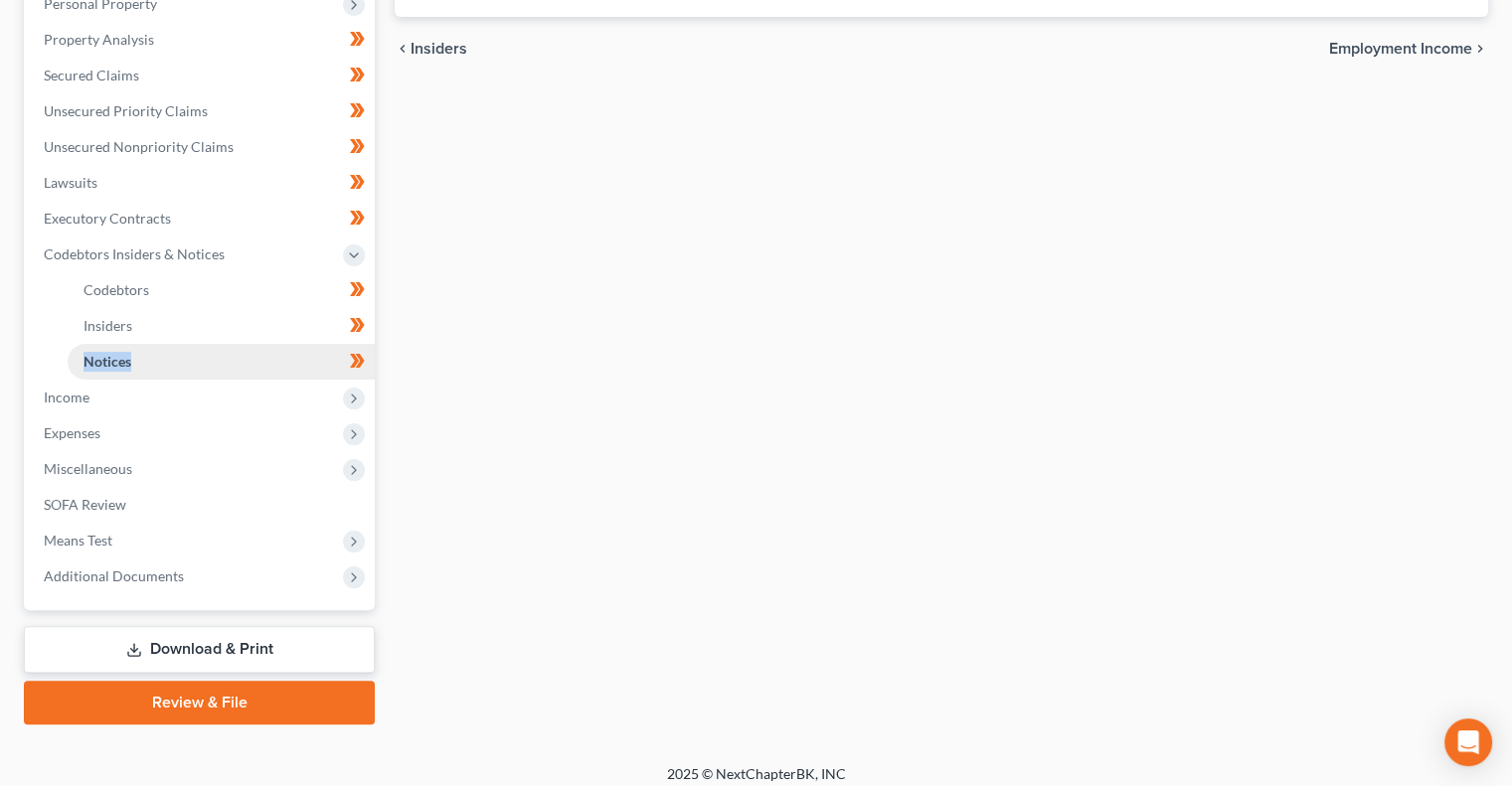 scroll, scrollTop: 376, scrollLeft: 0, axis: vertical 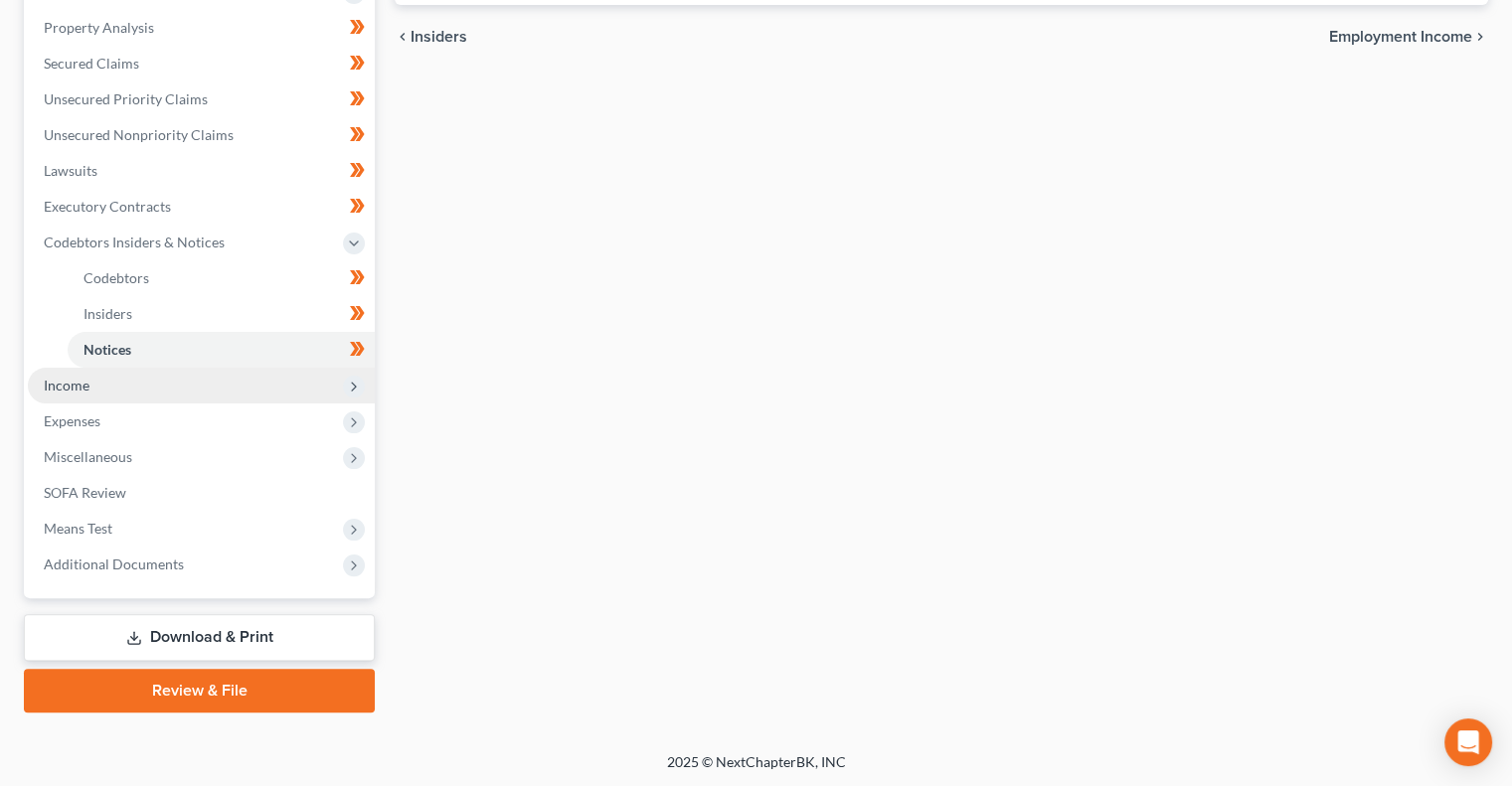 click on "Income" at bounding box center (201, 386) 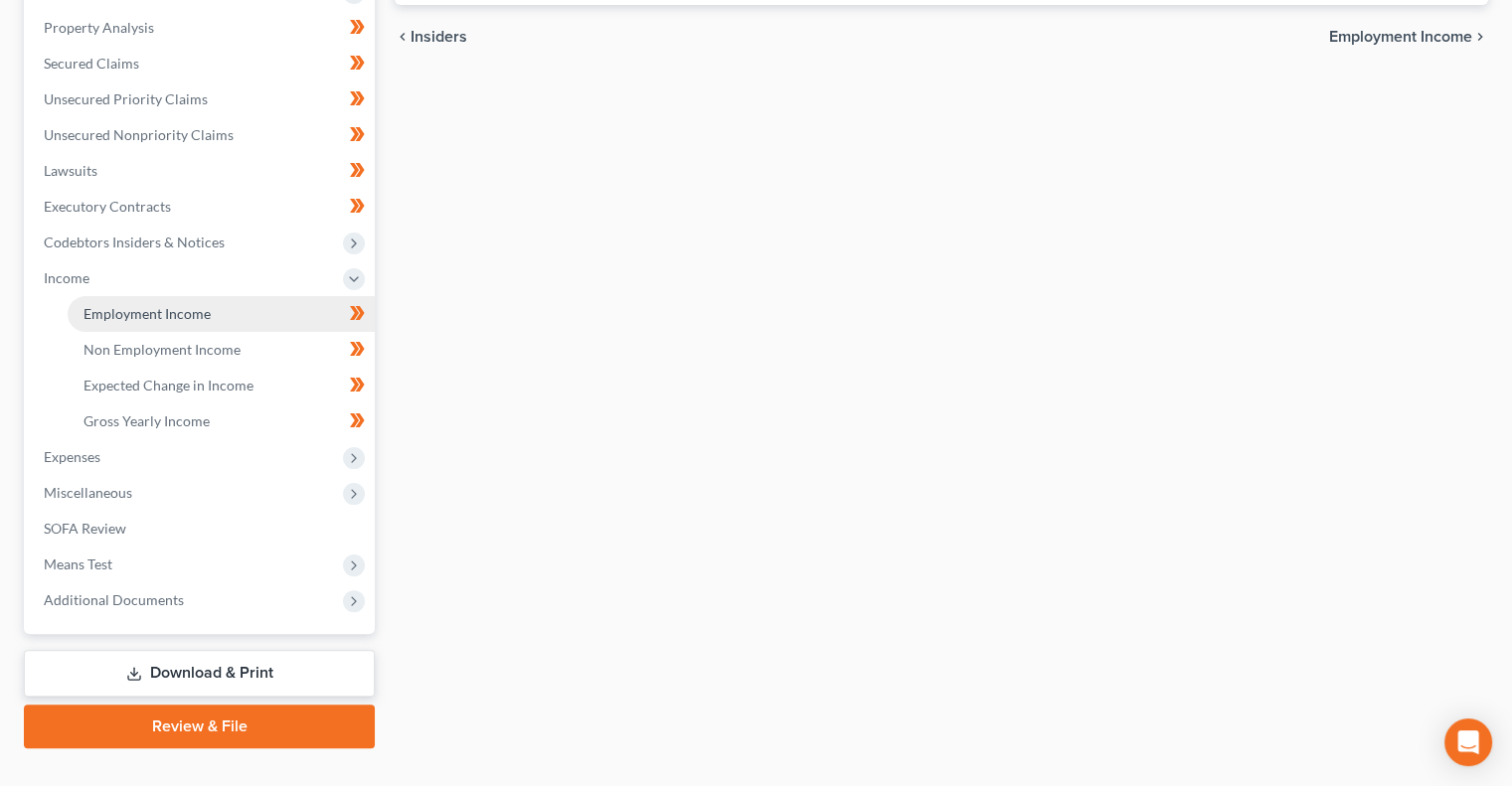 click on "Employment Income" at bounding box center (221, 314) 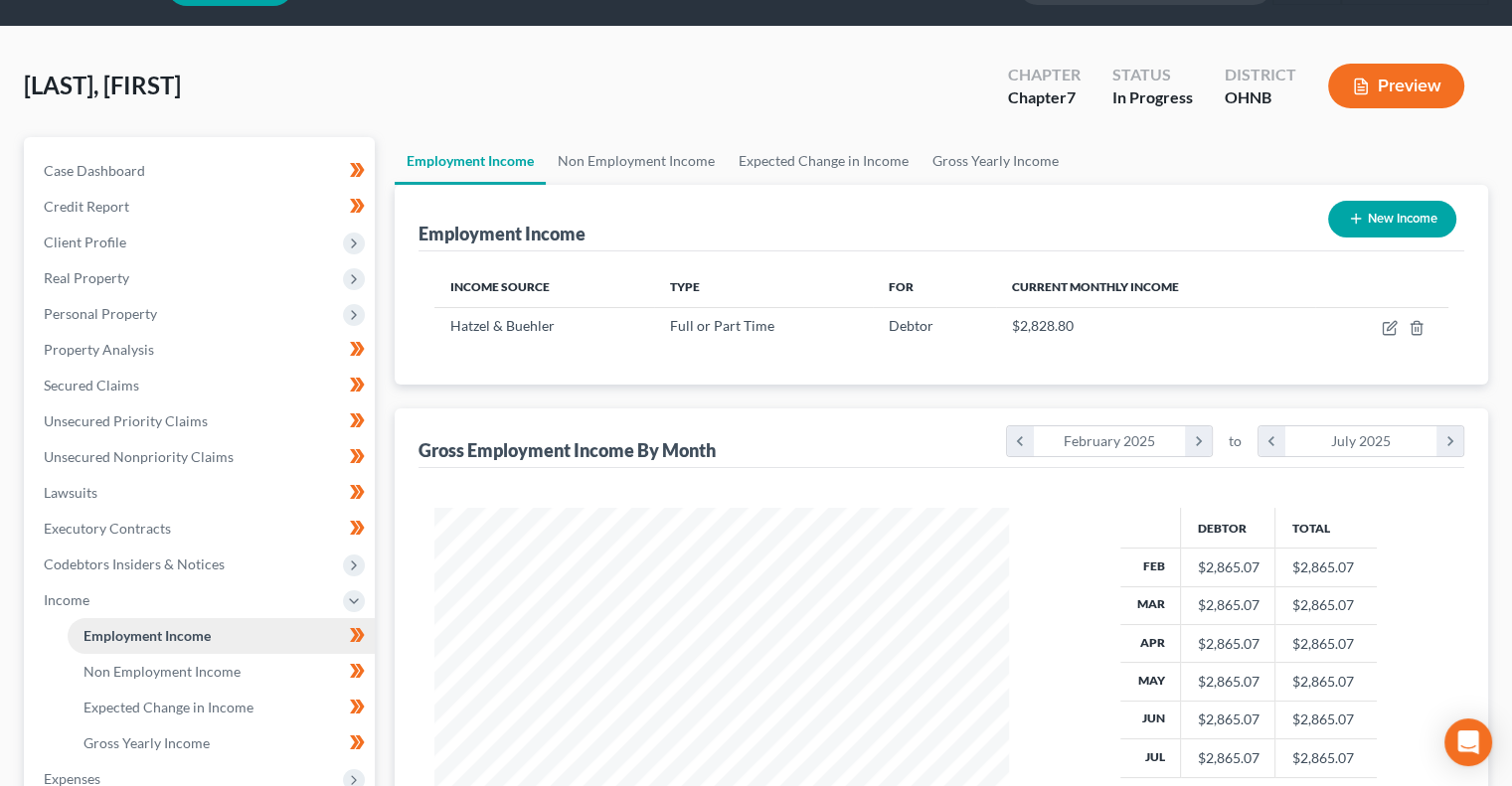 scroll, scrollTop: 0, scrollLeft: 0, axis: both 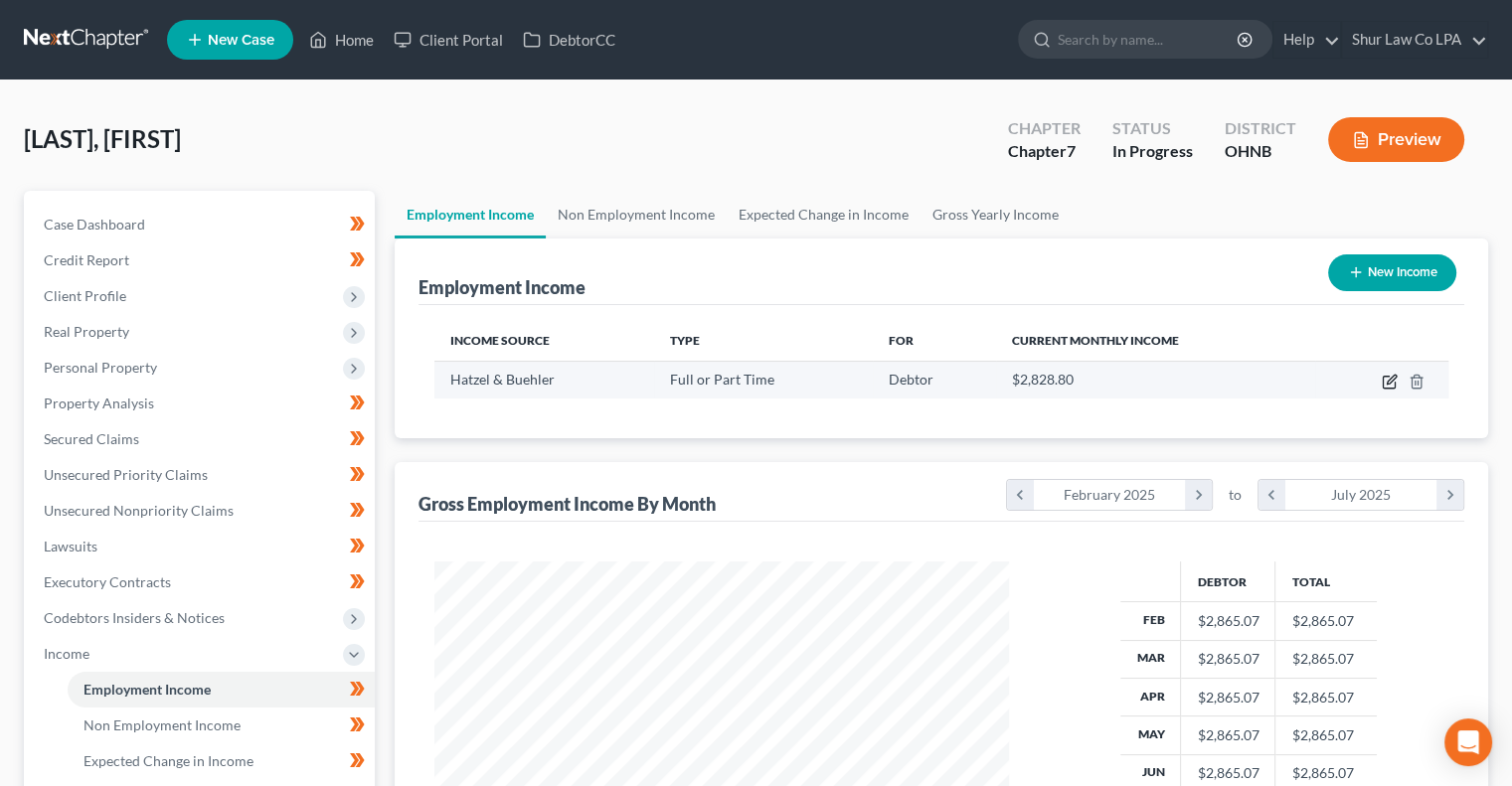 click 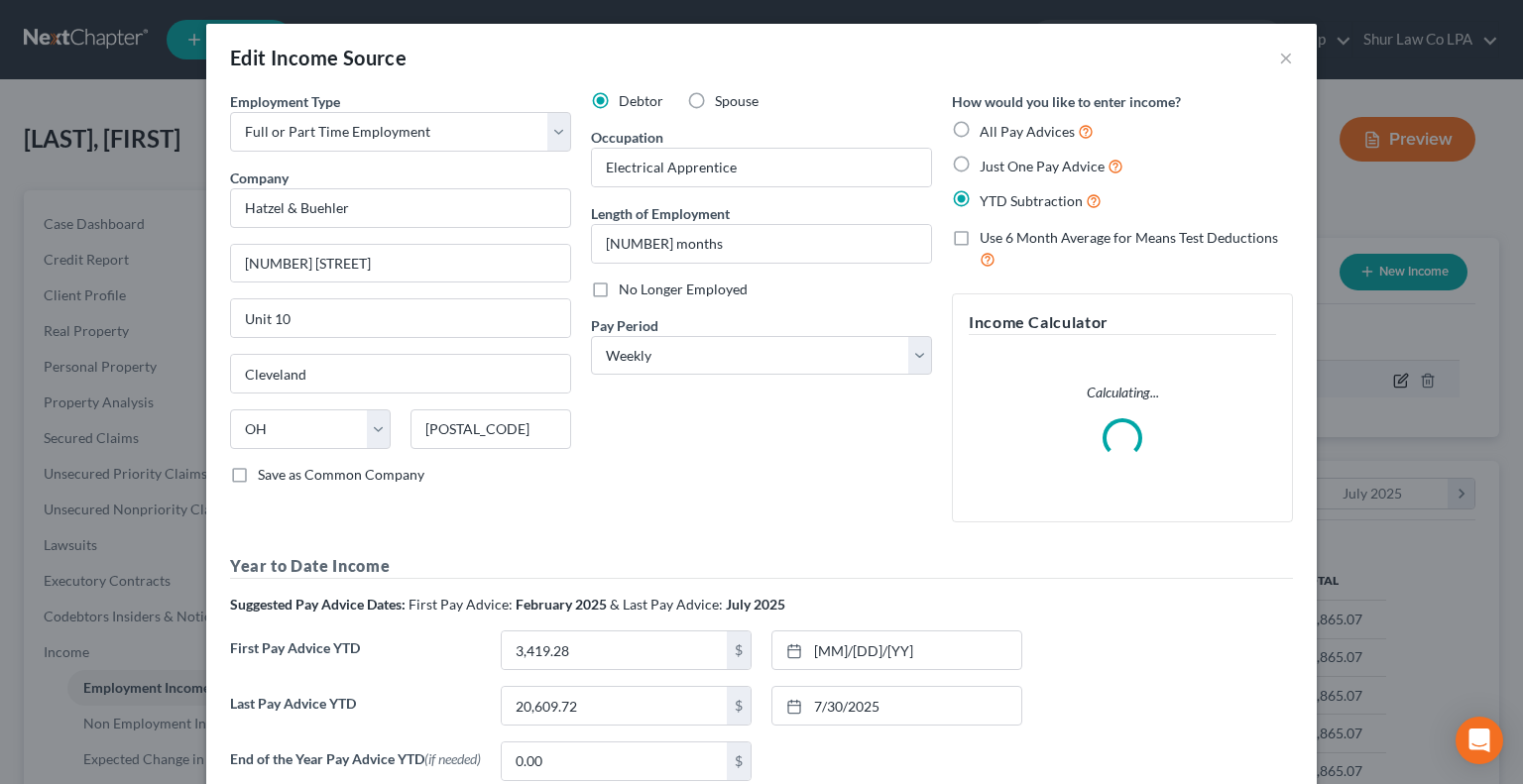 scroll, scrollTop: 990795, scrollLeft: 990917, axis: both 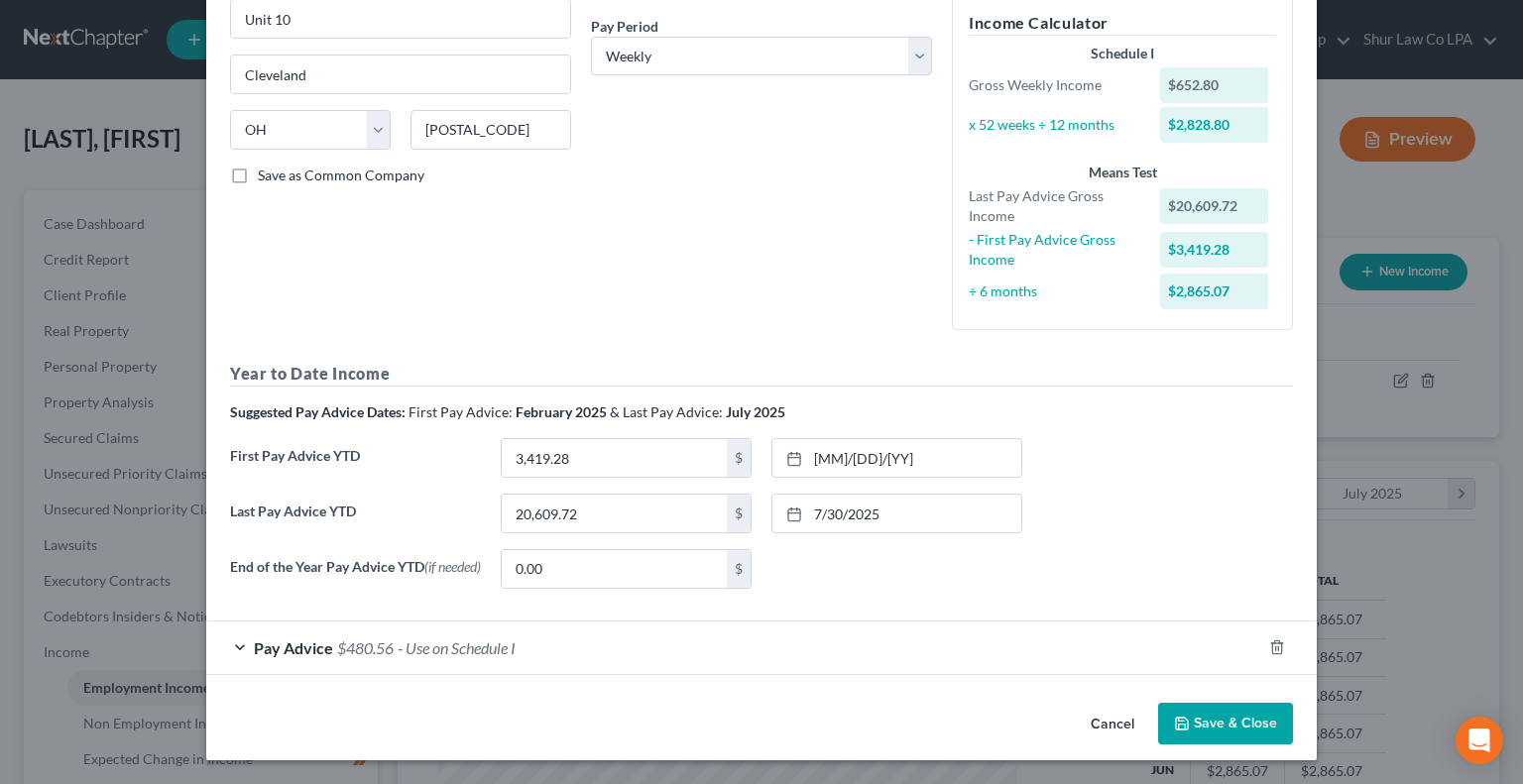 click on "Save & Close" at bounding box center [1226, 724] 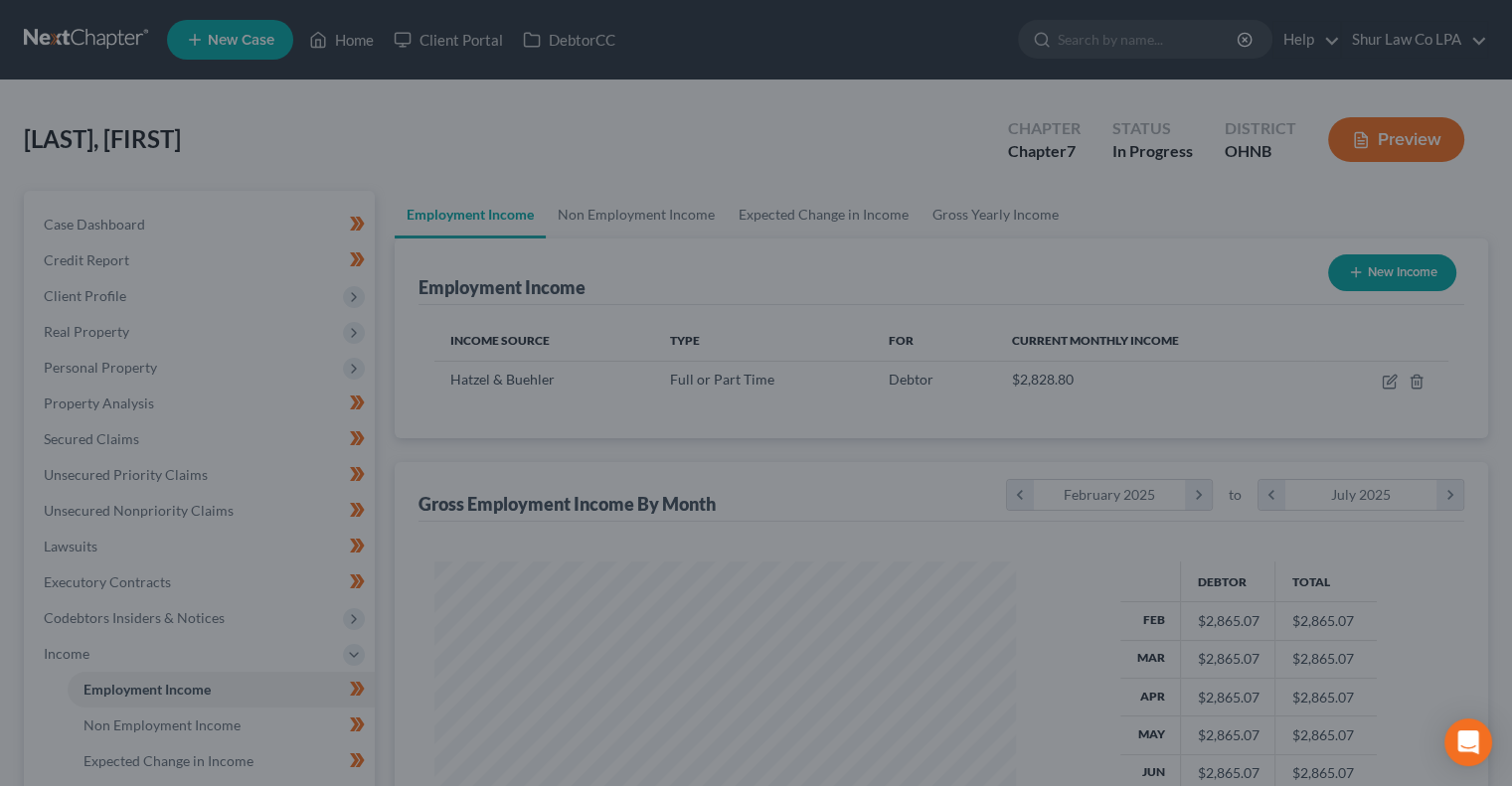 scroll, scrollTop: 356, scrollLeft: 613, axis: both 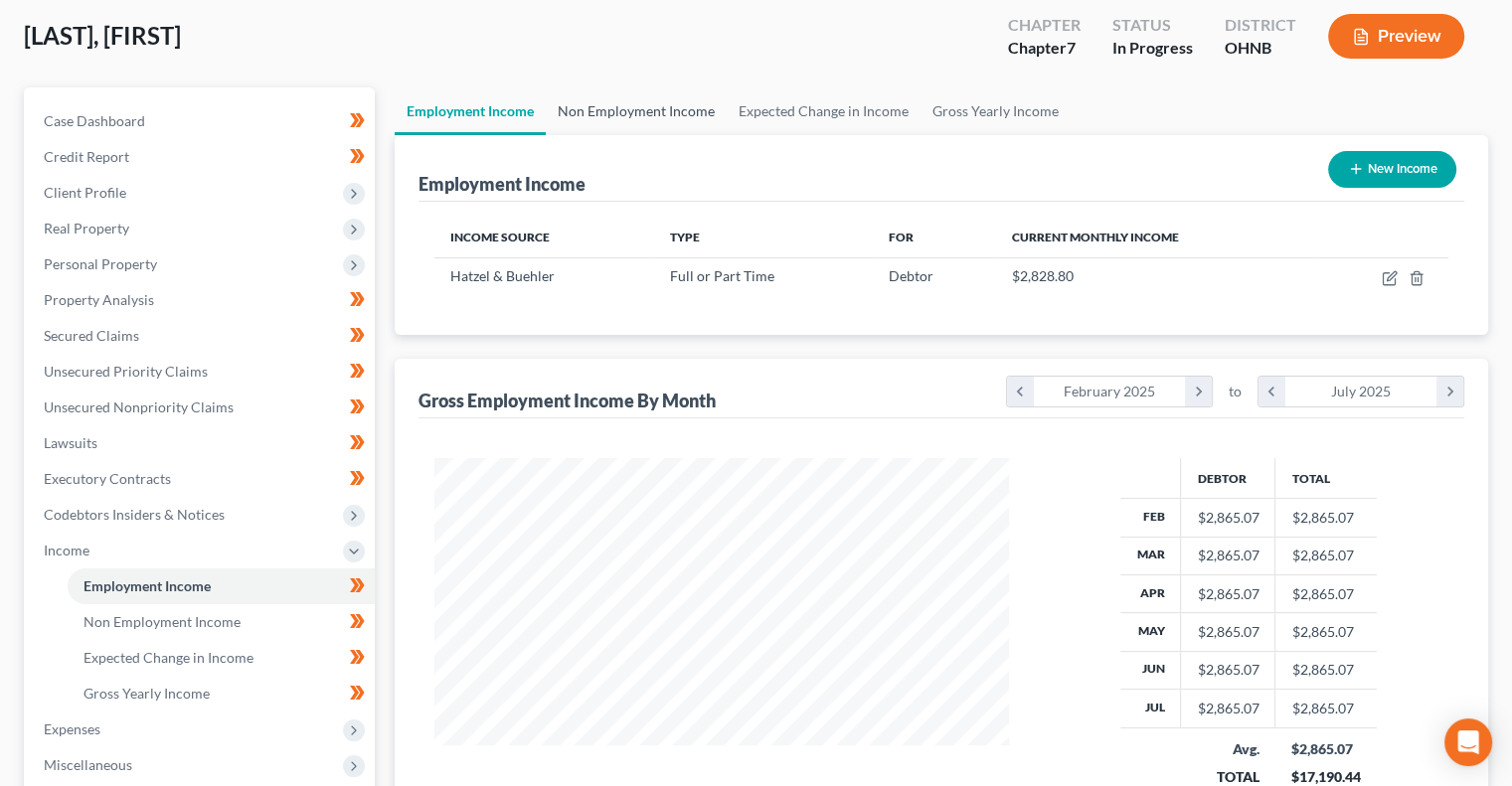 click on "Non Employment Income" at bounding box center (636, 111) 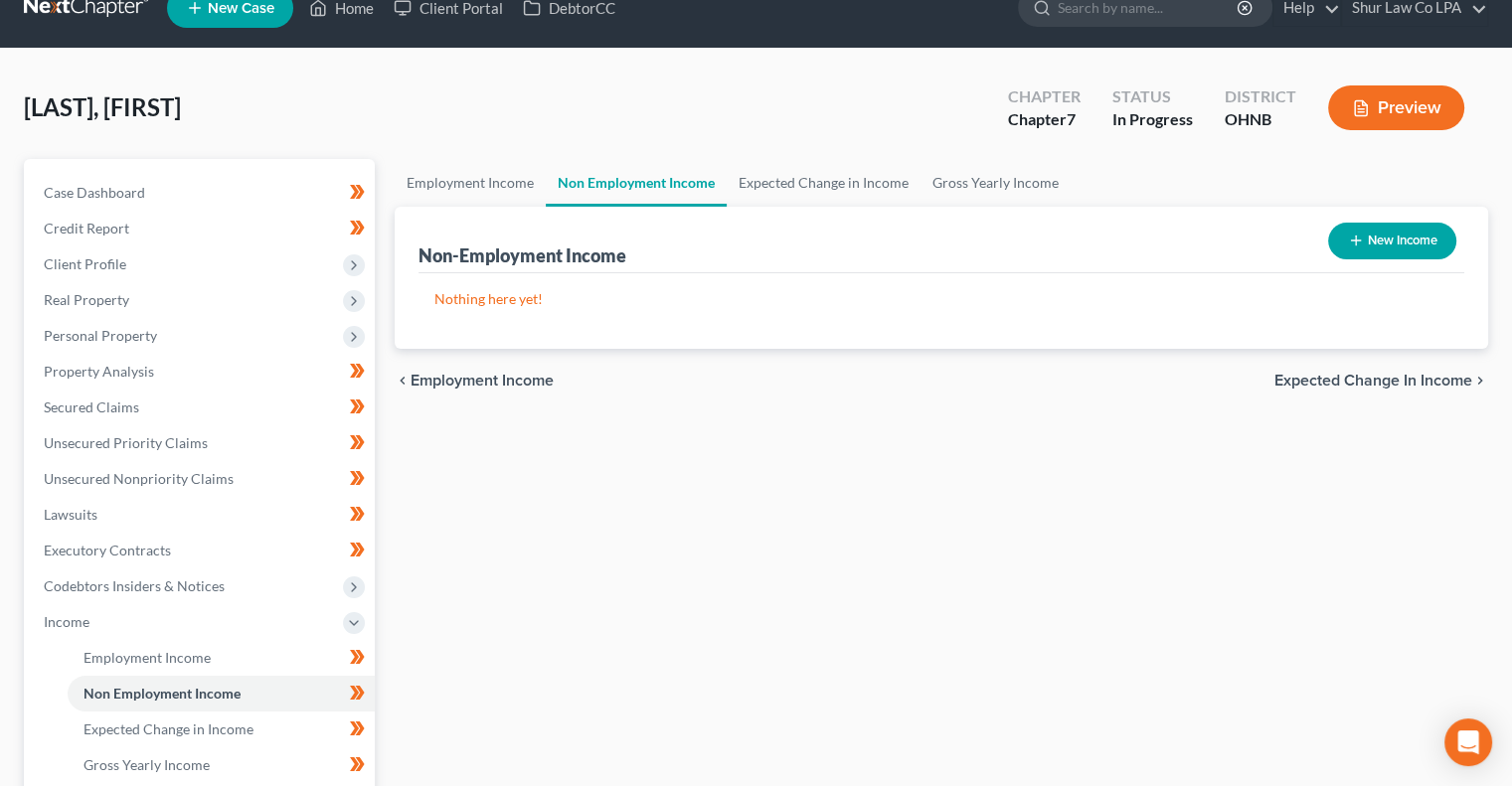 scroll, scrollTop: 0, scrollLeft: 0, axis: both 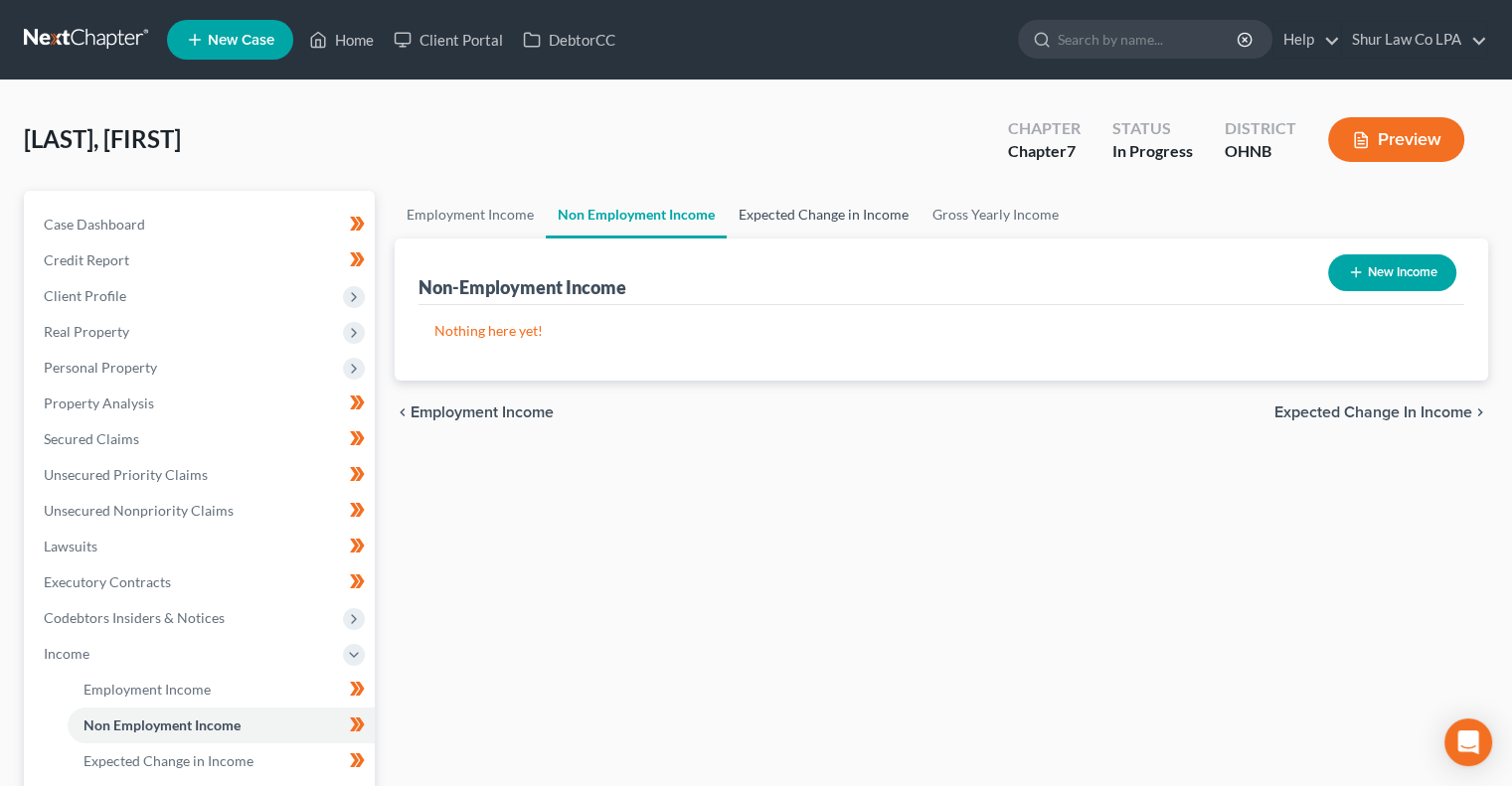 click on "Expected Change in Income" at bounding box center (823, 215) 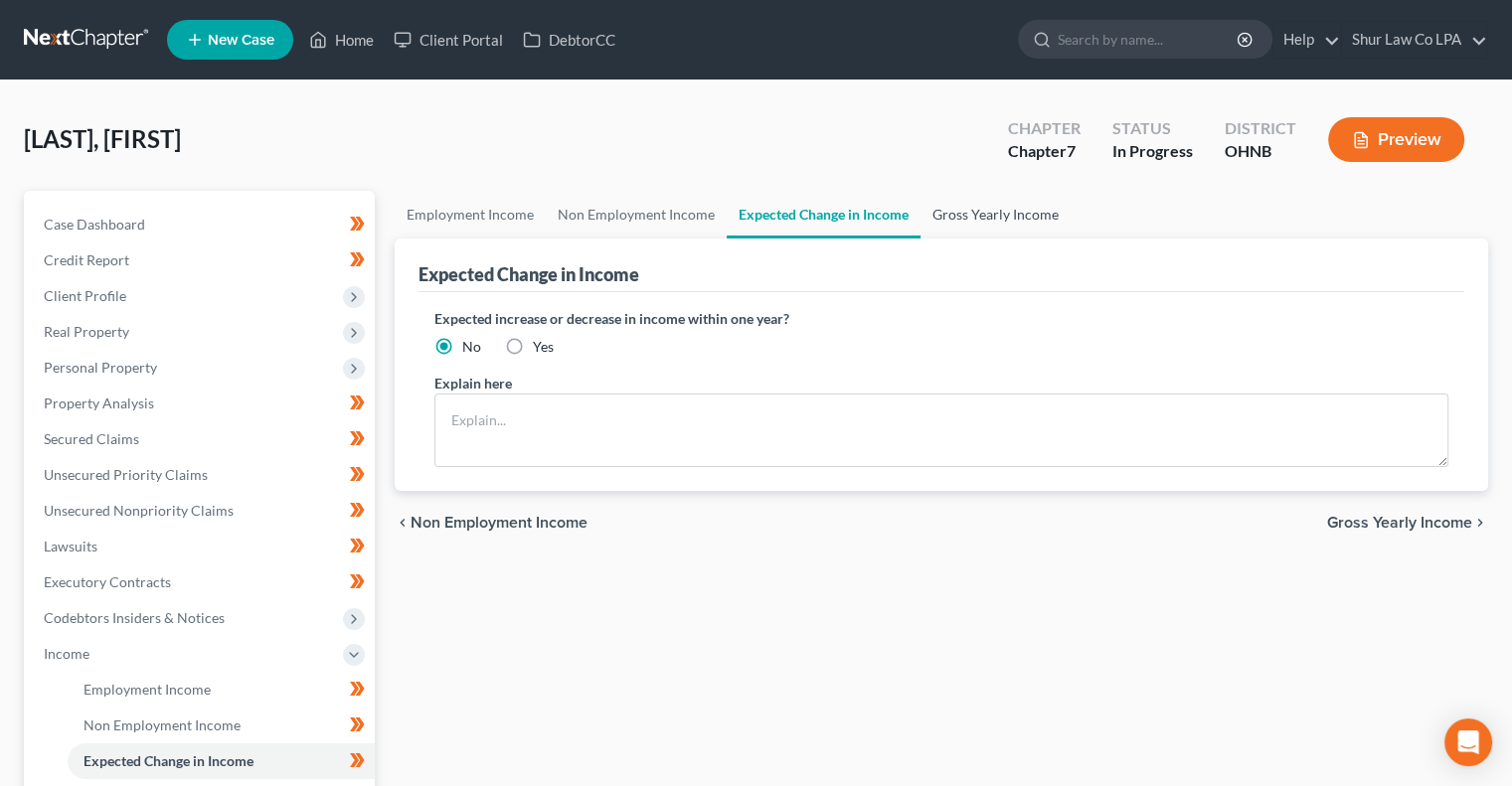 click on "Gross Yearly Income" at bounding box center [995, 215] 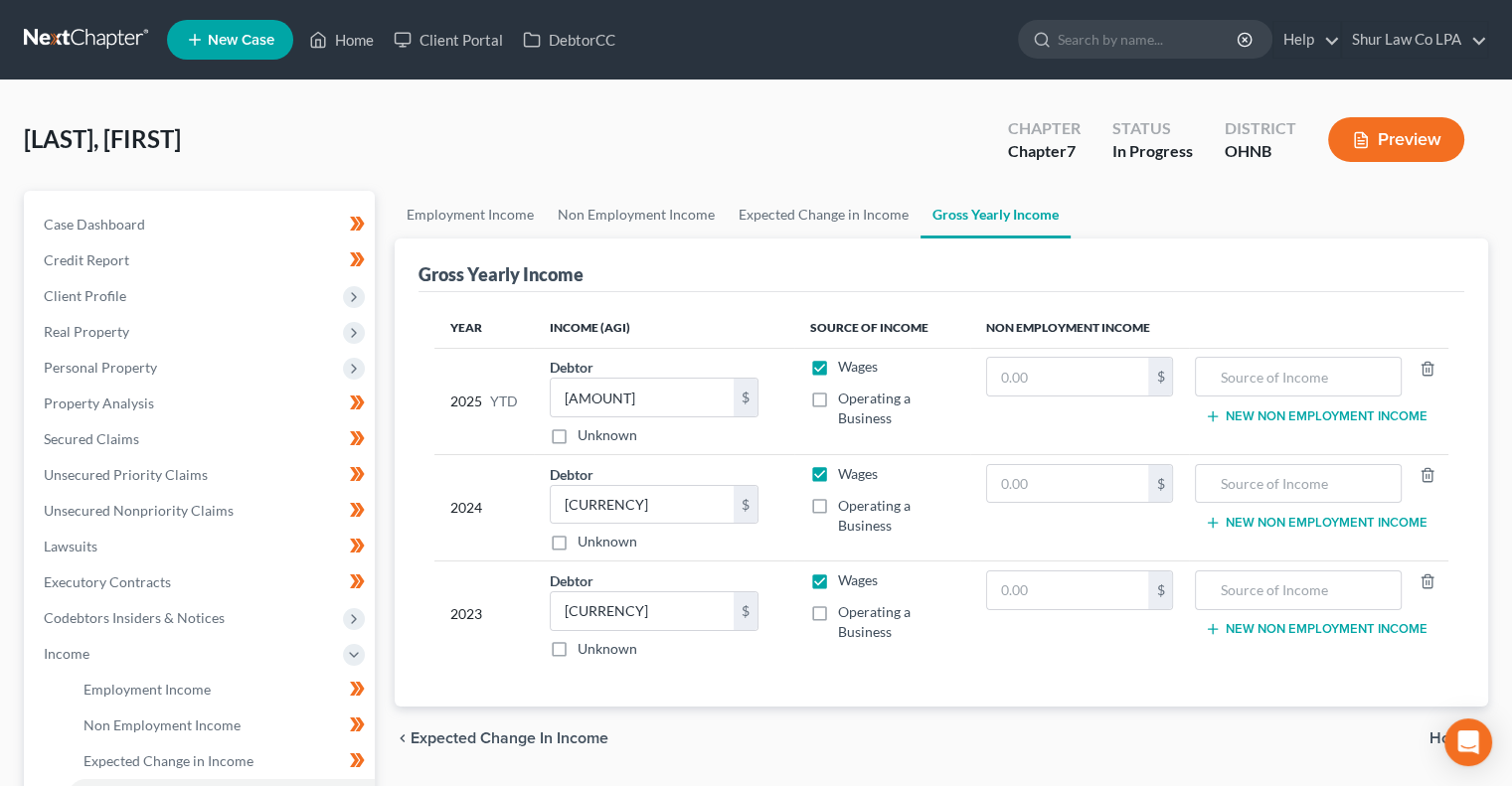 click on "Year Income (AGI) Source of Income Non Employment Income 2025  YTD Debtor
17,411.00 $
Unknown
Balance Undetermined
17,411.00 $
Unknown
Wages Operating a Business $ New Non Employment Income 2024 Debtor
11,537.00 $
Unknown
Balance Undetermined
11,537.00 $
Unknown
Wages Operating a Business $ New Non Employment Income 2023 Debtor
22,105.00 $
Unknown
Balance Undetermined
22,105.00 $
Unknown
Wages Operating a Business $ New Non Employment Income" at bounding box center [941, 500] 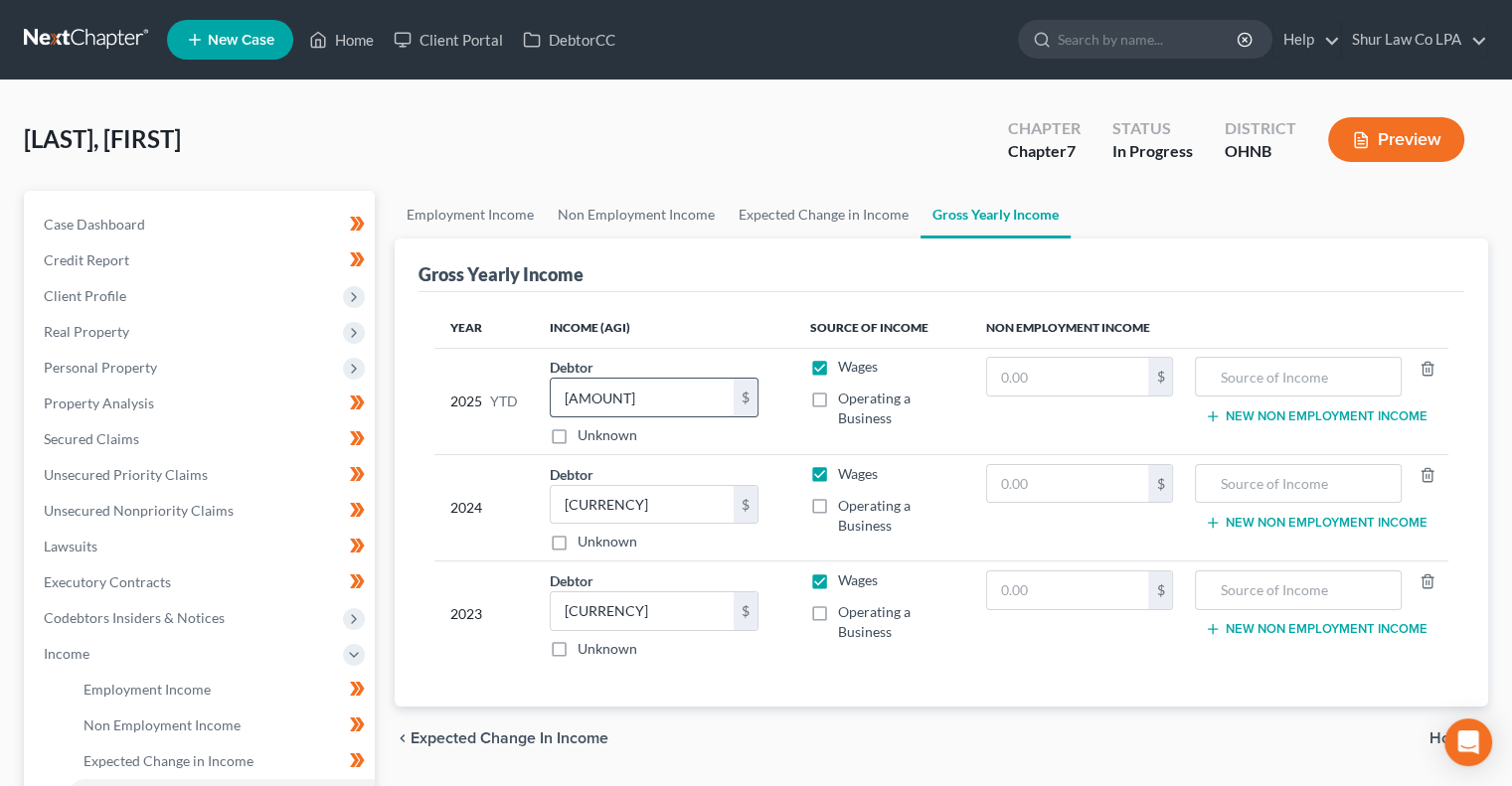 click on "17,411.00" at bounding box center (642, 397) 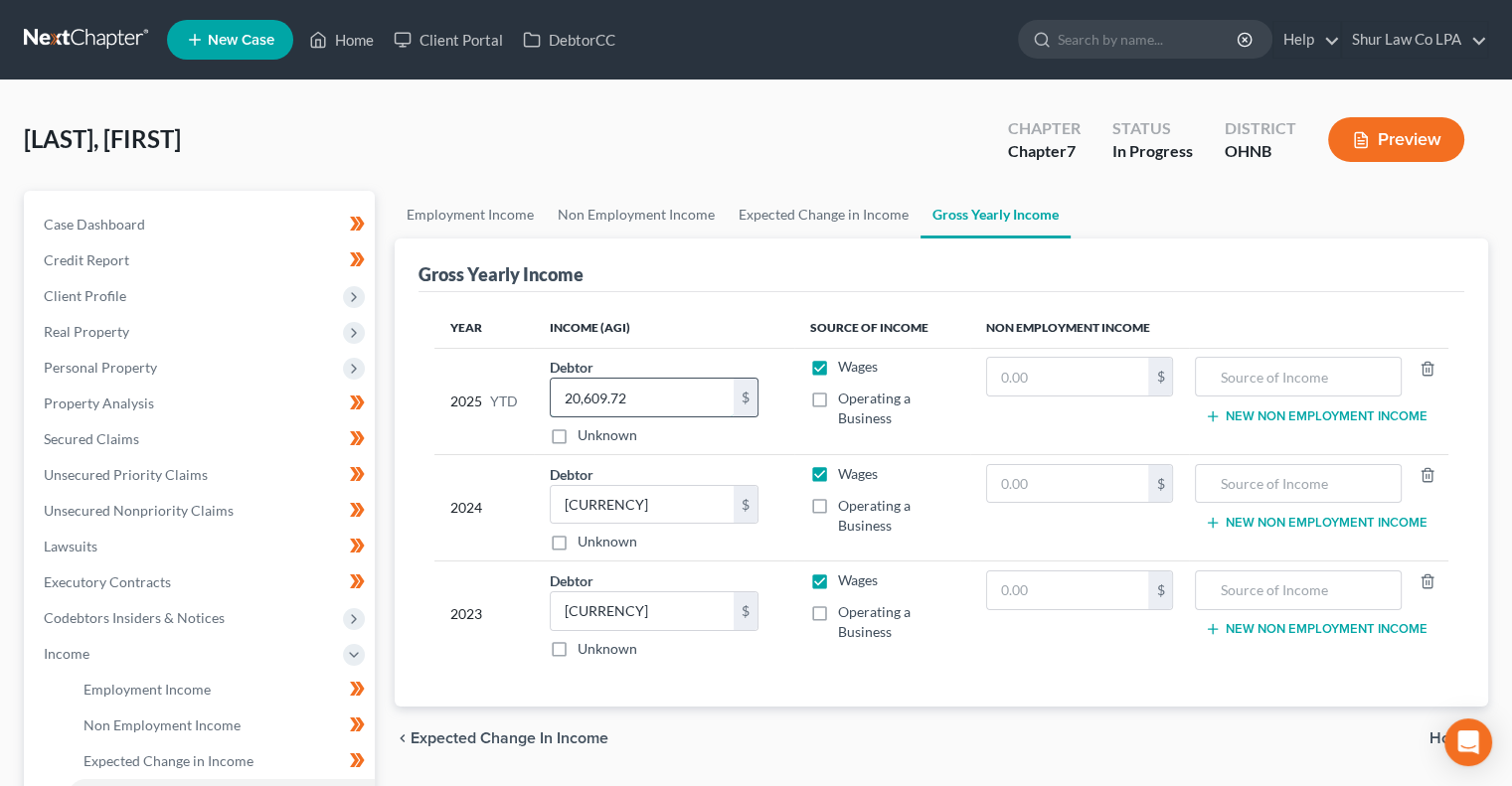 type on "20,609.72" 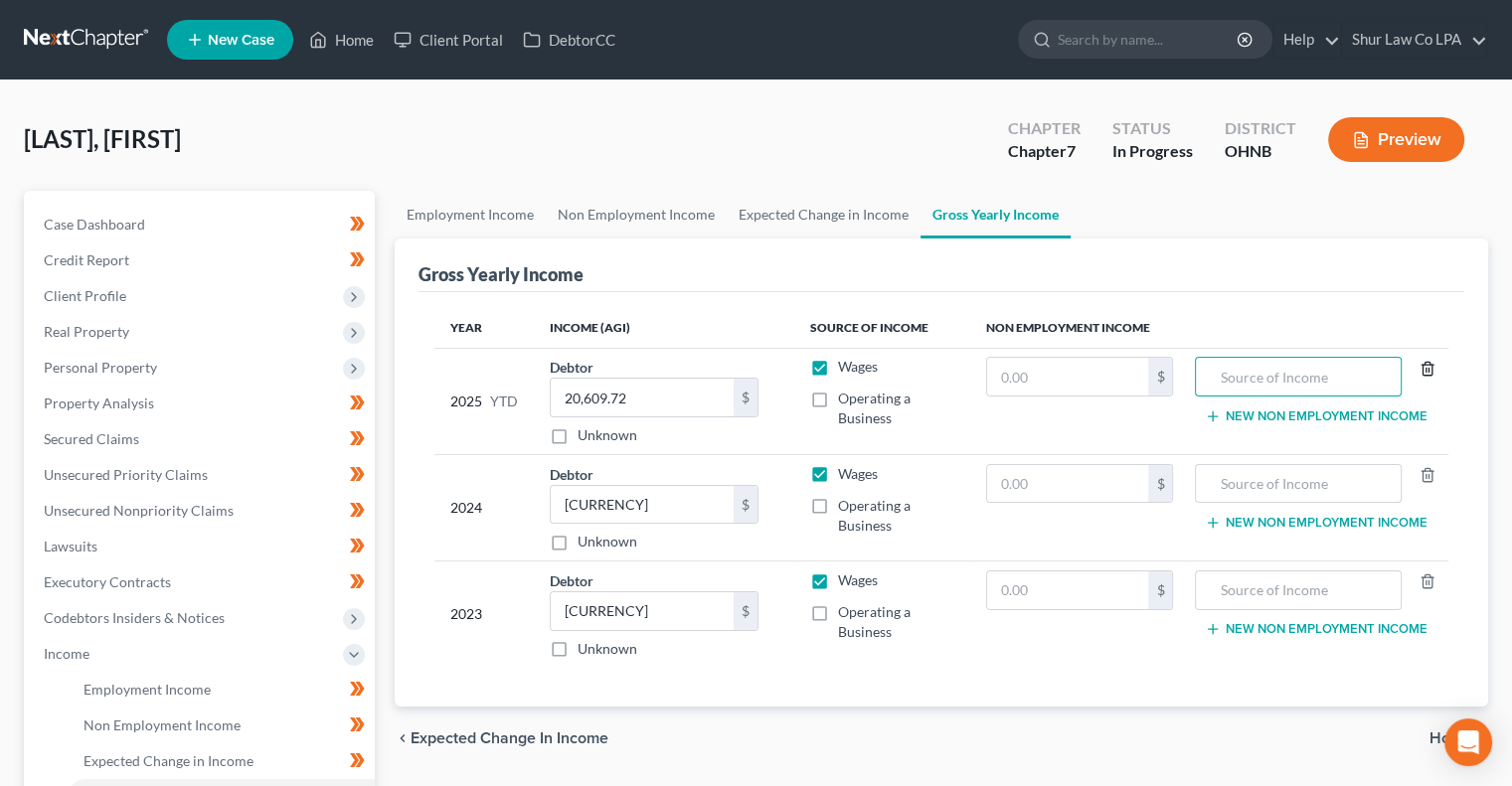 click 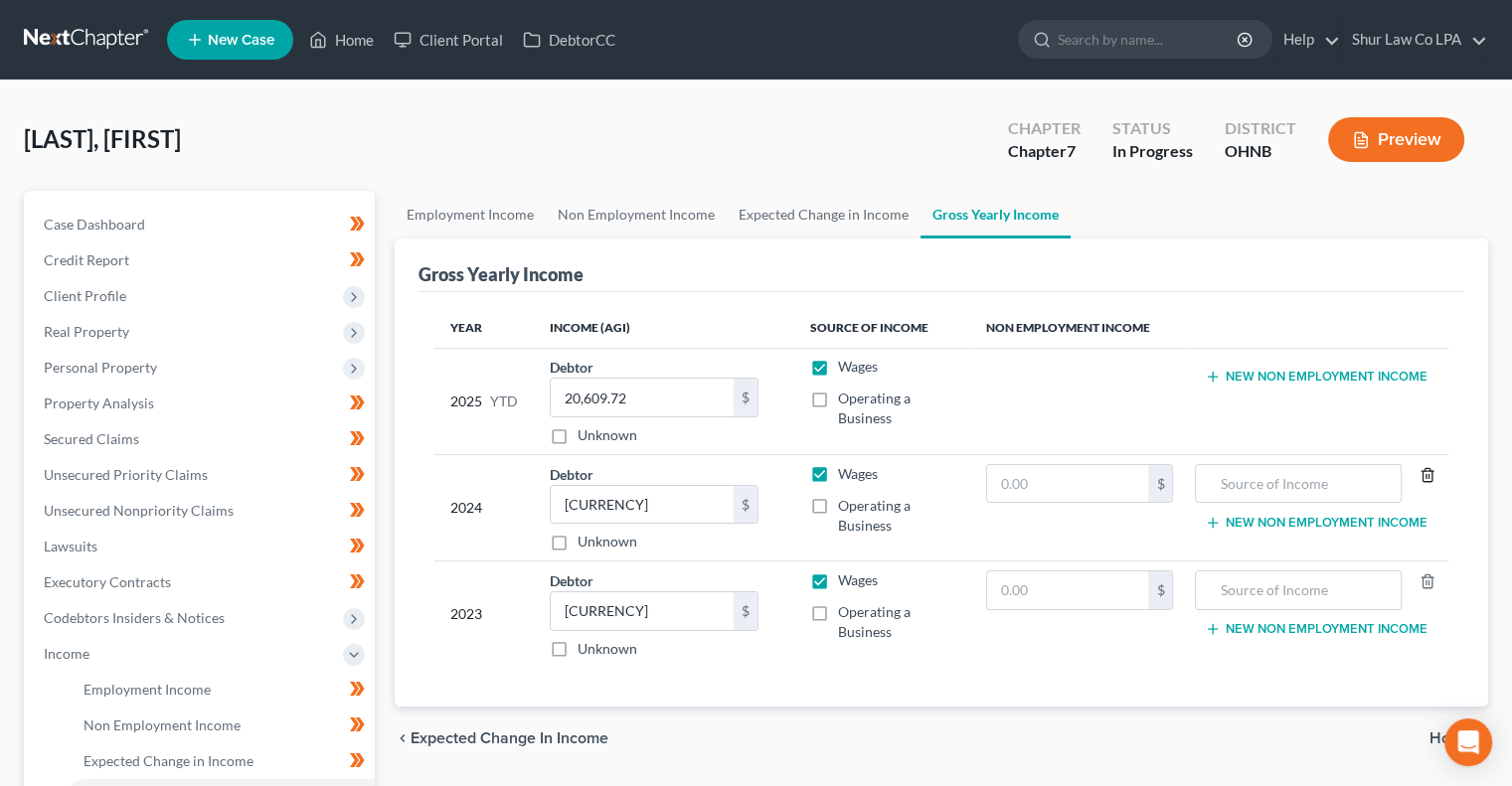 click 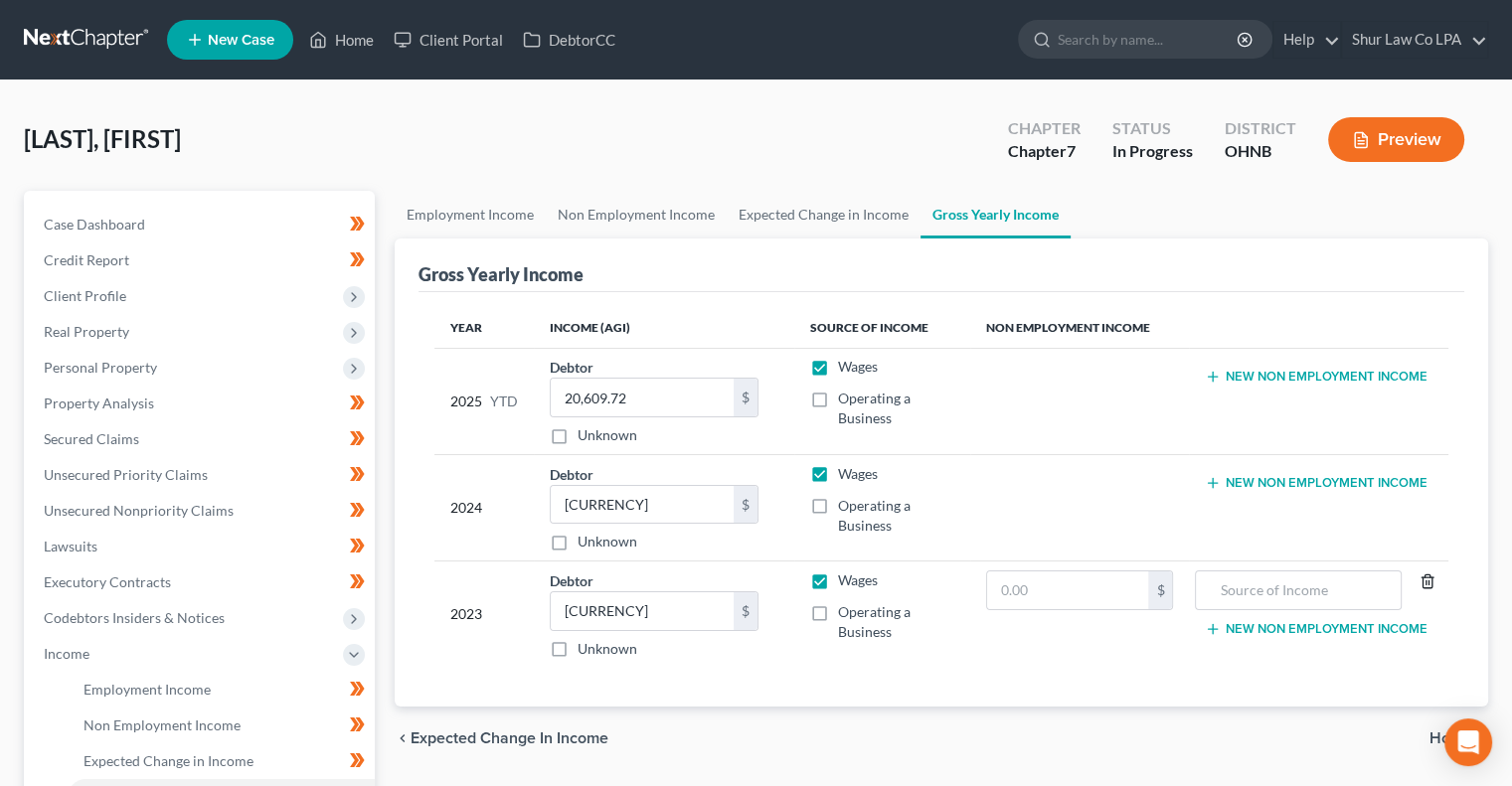 click 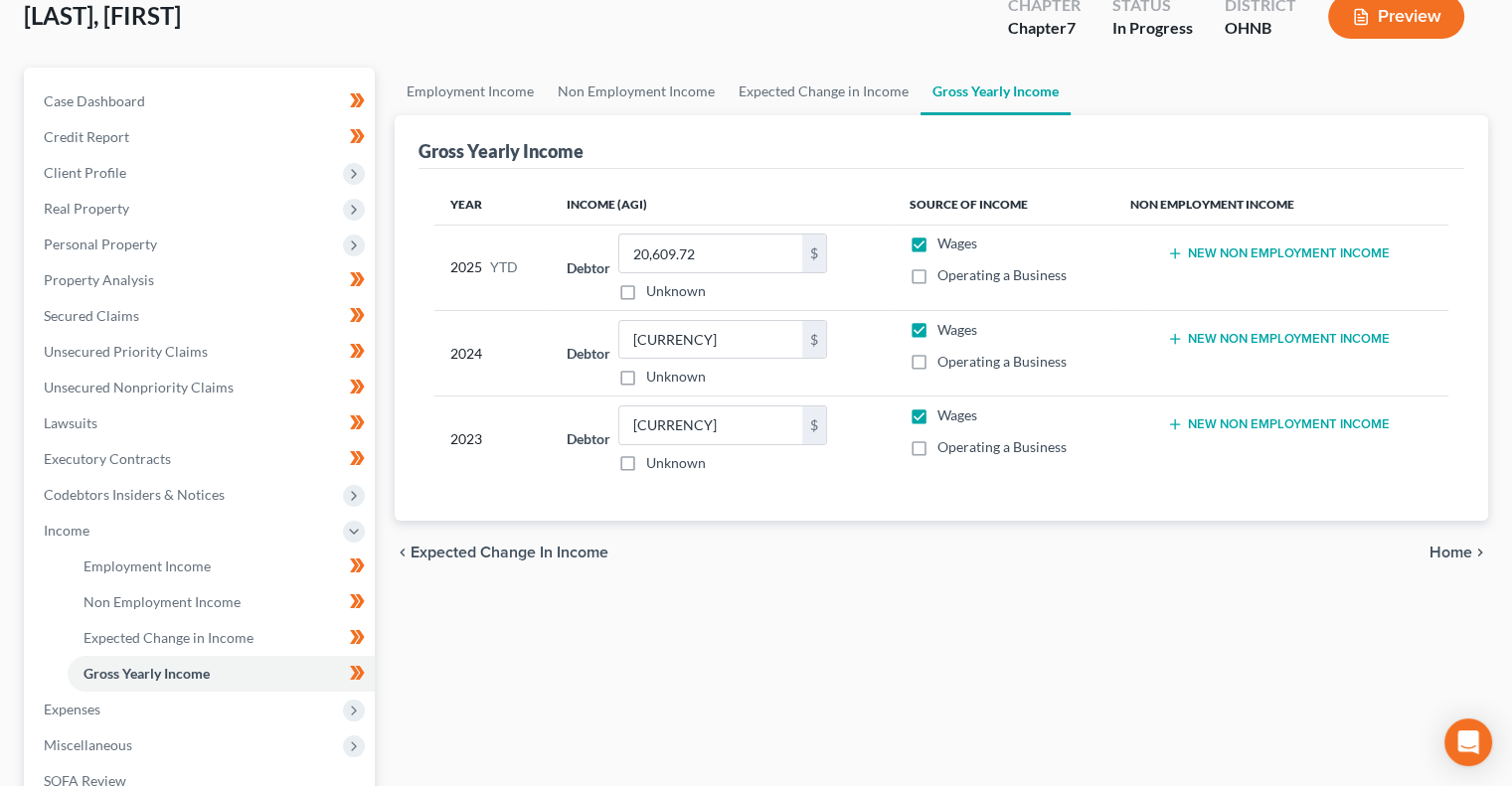 scroll, scrollTop: 159, scrollLeft: 0, axis: vertical 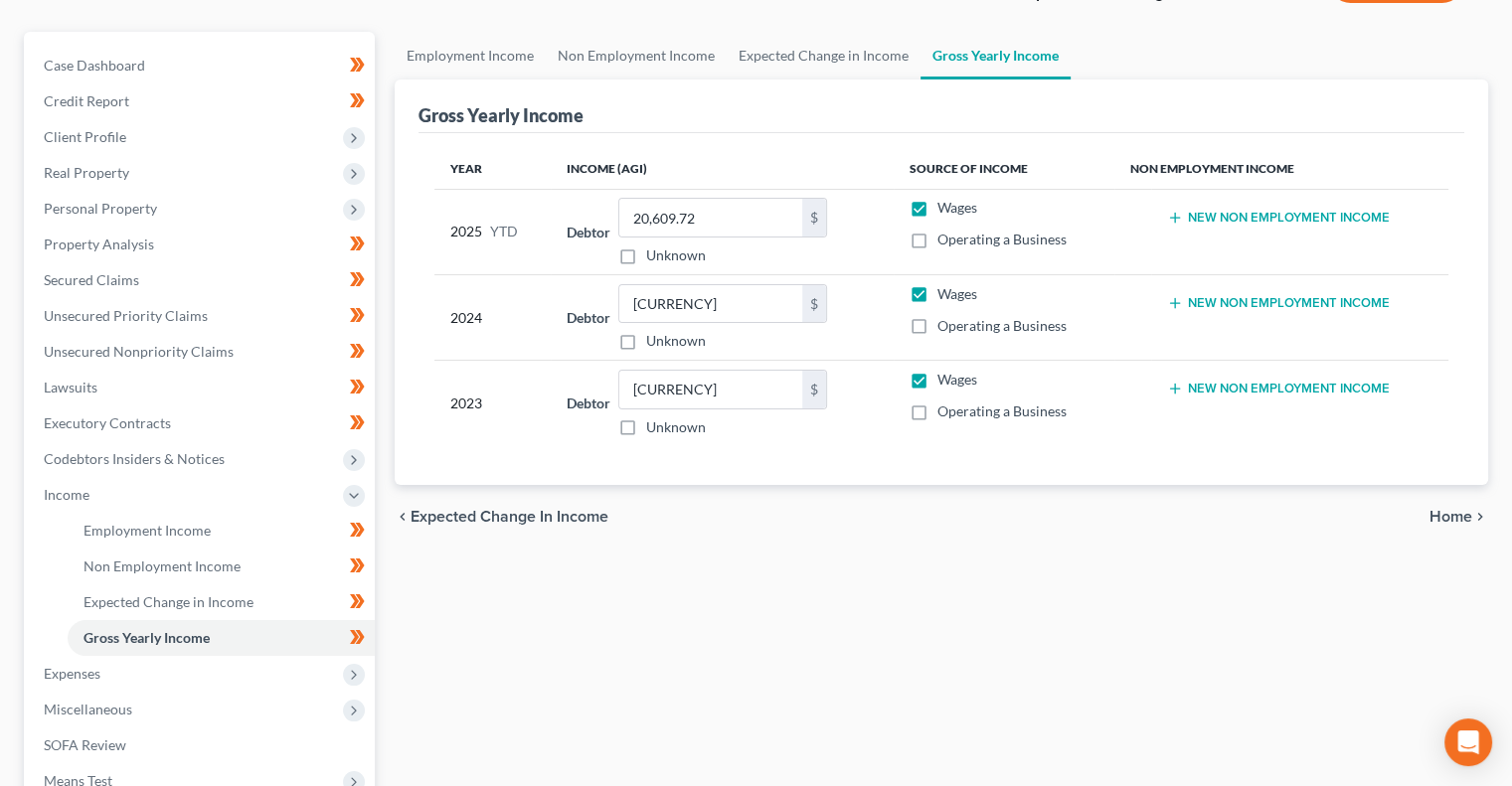 click on "Home" at bounding box center [1450, 517] 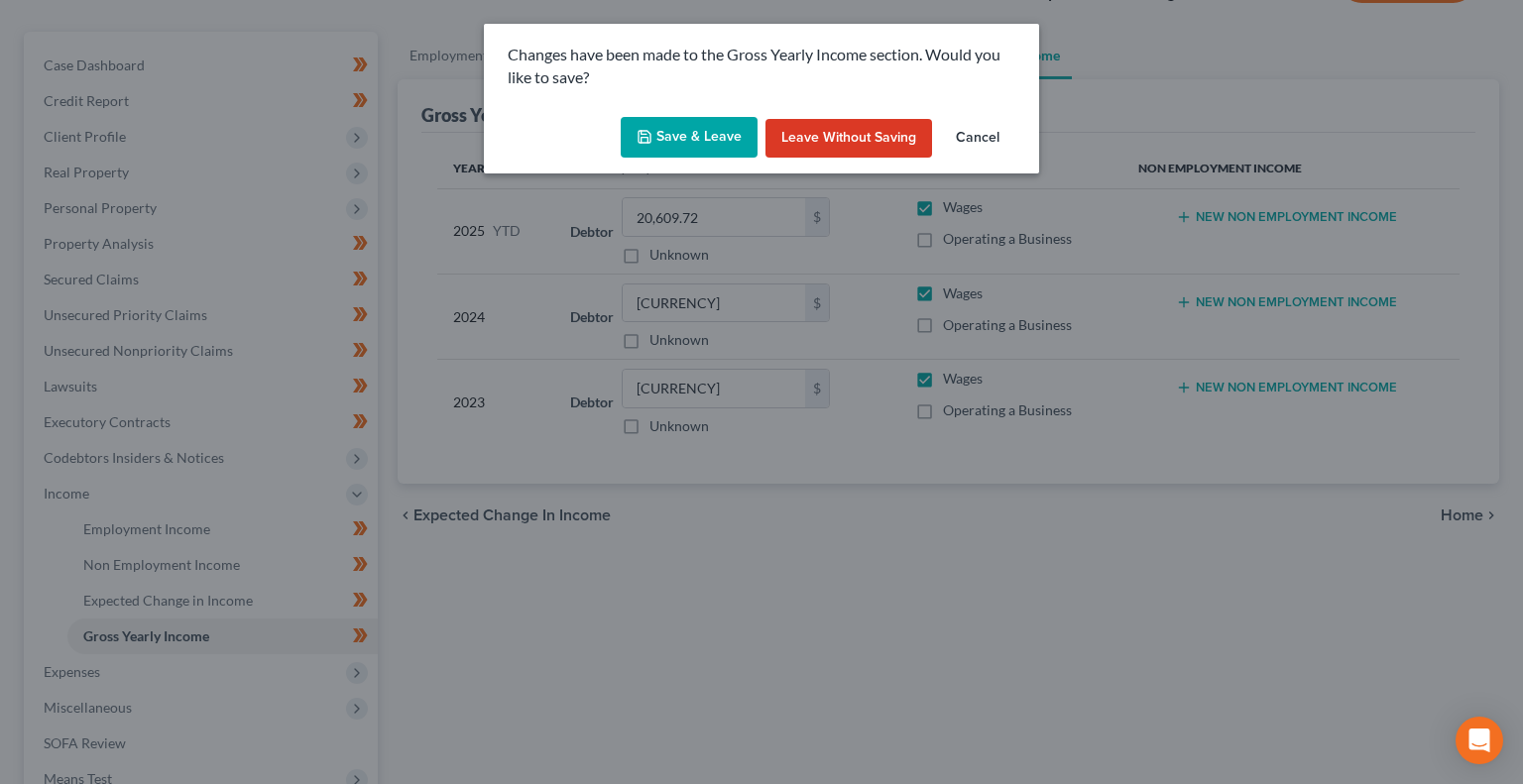 click on "Save & Leave" at bounding box center [689, 138] 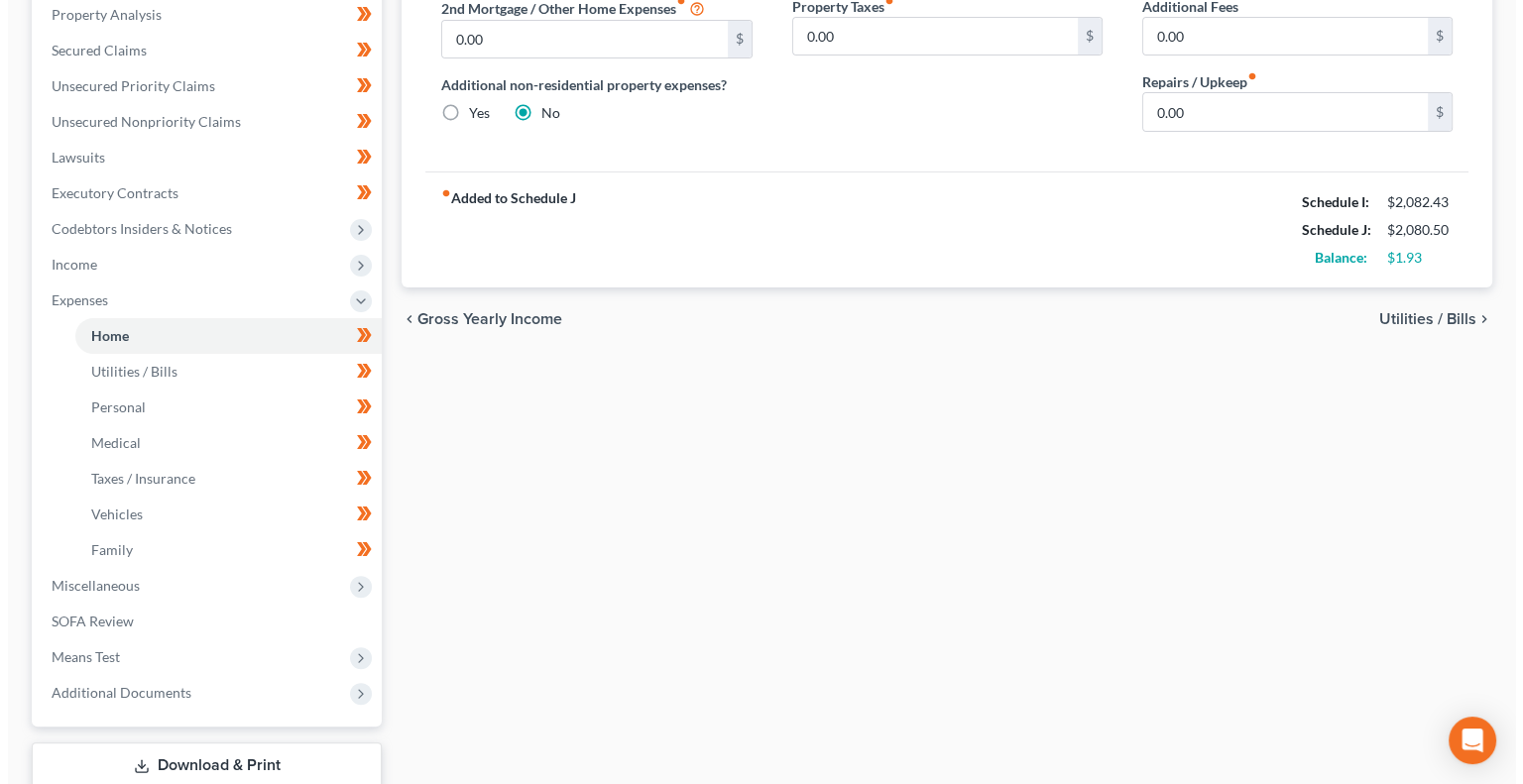 scroll, scrollTop: 392, scrollLeft: 0, axis: vertical 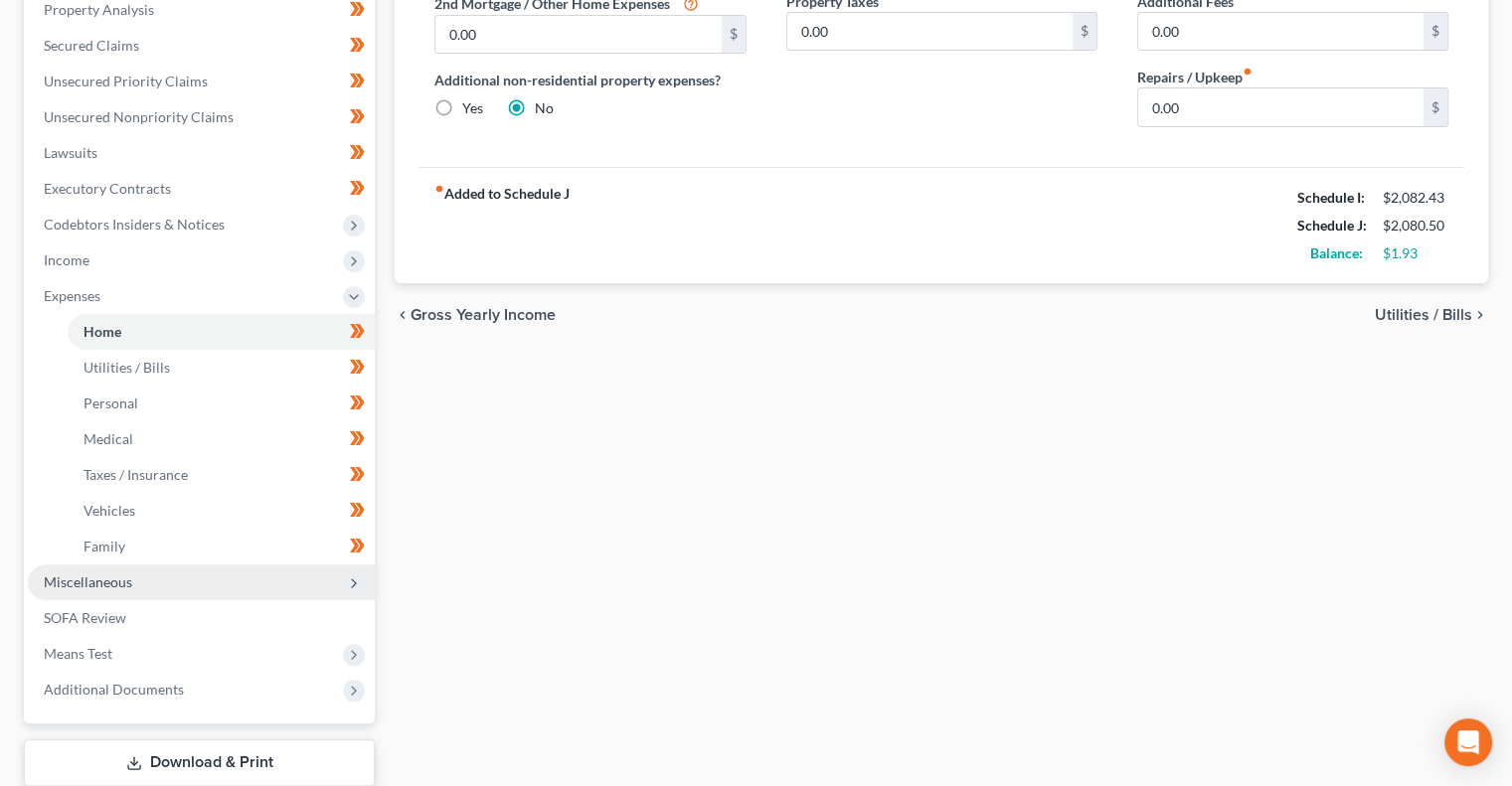 click on "Miscellaneous" at bounding box center [201, 582] 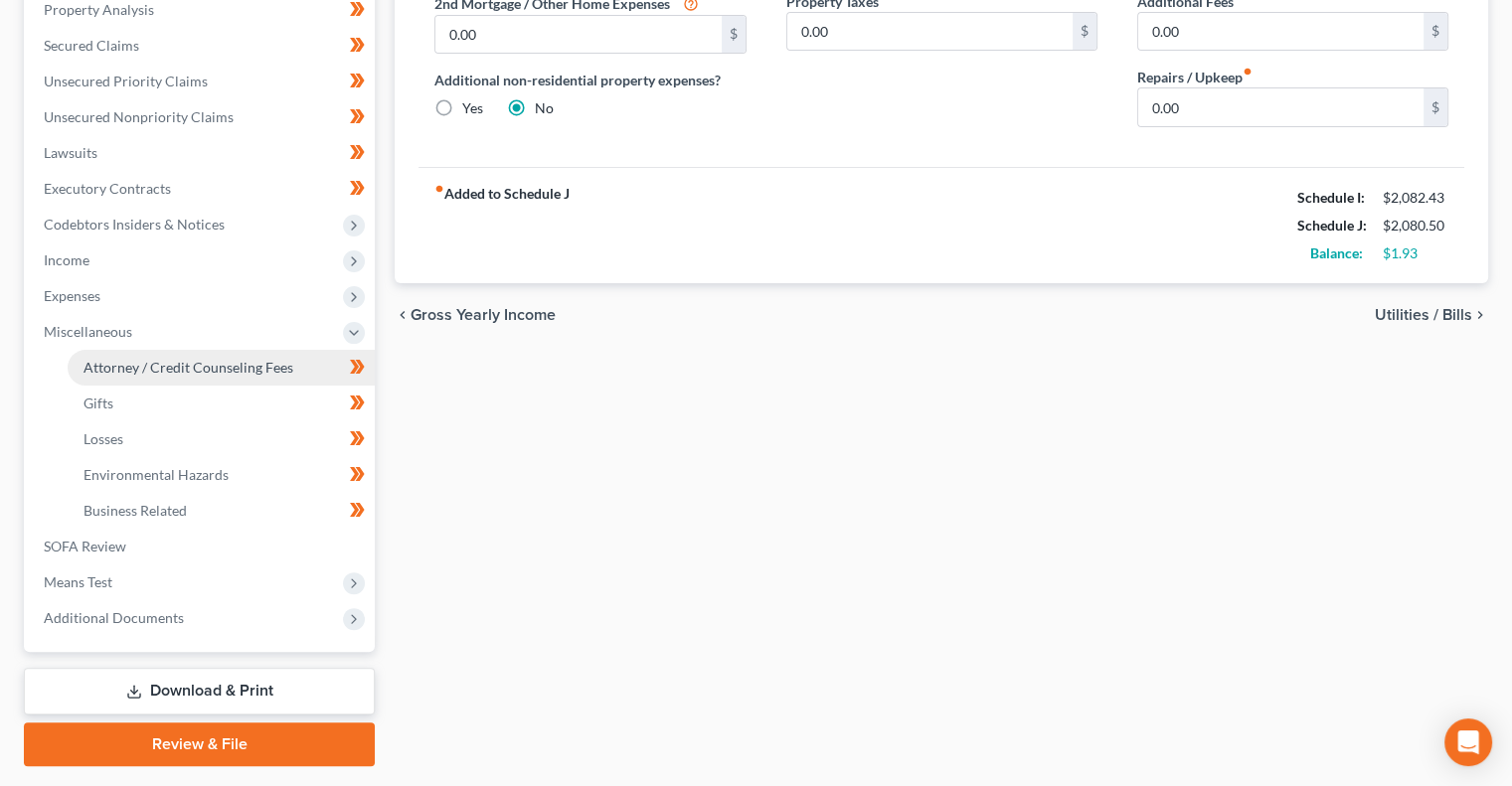 click on "Attorney / Credit Counseling Fees" at bounding box center [221, 368] 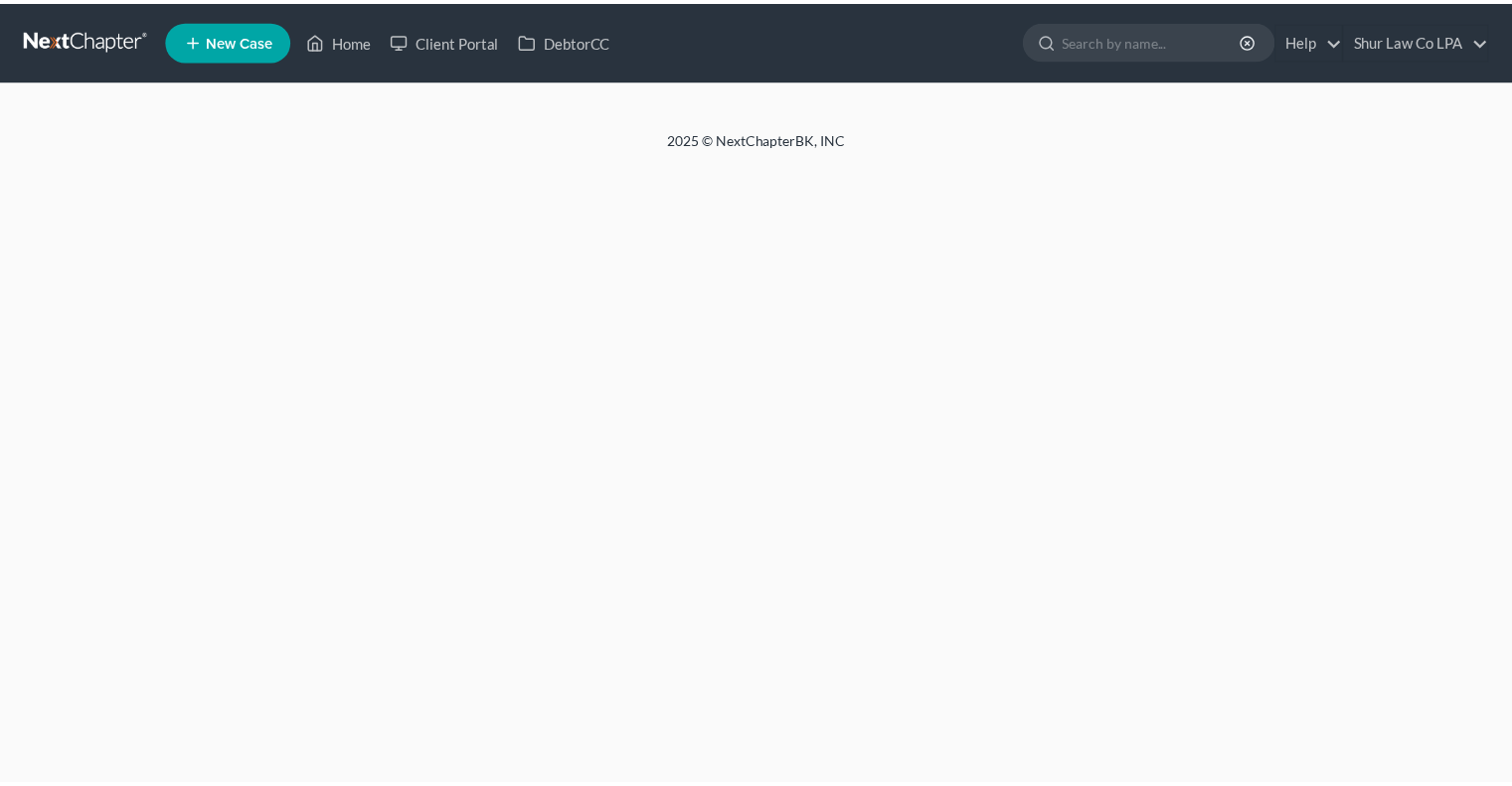 scroll, scrollTop: 0, scrollLeft: 0, axis: both 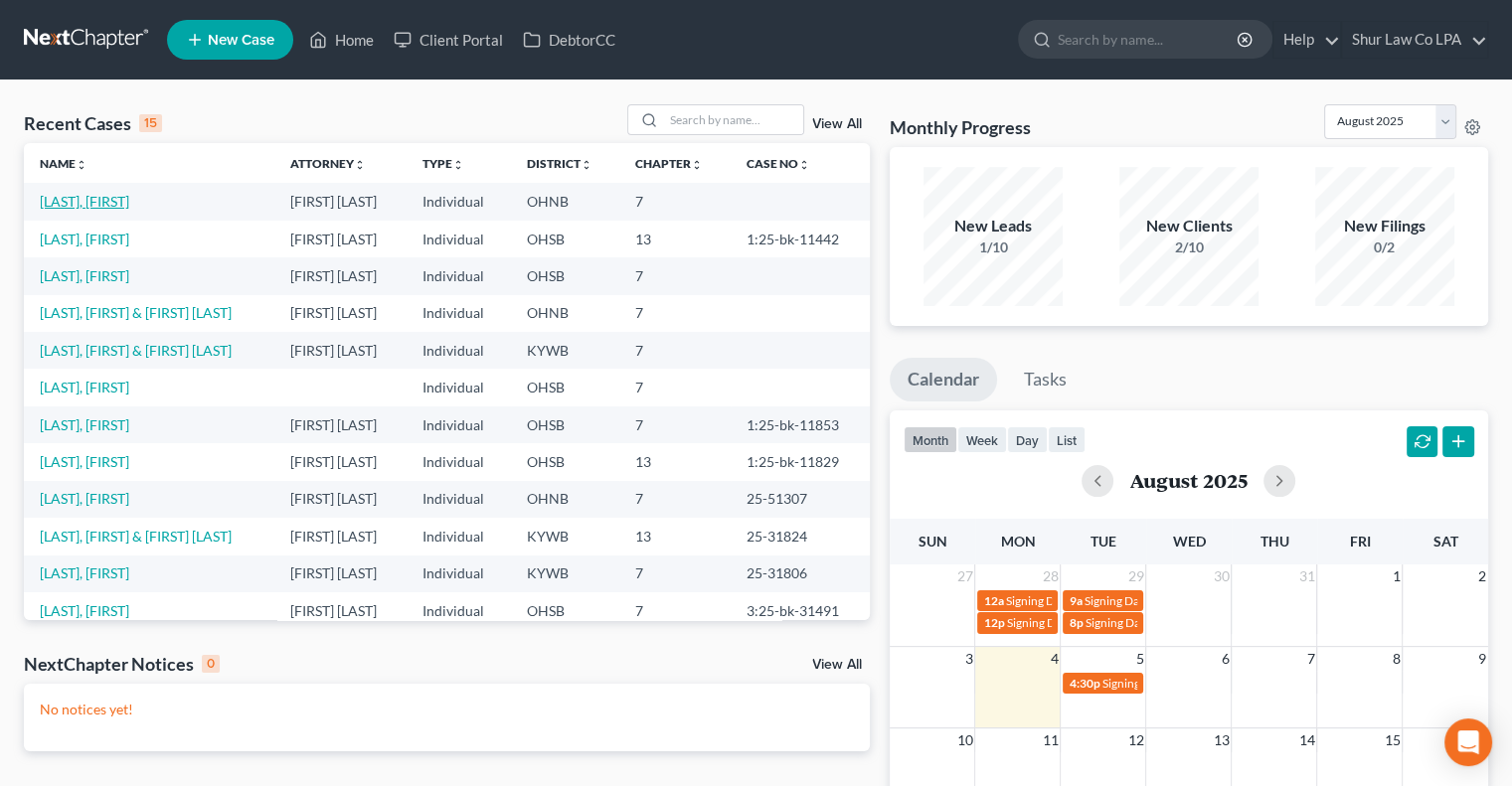 click on "[LAST], [FIRST]" at bounding box center (84, 201) 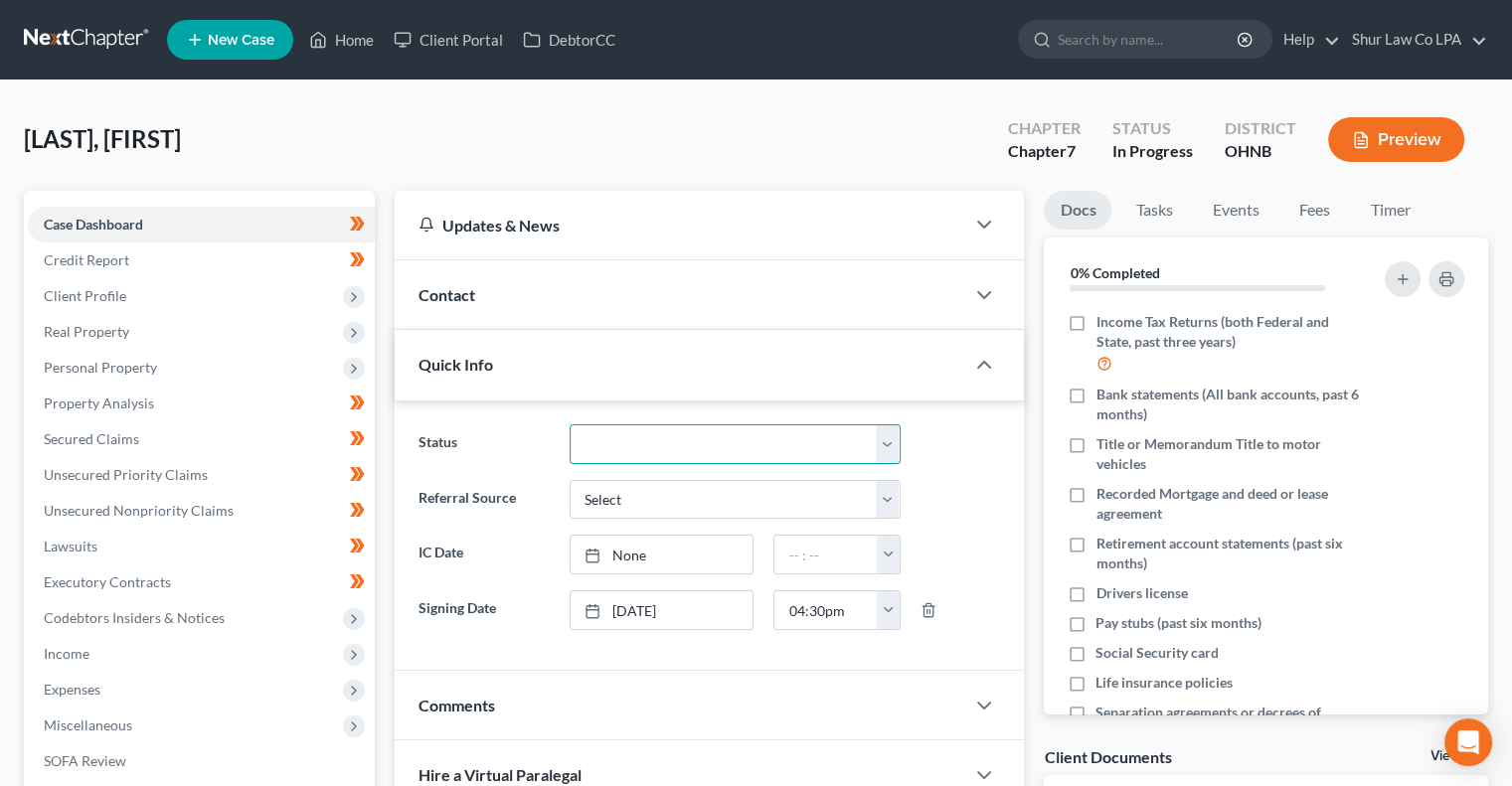 click on "Discharged Dismissed Filed In Progress Lead Lost Lead On Hold Ready to File Ready to Review" at bounding box center [735, 444] 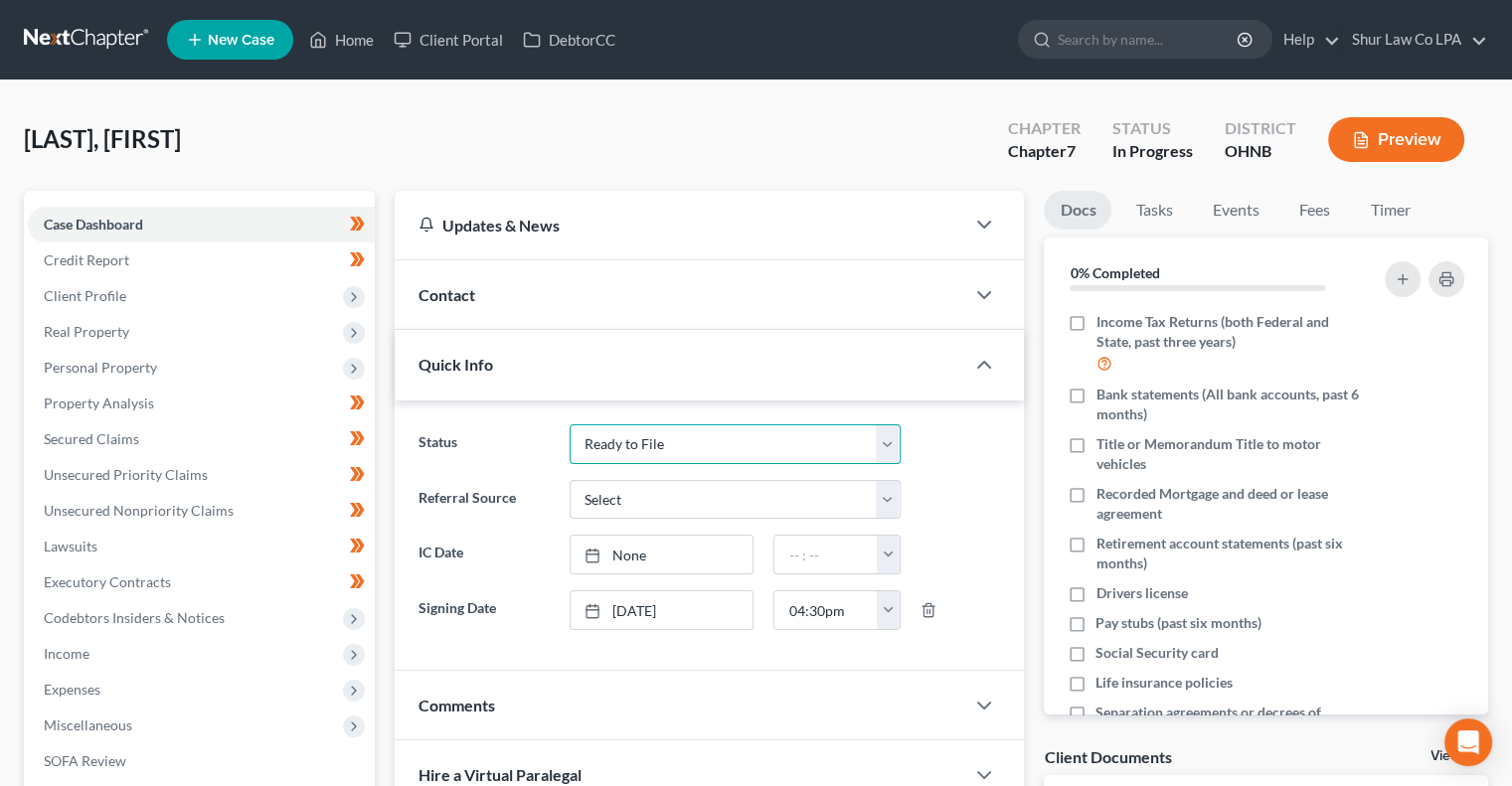 click on "Discharged Dismissed Filed In Progress Lead Lost Lead On Hold Ready to File Ready to Review" at bounding box center [735, 444] 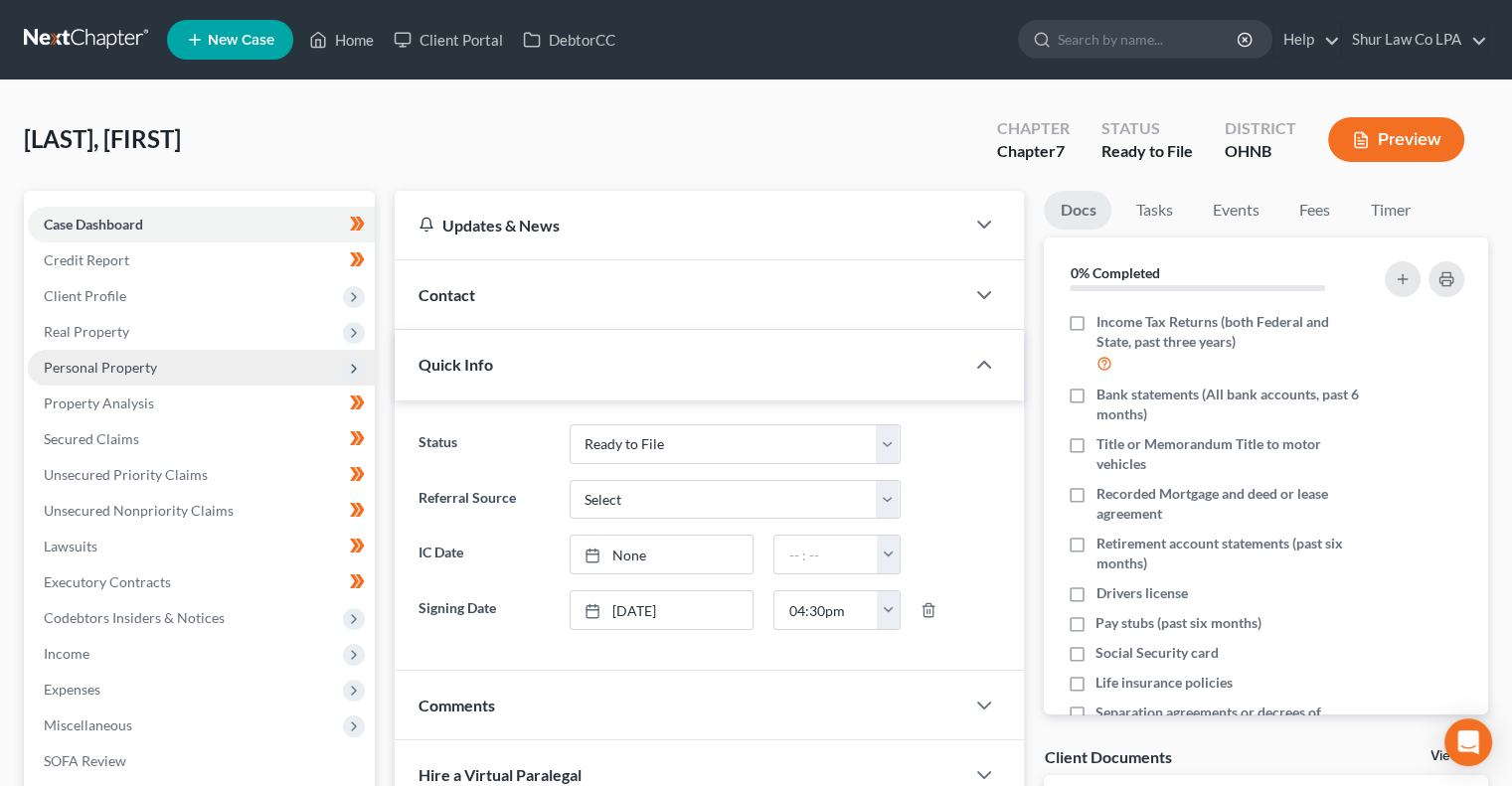 click on "Personal Property" at bounding box center [201, 368] 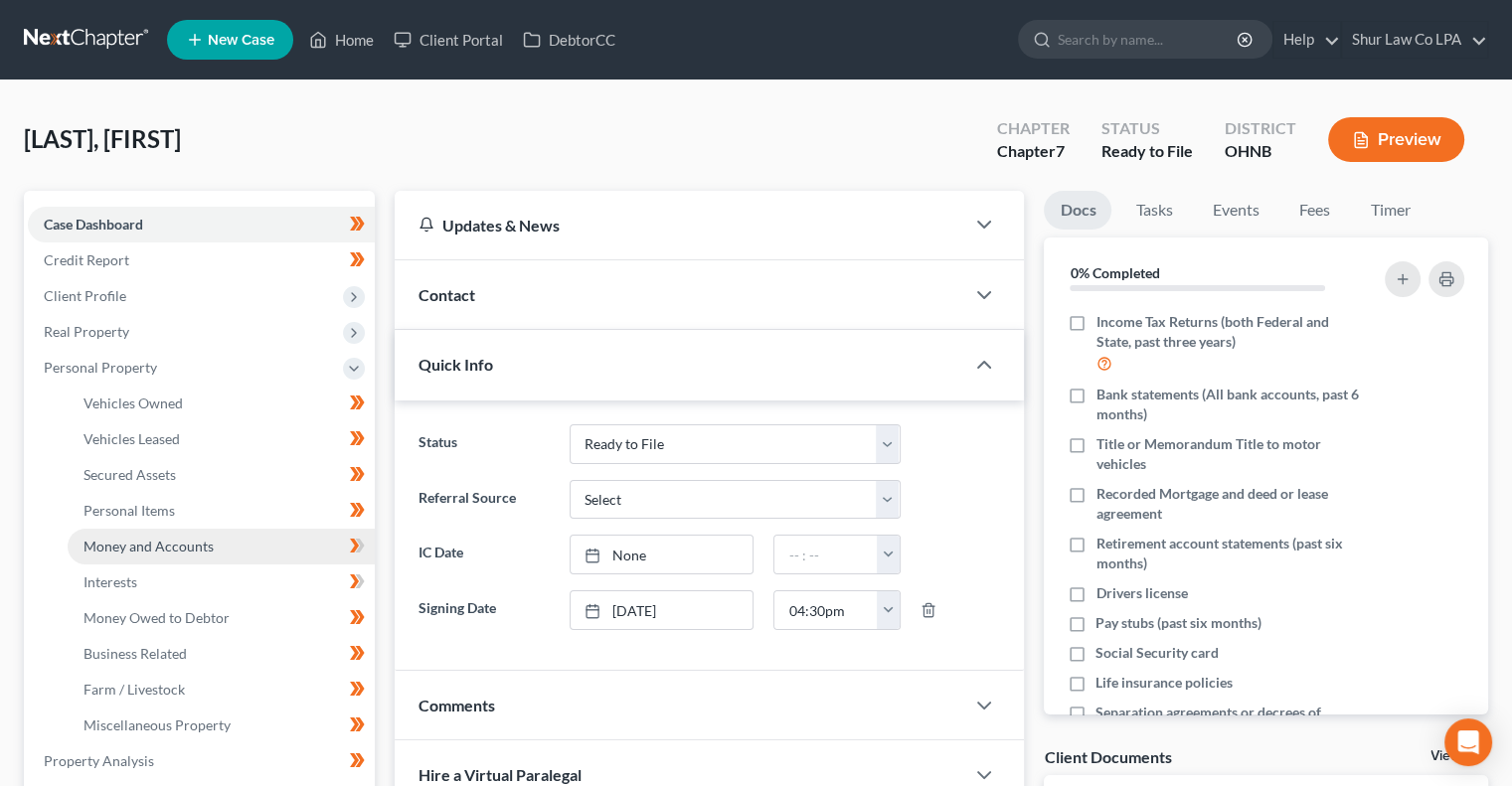 click on "Money and Accounts" at bounding box center (148, 546) 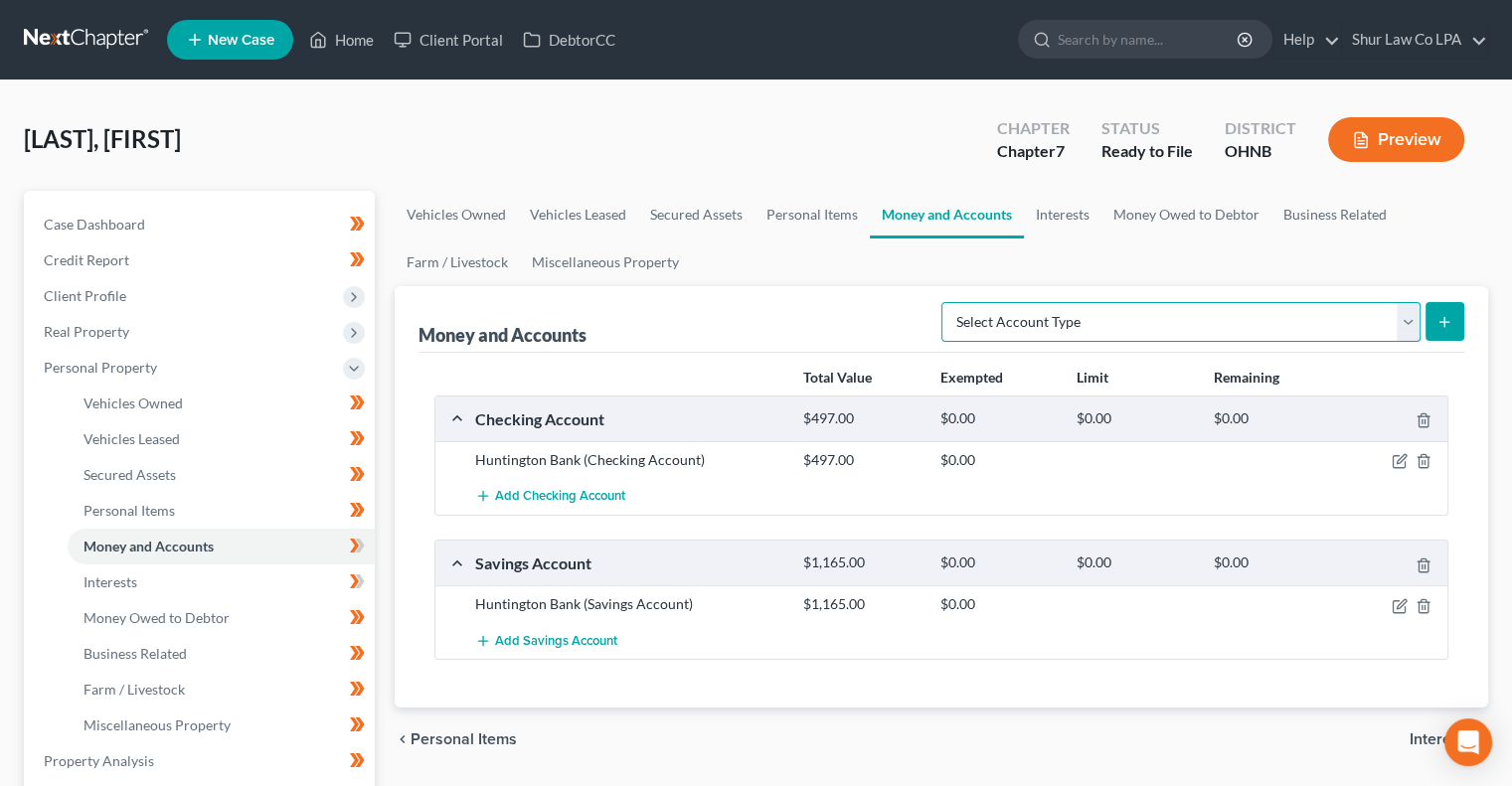 click on "Select Account Type Brokerage (A/B: 18, SOFA: 20) Cash on Hand (A/B: 16) Certificates of Deposit (A/B: 17, SOFA: 20) Checking Account (A/B: 17, SOFA: 20) Money Market (A/B: 18, SOFA: 20) Other (Credit Union, Health Savings Account, etc) (A/B: 17, SOFA: 20) Safe Deposit Box (A/B: 16) Savings Account (A/B: 17, SOFA: 20) Security Deposits or Prepayments (A/B: 22)" at bounding box center (1181, 322) 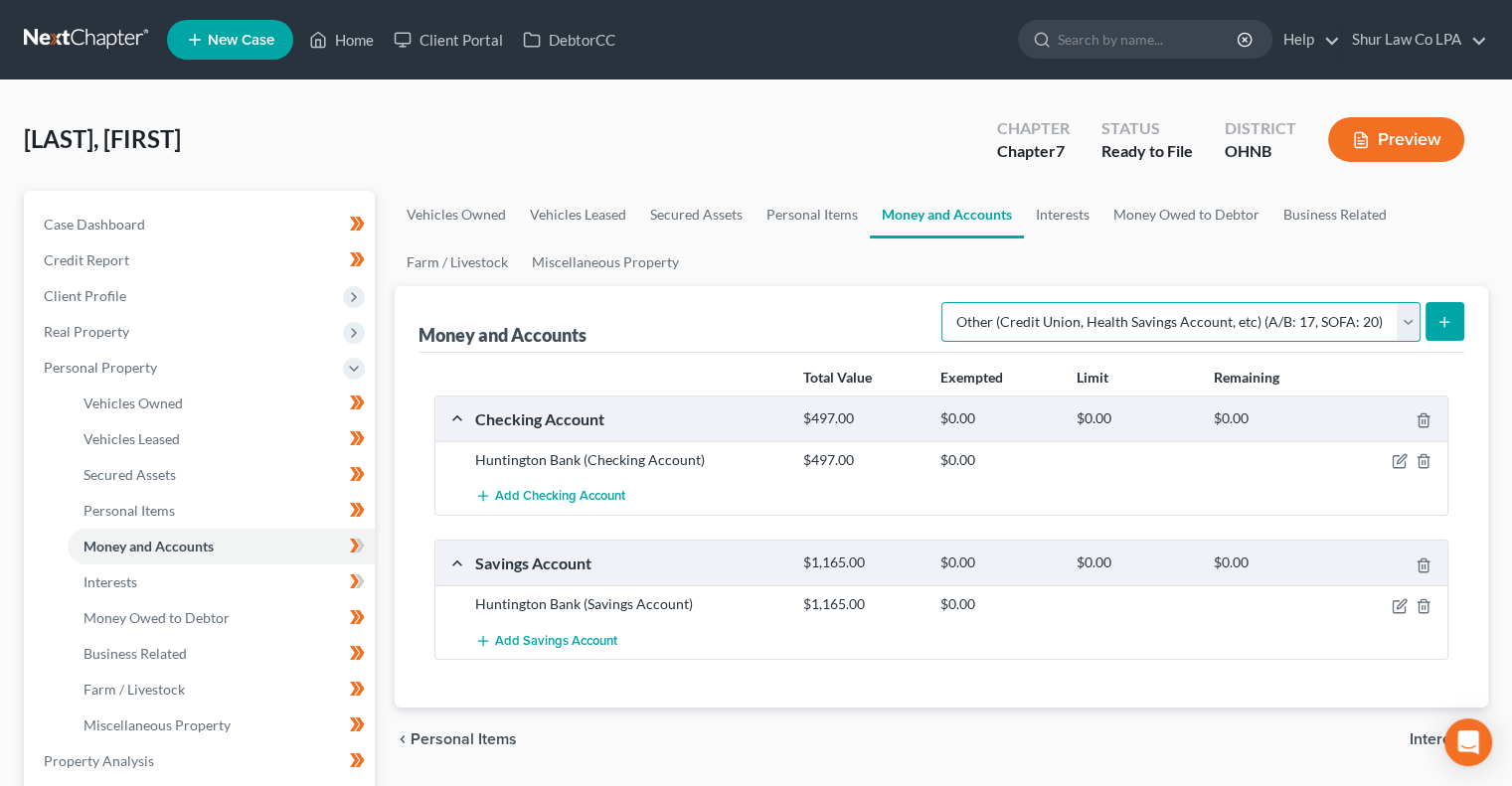 click on "Select Account Type Brokerage (A/B: 18, SOFA: 20) Cash on Hand (A/B: 16) Certificates of Deposit (A/B: 17, SOFA: 20) Checking Account (A/B: 17, SOFA: 20) Money Market (A/B: 18, SOFA: 20) Other (Credit Union, Health Savings Account, etc) (A/B: 17, SOFA: 20) Safe Deposit Box (A/B: 16) Savings Account (A/B: 17, SOFA: 20) Security Deposits or Prepayments (A/B: 22)" at bounding box center [1181, 322] 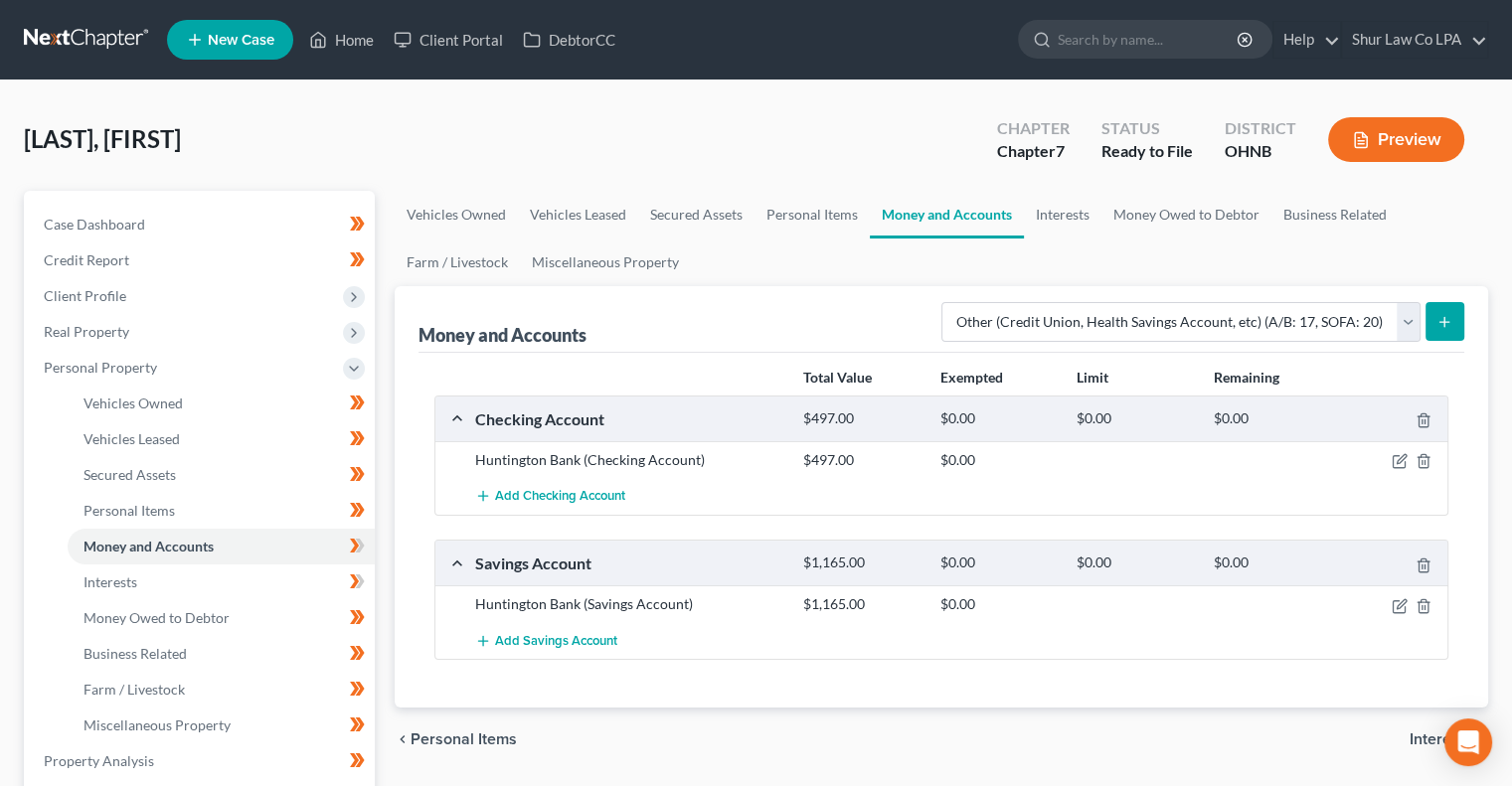 click 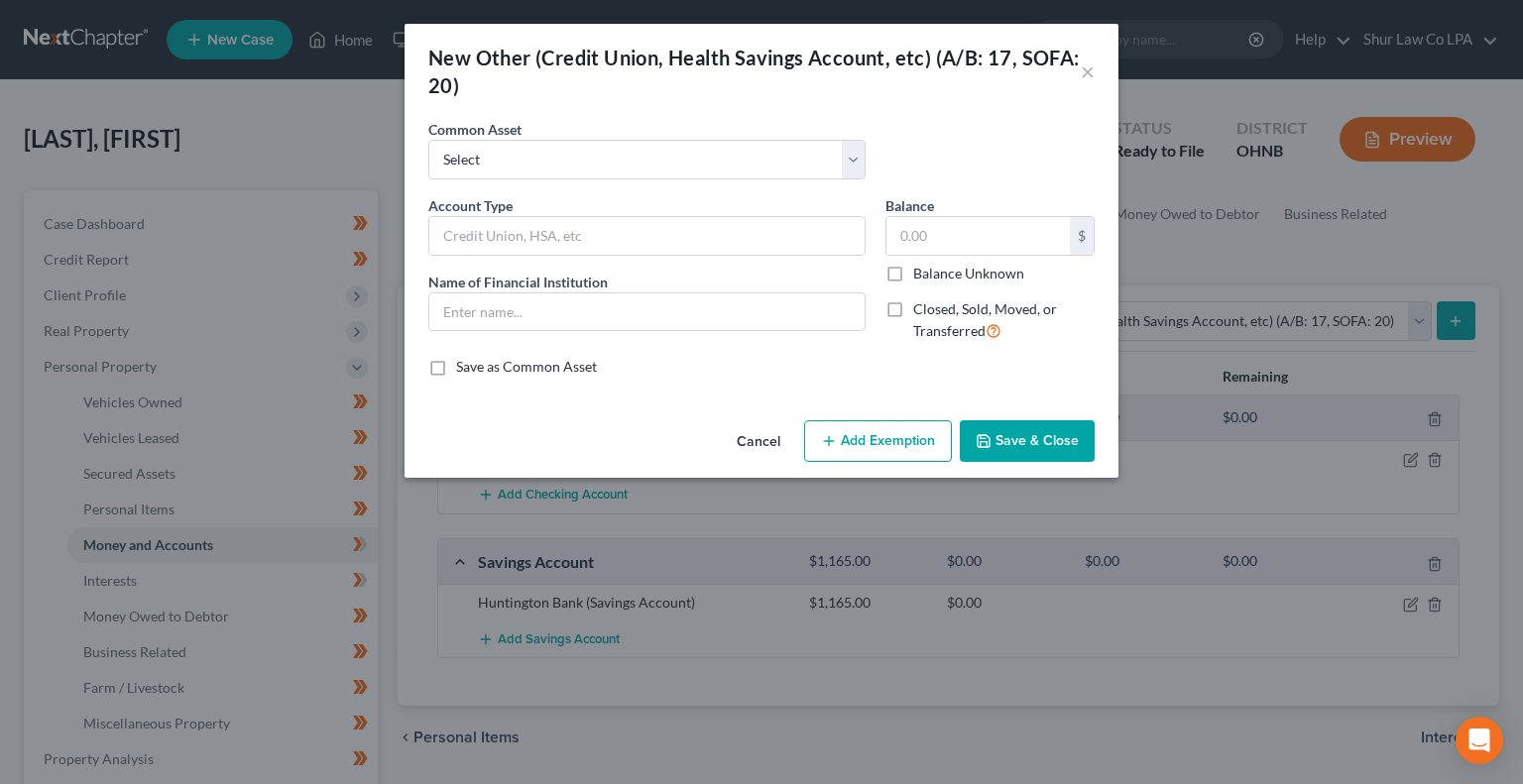 click on "Common Asset Select 401k" at bounding box center (646, 149) 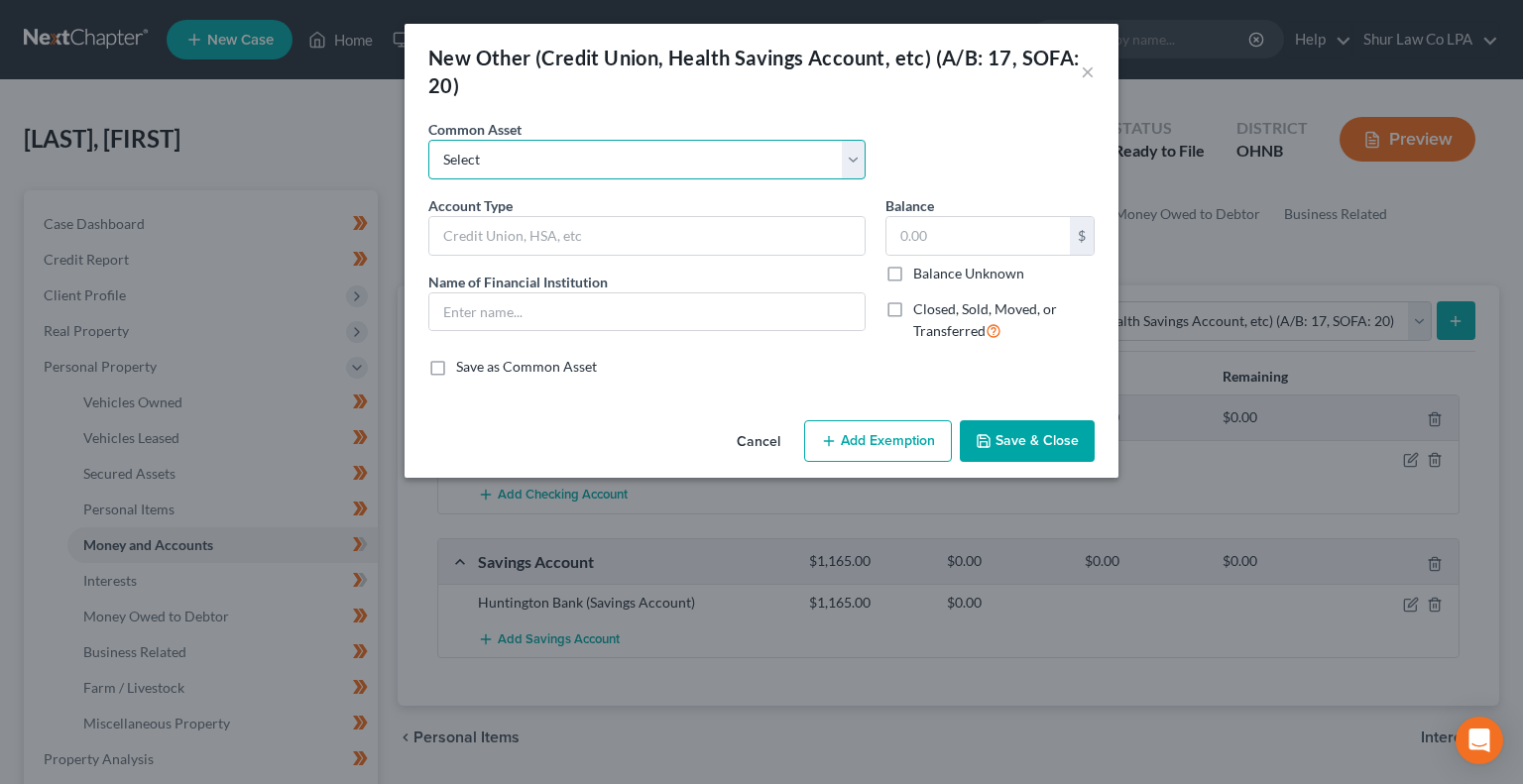 click on "Select 401k" at bounding box center (646, 160) 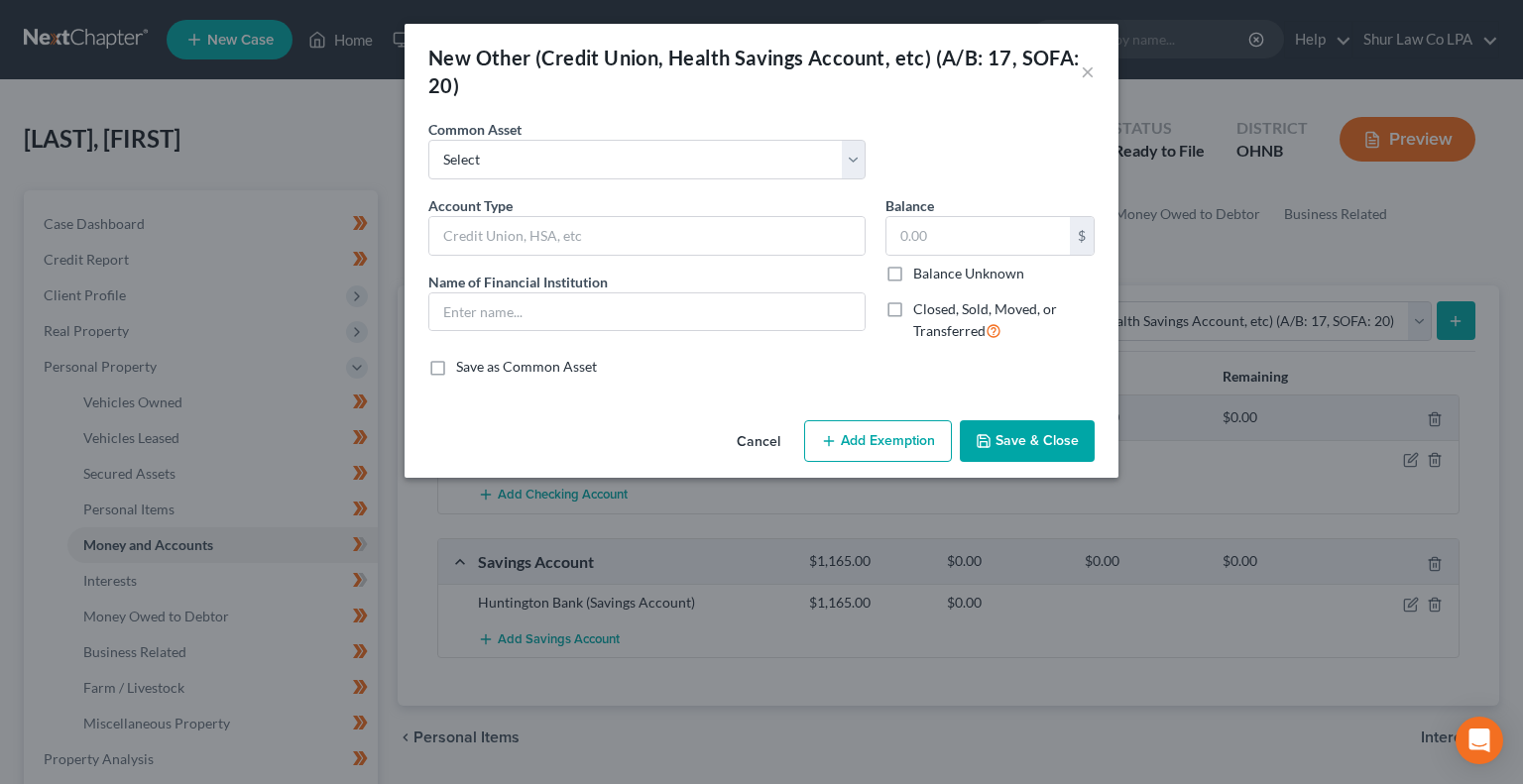 click on "Account Type
Name of Financial Institution
*" at bounding box center [646, 277] 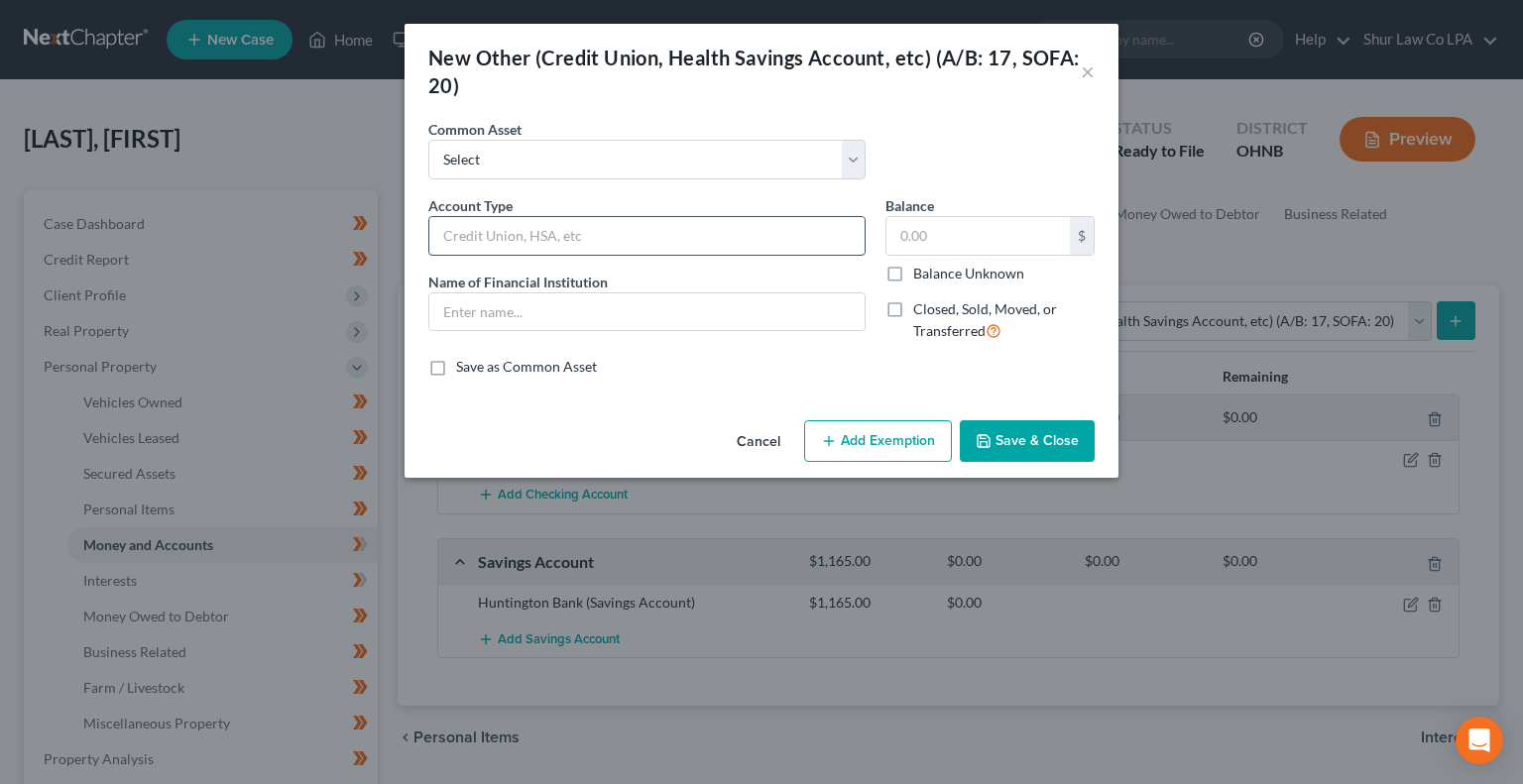 click at bounding box center (646, 236) 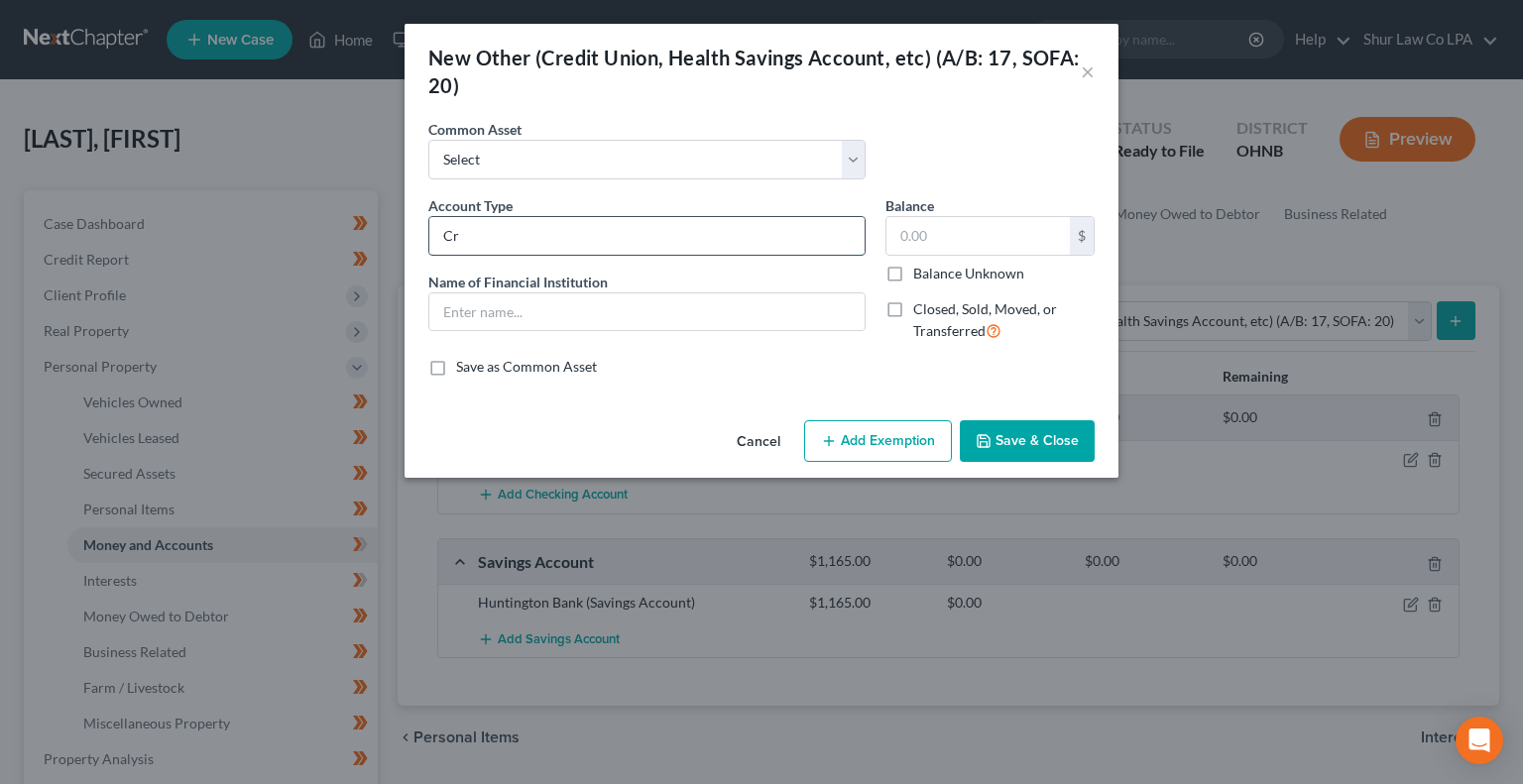 type on "C" 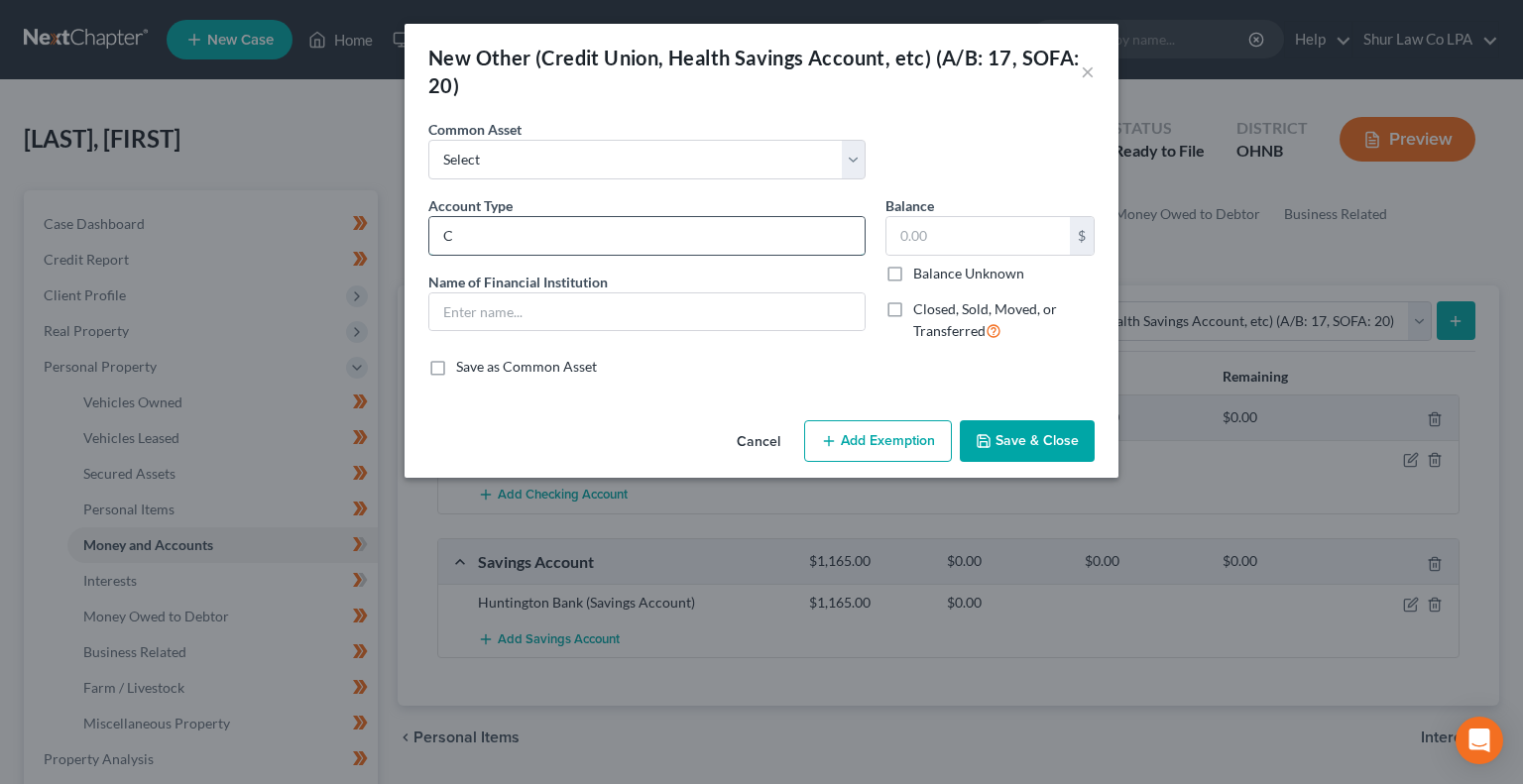 type 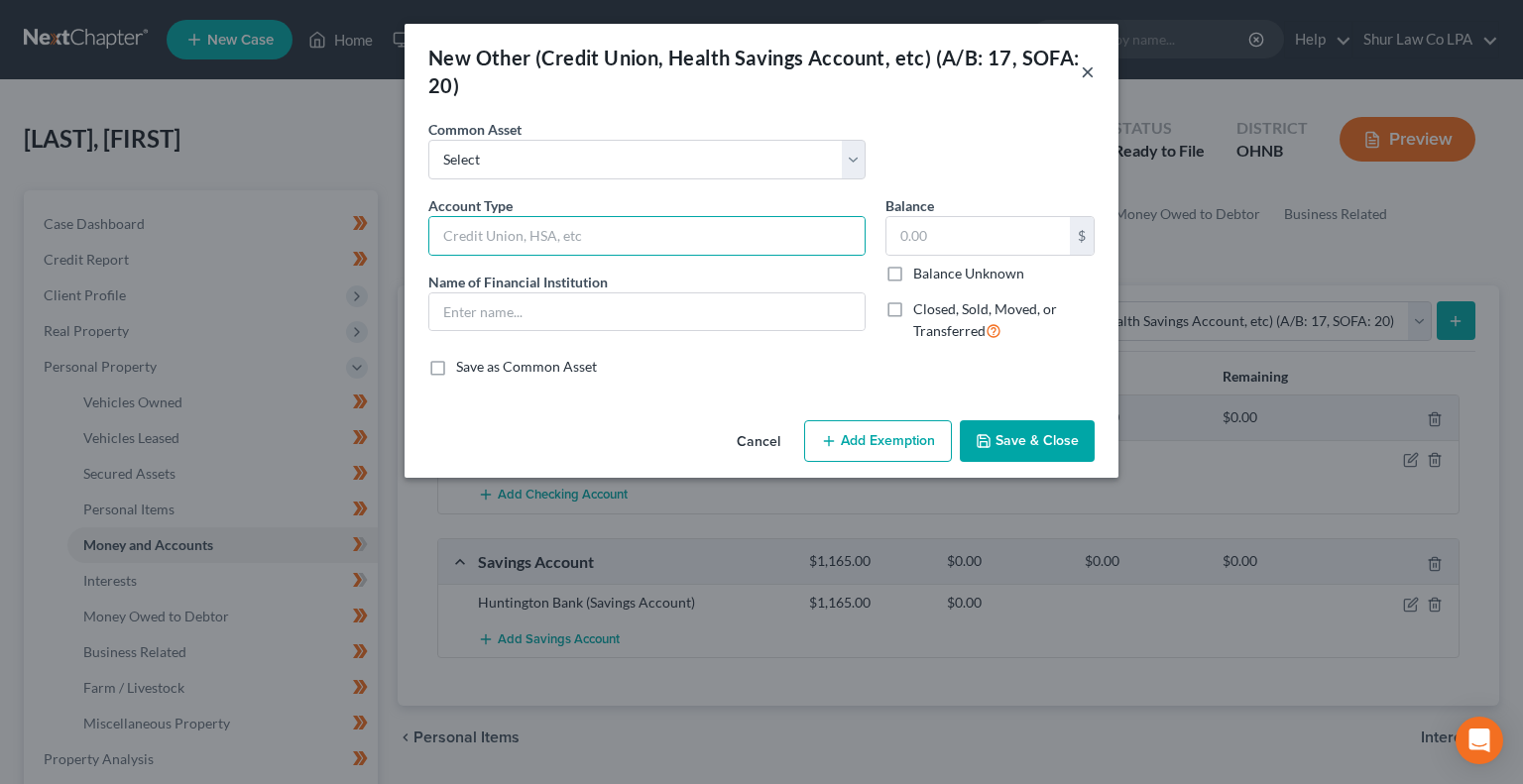 click on "×" at bounding box center [1088, 71] 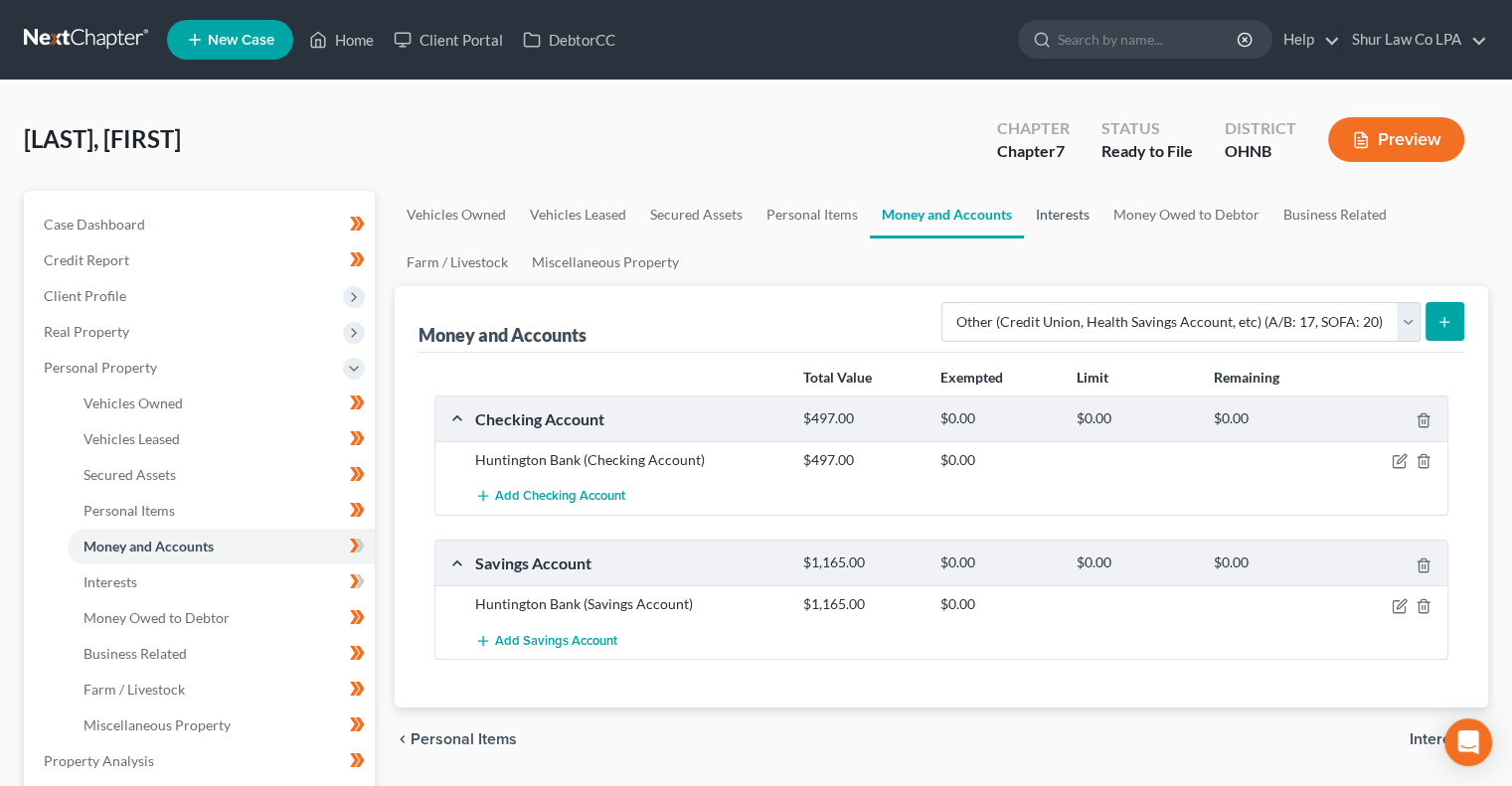 click on "Interests" at bounding box center (1063, 215) 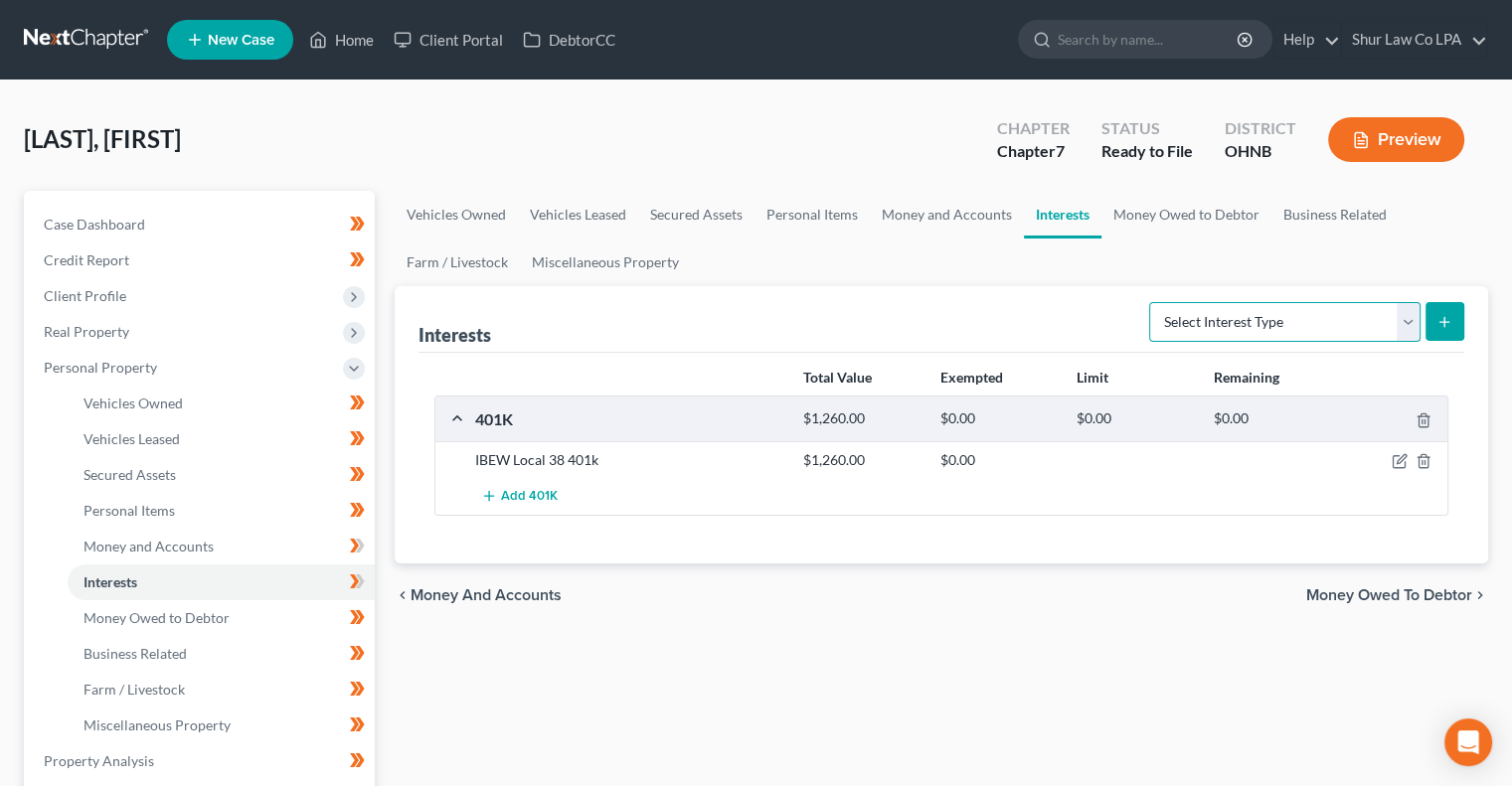 click on "Select Interest Type 401K (A/B: 21) Annuity (A/B: 23) Bond (A/B: 18) Education IRA (A/B: 24) Government Bond (A/B: 20) Government Pension Plan (A/B: 21) Incorporated Business (A/B: 19) IRA (A/B: 21) Joint Venture (Active) (A/B: 42) Joint Venture (Inactive) (A/B: 19) Keogh (A/B: 21) Mutual Fund (A/B: 18) Other Retirement Plan (A/B: 21) Partnership (Active) (A/B: 42) Partnership (Inactive) (A/B: 19) Pension Plan (A/B: 21) Stock (A/B: 18) Term Life Insurance (A/B: 31) Unincorporated Business (A/B: 19) Whole Life Insurance (A/B: 31)" at bounding box center (1284, 322) 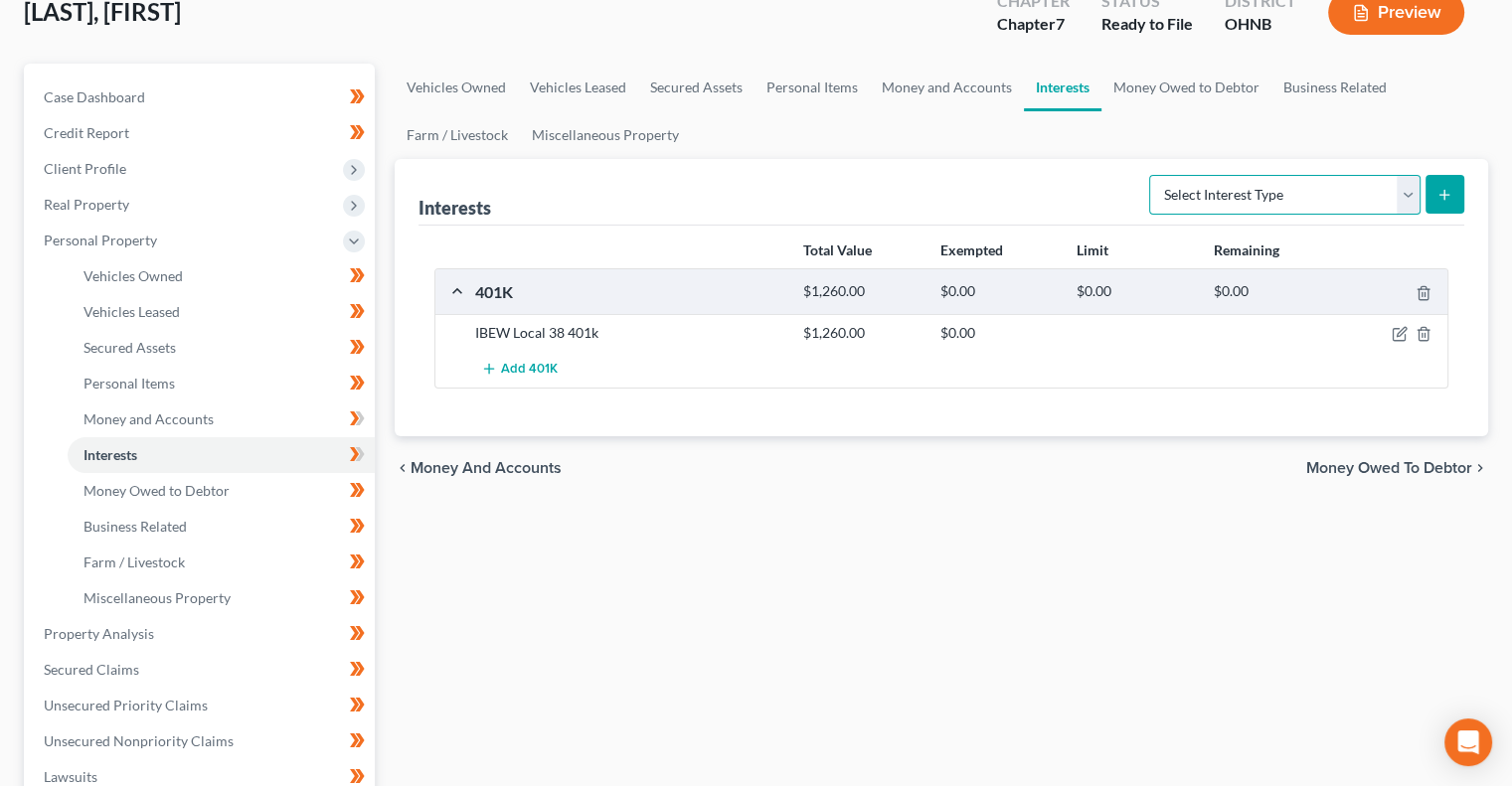 scroll, scrollTop: 135, scrollLeft: 0, axis: vertical 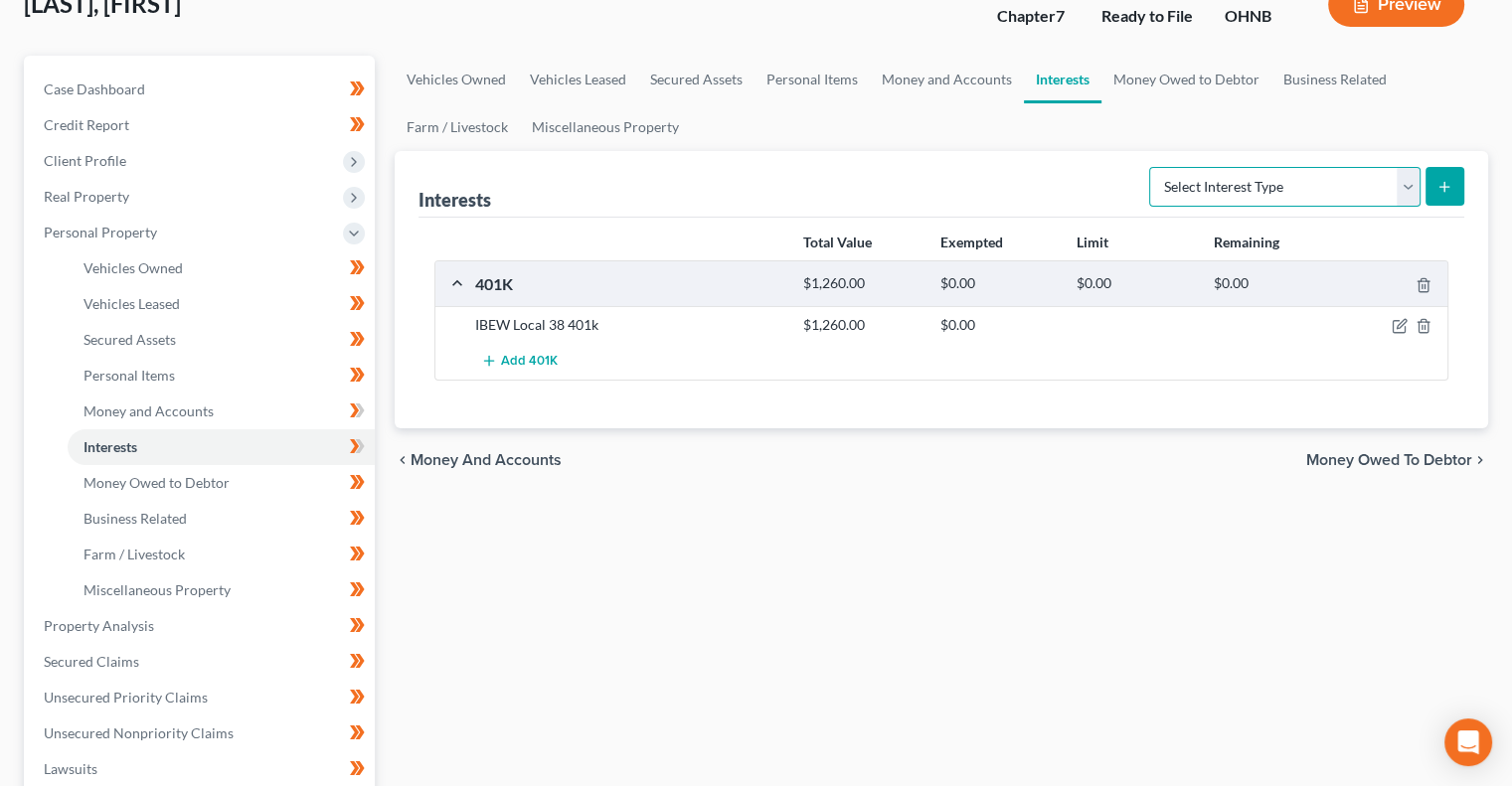 click on "Select Interest Type 401K (A/B: 21) Annuity (A/B: 23) Bond (A/B: 18) Education IRA (A/B: 24) Government Bond (A/B: 20) Government Pension Plan (A/B: 21) Incorporated Business (A/B: 19) IRA (A/B: 21) Joint Venture (Active) (A/B: 42) Joint Venture (Inactive) (A/B: 19) Keogh (A/B: 21) Mutual Fund (A/B: 18) Other Retirement Plan (A/B: 21) Partnership (Active) (A/B: 42) Partnership (Inactive) (A/B: 19) Pension Plan (A/B: 21) Stock (A/B: 18) Term Life Insurance (A/B: 31) Unincorporated Business (A/B: 19) Whole Life Insurance (A/B: 31)" at bounding box center [1284, 187] 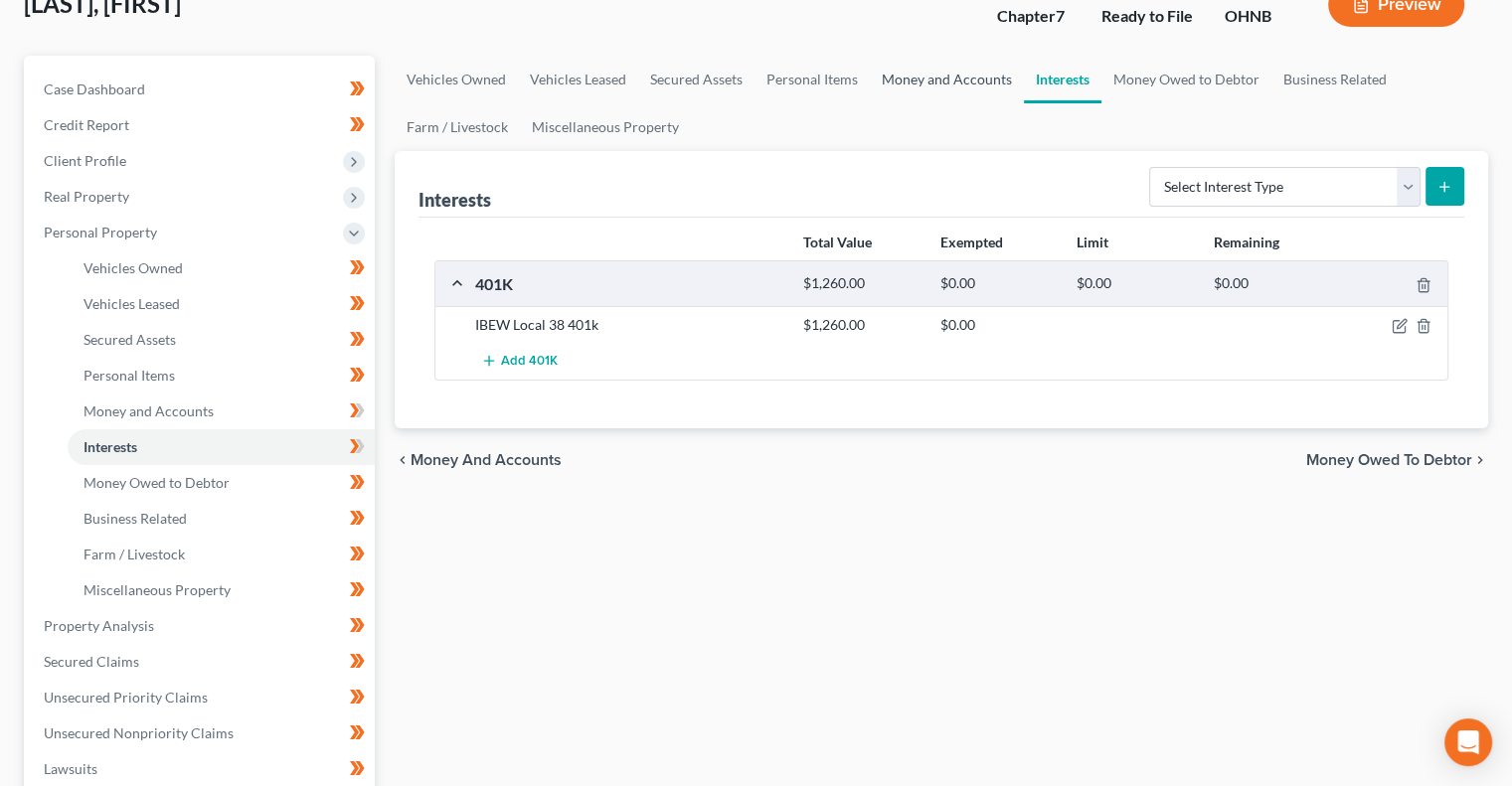 click on "Money and Accounts" at bounding box center [946, 79] 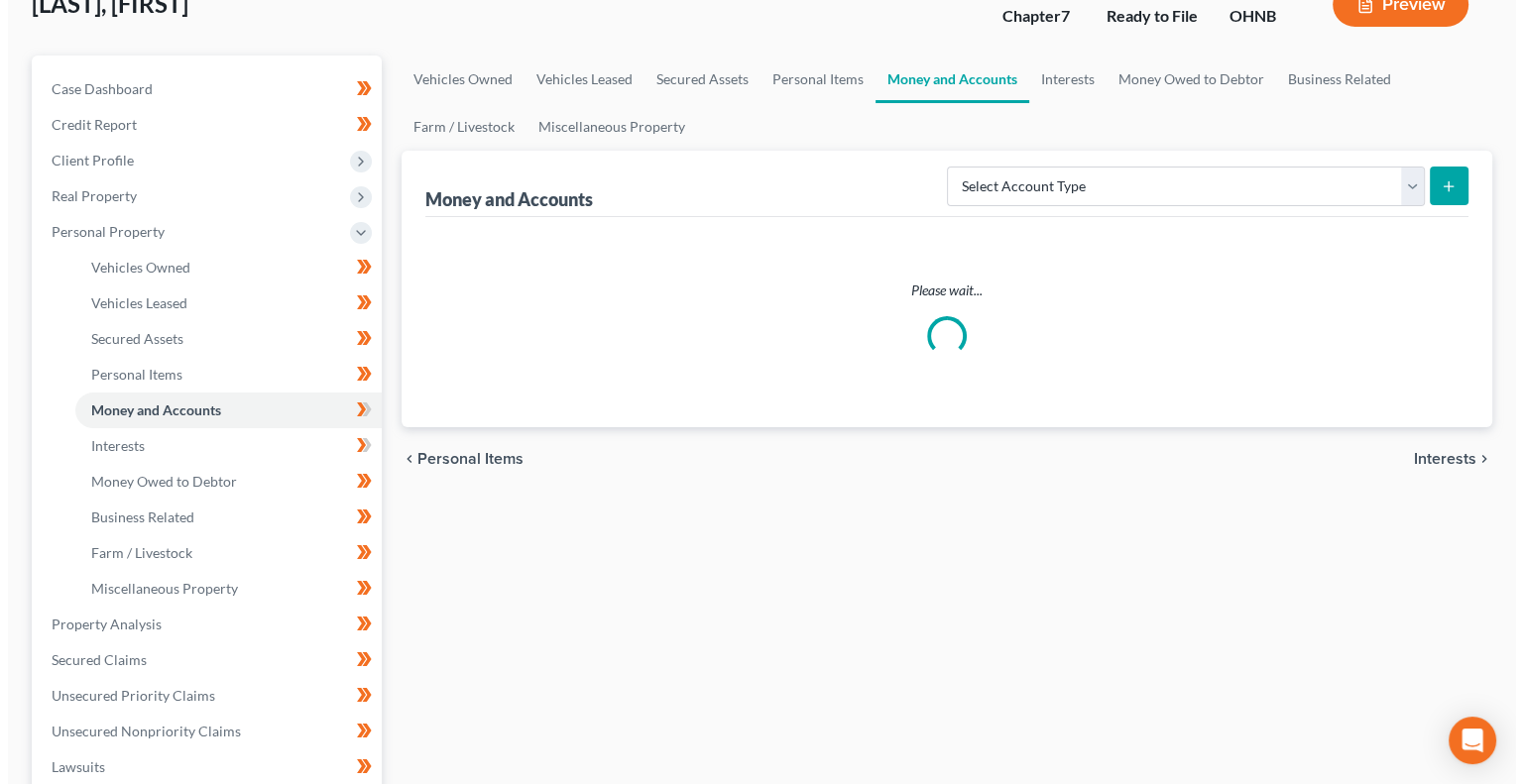 scroll, scrollTop: 0, scrollLeft: 0, axis: both 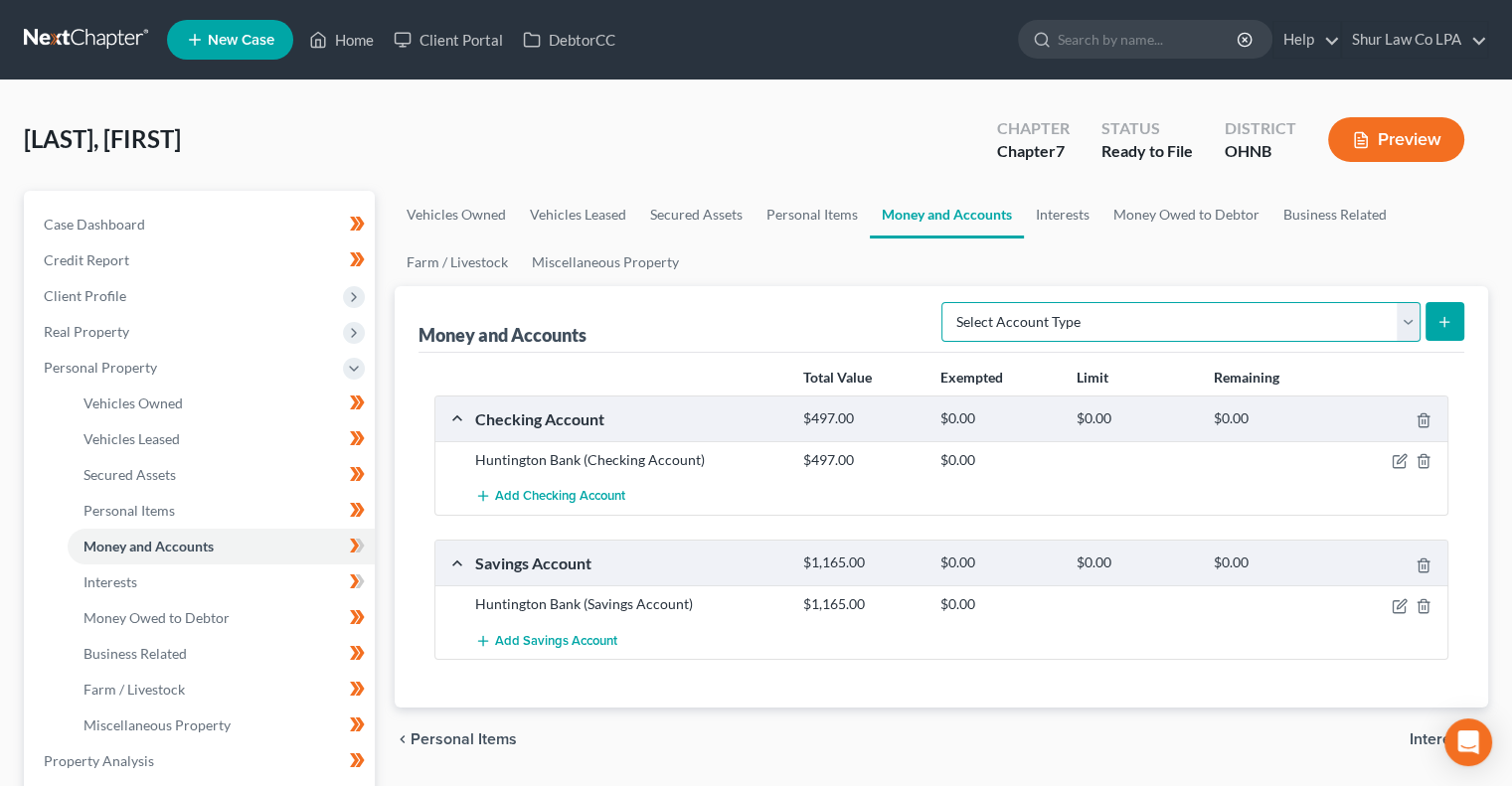 click on "Select Account Type Brokerage (A/B: 18, SOFA: 20) Cash on Hand (A/B: 16) Certificates of Deposit (A/B: 17, SOFA: 20) Checking Account (A/B: 17, SOFA: 20) Money Market (A/B: 18, SOFA: 20) Other (Credit Union, Health Savings Account, etc) (A/B: 17, SOFA: 20) Safe Deposit Box (A/B: 16) Savings Account (A/B: 17, SOFA: 20) Security Deposits or Prepayments (A/B: 22)" at bounding box center [1181, 322] 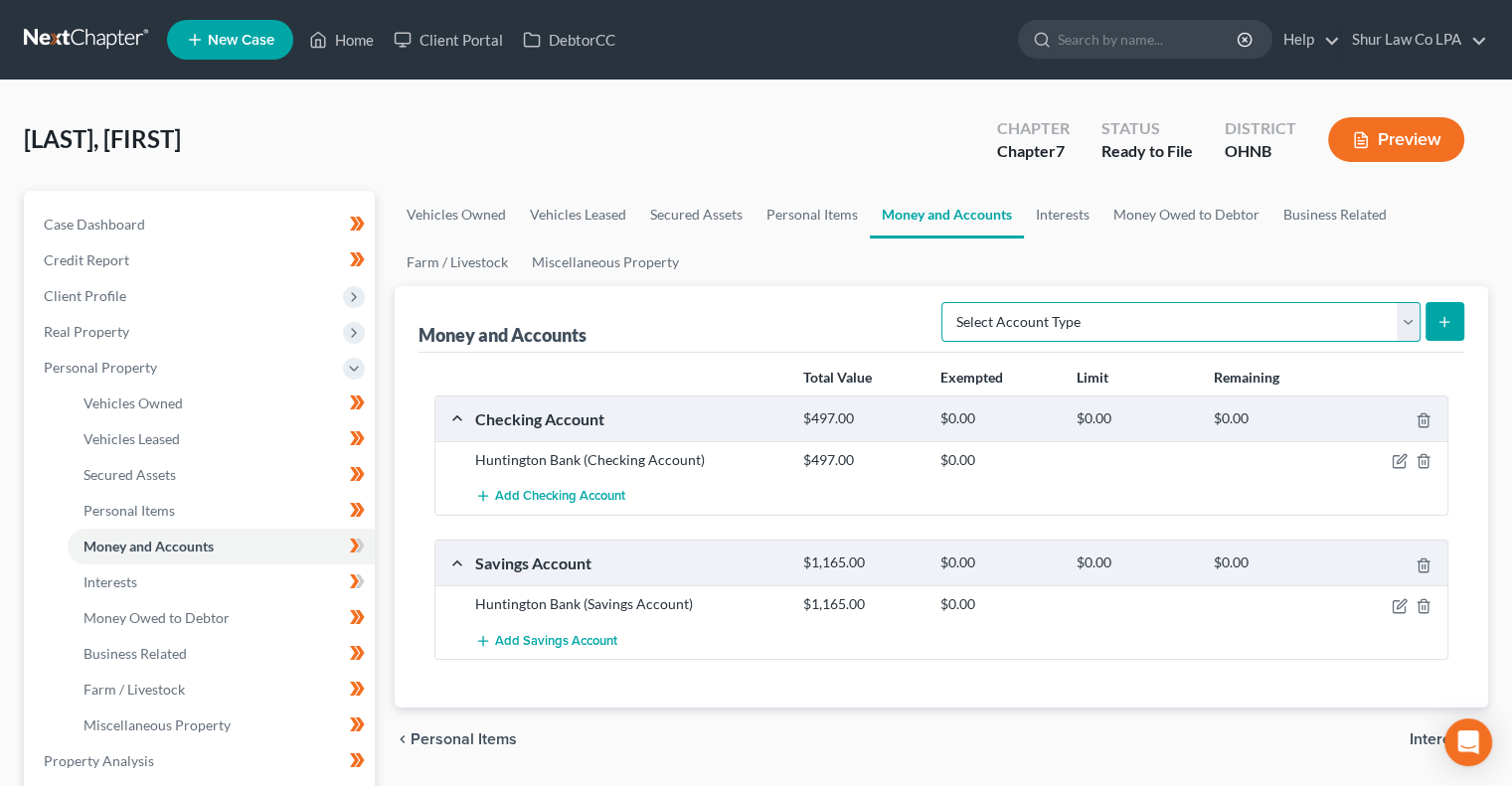 select on "other" 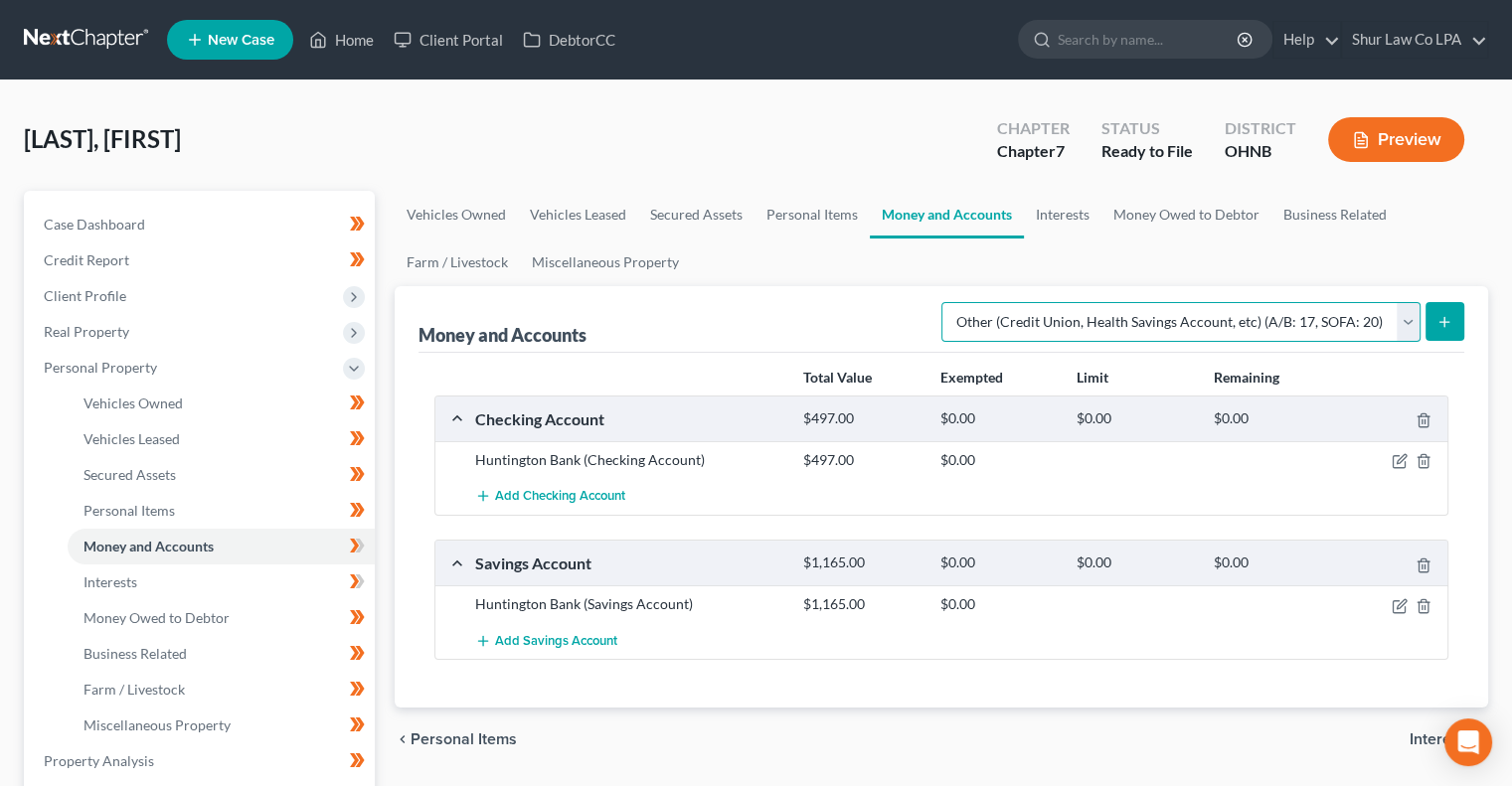 click on "Select Account Type Brokerage (A/B: 18, SOFA: 20) Cash on Hand (A/B: 16) Certificates of Deposit (A/B: 17, SOFA: 20) Checking Account (A/B: 17, SOFA: 20) Money Market (A/B: 18, SOFA: 20) Other (Credit Union, Health Savings Account, etc) (A/B: 17, SOFA: 20) Safe Deposit Box (A/B: 16) Savings Account (A/B: 17, SOFA: 20) Security Deposits or Prepayments (A/B: 22)" at bounding box center [1181, 322] 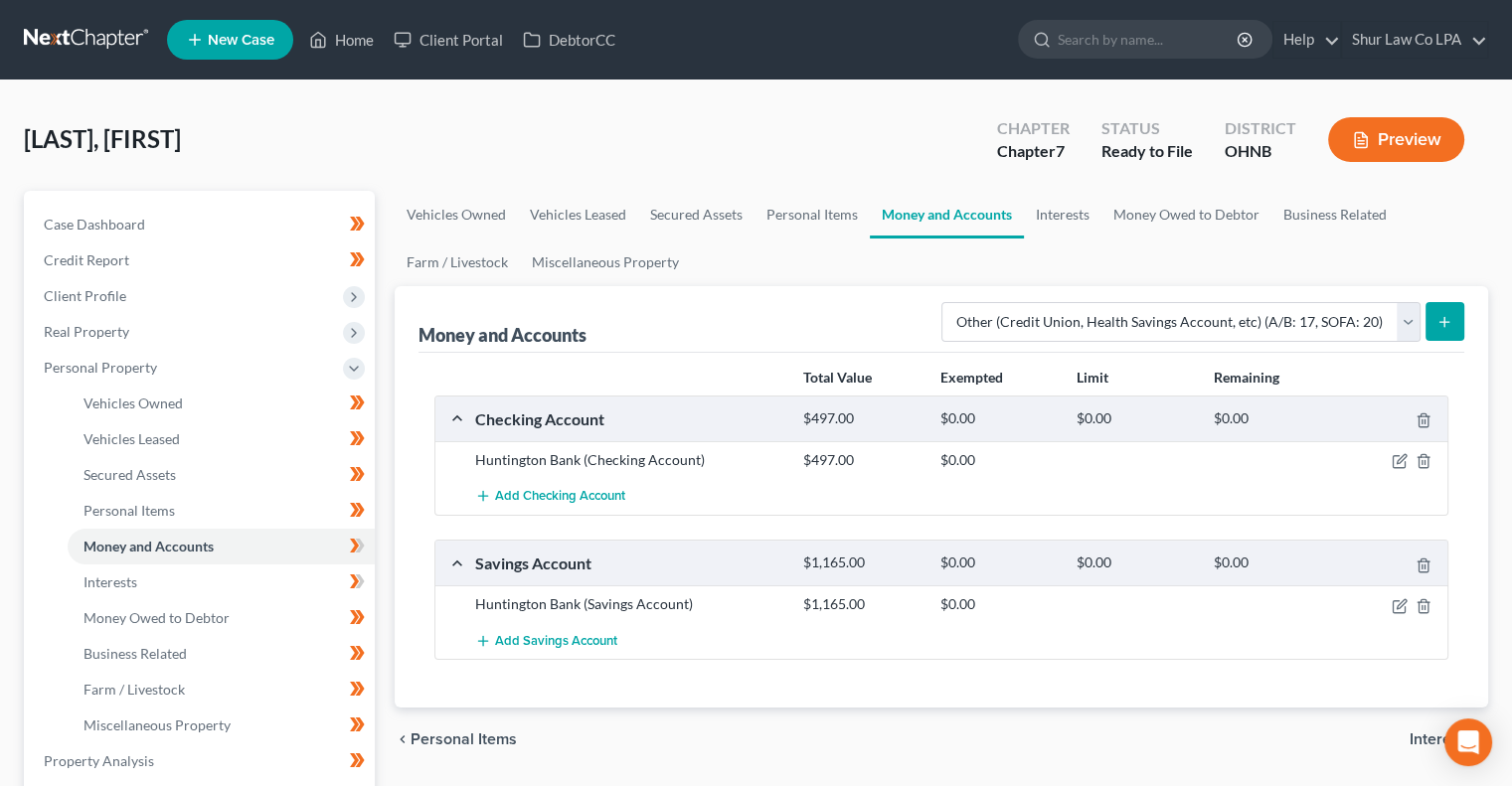 click 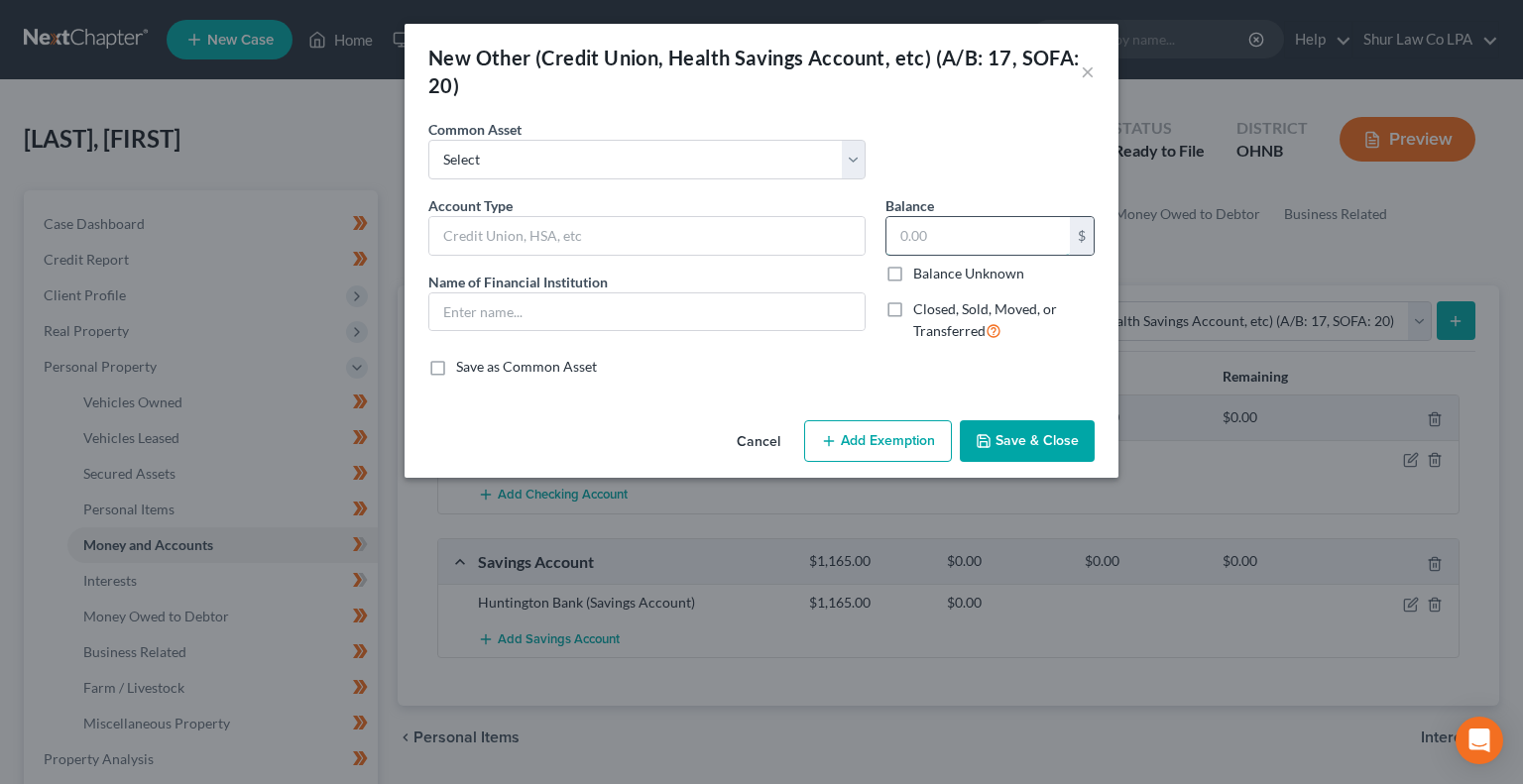 click at bounding box center [978, 236] 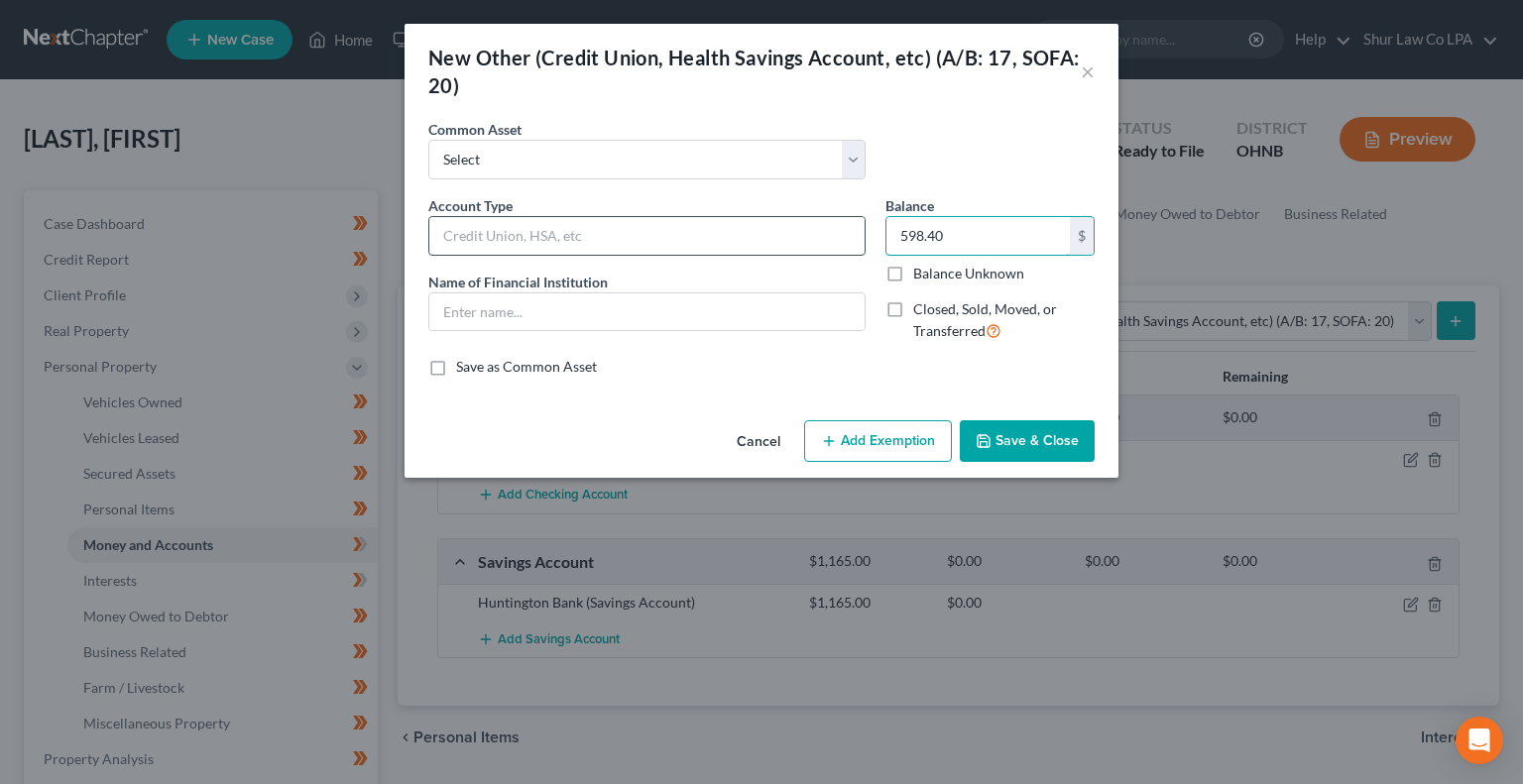 type on "598.40" 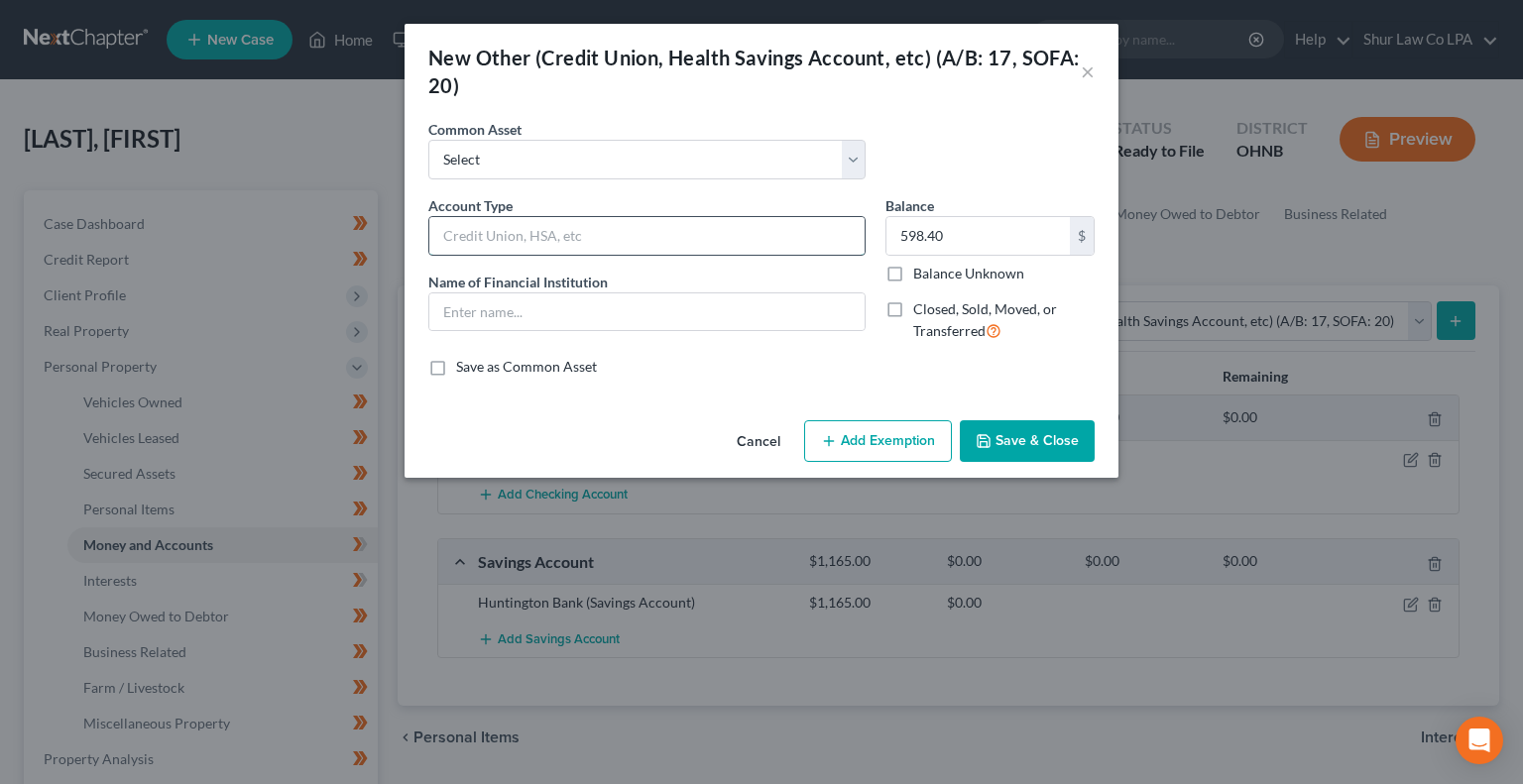 click at bounding box center [646, 236] 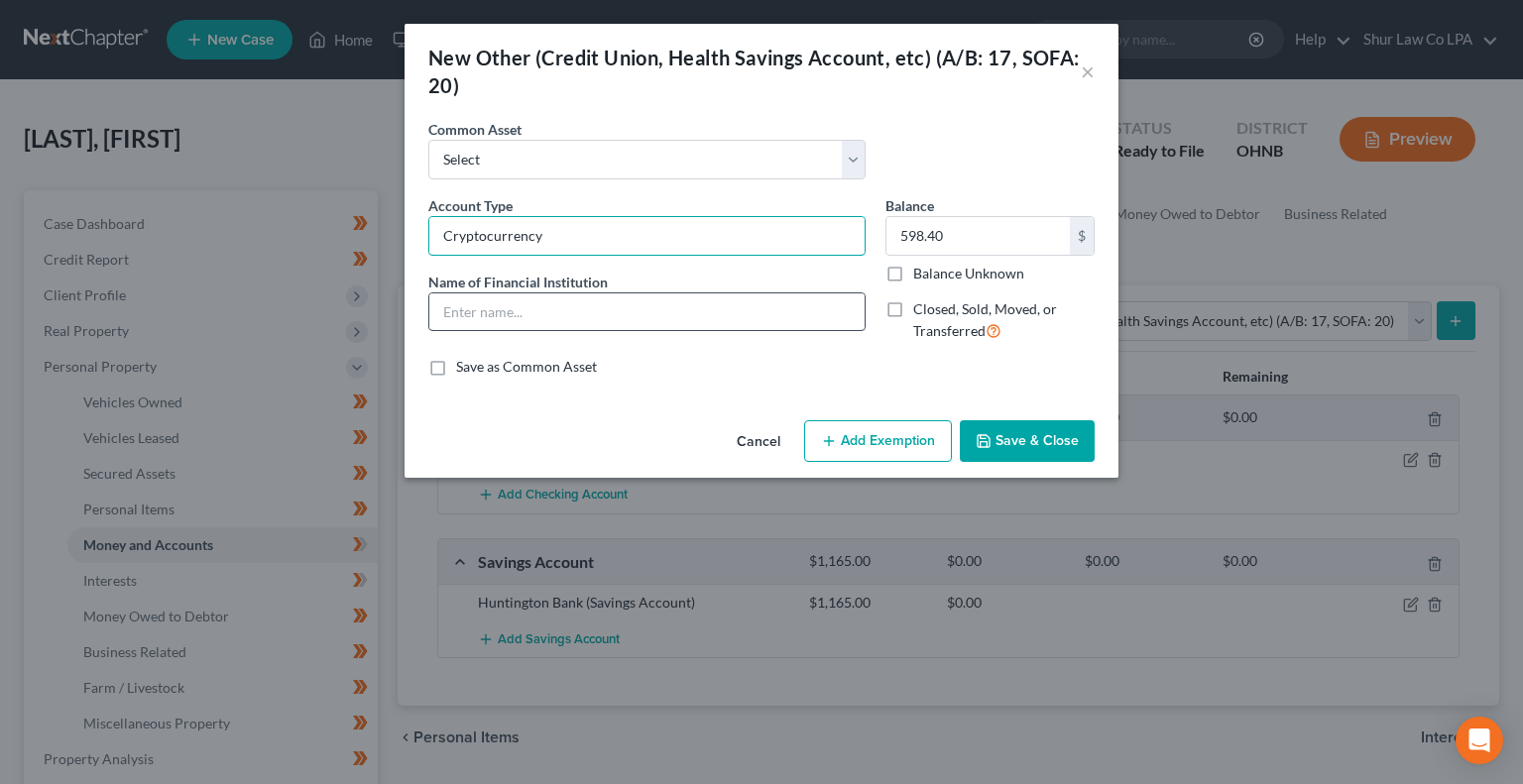 type on "Cryptocurrency" 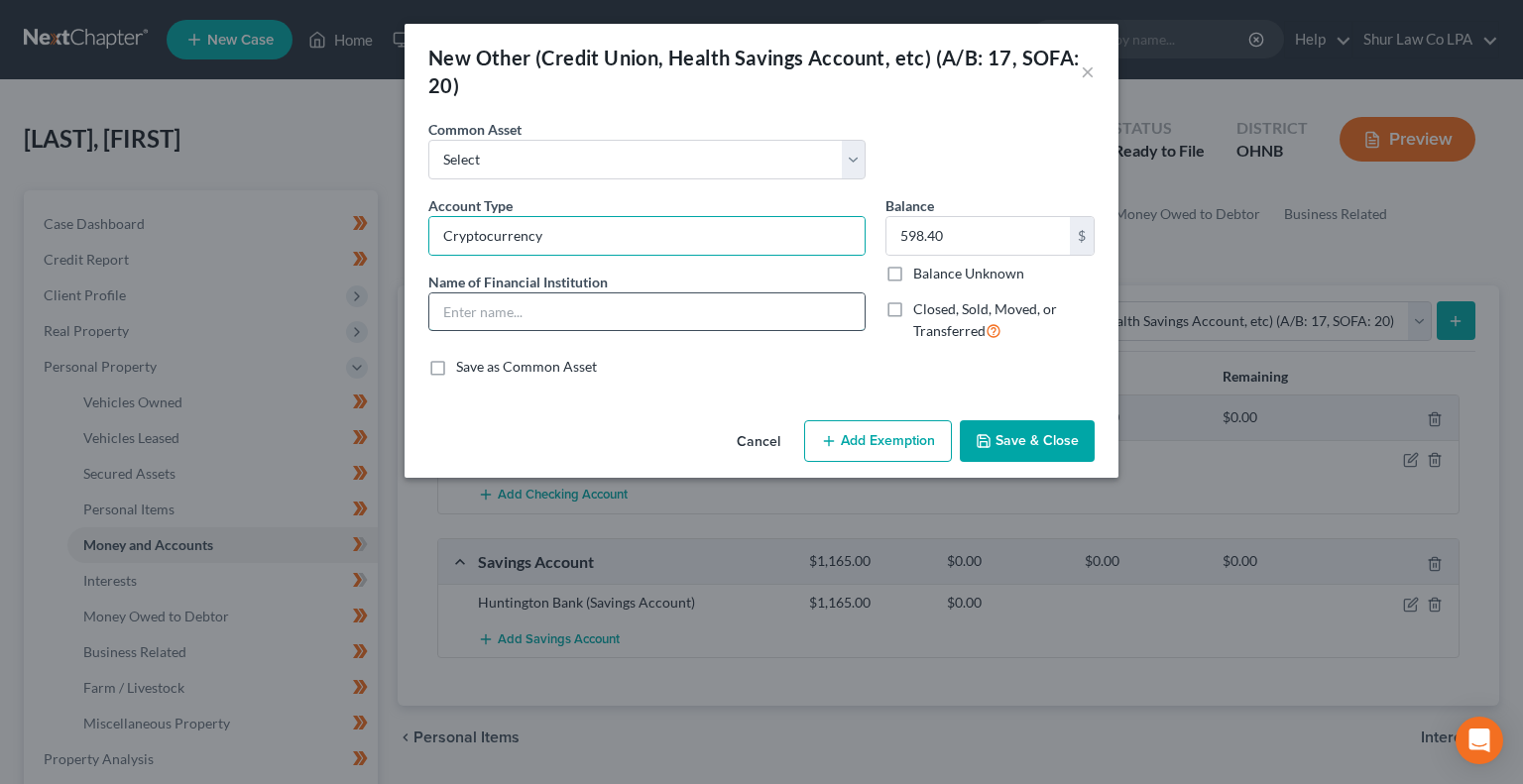 click at bounding box center (646, 312) 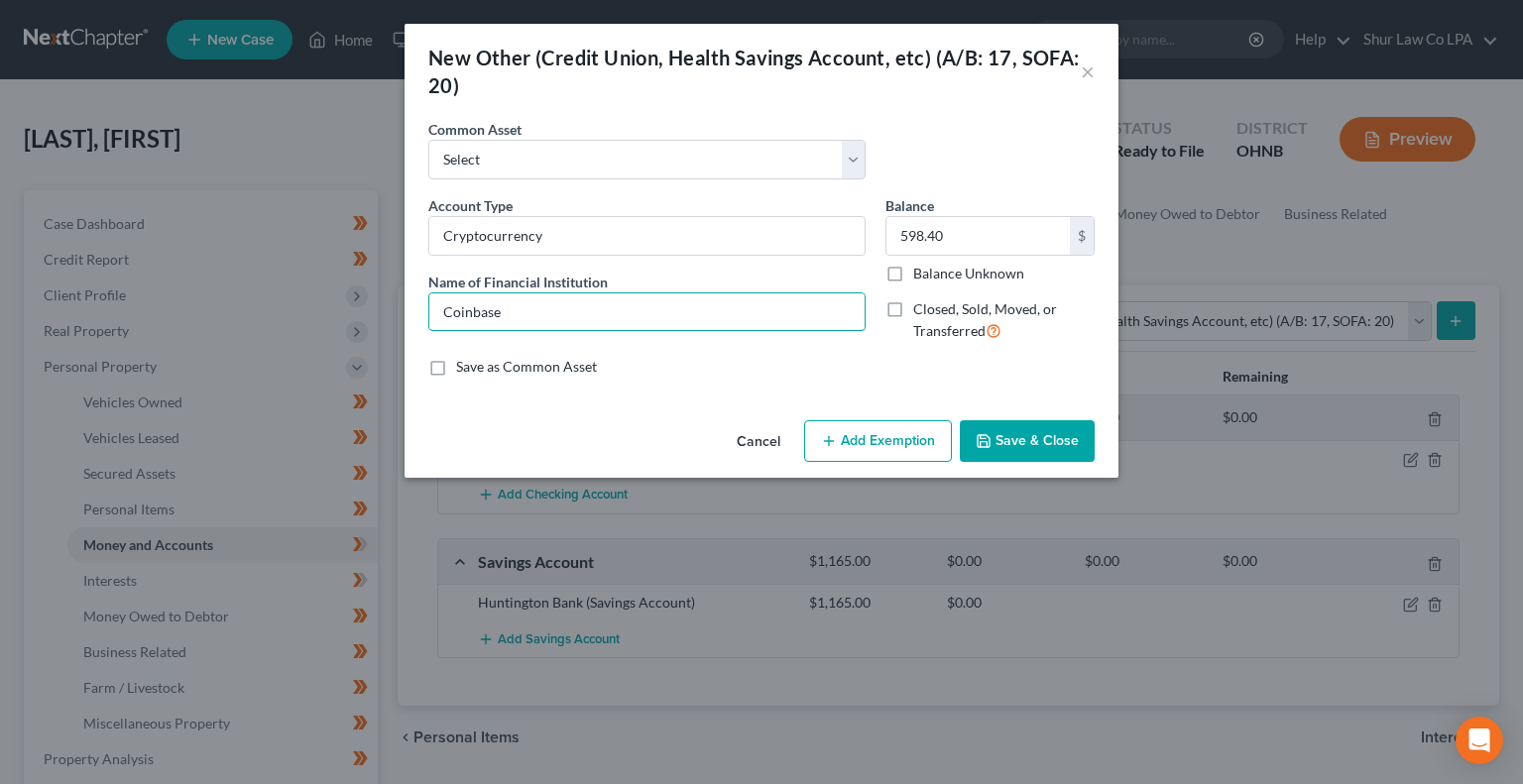 type on "Coinbase" 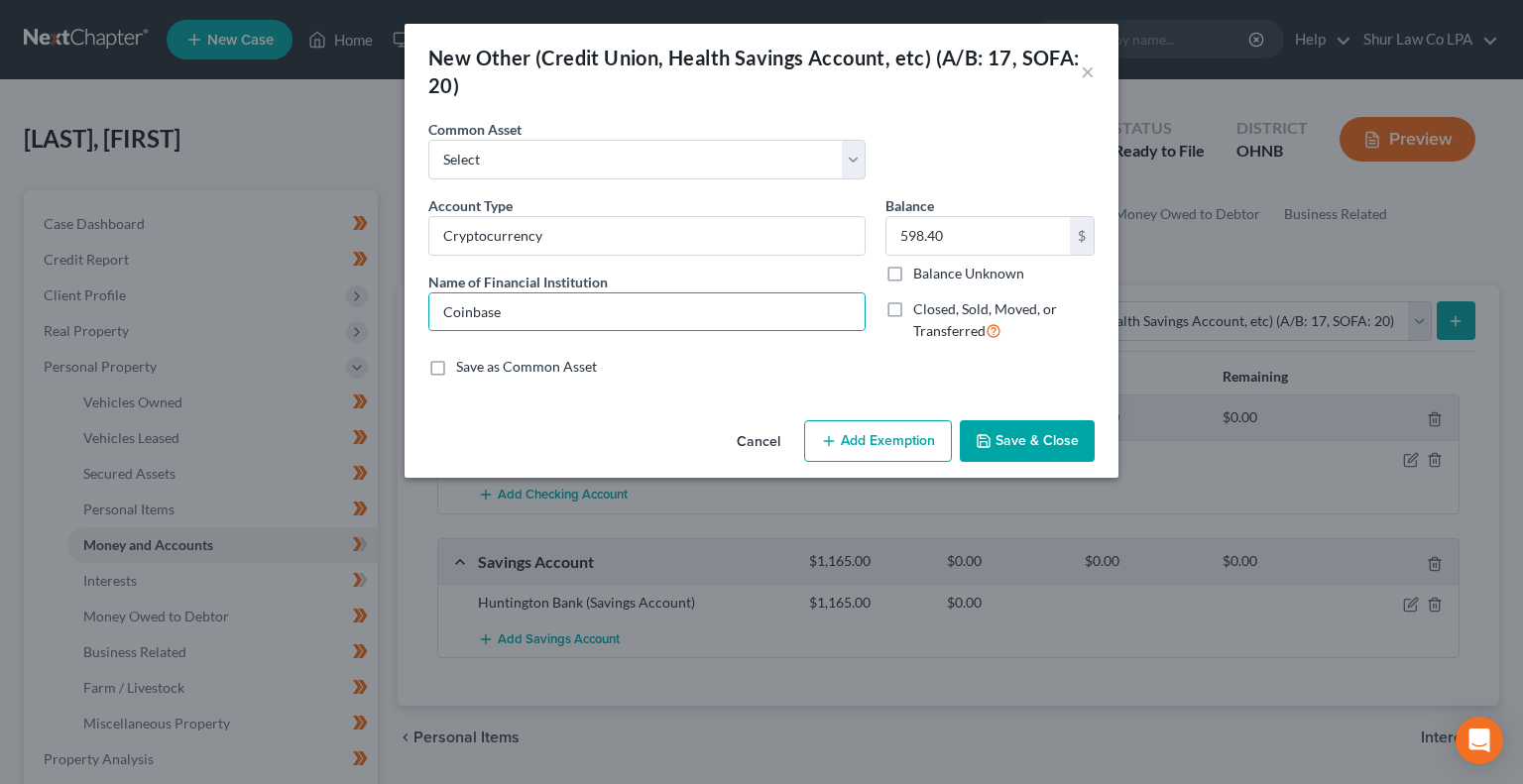 click on "Add Exemption" at bounding box center [878, 441] 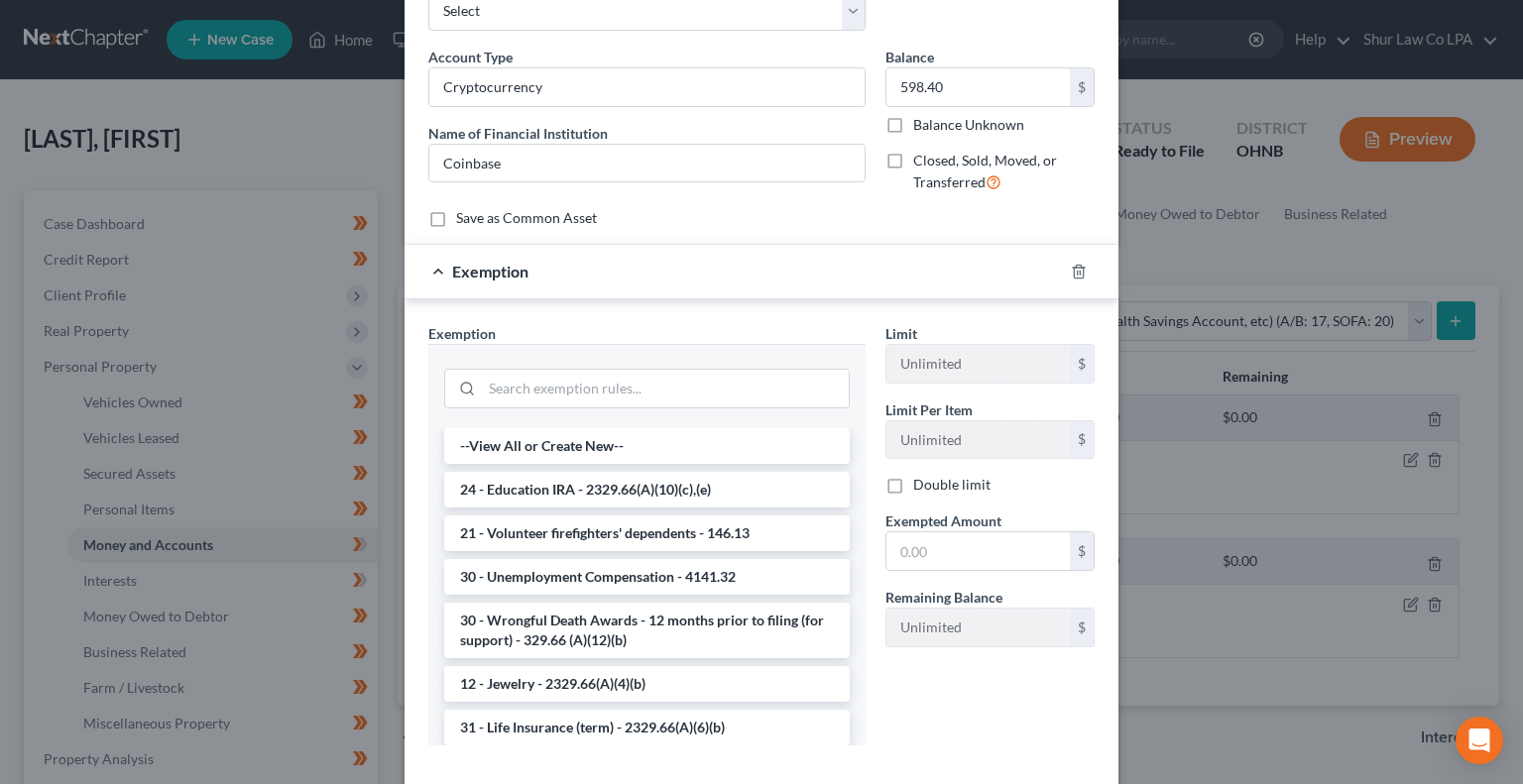 scroll, scrollTop: 150, scrollLeft: 0, axis: vertical 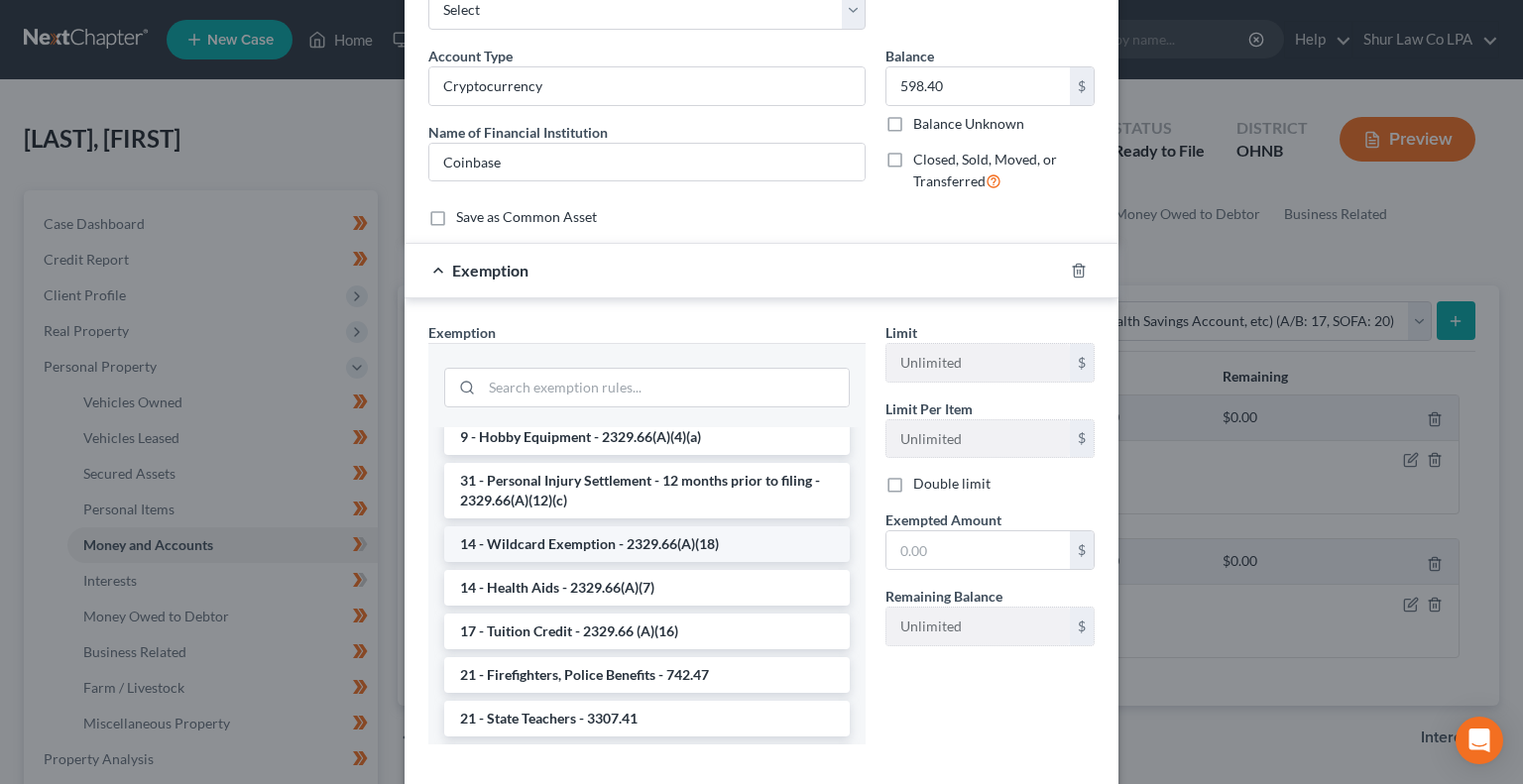 click on "14 - Wildcard Exemption  - 2329.66(A)(18)" at bounding box center (646, 544) 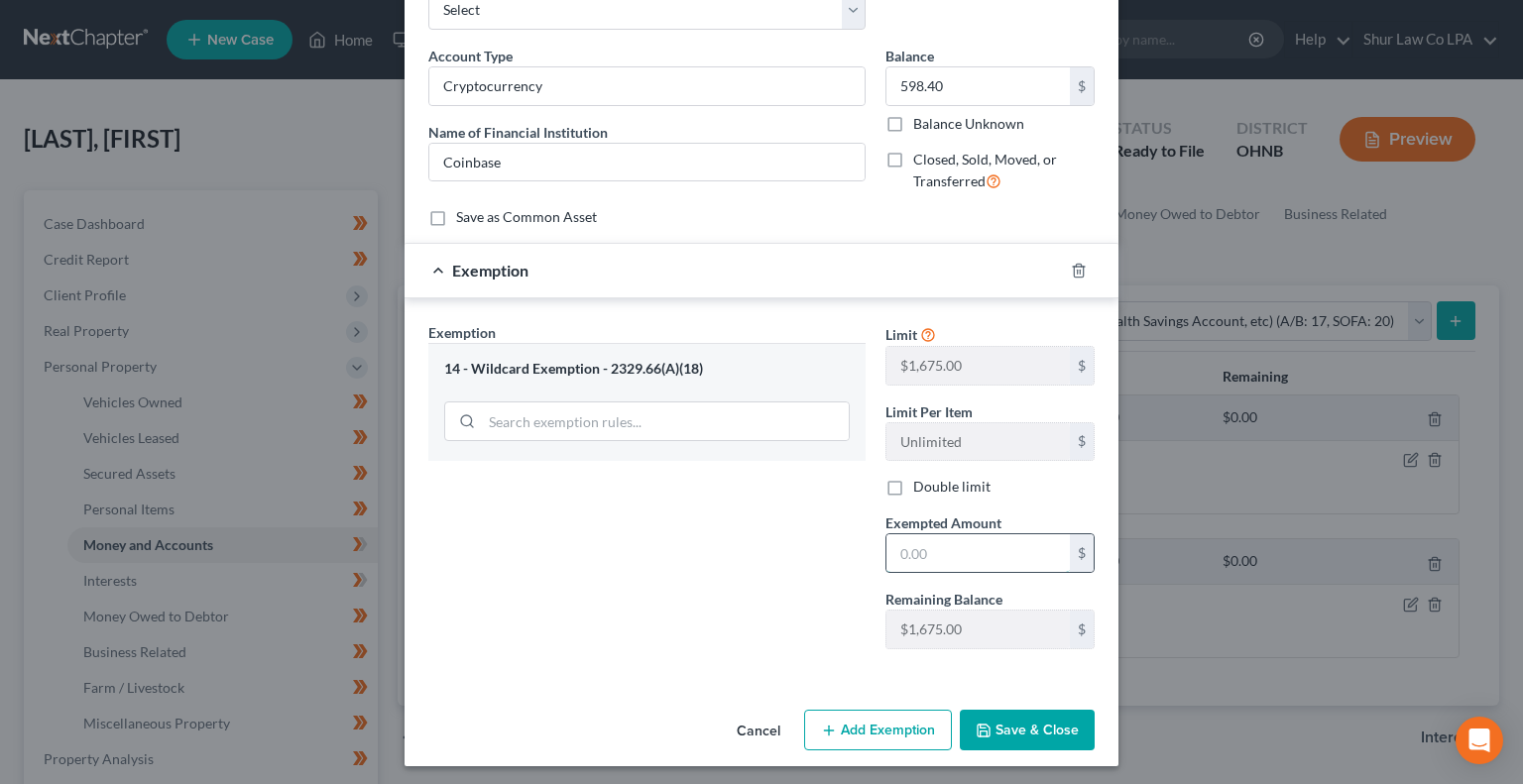click at bounding box center (978, 553) 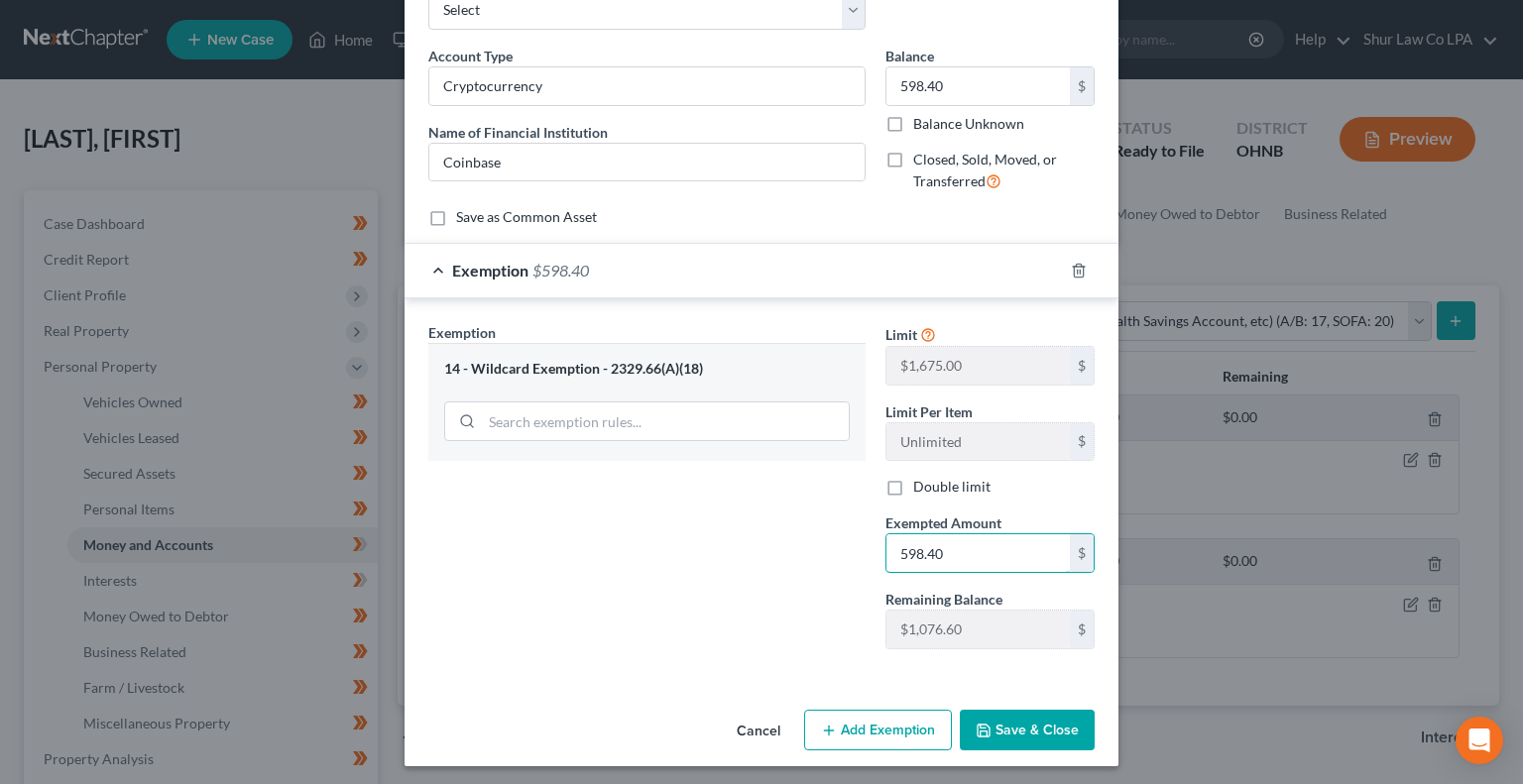 type on "598.40" 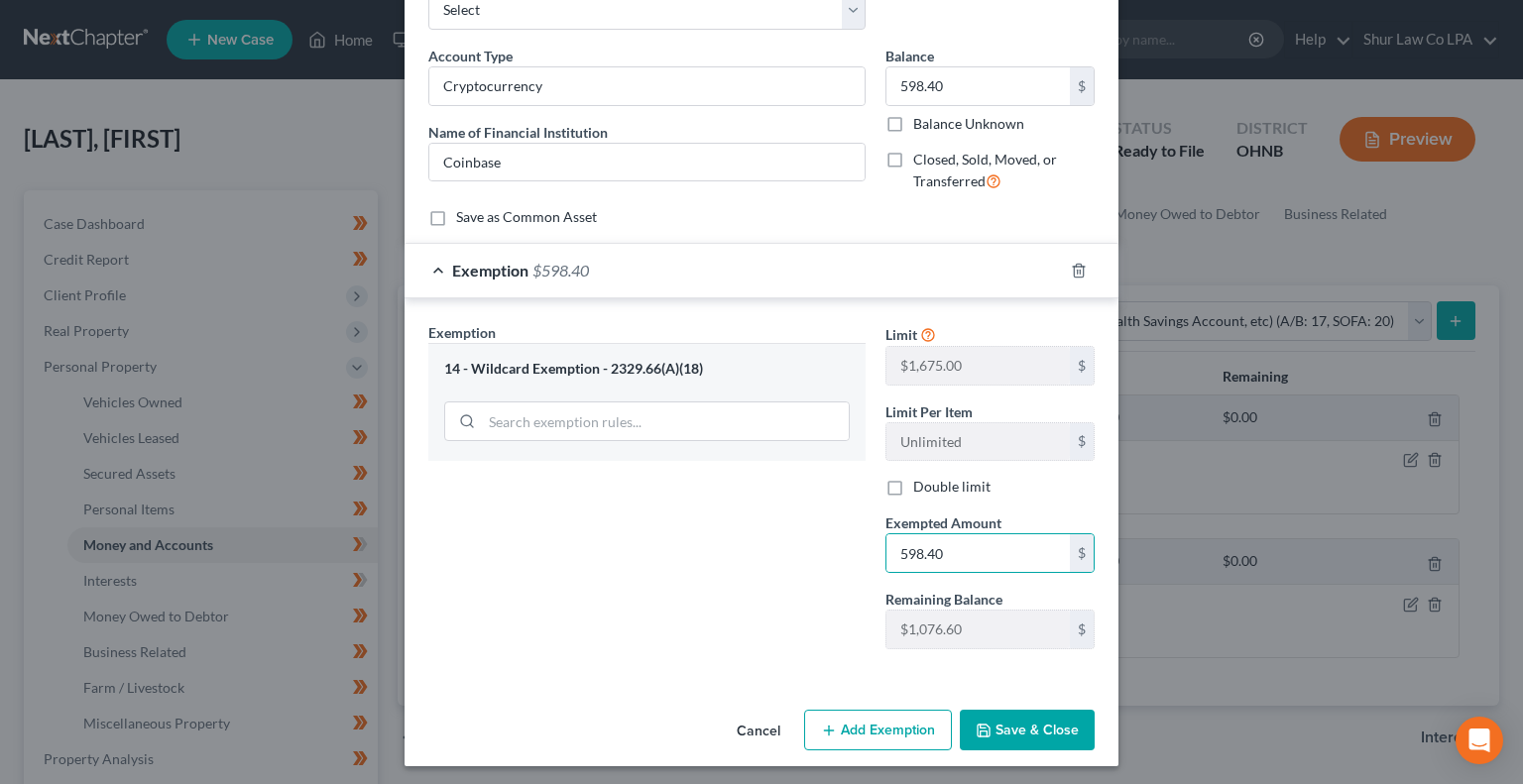 click on "Exemption Set must be selected for CA.
Exemption
*
14 - Wildcard Exemption  - 2329.66(A)(18)" at bounding box center [646, 494] 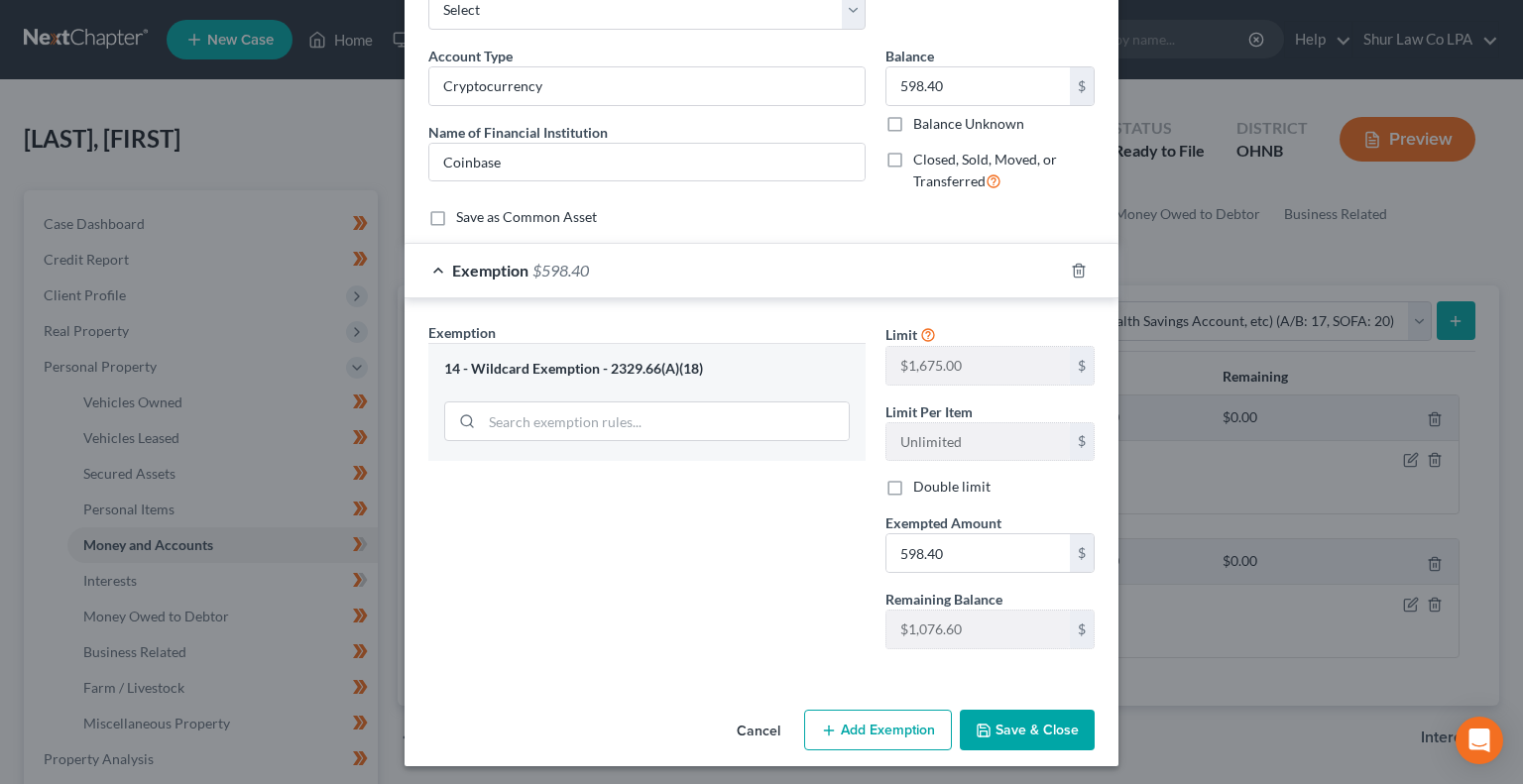 click on "Exemption Set must be selected for CA.
Exemption
*
14 - Wildcard Exemption  - 2329.66(A)(18)" at bounding box center [646, 494] 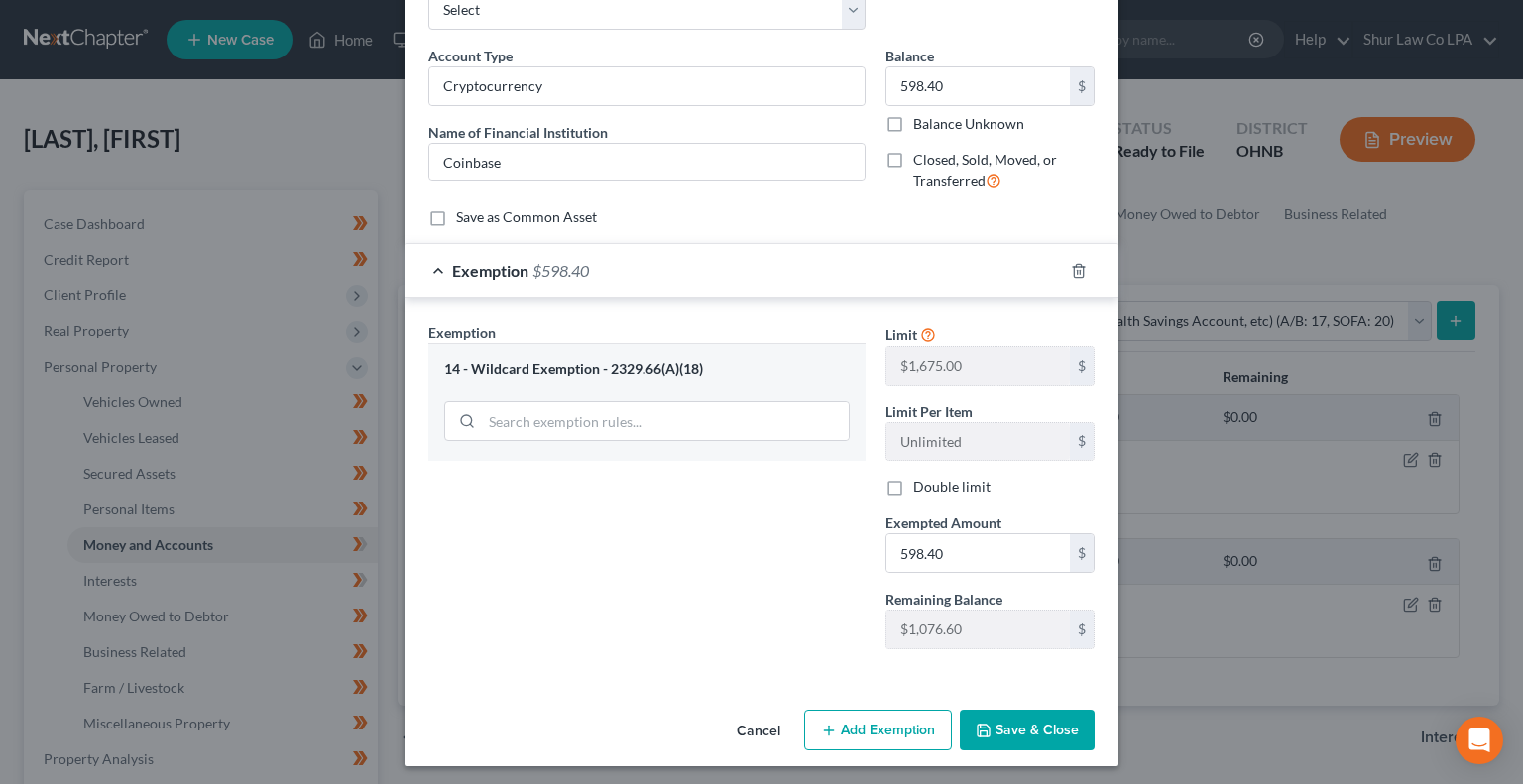 click on "Exemption Set must be selected for CA.
Exemption
*
14 - Wildcard Exemption  - 2329.66(A)(18)" at bounding box center (646, 494) 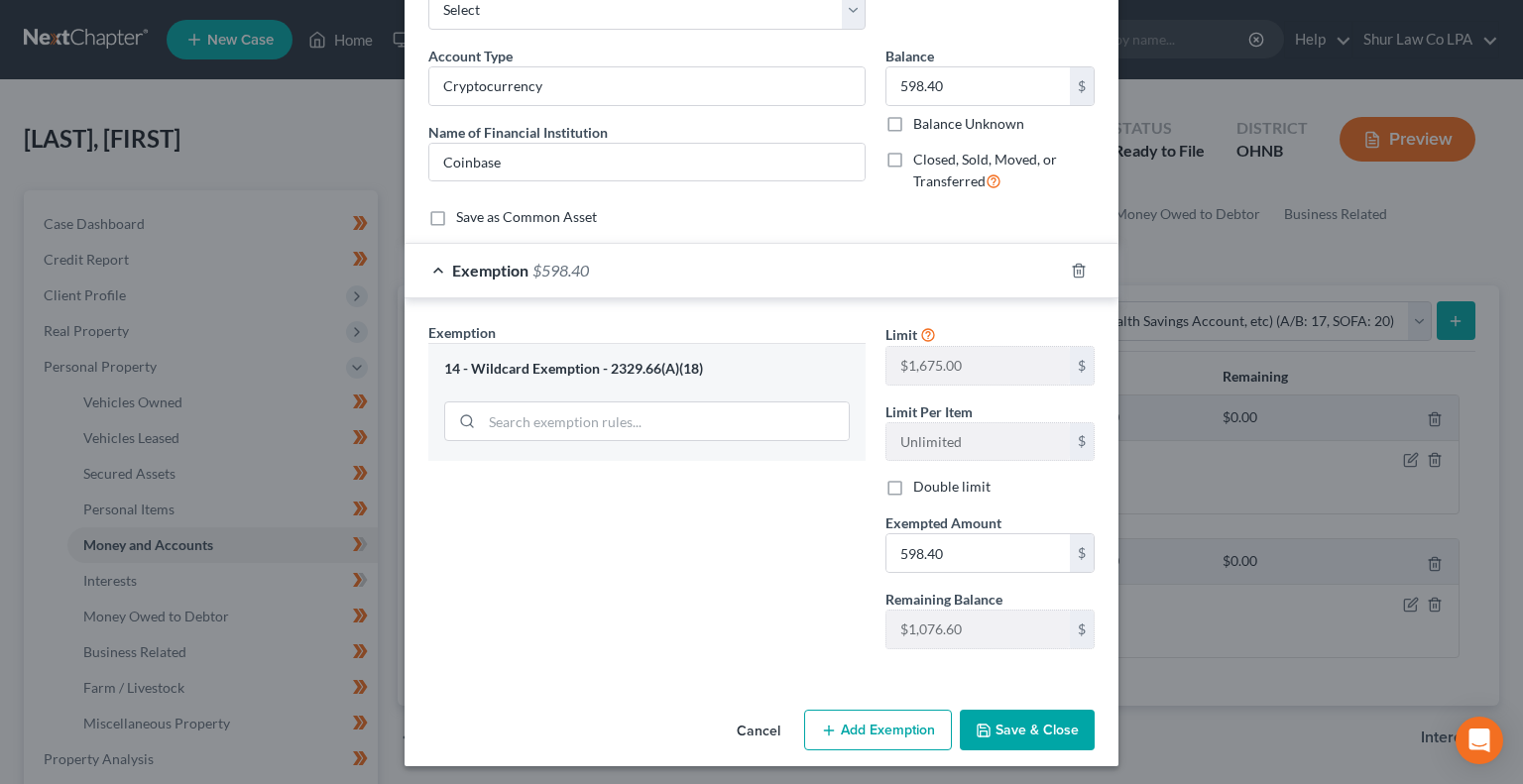 click on "Save & Close" at bounding box center [1027, 730] 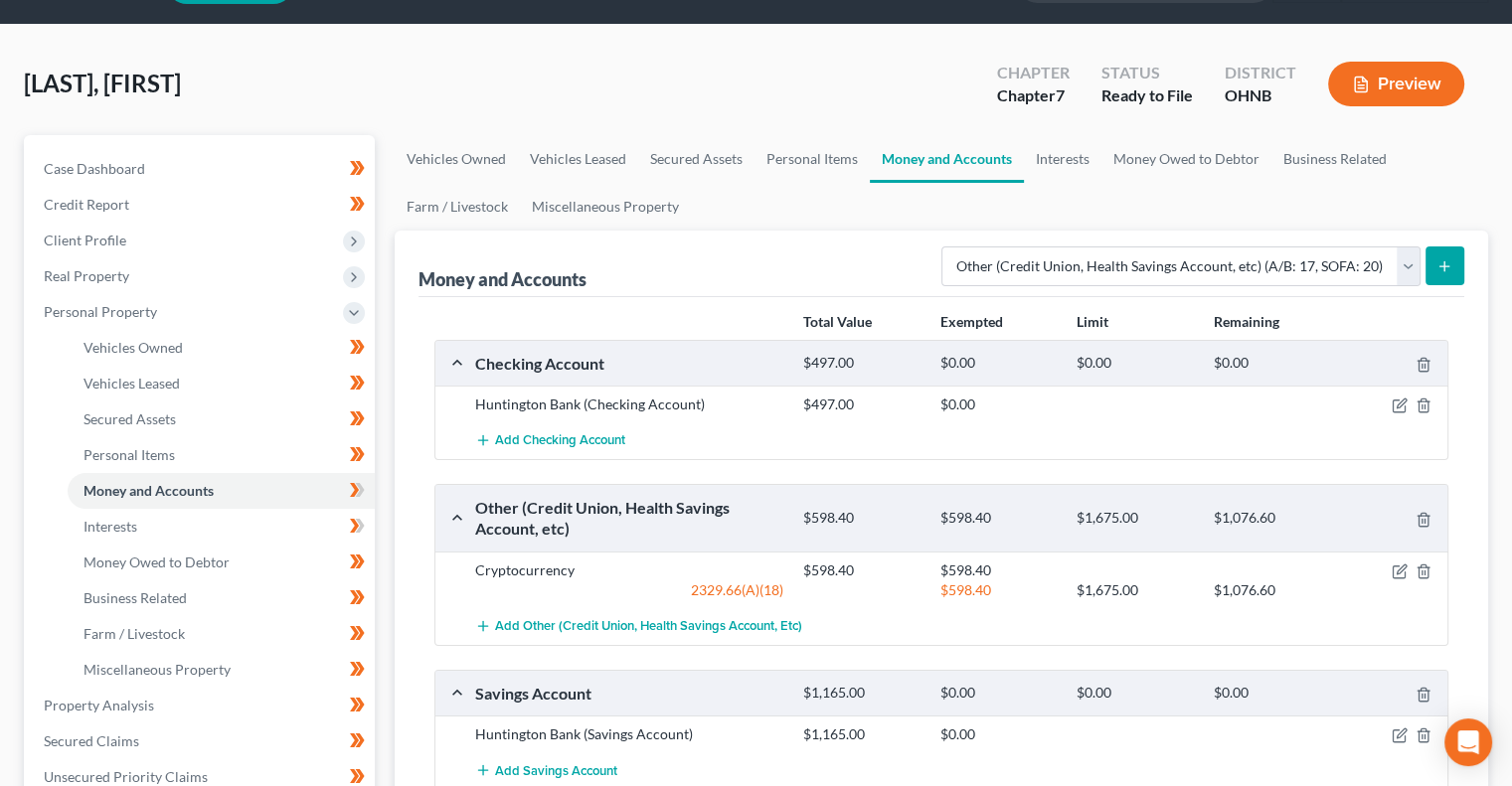 scroll, scrollTop: 0, scrollLeft: 0, axis: both 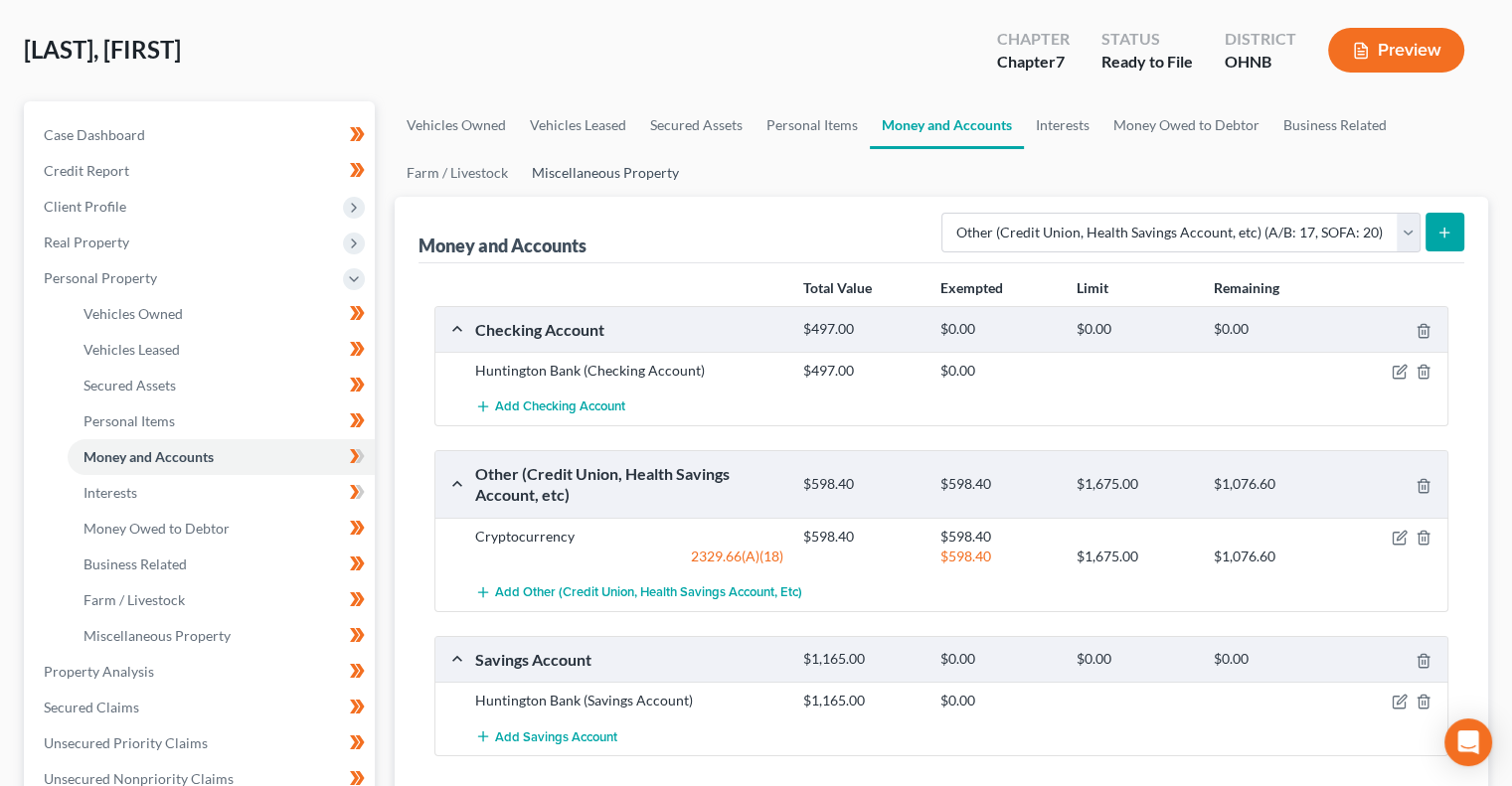 click on "Miscellaneous Property" at bounding box center [605, 173] 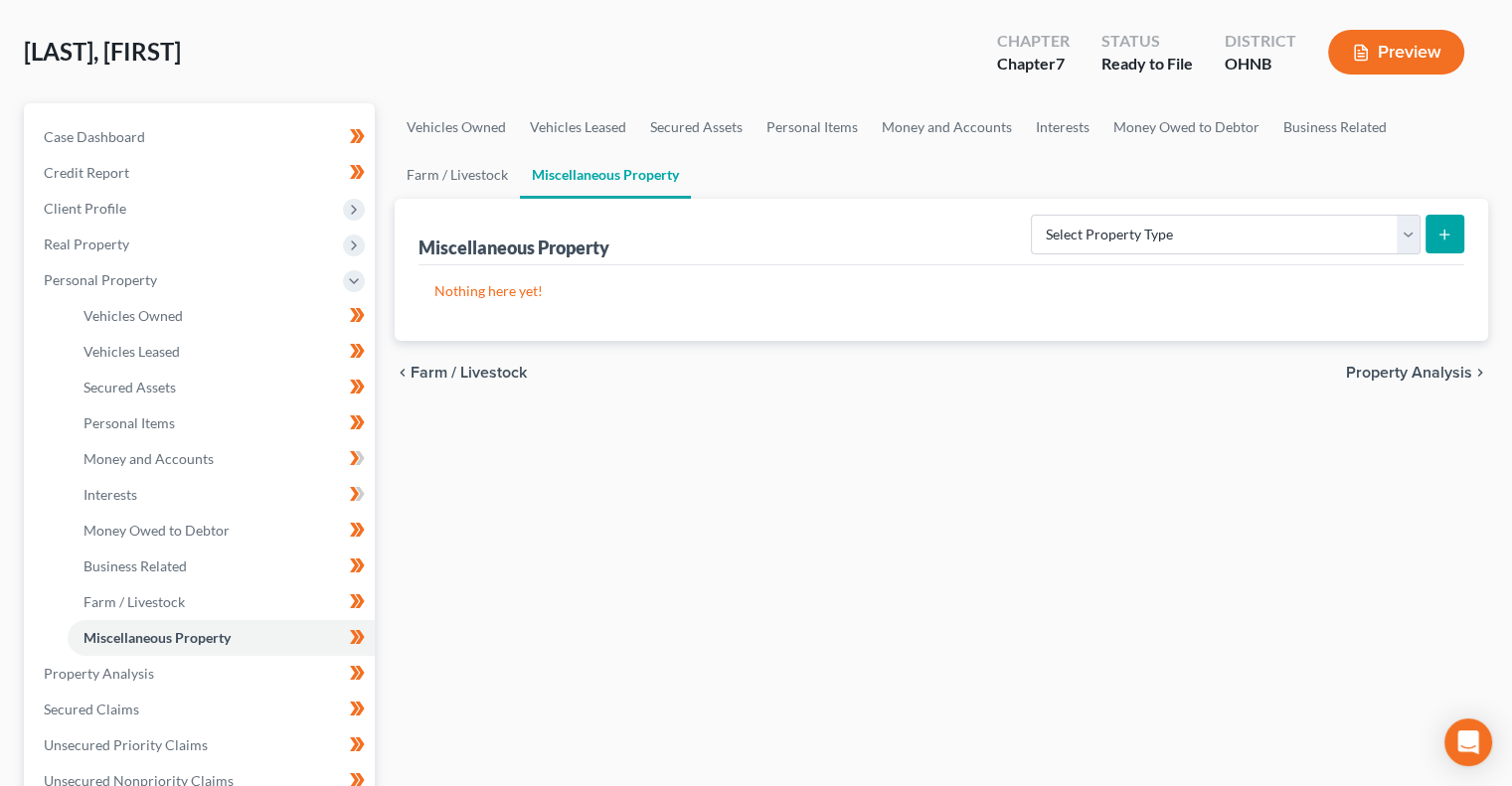 scroll, scrollTop: 0, scrollLeft: 0, axis: both 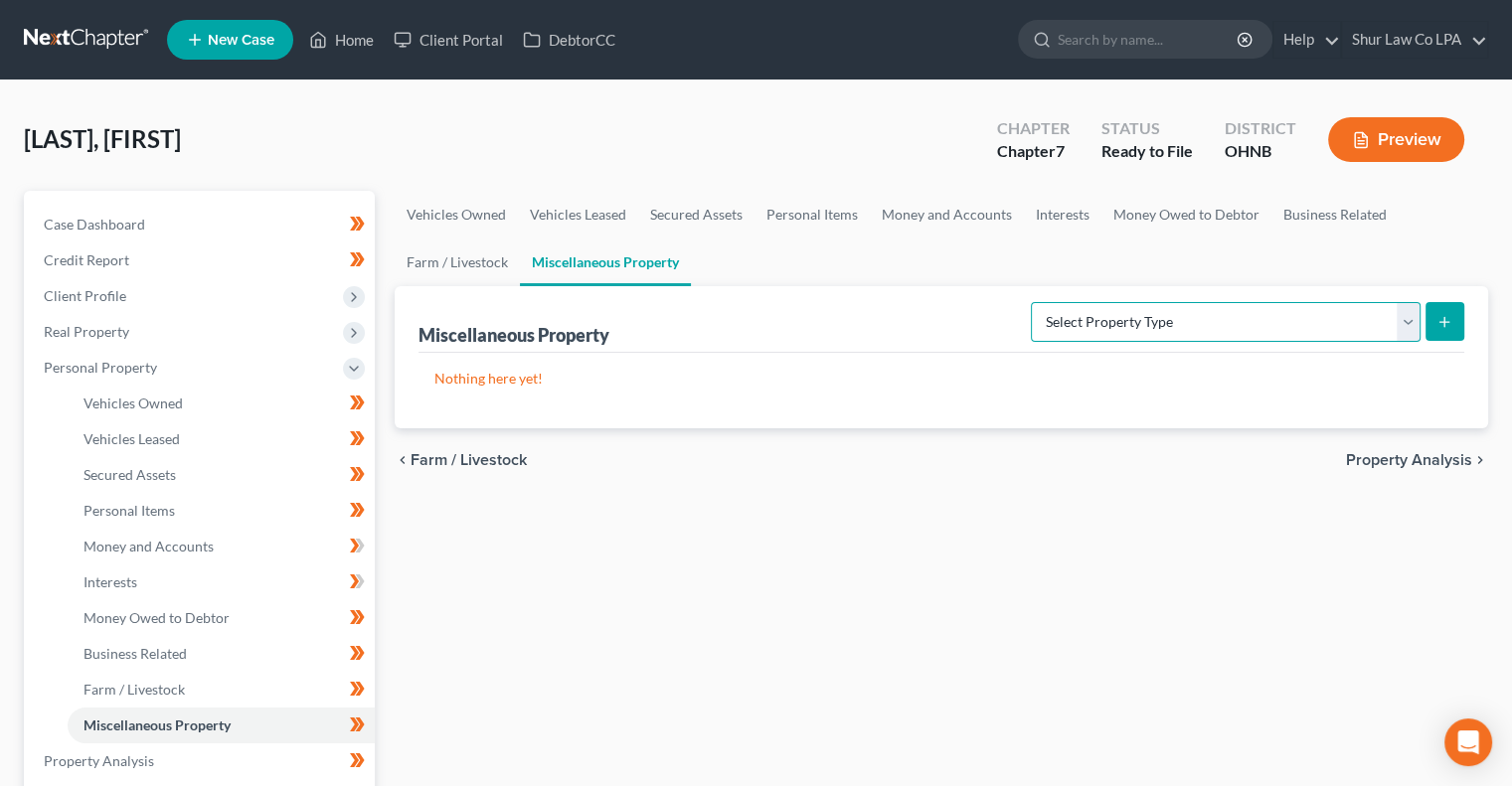 click on "Select Property Type Assigned for Creditor Benefit Within 1 Year (SOFA: 12) Holding for Another (SOFA: 23) Not Yet Listed (A/B 53) Stored Within 1 Year (SOFA: 22, Optional A/B: 6) Transferred (SOFA 18, 19)" at bounding box center (1226, 322) 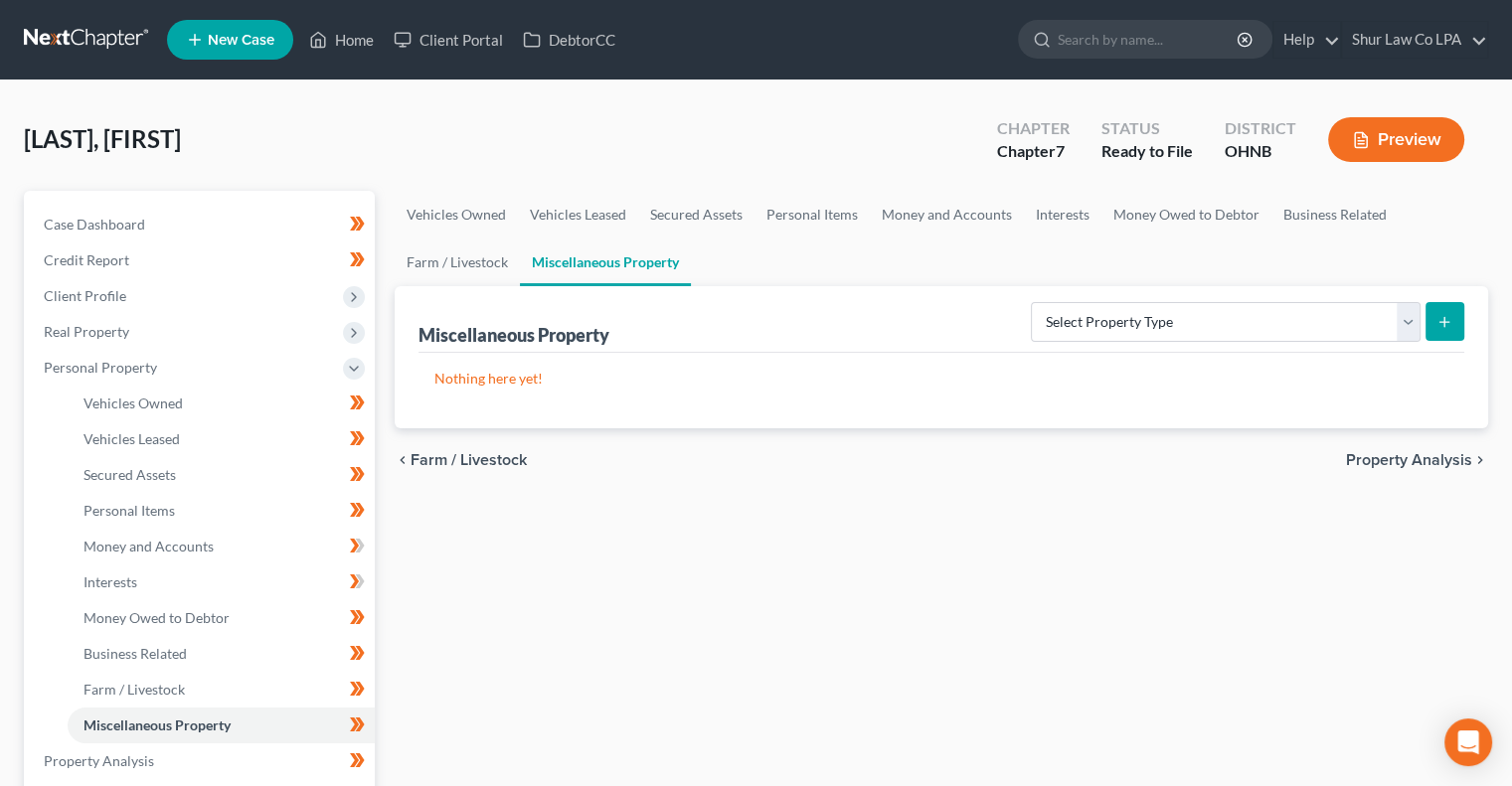 click on "Miscellaneous Property Select Property Type Assigned for Creditor Benefit Within 1 Year (SOFA: 12) Holding for Another (SOFA: 23) Not Yet Listed (A/B 53) Stored Within 1 Year (SOFA: 22, Optional A/B: 6) Transferred (SOFA 18, 19)
Nothing here yet!
chevron_left
Farm / Livestock
Property Analysis
chevron_right" at bounding box center (941, 764) 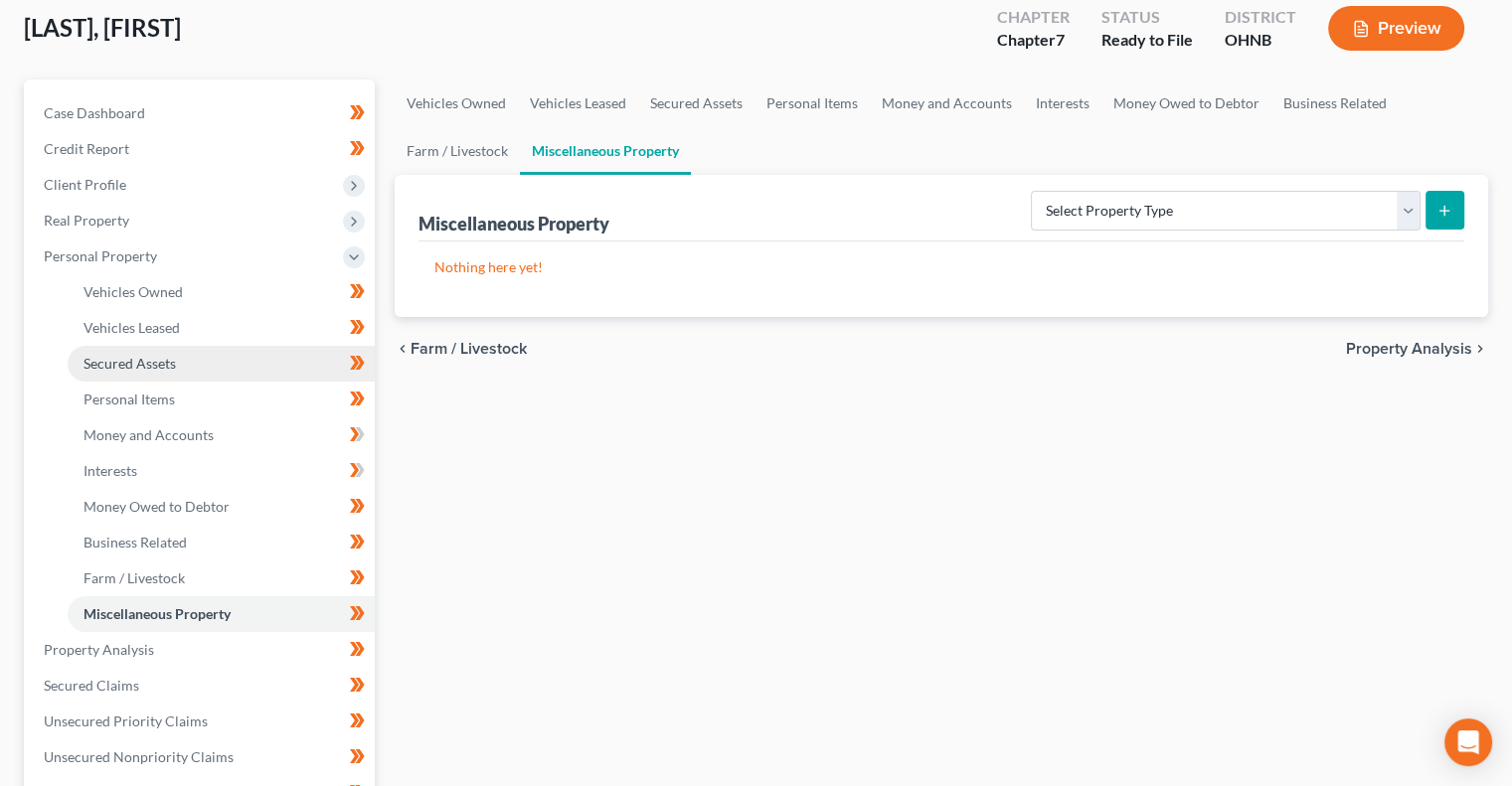 scroll, scrollTop: 114, scrollLeft: 0, axis: vertical 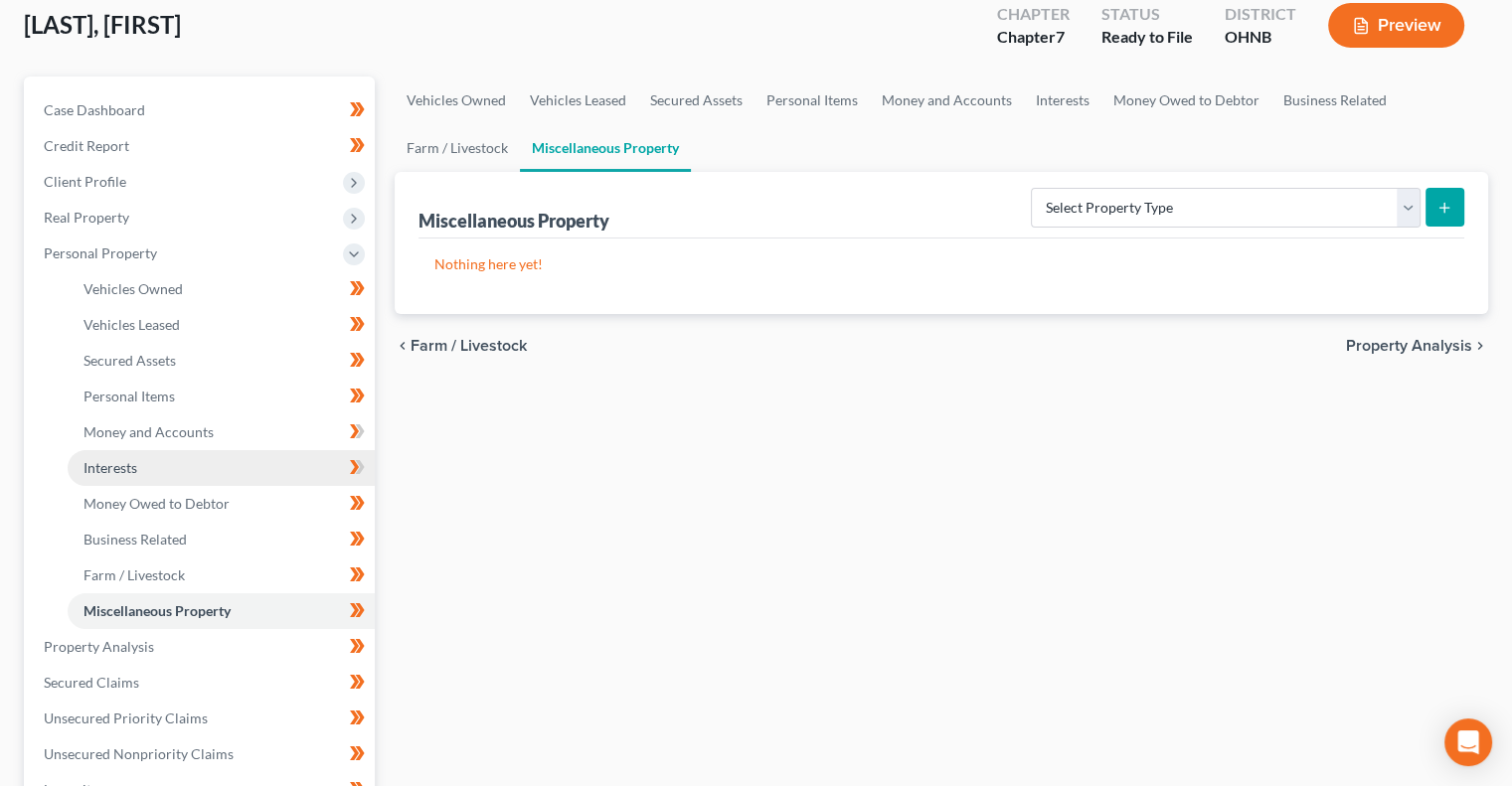 click on "Interests" at bounding box center [221, 468] 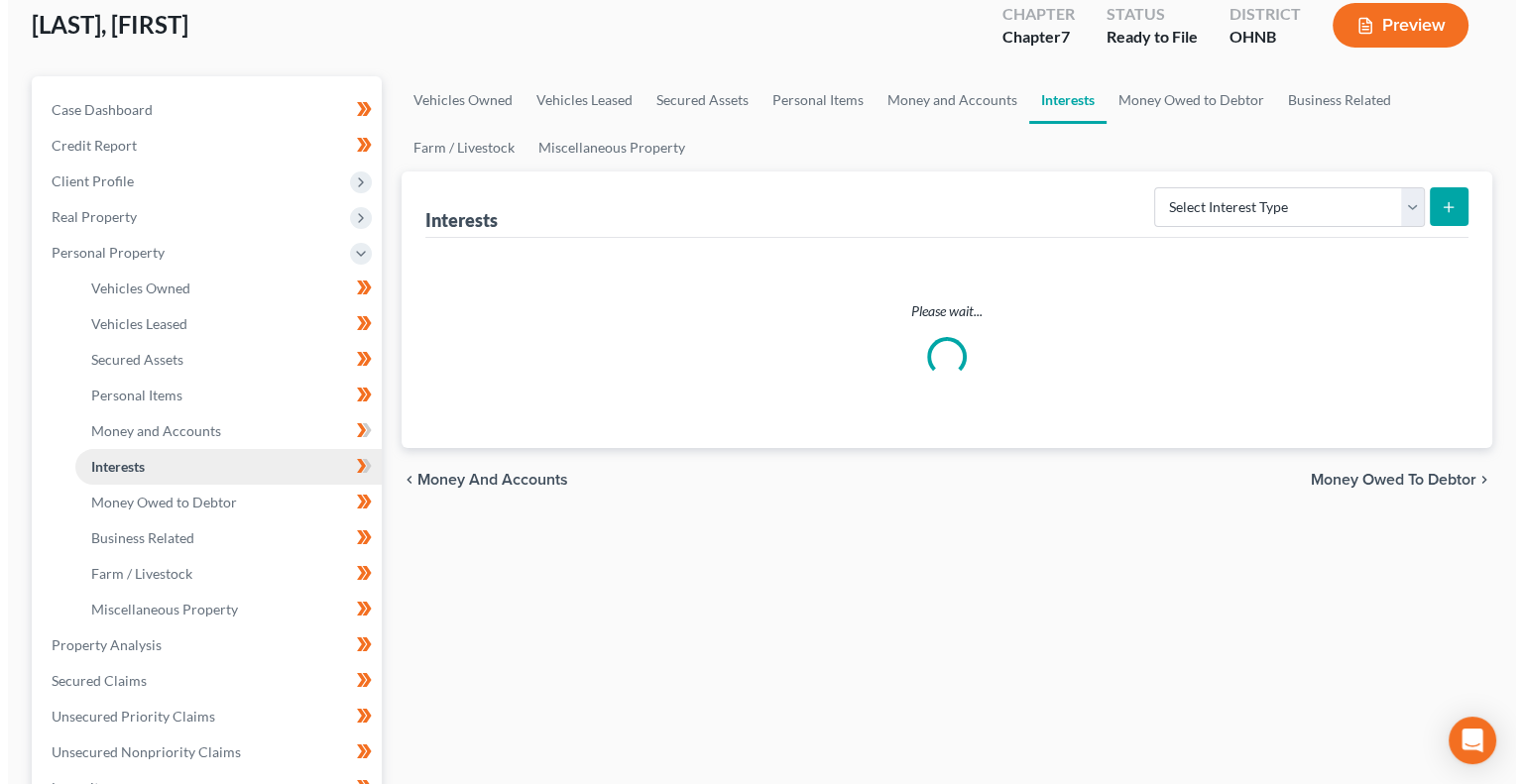 scroll, scrollTop: 0, scrollLeft: 0, axis: both 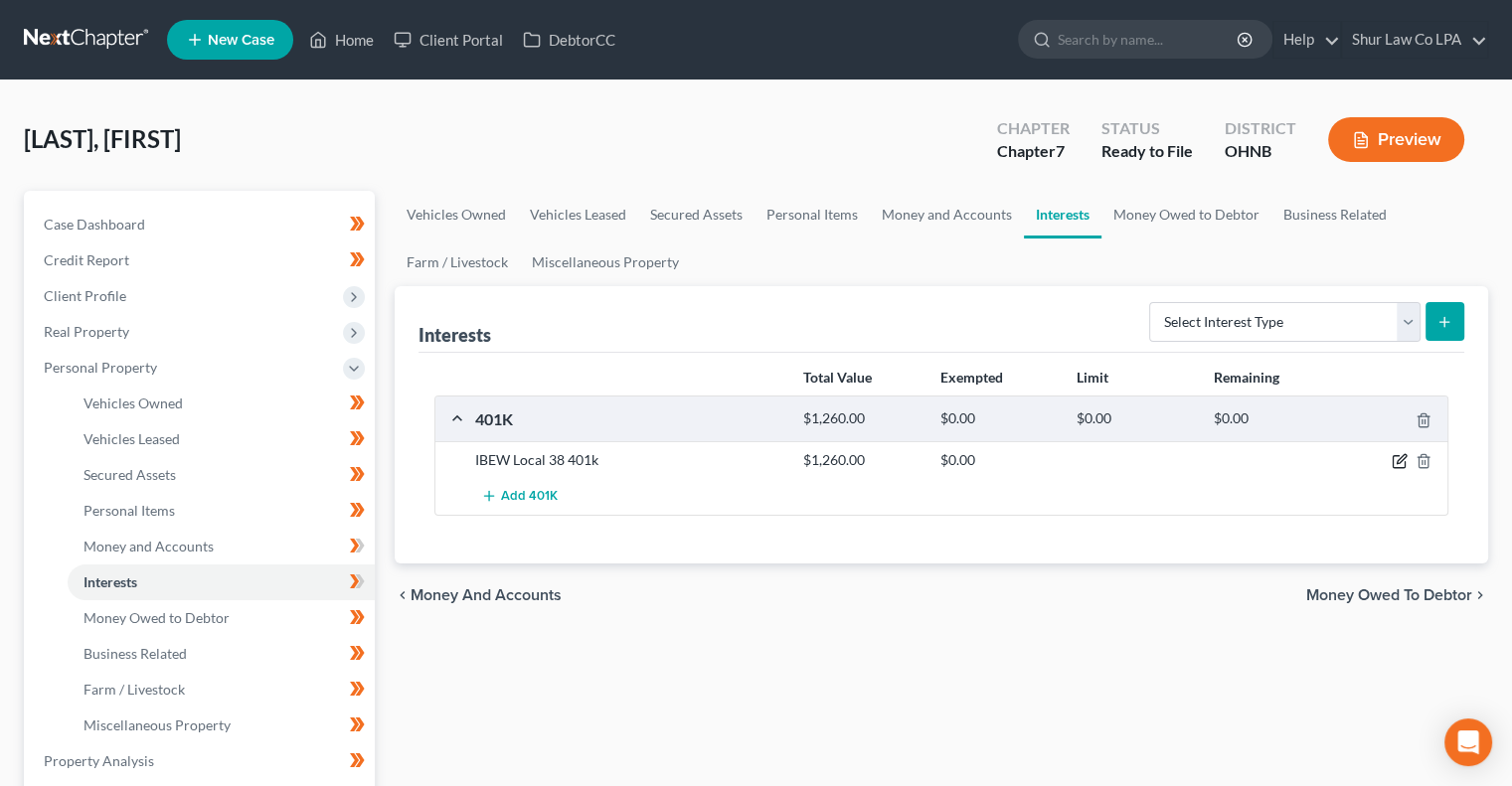 click 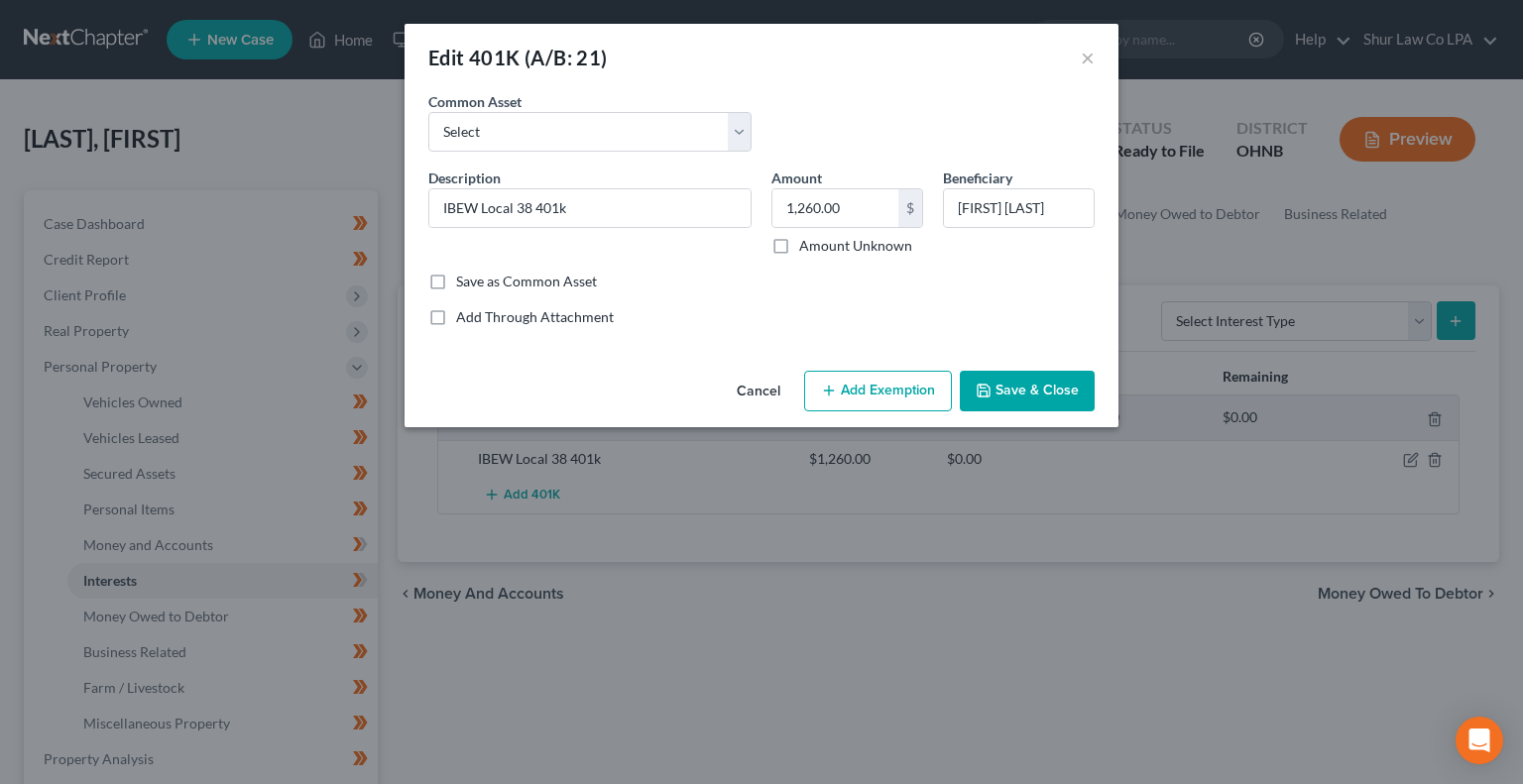 click on "Edit 401K (A/B: 21)  × An exemption set must first be selected from the Filing Information section. Common Asset Select 401K Plan
Description
*
IBEW Local 38 401k Amount $[AMOUNT] $ Amount Unknown Beneficiary [FIRST] [LAST] Save as Common Asset
Add Through Attachment
Cancel Add Exemption Save & Close" at bounding box center [762, 392] 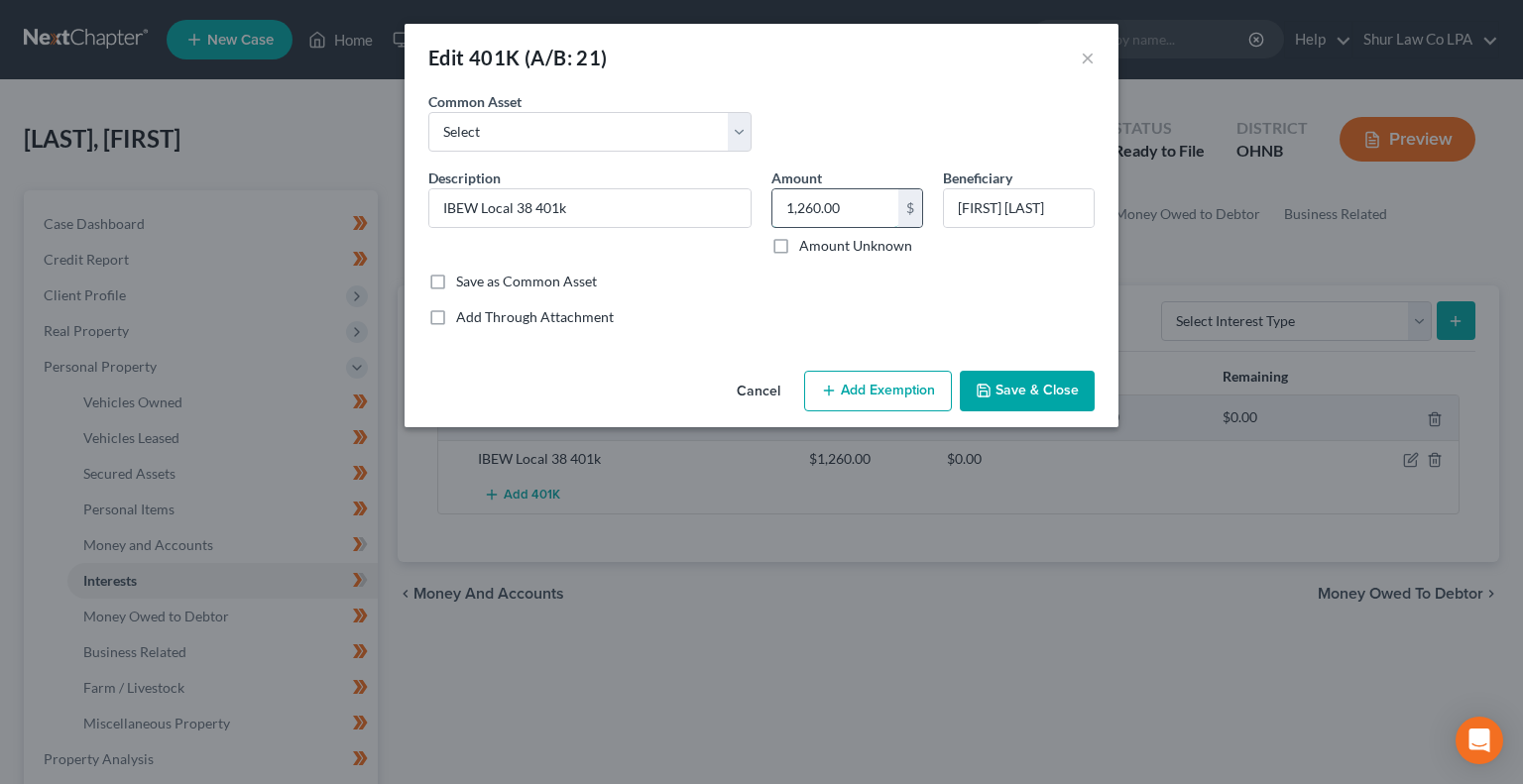 click on "1,260.00" at bounding box center [835, 208] 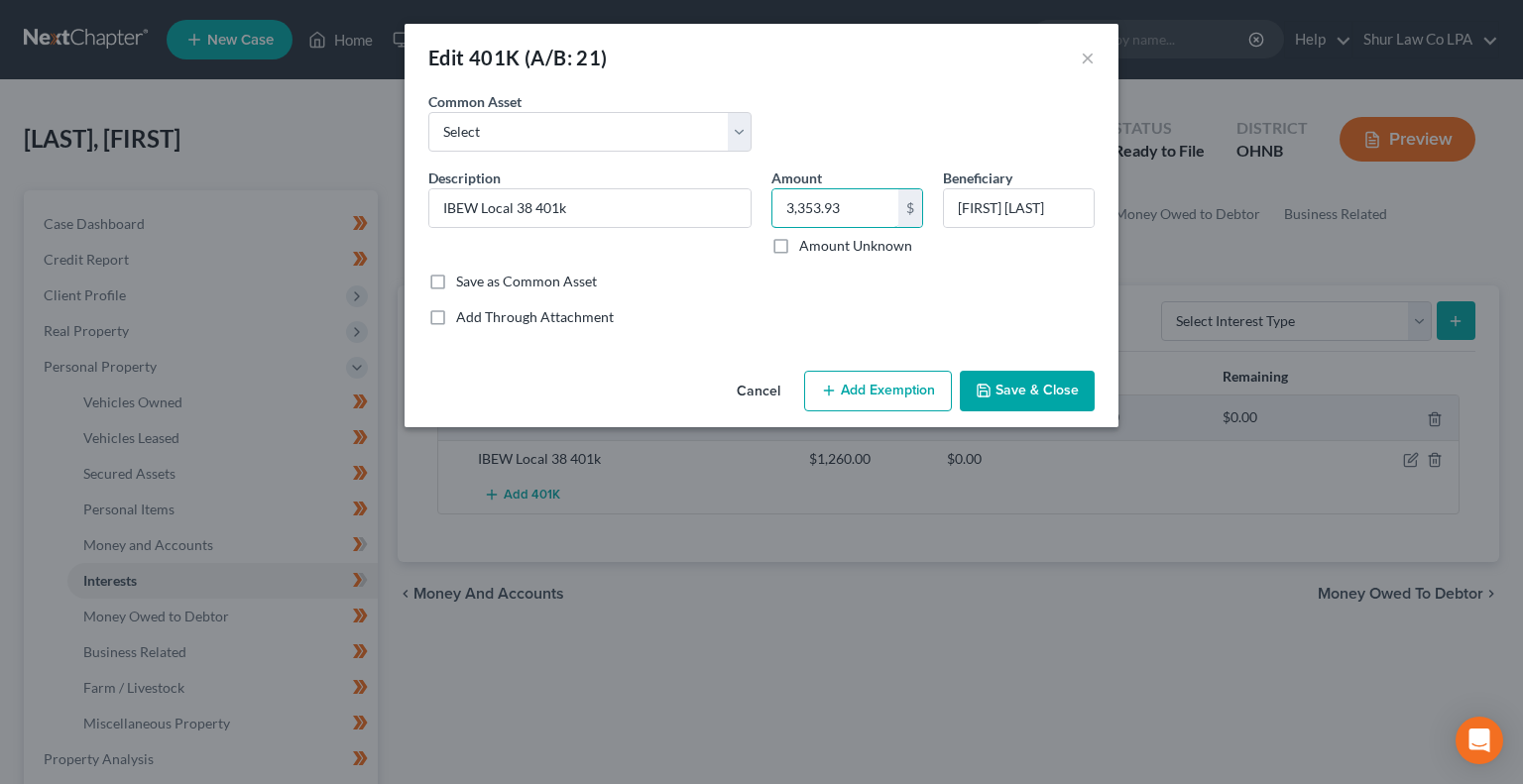 type on "3,353.93" 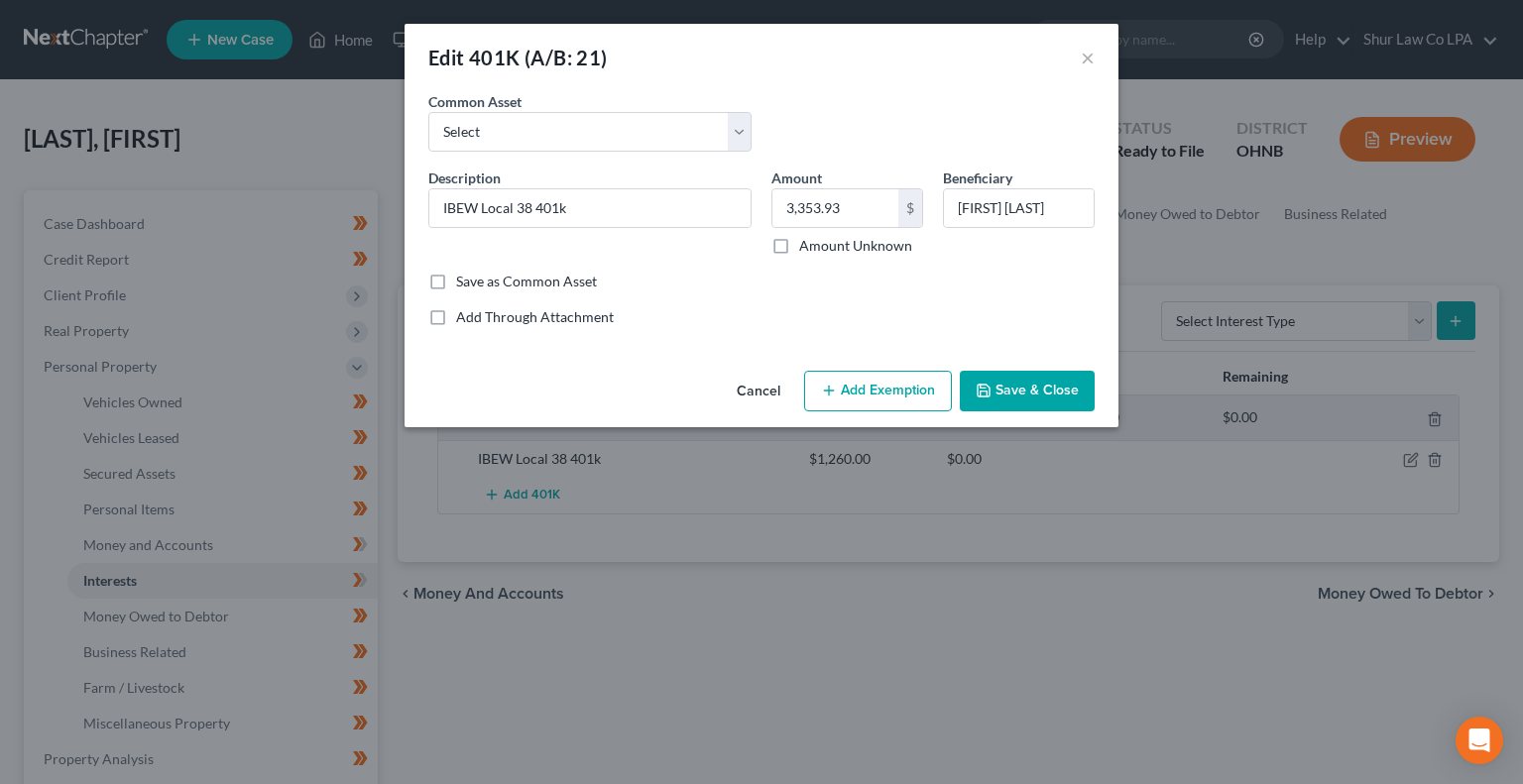 click on "Description
*
IBEW Local 38 401k Amount $[AMOUNT] $ Amount Unknown Beneficiary [FIRST] [LAST]" at bounding box center (762, 219) 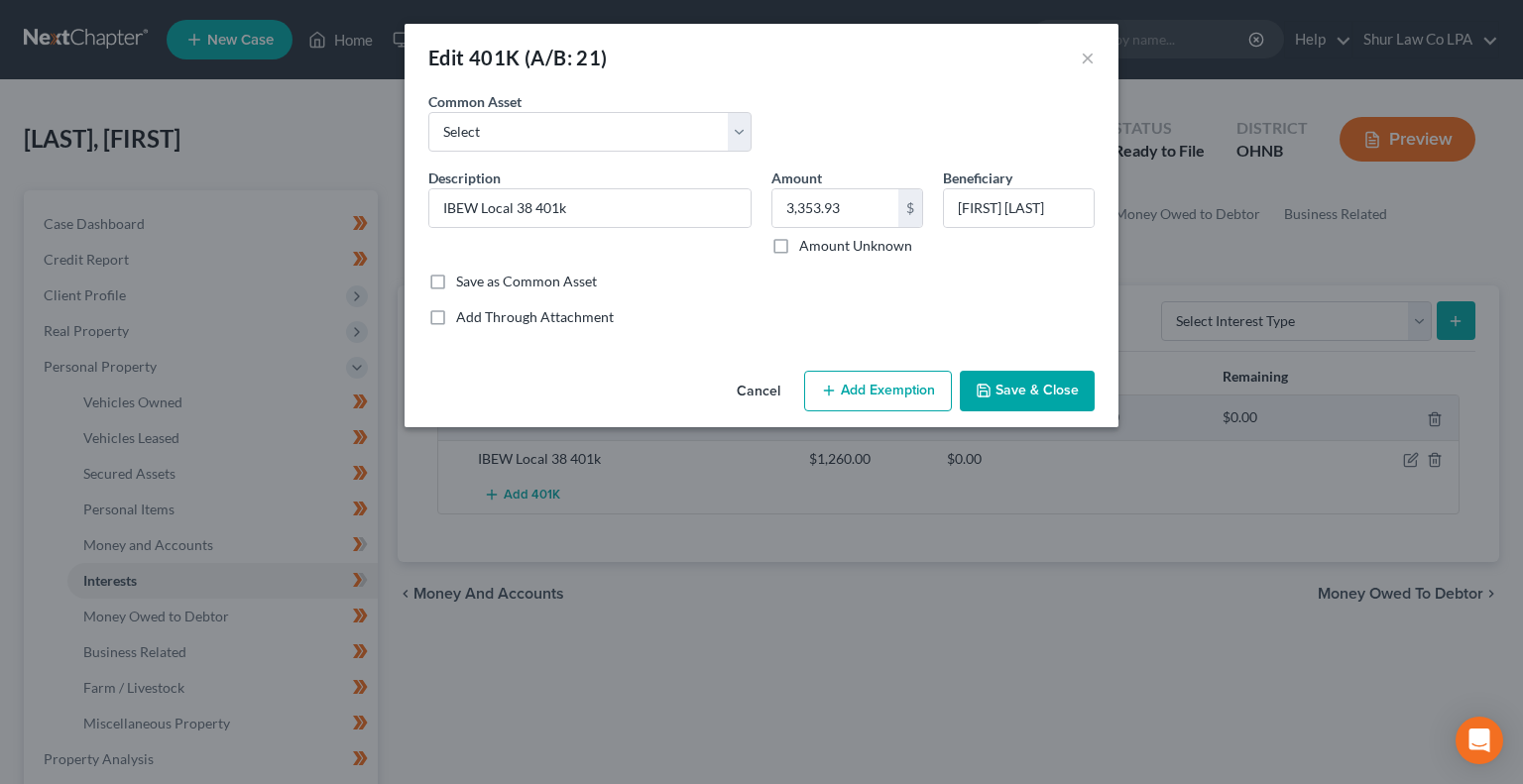 click on "Add Exemption" at bounding box center (878, 392) 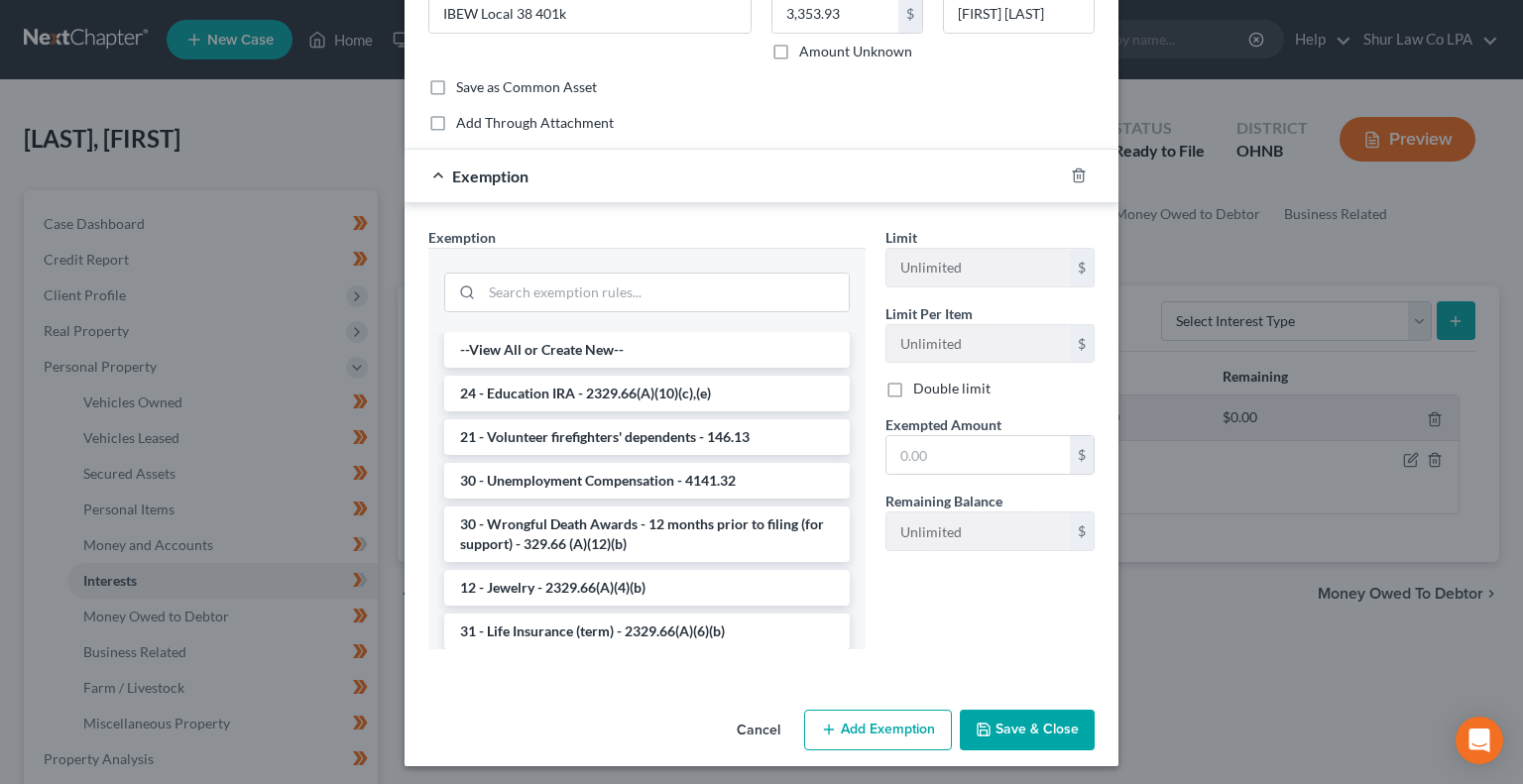 scroll, scrollTop: 198, scrollLeft: 0, axis: vertical 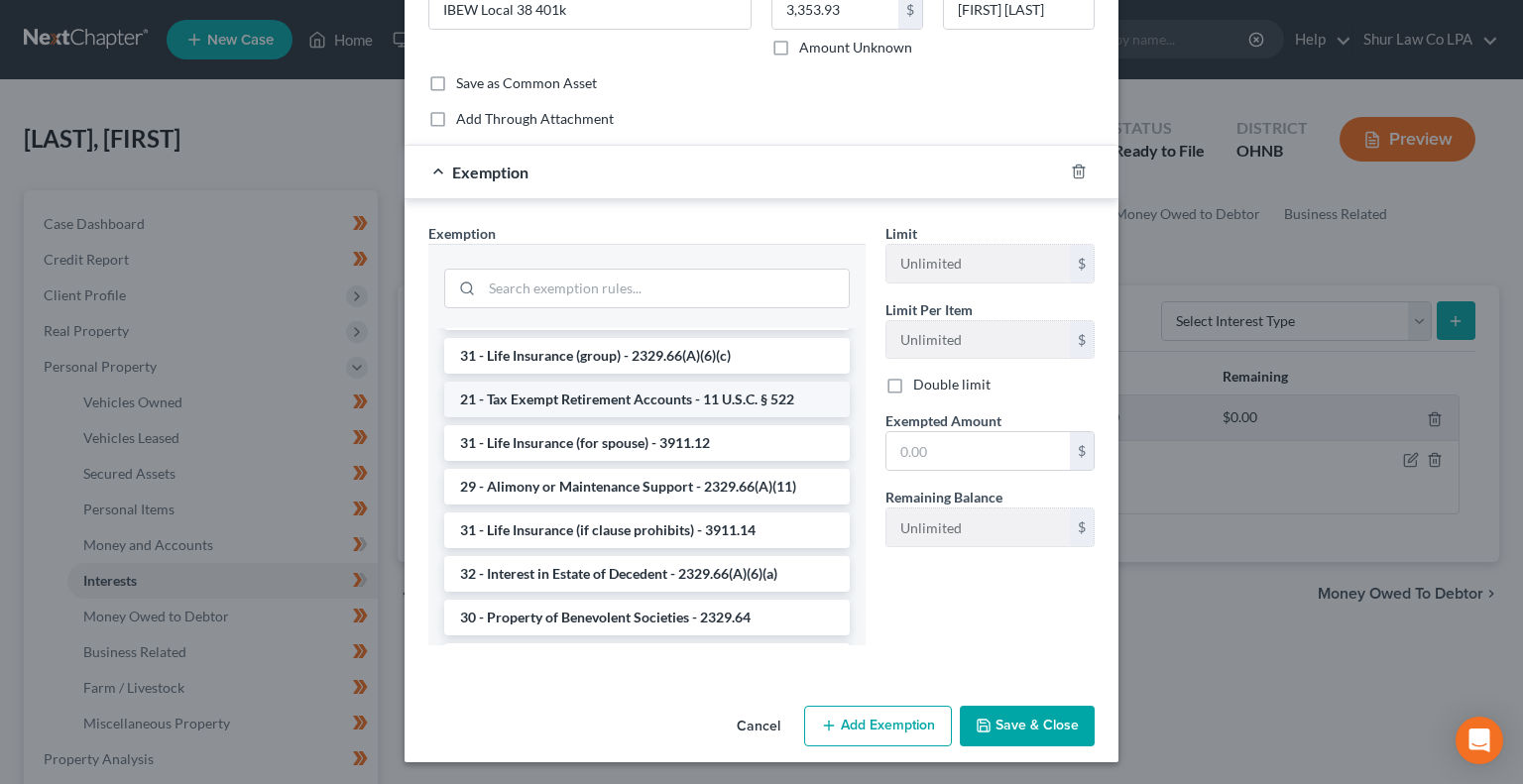 click on "21 - Tax Exempt Retirement Accounts - 11 U.S.C. § 522" at bounding box center (646, 399) 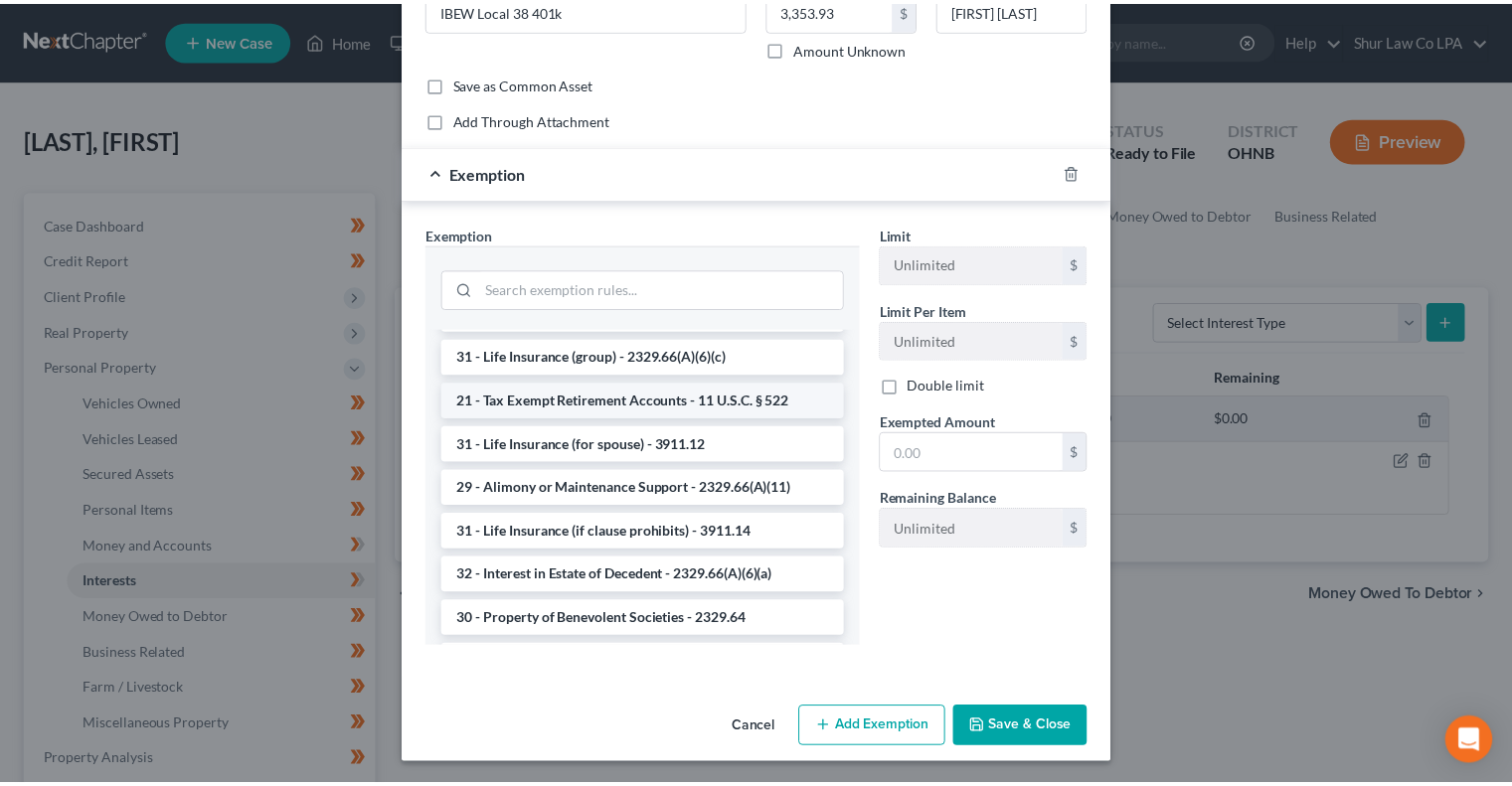 scroll, scrollTop: 103, scrollLeft: 0, axis: vertical 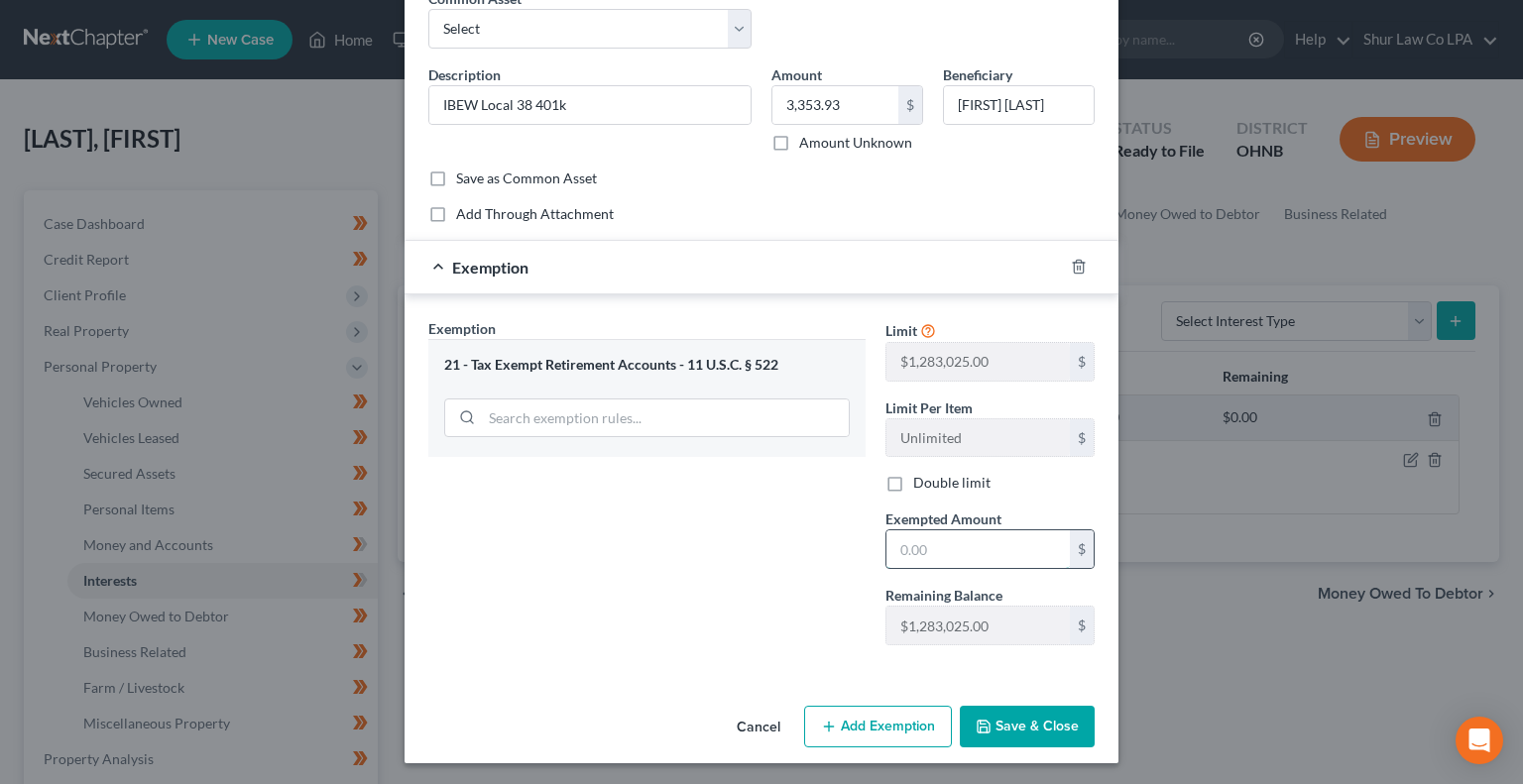 click at bounding box center [978, 549] 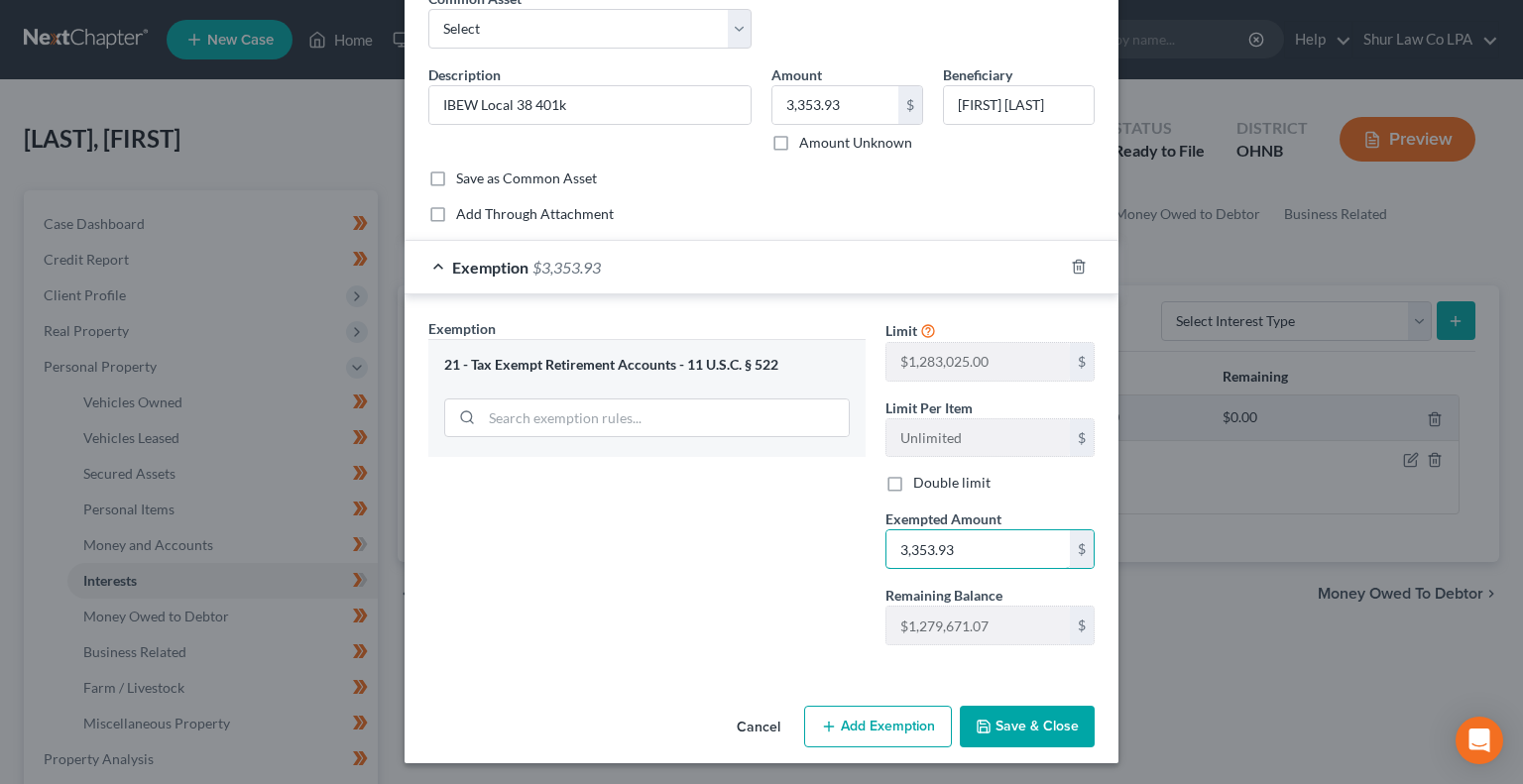 type on "3,353.93" 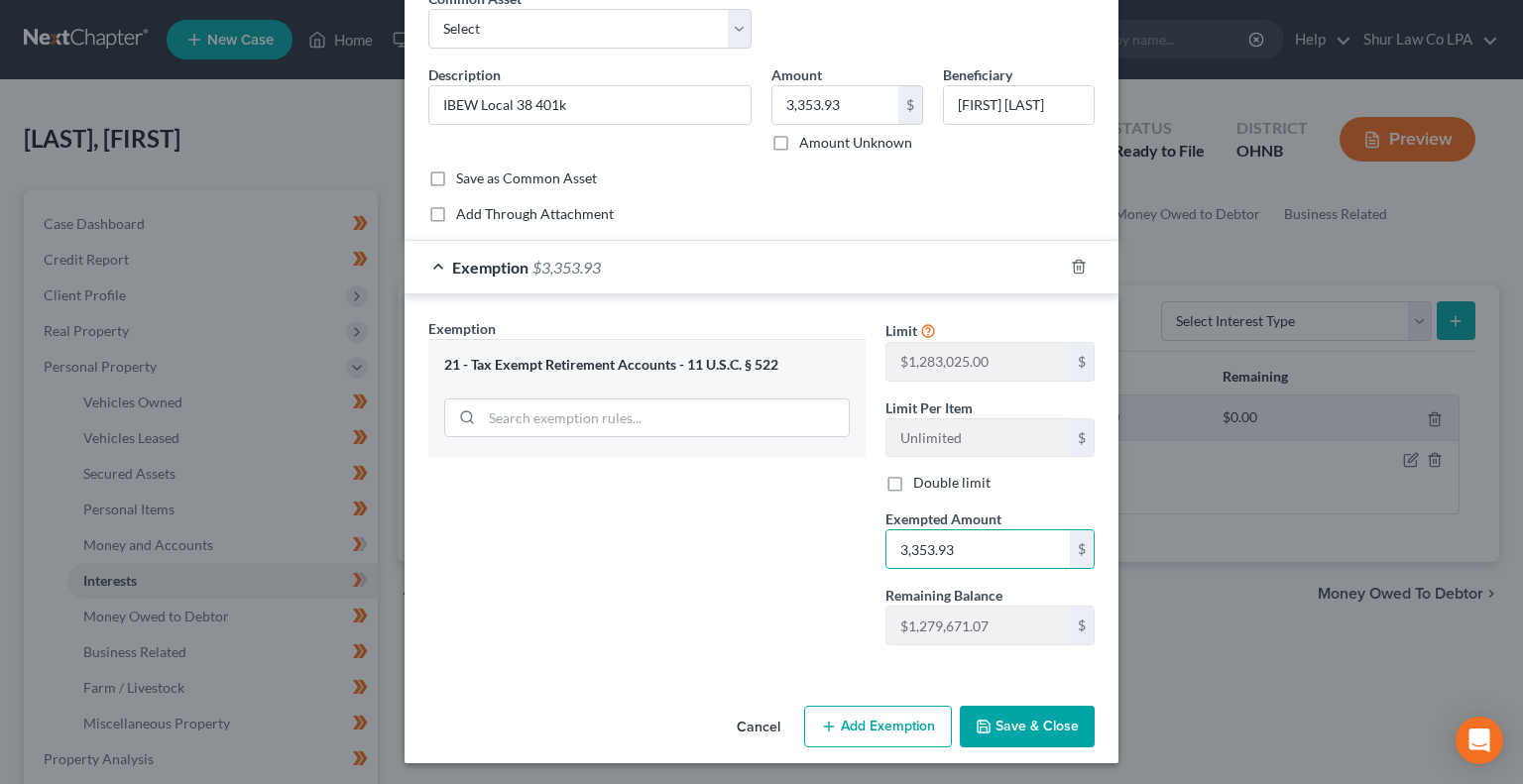 click on "Exemption Set must be selected for CA.
Exemption
*
21 - Tax Exempt Retirement Accounts - 11 U.S.C. § 522" at bounding box center [646, 490] 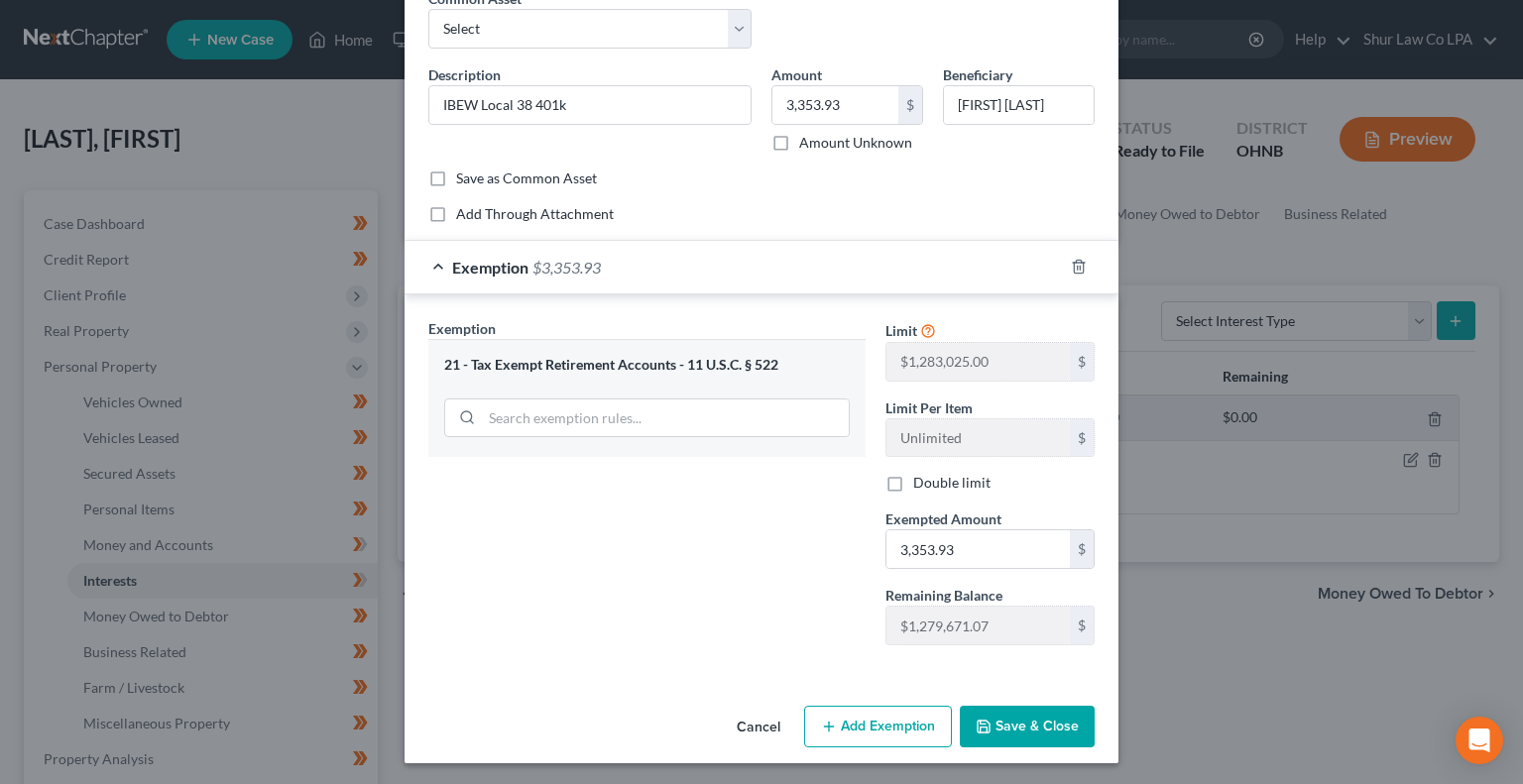 click on "Save & Close" at bounding box center [1027, 727] 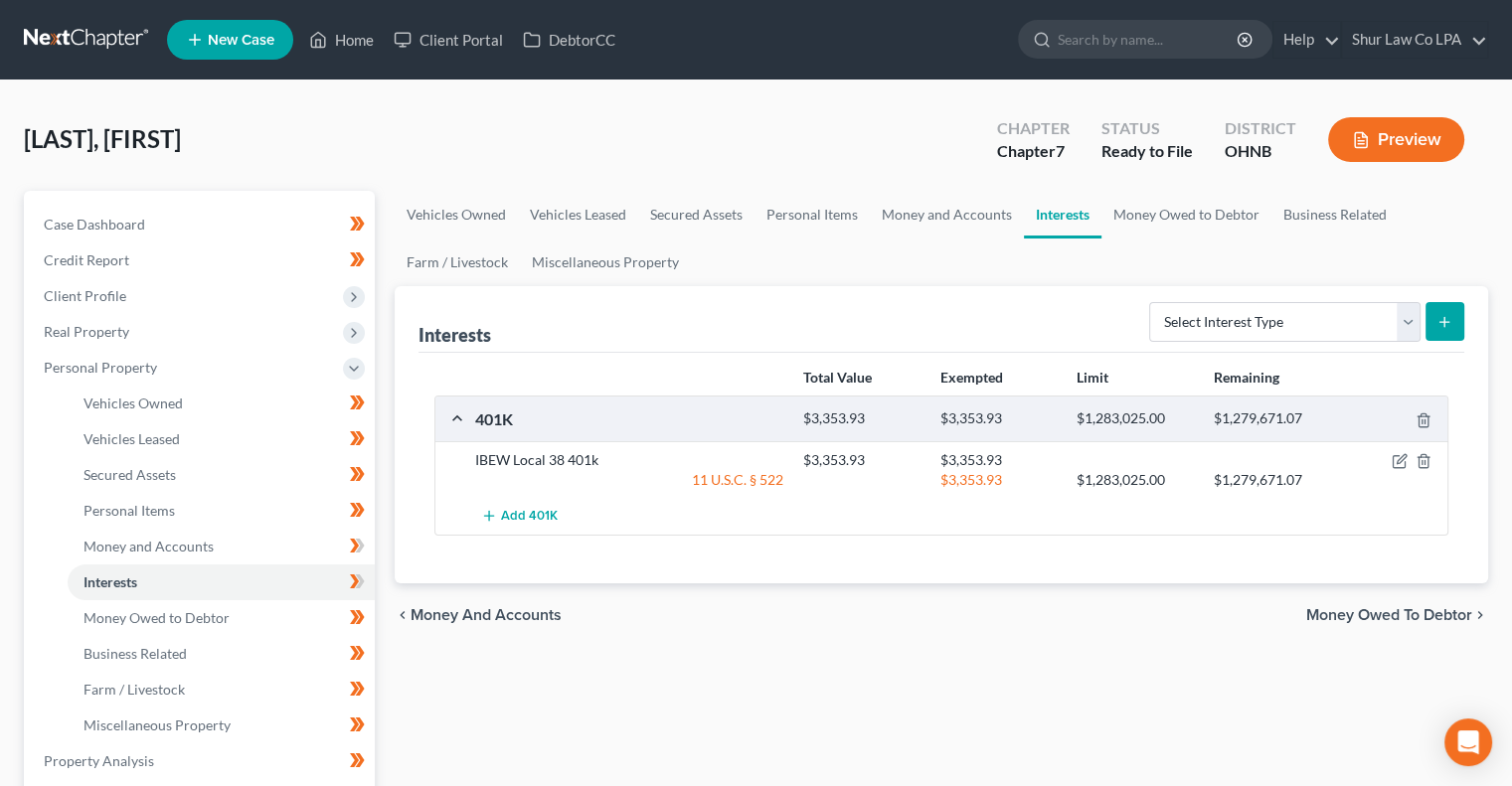 click on "Interests Select Interest Type 401K (A/B: 21) Annuity (A/B: 23) Bond (A/B: 18) Education IRA (A/B: 24) Government Bond (A/B: 20) Government Pension Plan (A/B: 21) Incorporated Business (A/B: 19) IRA (A/B: 21) Joint Venture (Active) (A/B: 42) Joint Venture (Inactive) (A/B: 19) Keogh (A/B: 21) Mutual Fund (A/B: 18) Other Retirement Plan (A/B: 21) Partnership (Active) (A/B: 42) Partnership (Inactive) (A/B: 19) Pension Plan (A/B: 21) Stock (A/B: 18) Term Life Insurance (A/B: 31) Unincorporated Business (A/B: 19) Whole Life Insurance (A/B: 31)
Total Value Exempted Limit Remaining
401K $[AMOUNT] $[AMOUNT] $[AMOUNT] $[AMOUNT]
IBEW Local 38 401k $[AMOUNT] $[AMOUNT] 11 U.S.C. § 522 $[AMOUNT] Add 401K" at bounding box center [941, 764] 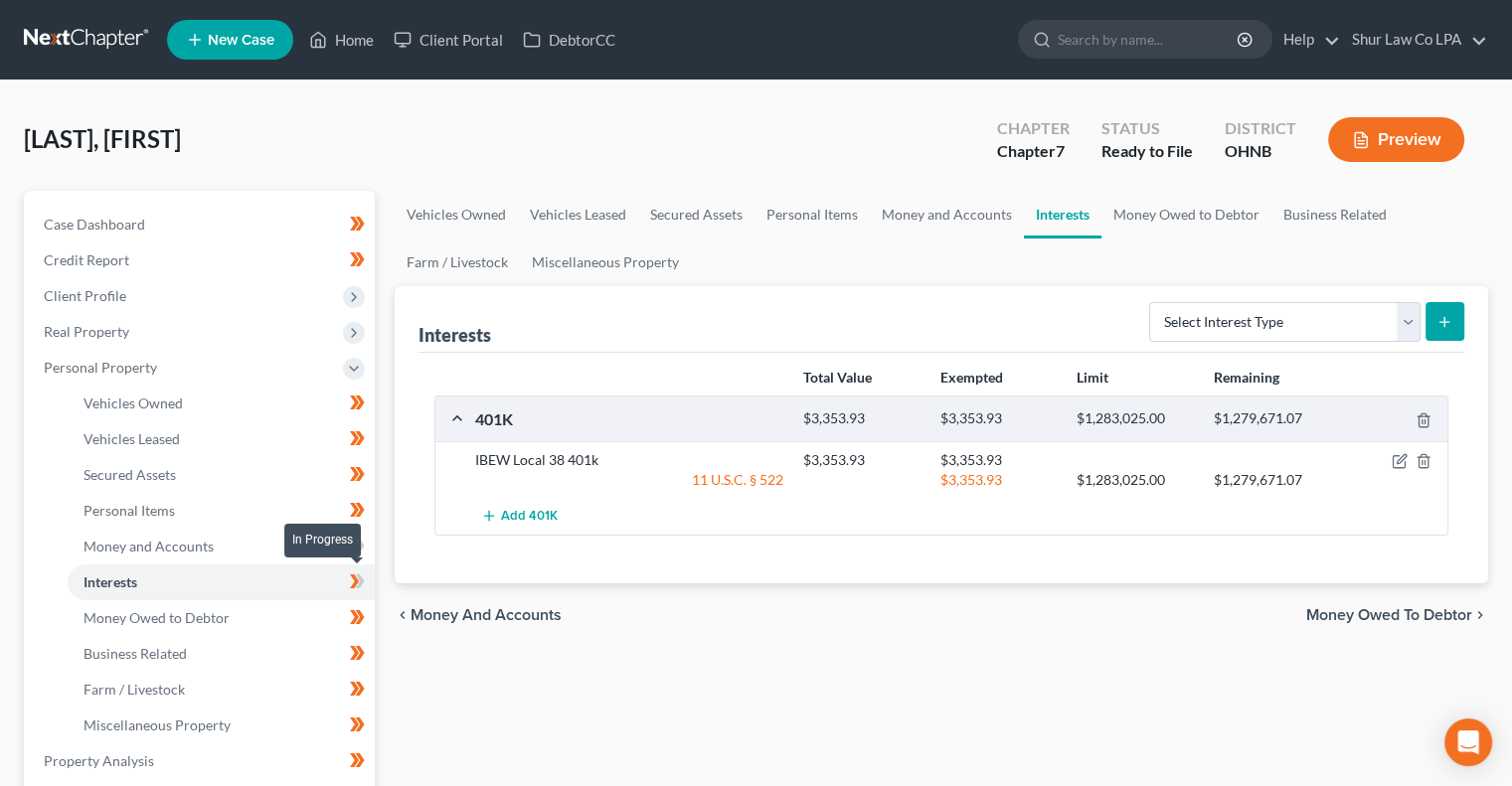 click 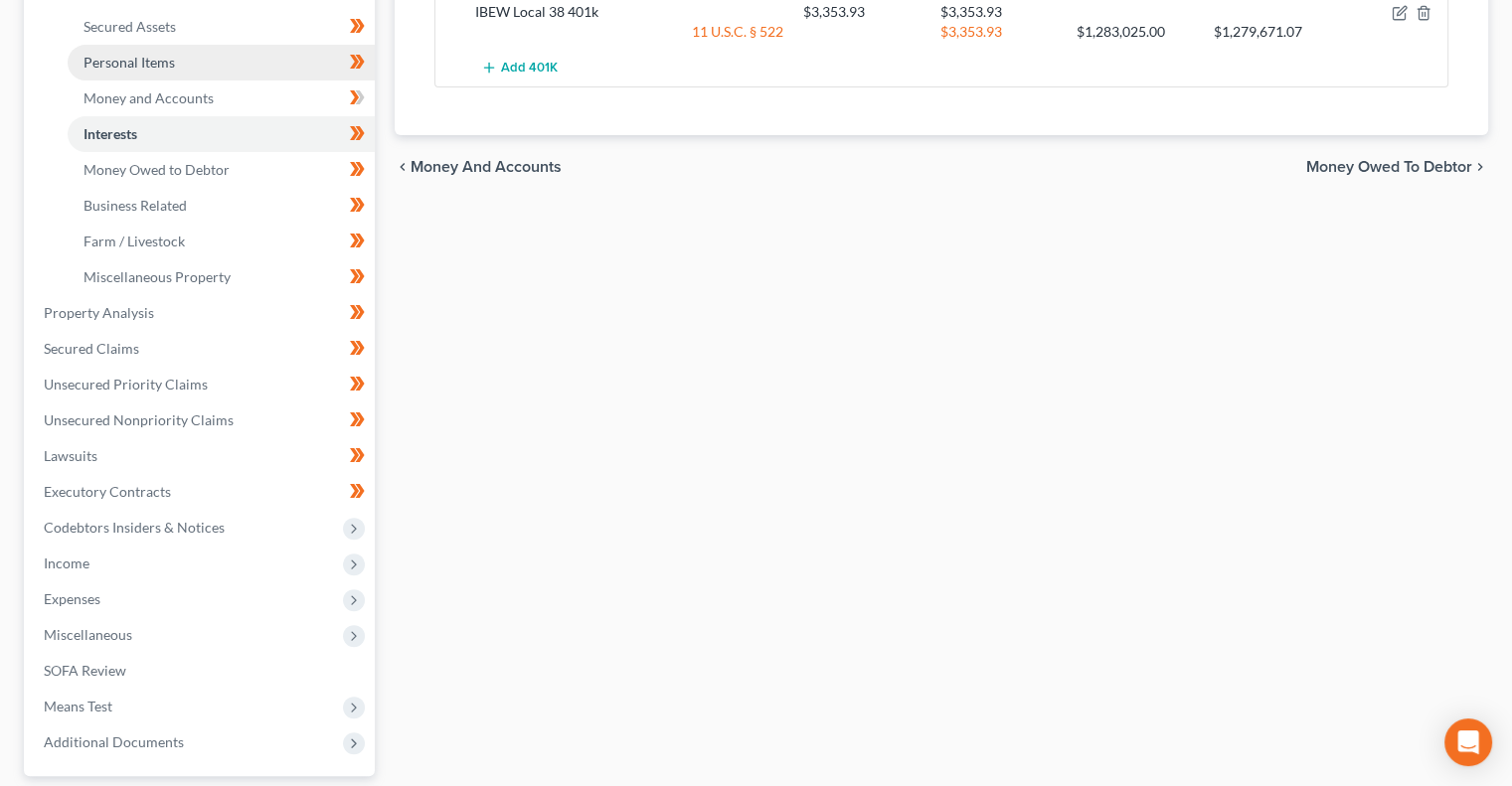 scroll, scrollTop: 453, scrollLeft: 0, axis: vertical 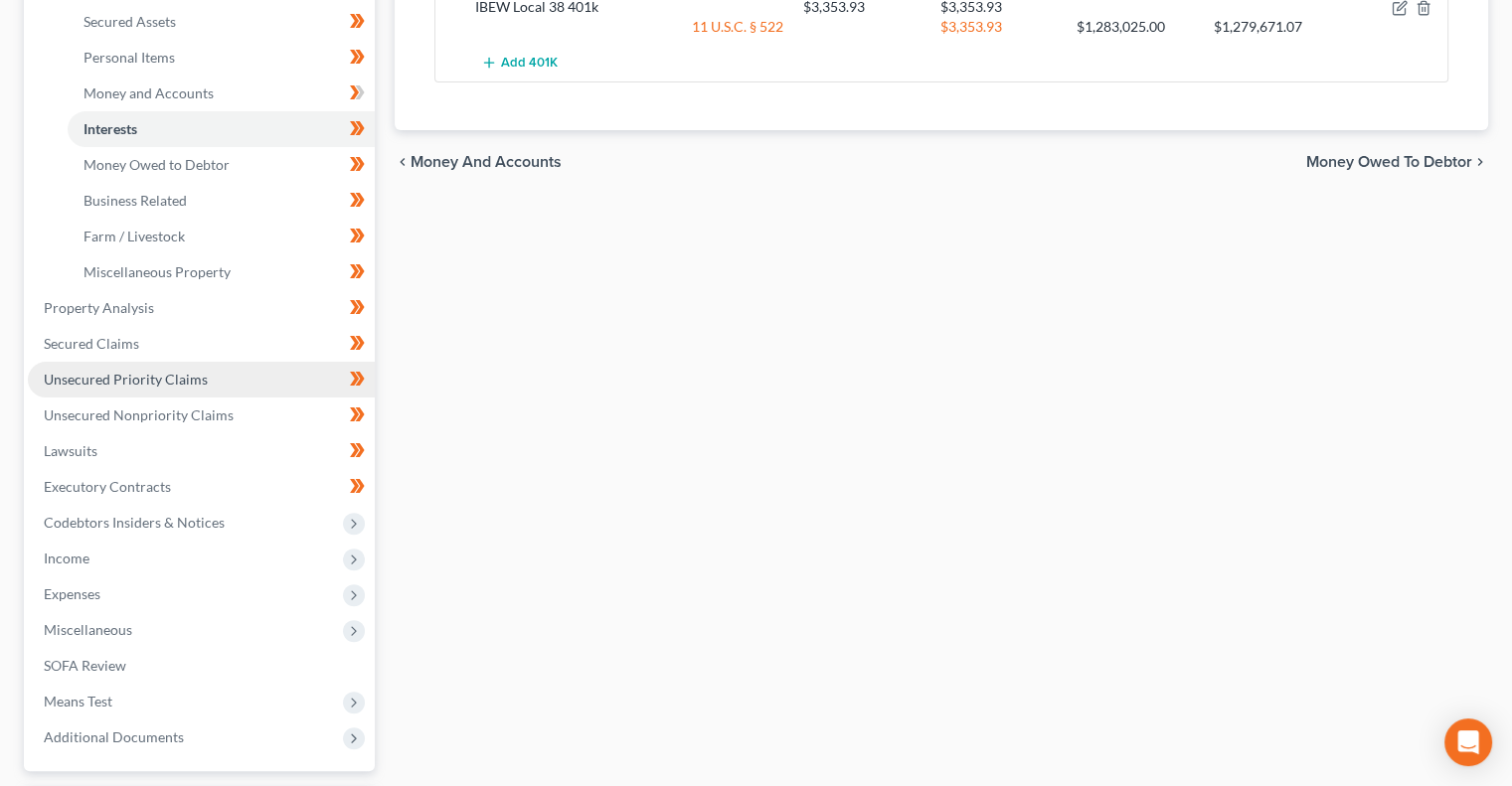 click on "Unsecured Priority Claims" at bounding box center [201, 380] 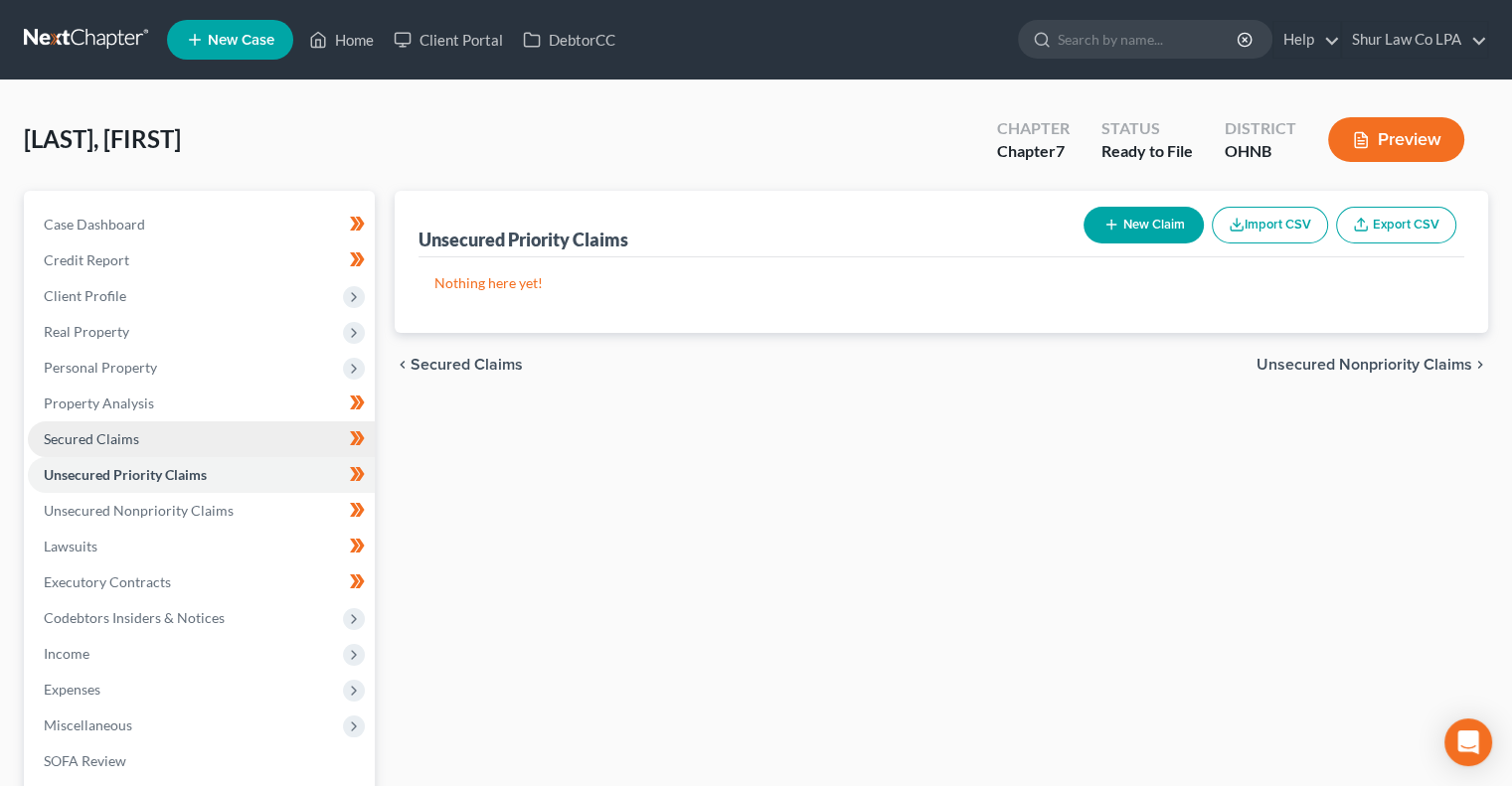 scroll, scrollTop: 268, scrollLeft: 0, axis: vertical 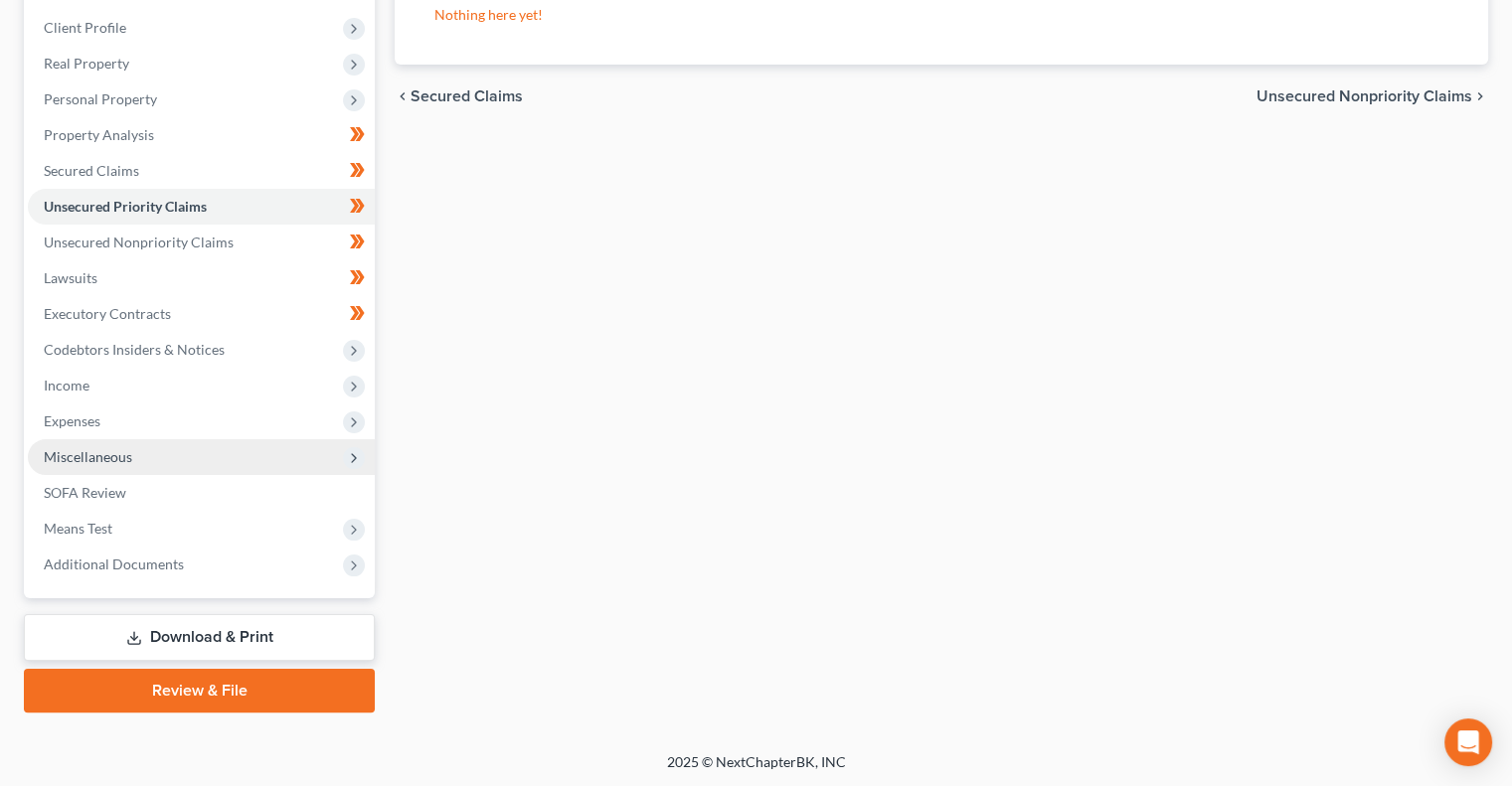 click on "Miscellaneous" at bounding box center (201, 457) 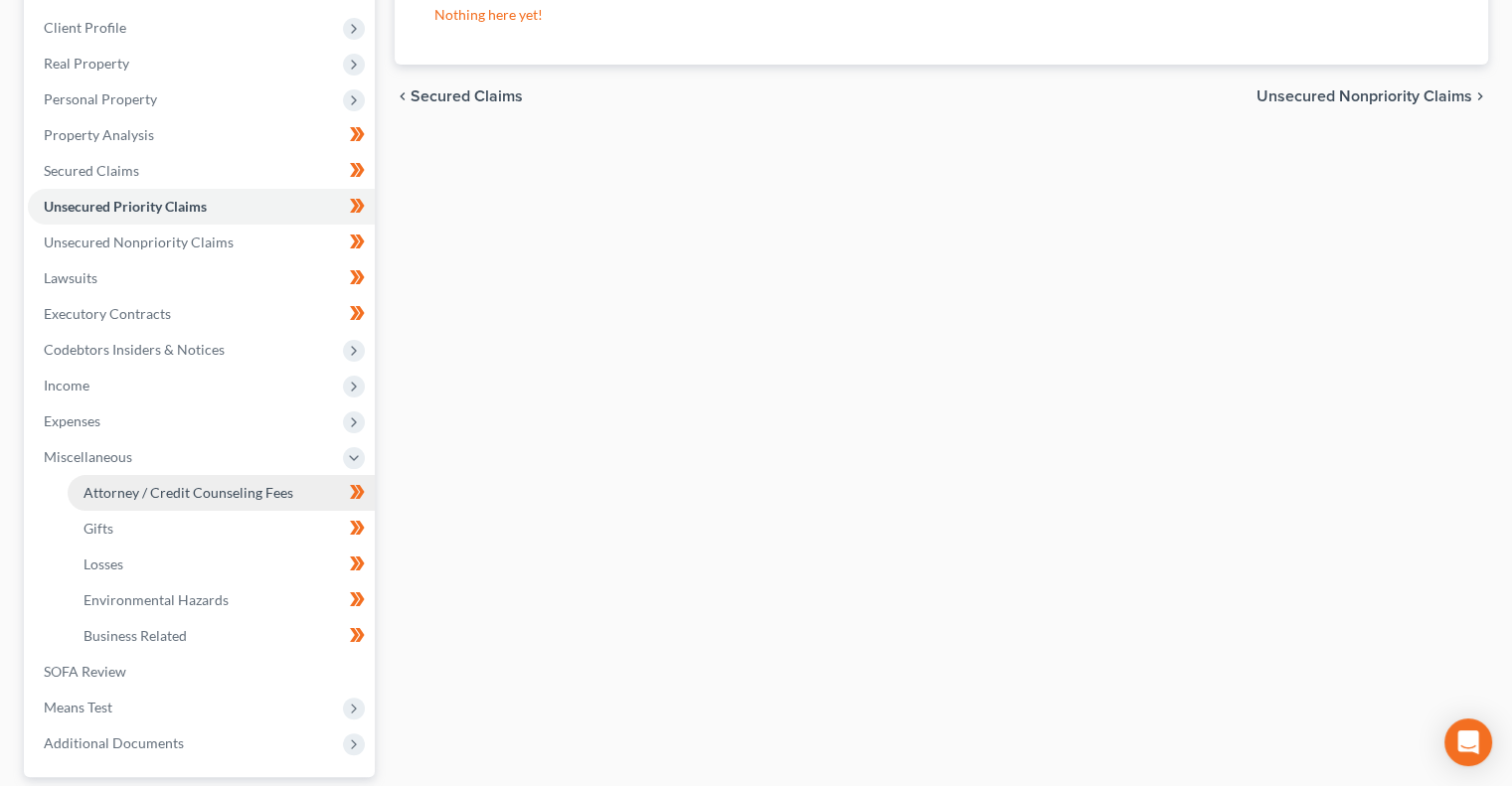 click on "Attorney / Credit Counseling Fees" at bounding box center (221, 493) 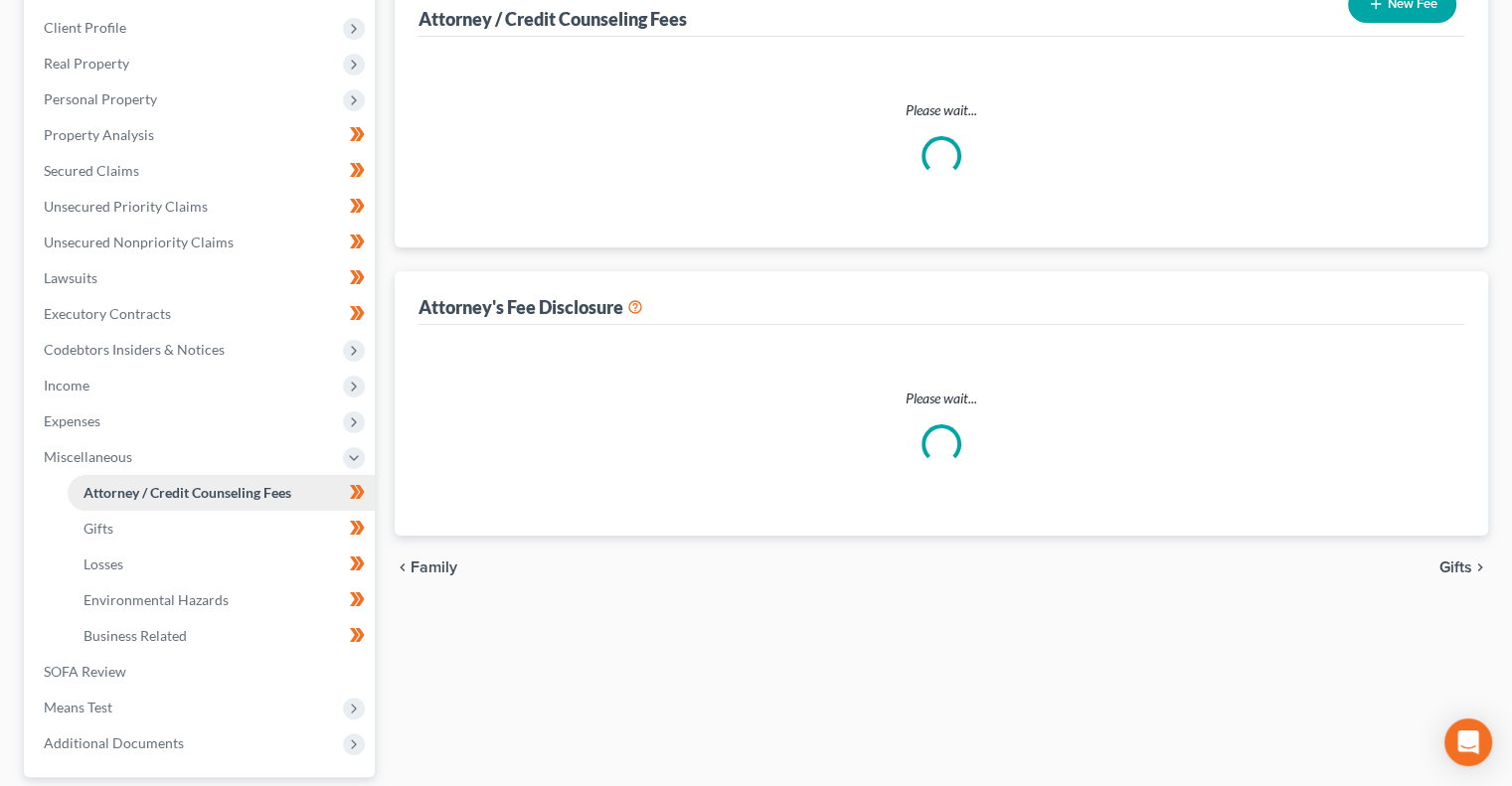 select on "0" 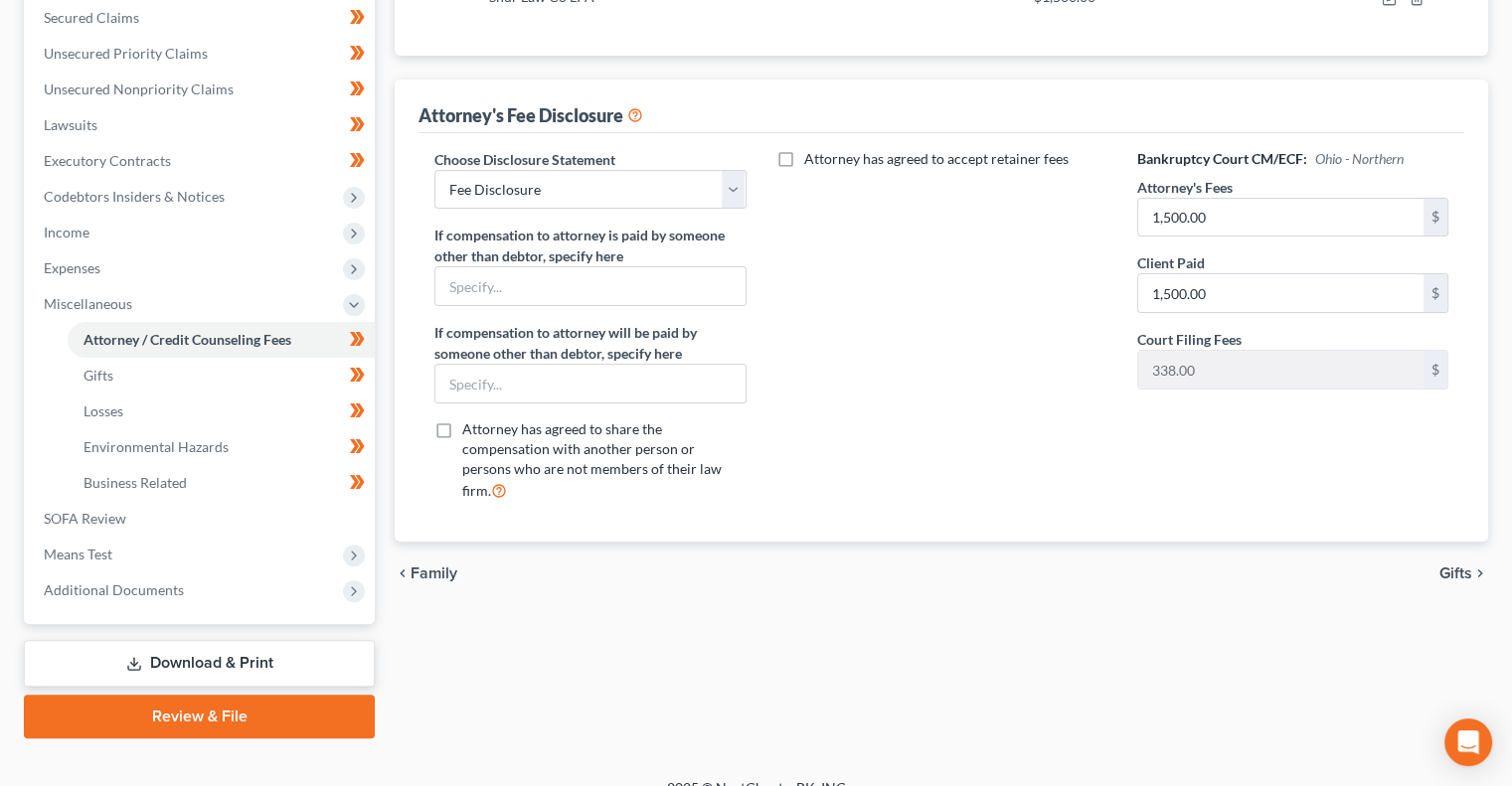 scroll, scrollTop: 423, scrollLeft: 0, axis: vertical 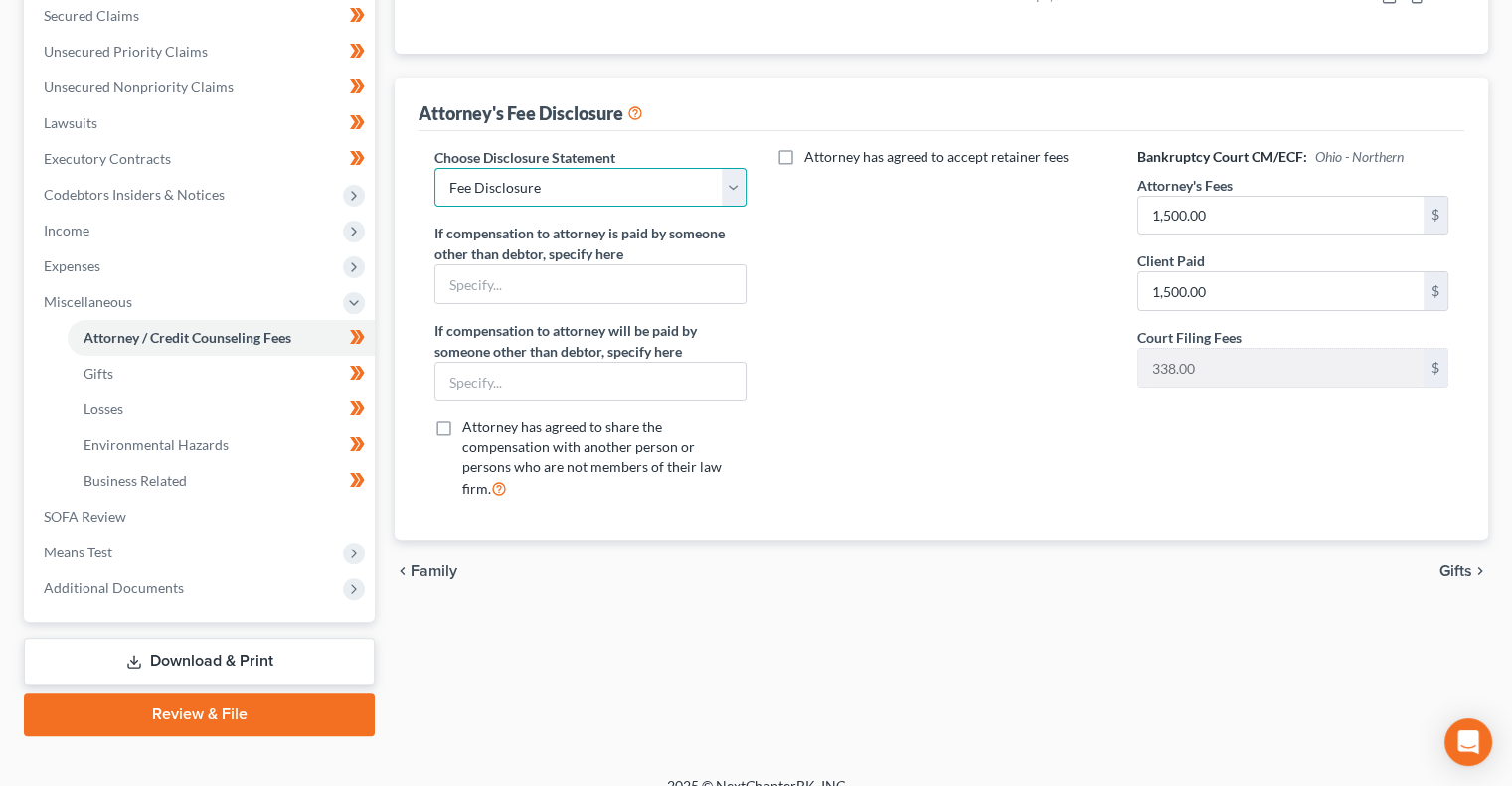 click on "Select Fee Disclosure" at bounding box center (589, 188) 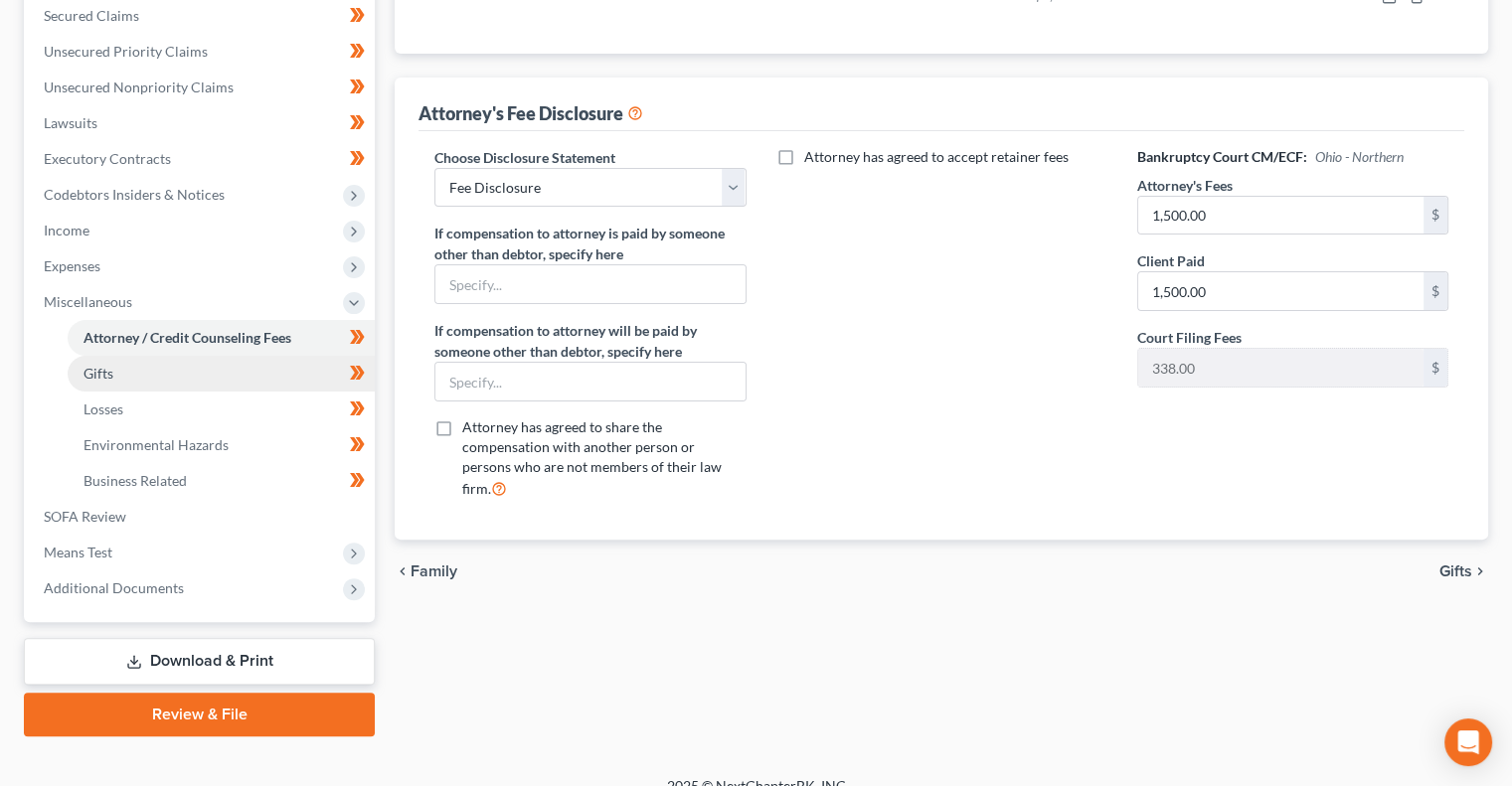 click on "Gifts" at bounding box center (221, 374) 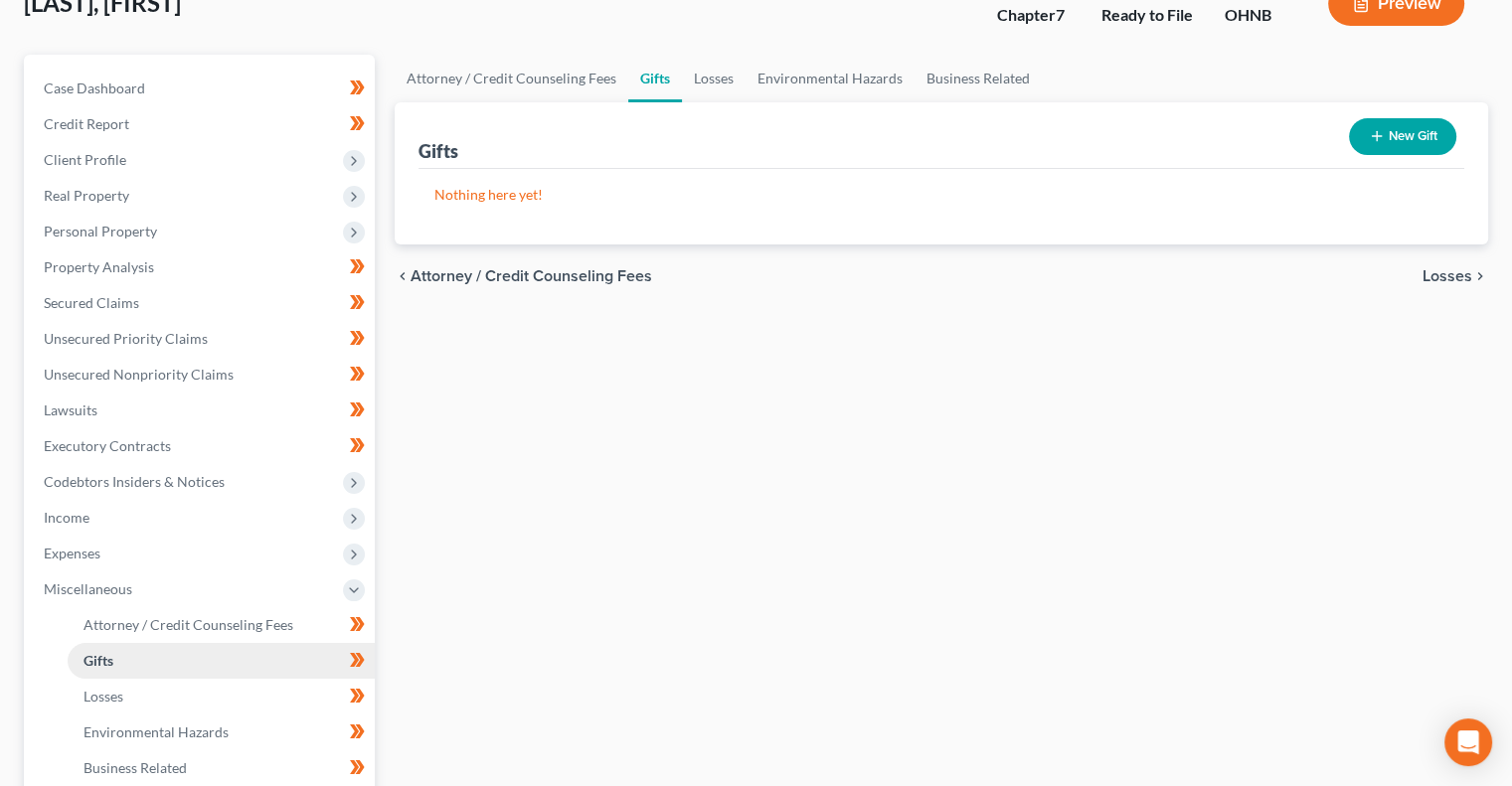 scroll, scrollTop: 0, scrollLeft: 0, axis: both 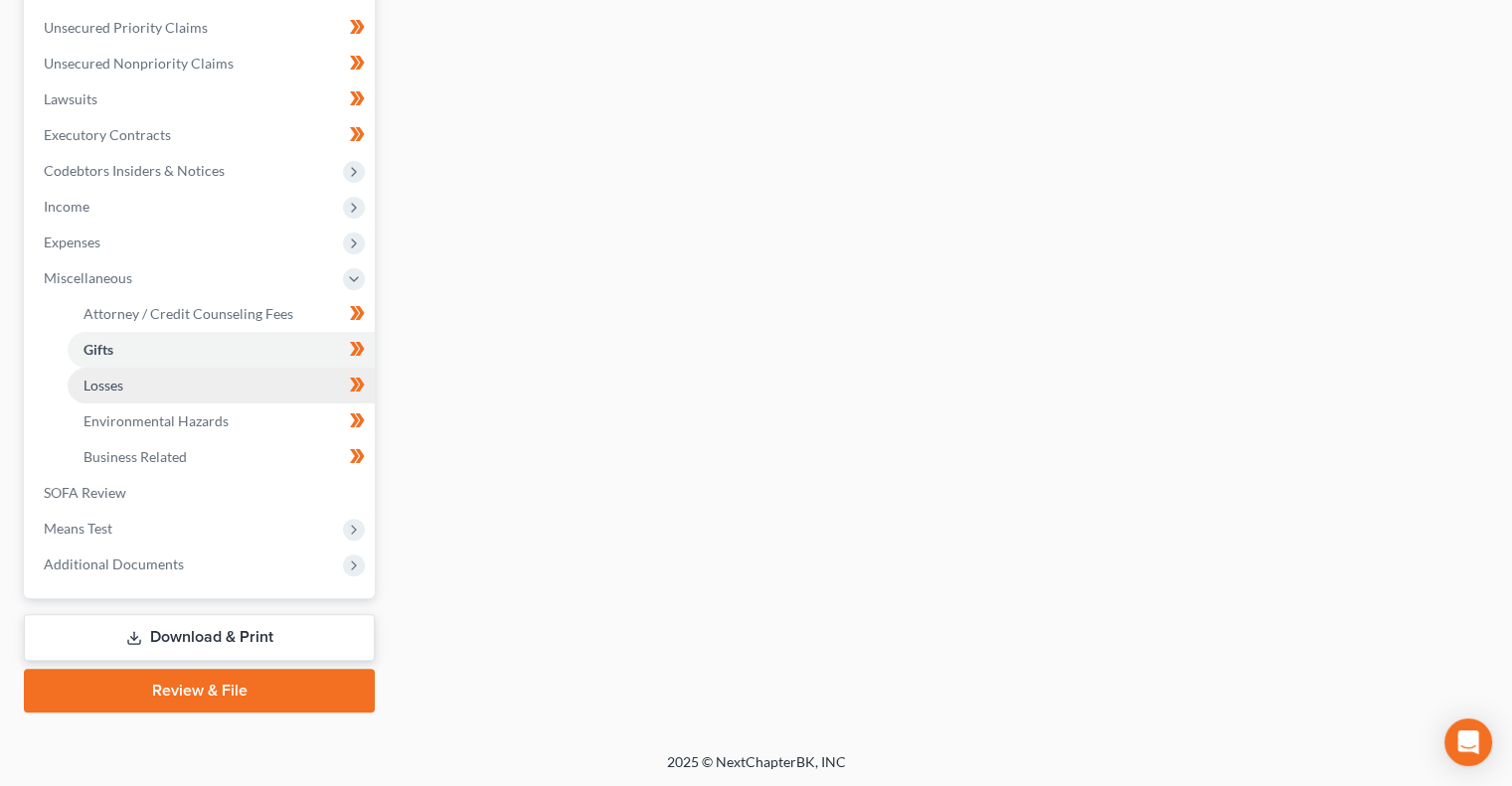 click on "Losses" at bounding box center (221, 386) 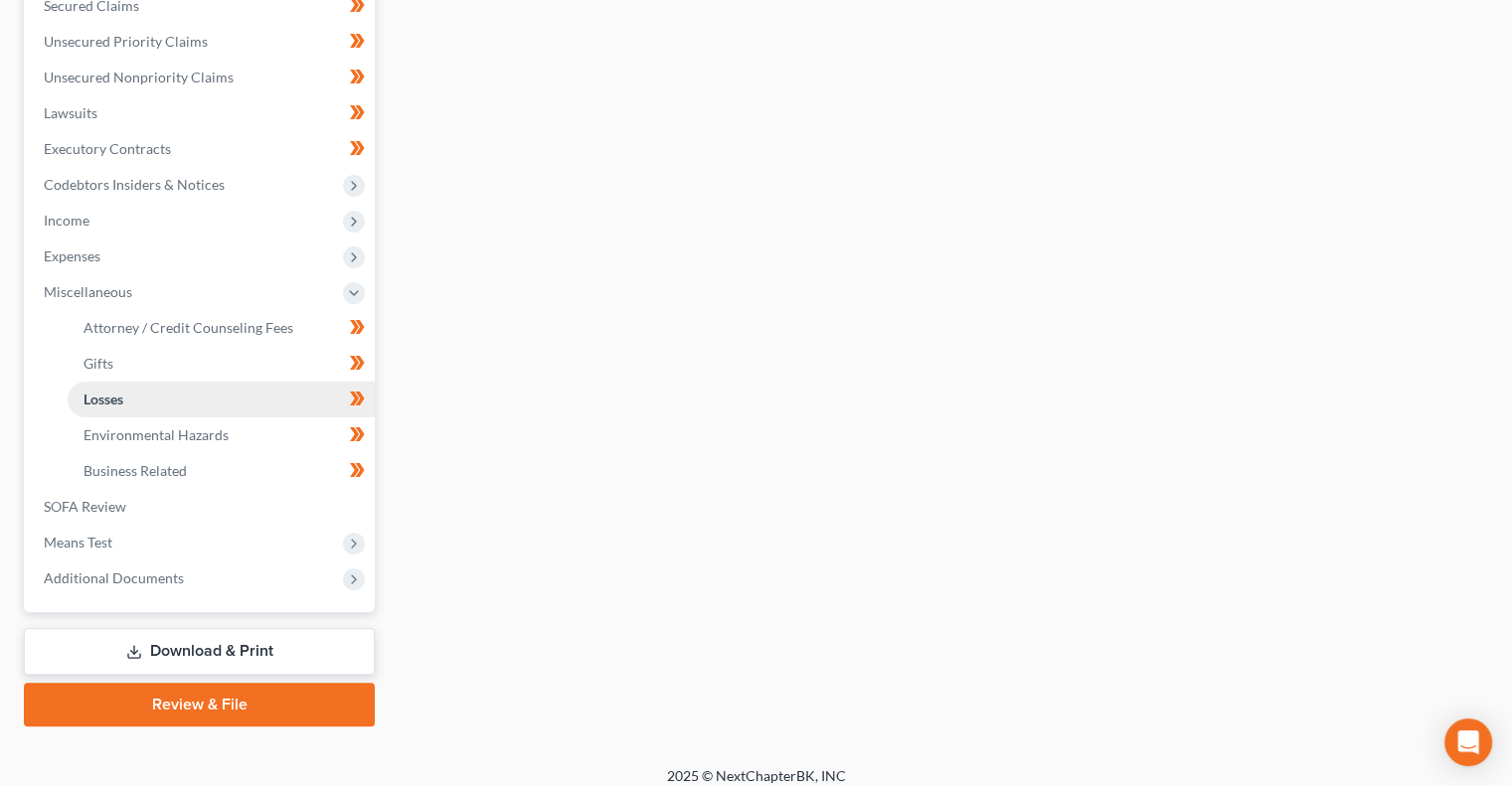 scroll, scrollTop: 447, scrollLeft: 0, axis: vertical 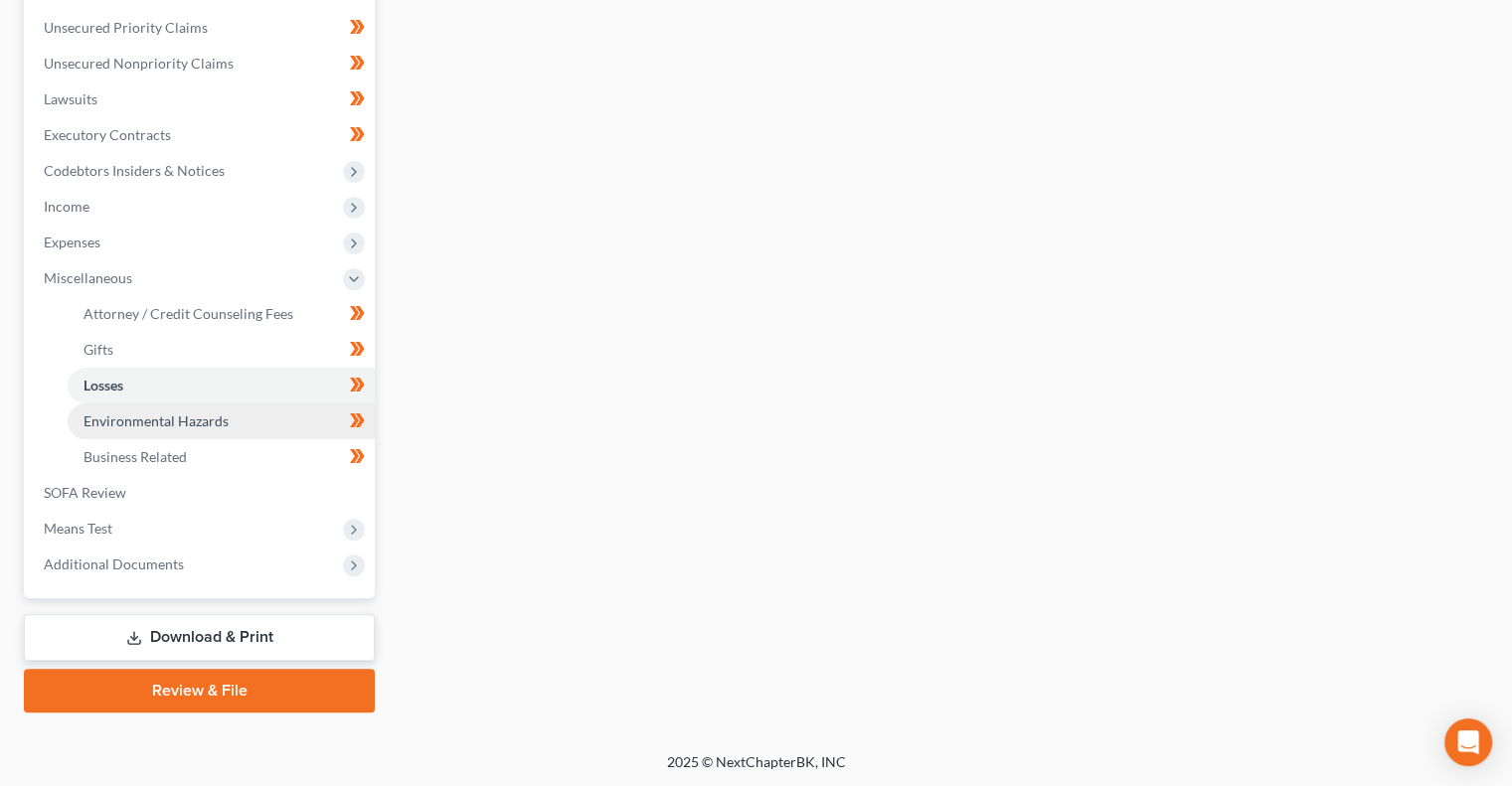 click on "Environmental Hazards" at bounding box center (156, 420) 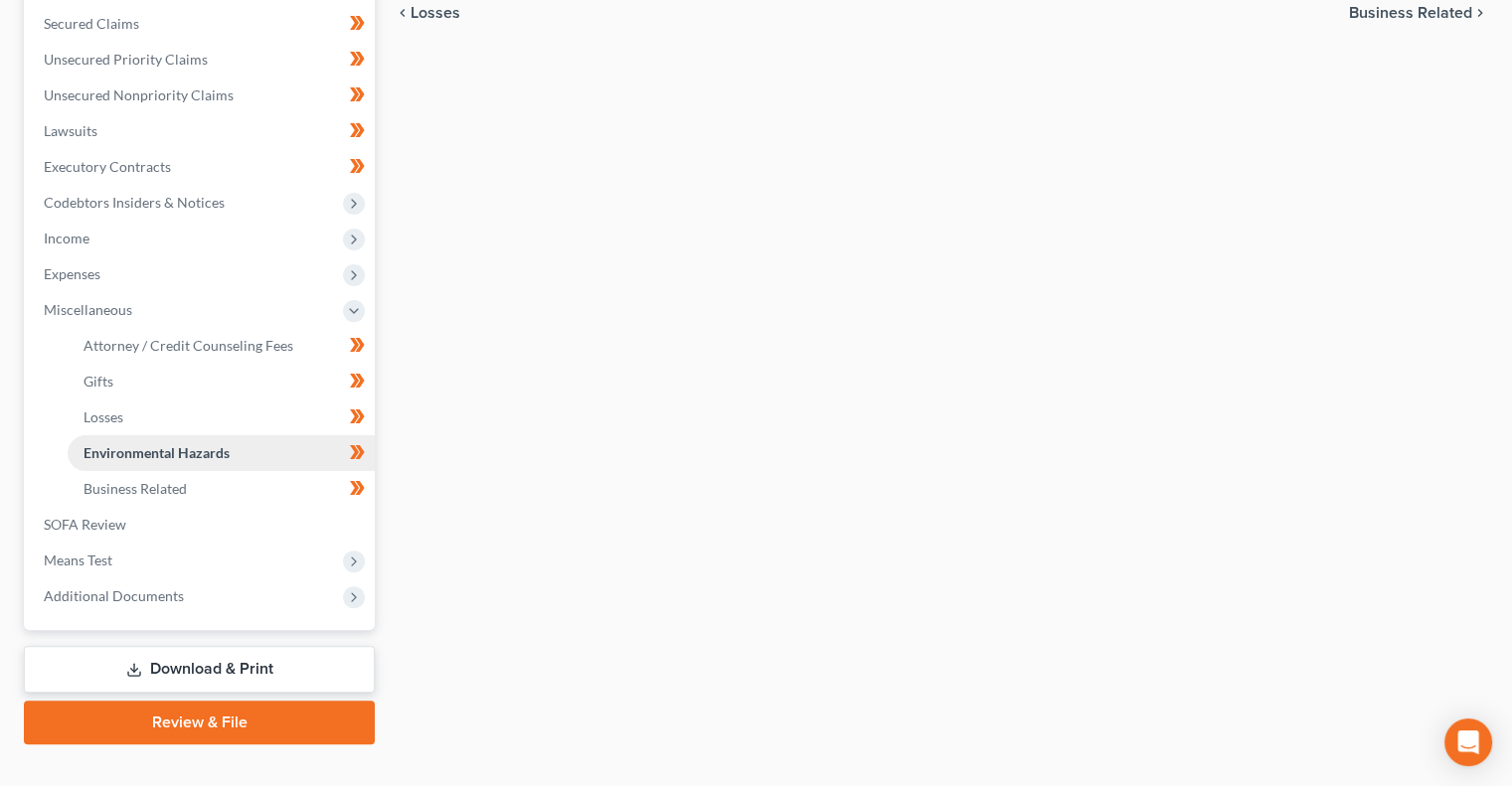 scroll, scrollTop: 447, scrollLeft: 0, axis: vertical 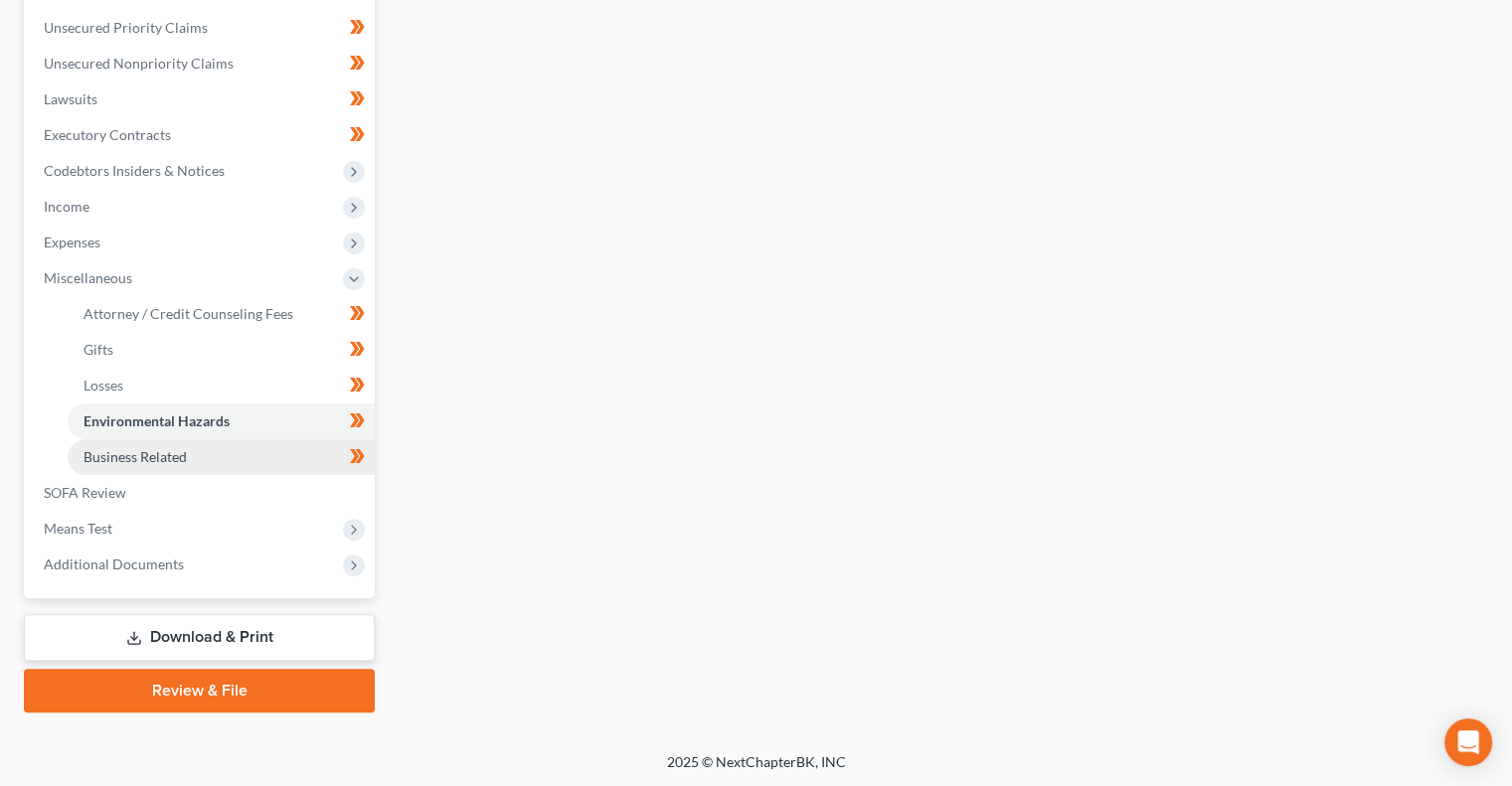 click on "Business Related" at bounding box center (221, 457) 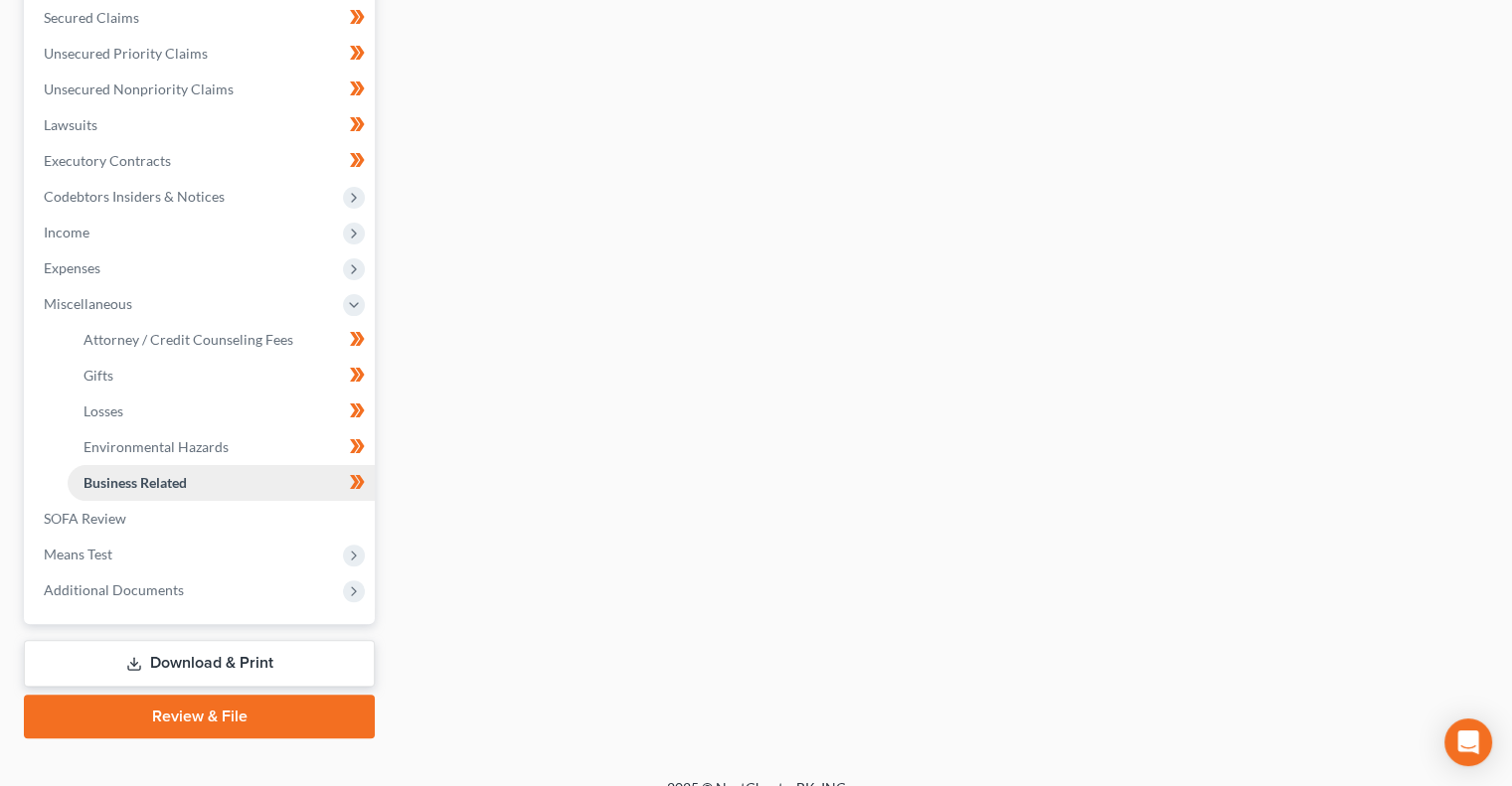 scroll, scrollTop: 447, scrollLeft: 0, axis: vertical 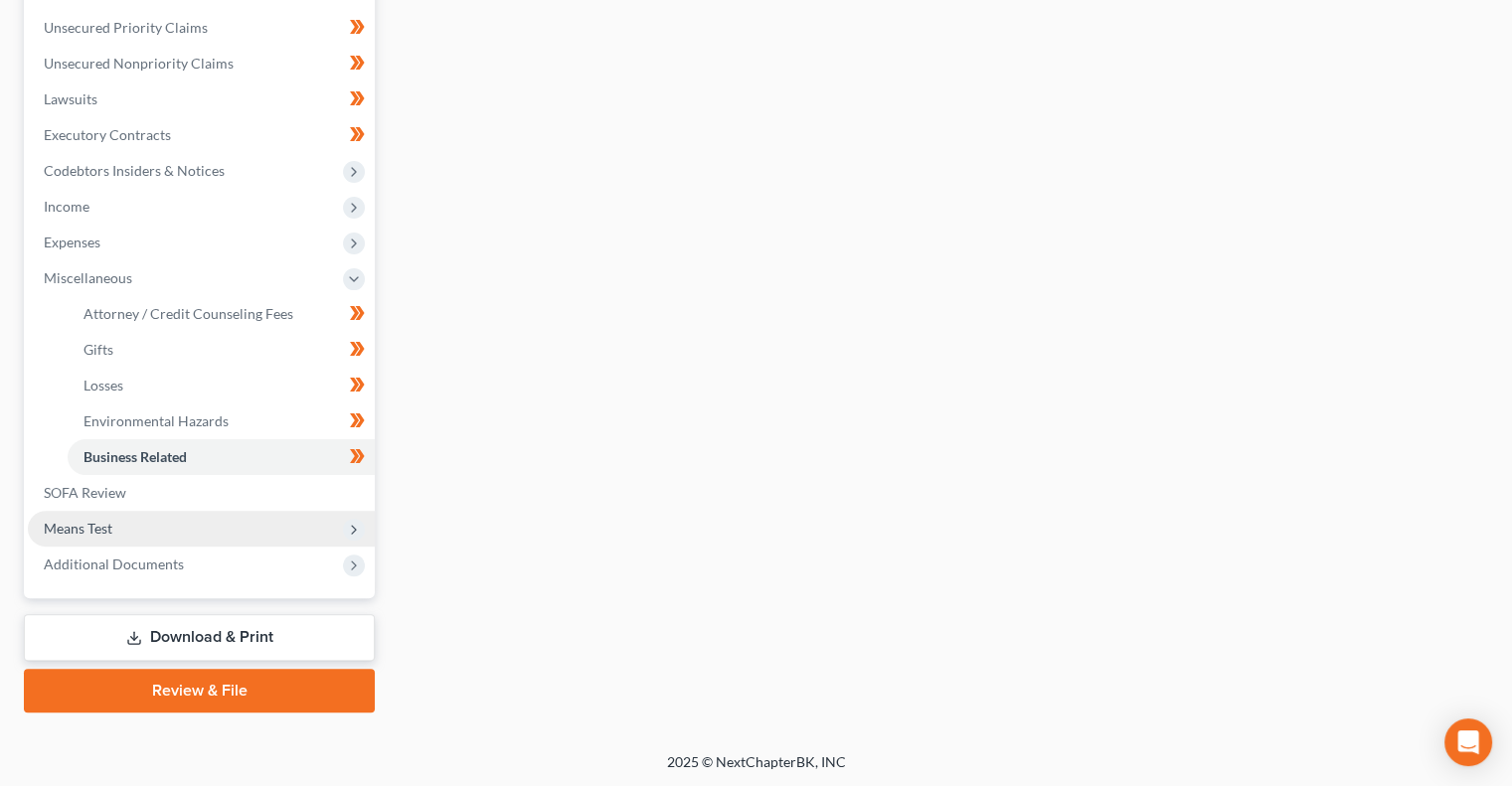 click on "Means Test" at bounding box center [201, 529] 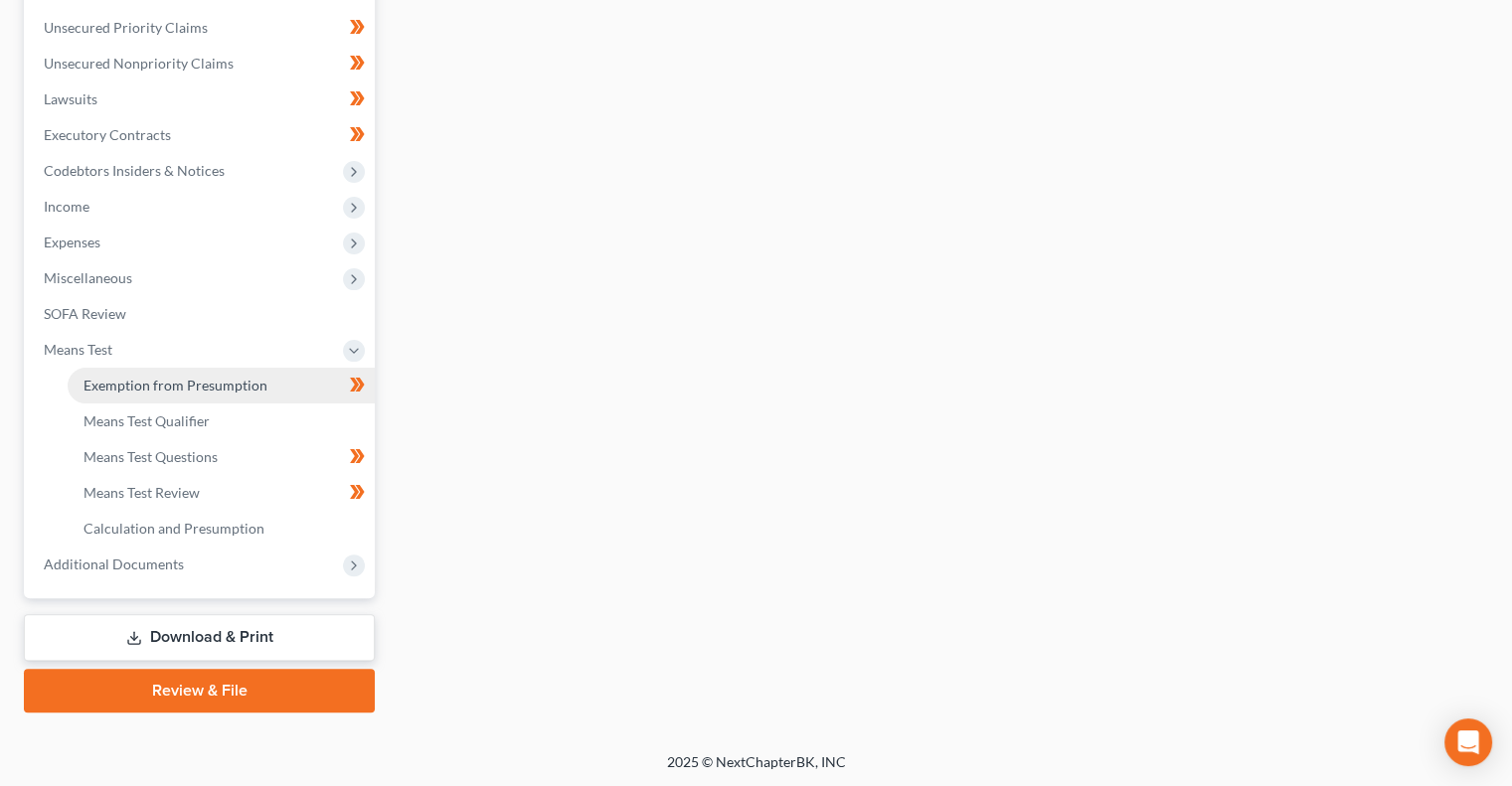 click on "Exemption from Presumption" at bounding box center (175, 385) 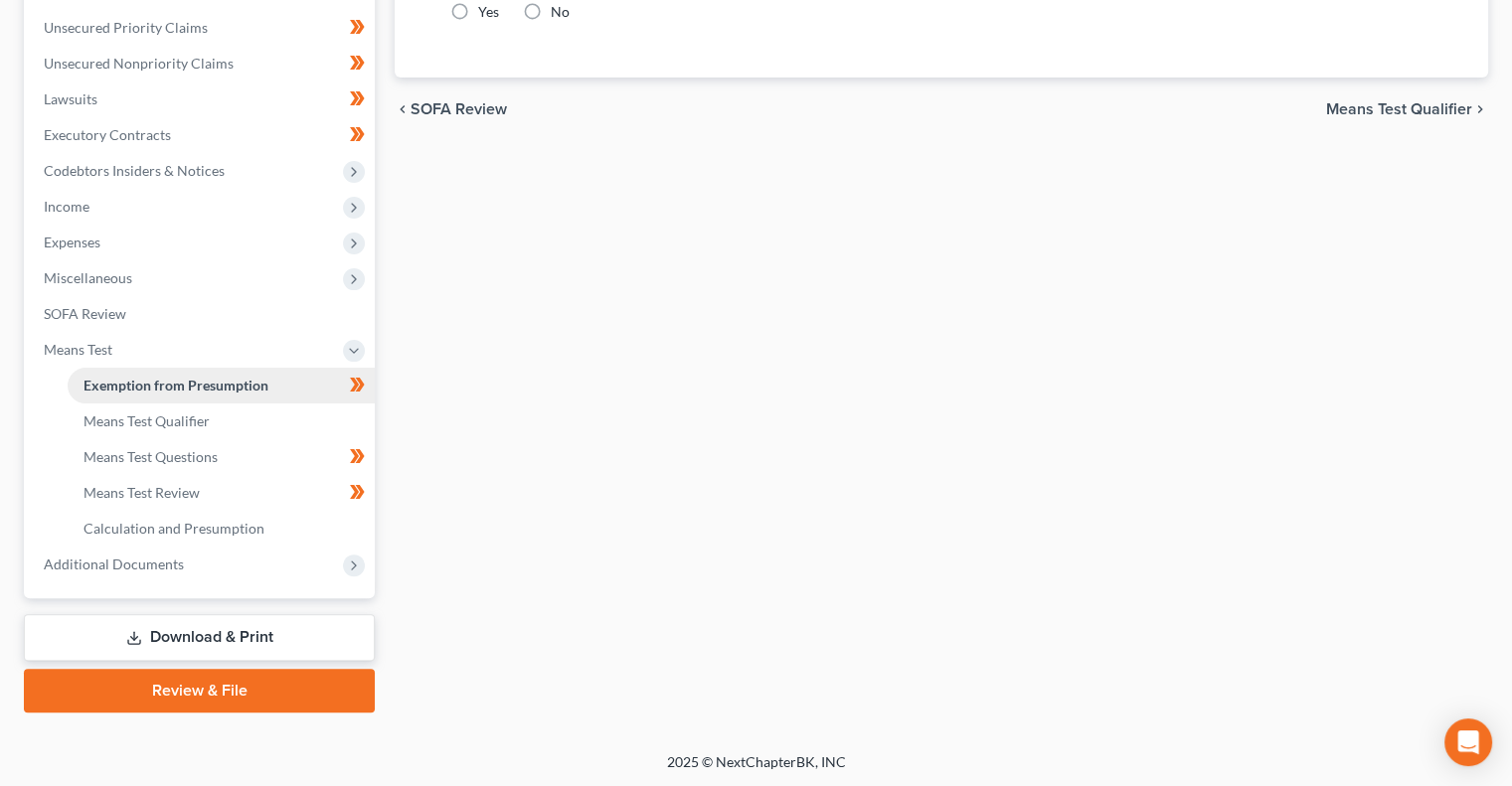 radio on "true" 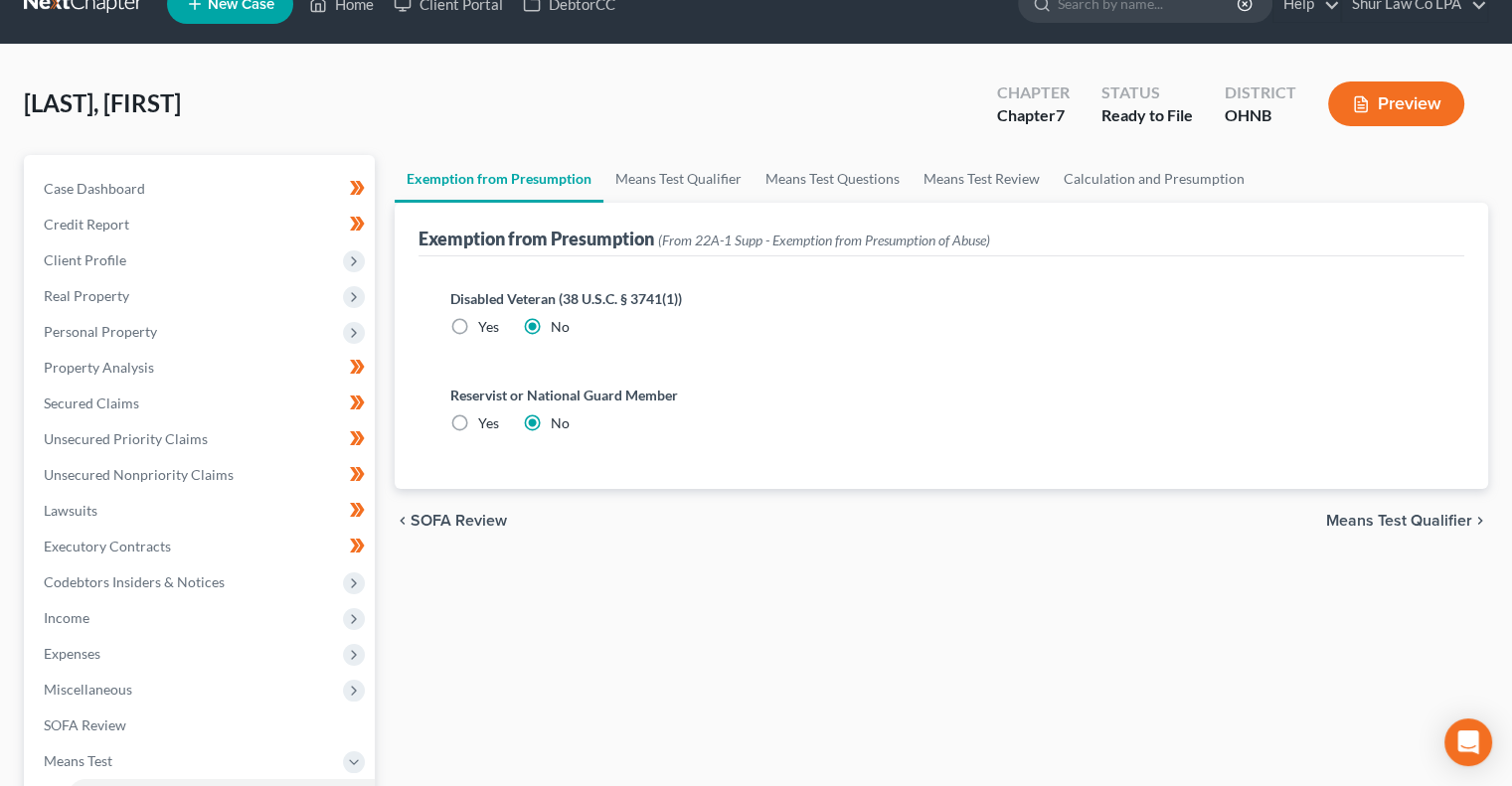 scroll, scrollTop: 0, scrollLeft: 0, axis: both 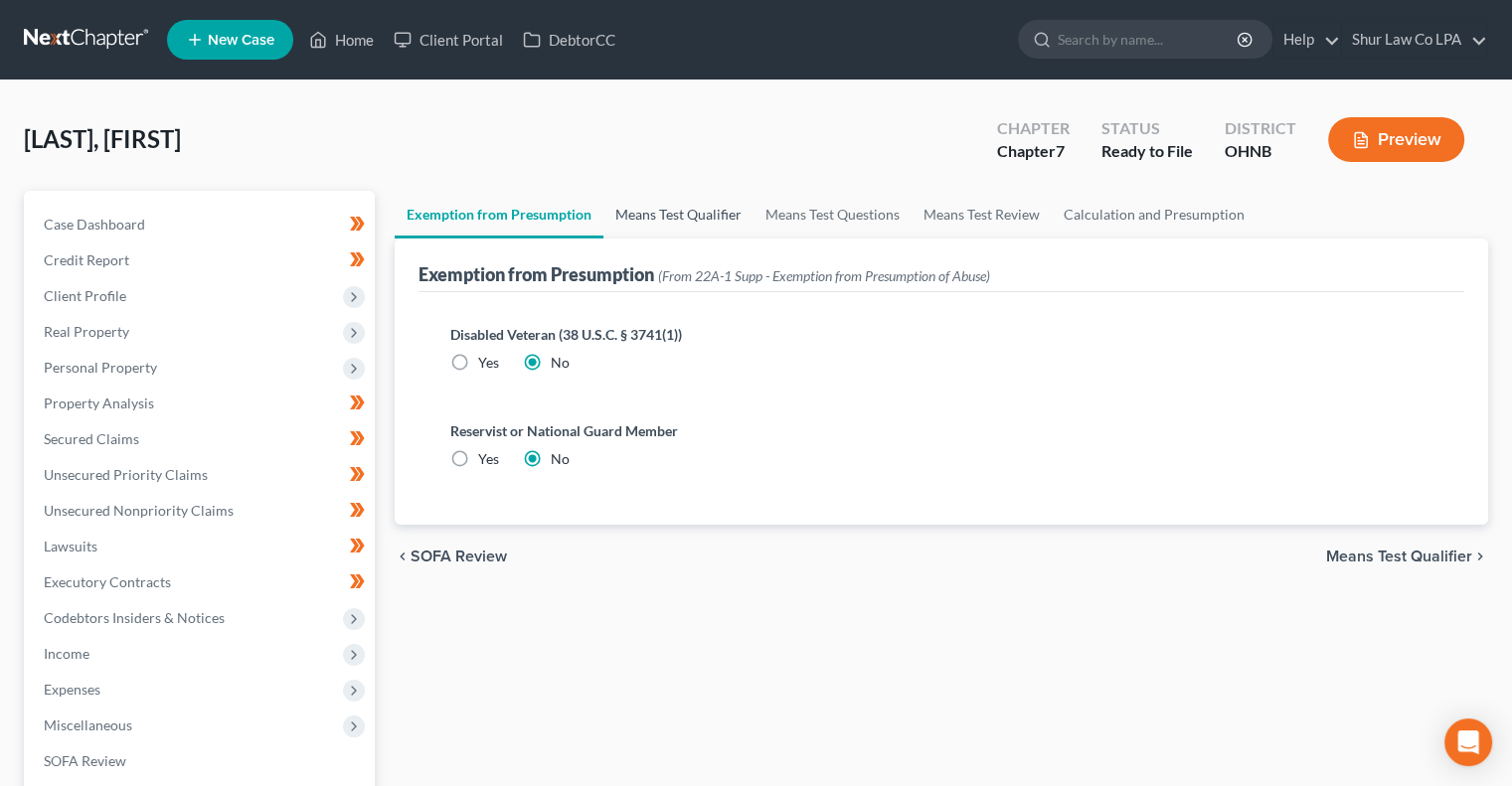click on "Means Test Qualifier" at bounding box center (678, 215) 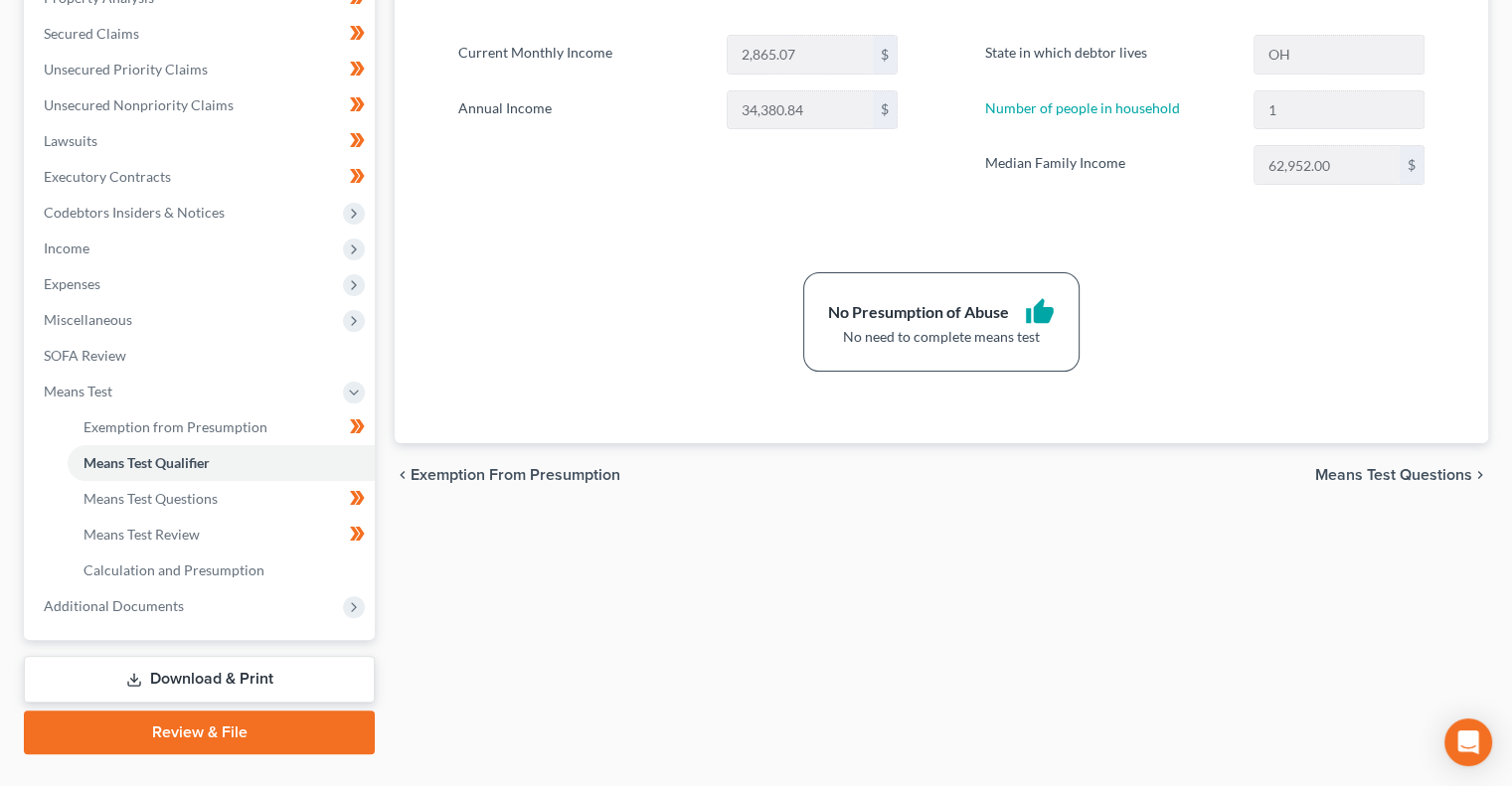scroll, scrollTop: 447, scrollLeft: 0, axis: vertical 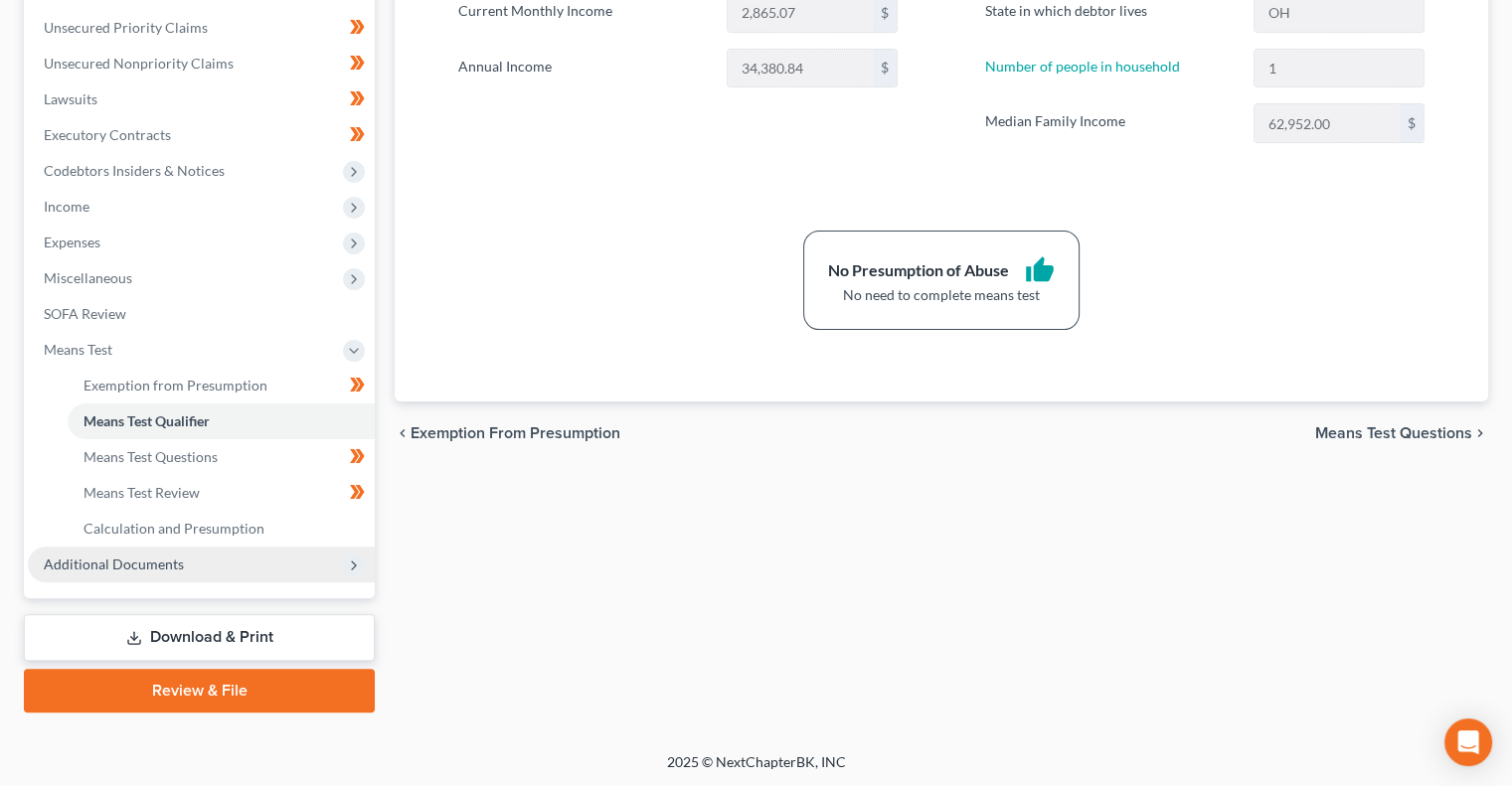 click on "Additional Documents" at bounding box center (201, 564) 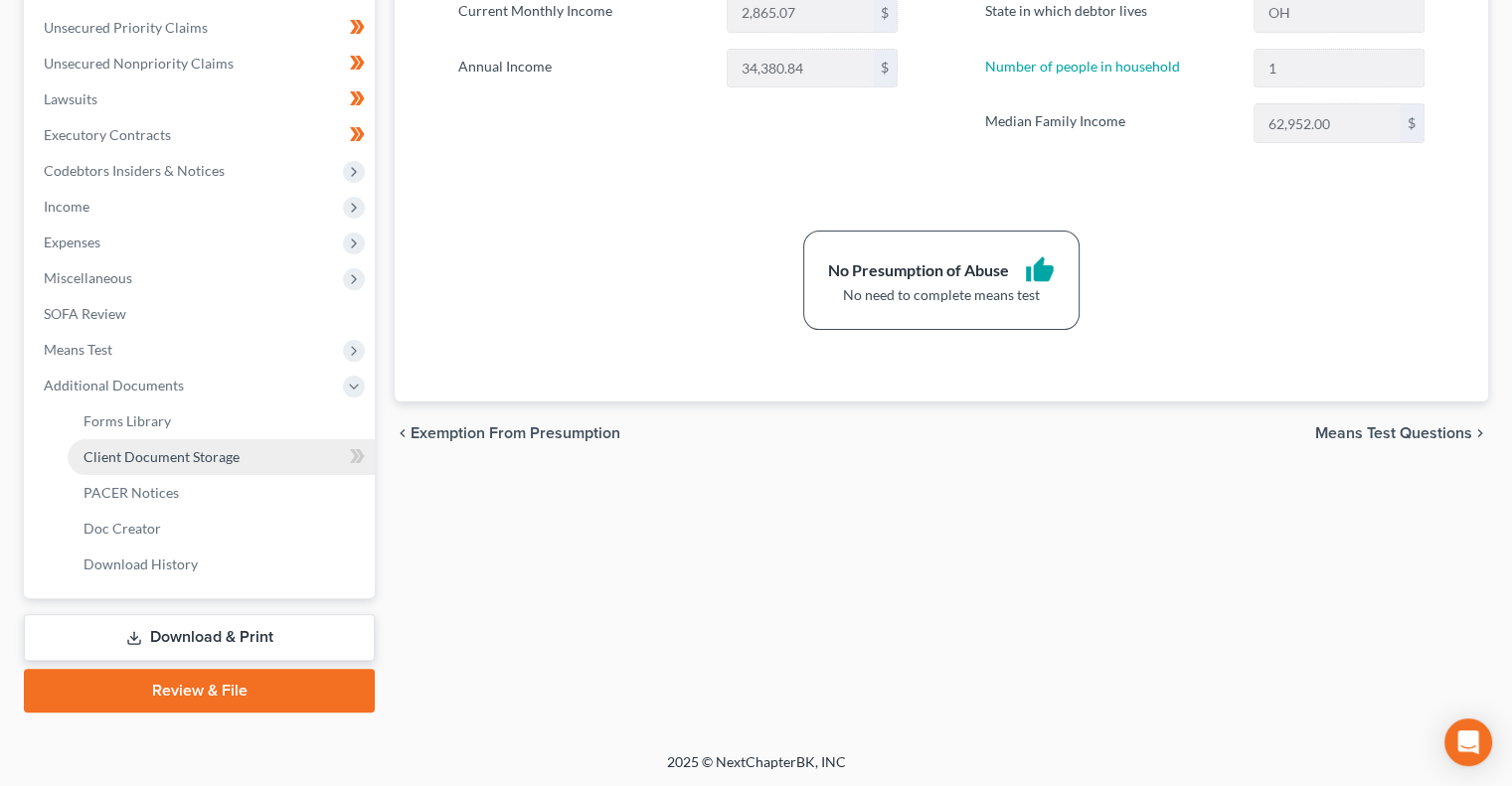 click on "Client Document Storage" at bounding box center [221, 457] 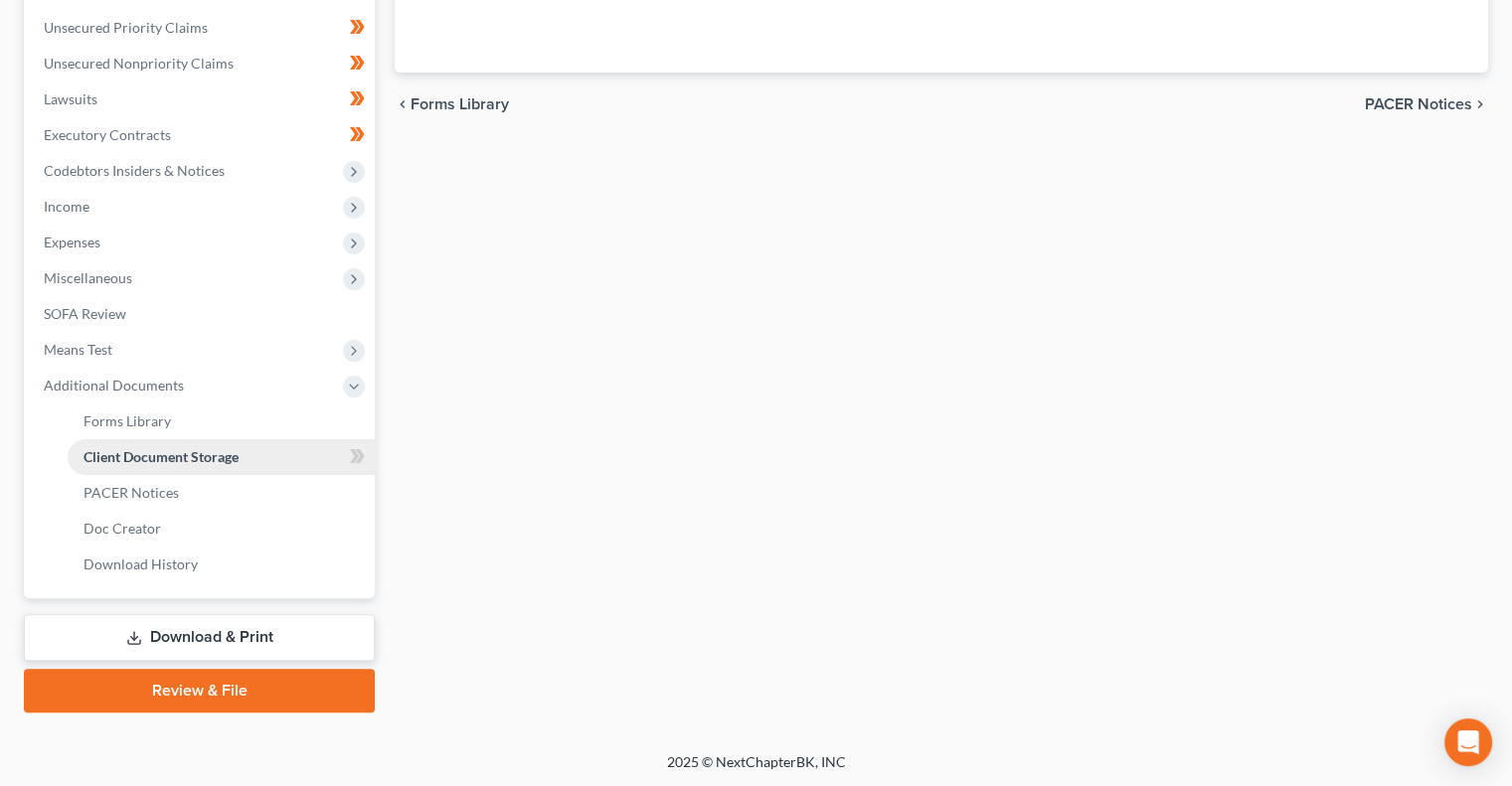 select on "5" 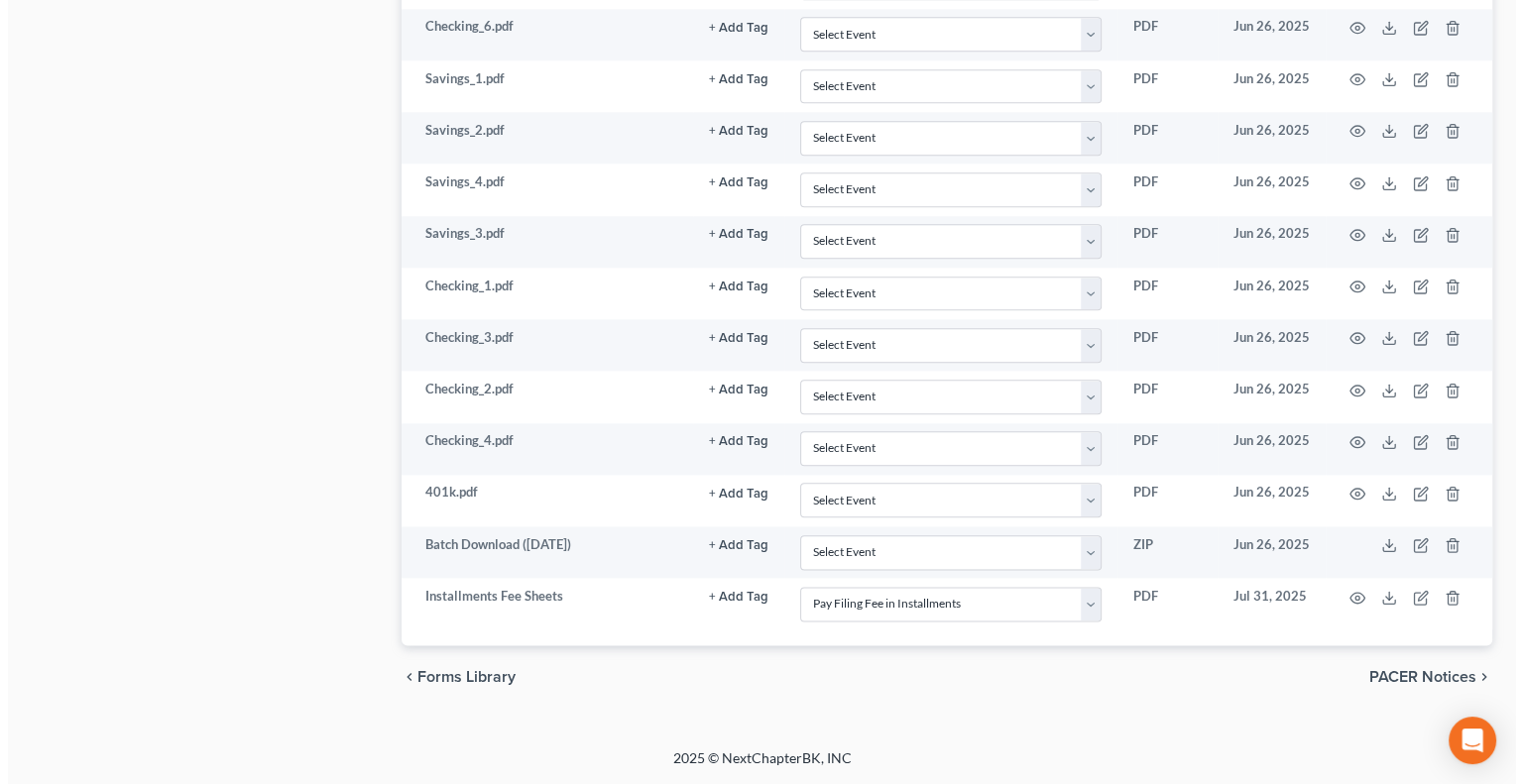 scroll, scrollTop: 2335, scrollLeft: 0, axis: vertical 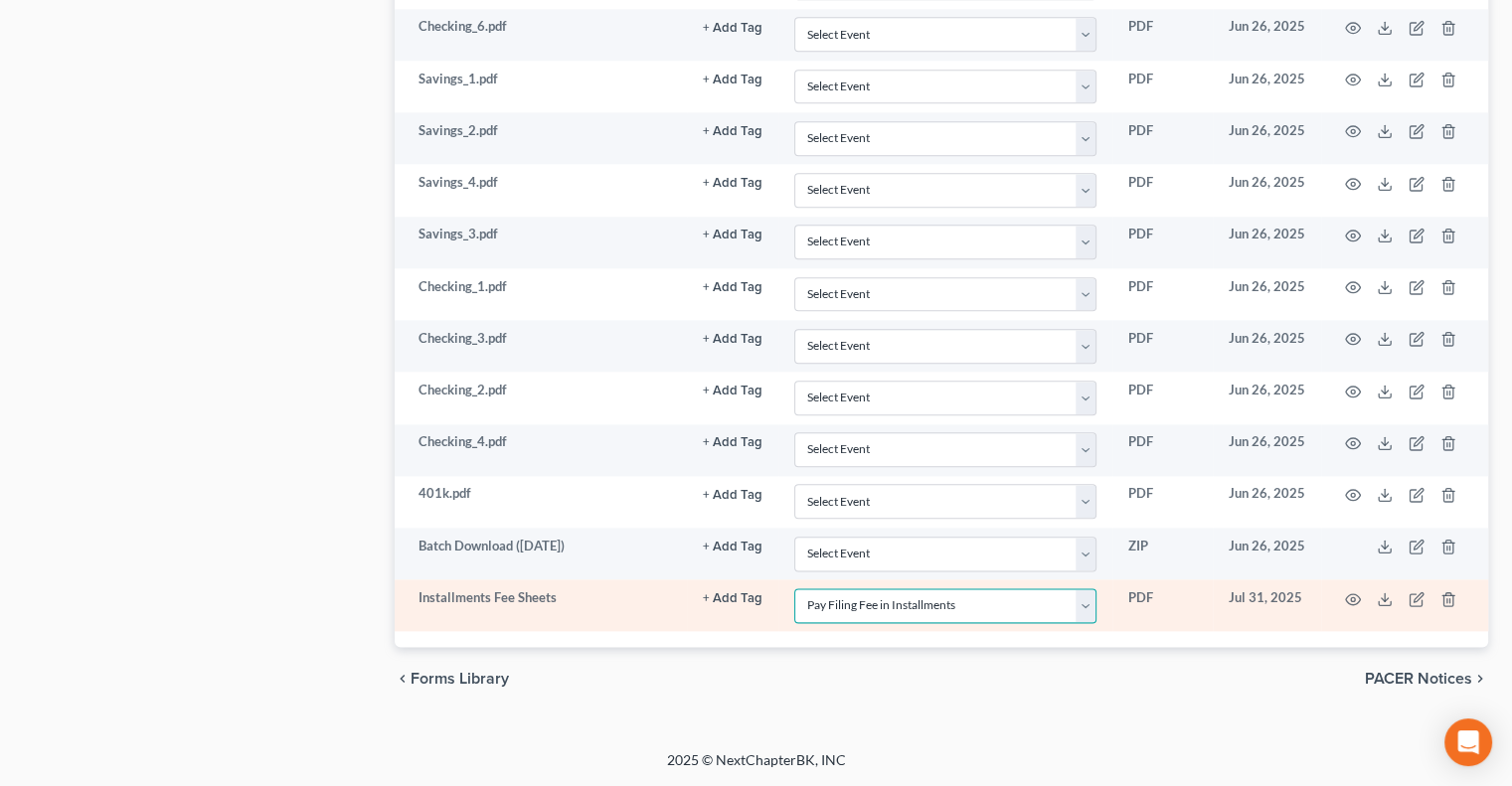 click on "Select Event 20 Largest Unsecured Creditors Amended List of Creditors (Fee) Amended Schedules and Summary (Fee) Amended Schedules and Summary (No Fee) Application to Have Chapter 7 Filing Fee Waived Certificate of Credit Counseling Certificate of Service Chapter 11 Monthly operating Report UST Form 11-MOR Chapter 11 Post-Confirmation Report Chapter 11 Statement of Current Monthly Income - Form 122B Chapter 13 Calculation of Disposable Income 122C-2 Chapter 13 Plan Chapter 13 Statement of Monthly Income 122C-1 Chapter 7 Means Test Calculation 122A-2 Chapter 7 Statements - Monthly Income (122A-1) / Exemption Presumption of Abuse (122A-1Supp) (12/15) Debtor Electronic Noticing (DeBN) Declaration Re: Electronic Filing Declaration Under Penalty of Perjury Disclosure of Compensation of Attorney for Debtor Domestic Support Obligations Employee Income Records Financial Management Course (Form 423) Legal Description Operating Report Pay Filing Fee in Installments Reaffirmation Agreement Rights and Responsibilities" at bounding box center [945, 605] 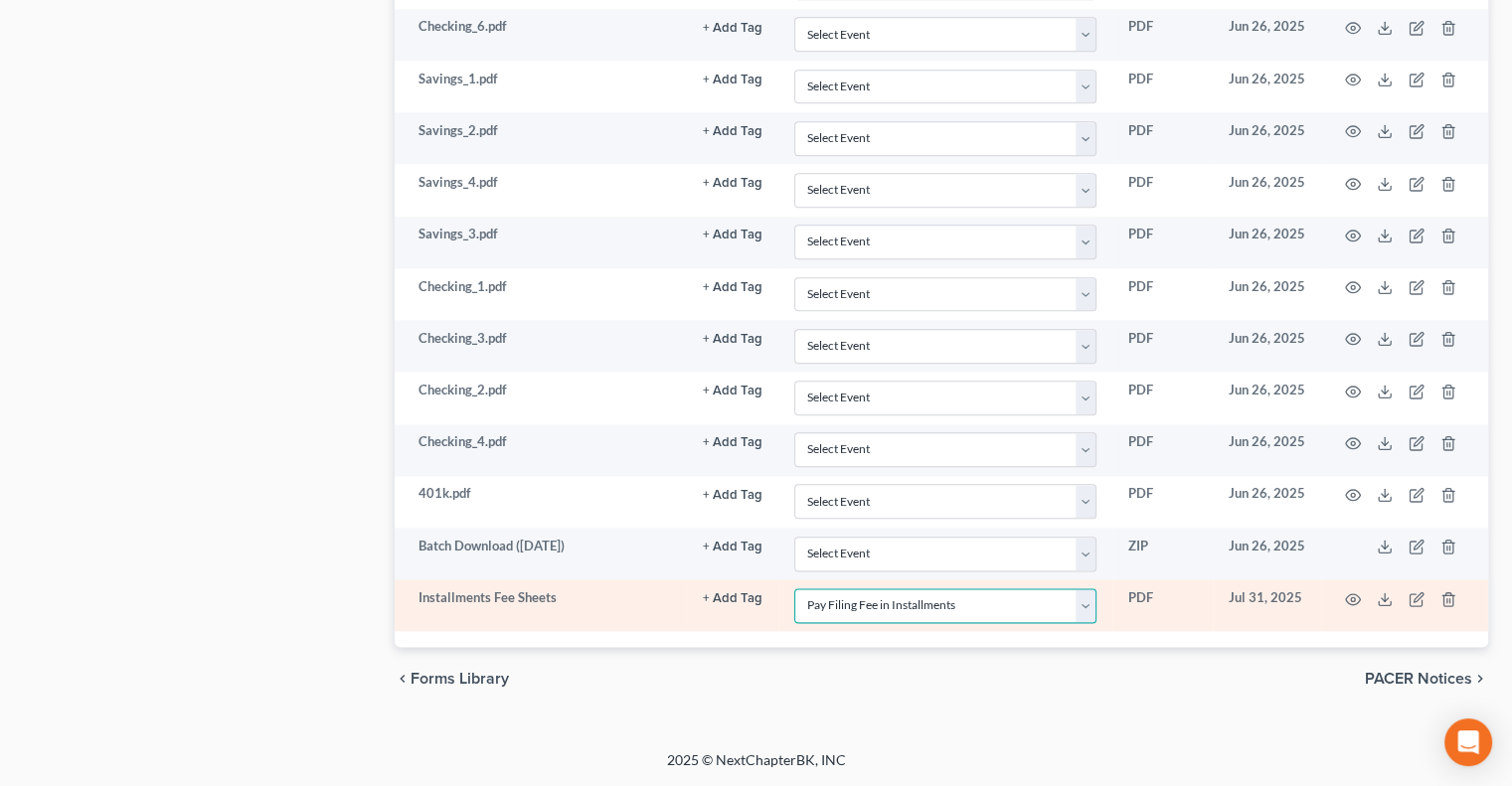 click on "Select Event 20 Largest Unsecured Creditors Amended List of Creditors (Fee) Amended Schedules and Summary (Fee) Amended Schedules and Summary (No Fee) Application to Have Chapter 7 Filing Fee Waived Certificate of Credit Counseling Certificate of Service Chapter 11 Monthly operating Report UST Form 11-MOR Chapter 11 Post-Confirmation Report Chapter 11 Statement of Current Monthly Income - Form 122B Chapter 13 Calculation of Disposable Income 122C-2 Chapter 13 Plan Chapter 13 Statement of Monthly Income 122C-1 Chapter 7 Means Test Calculation 122A-2 Chapter 7 Statements - Monthly Income (122A-1) / Exemption Presumption of Abuse (122A-1Supp) (12/15) Debtor Electronic Noticing (DeBN) Declaration Re: Electronic Filing Declaration Under Penalty of Perjury Disclosure of Compensation of Attorney for Debtor Domestic Support Obligations Employee Income Records Financial Management Course (Form 423) Legal Description Operating Report Pay Filing Fee in Installments Reaffirmation Agreement Rights and Responsibilities" at bounding box center (945, 605) 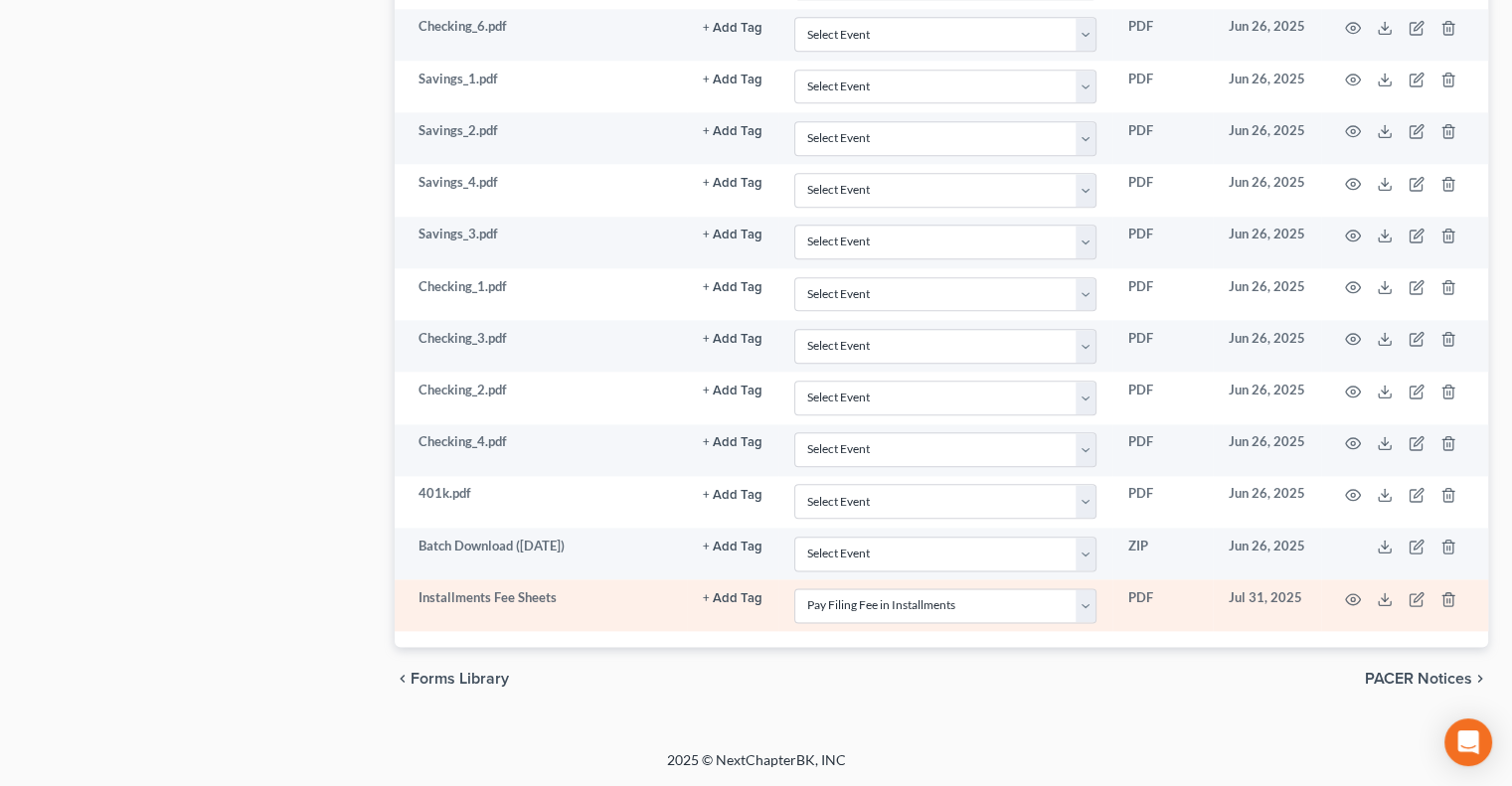 click at bounding box center (1405, 605) 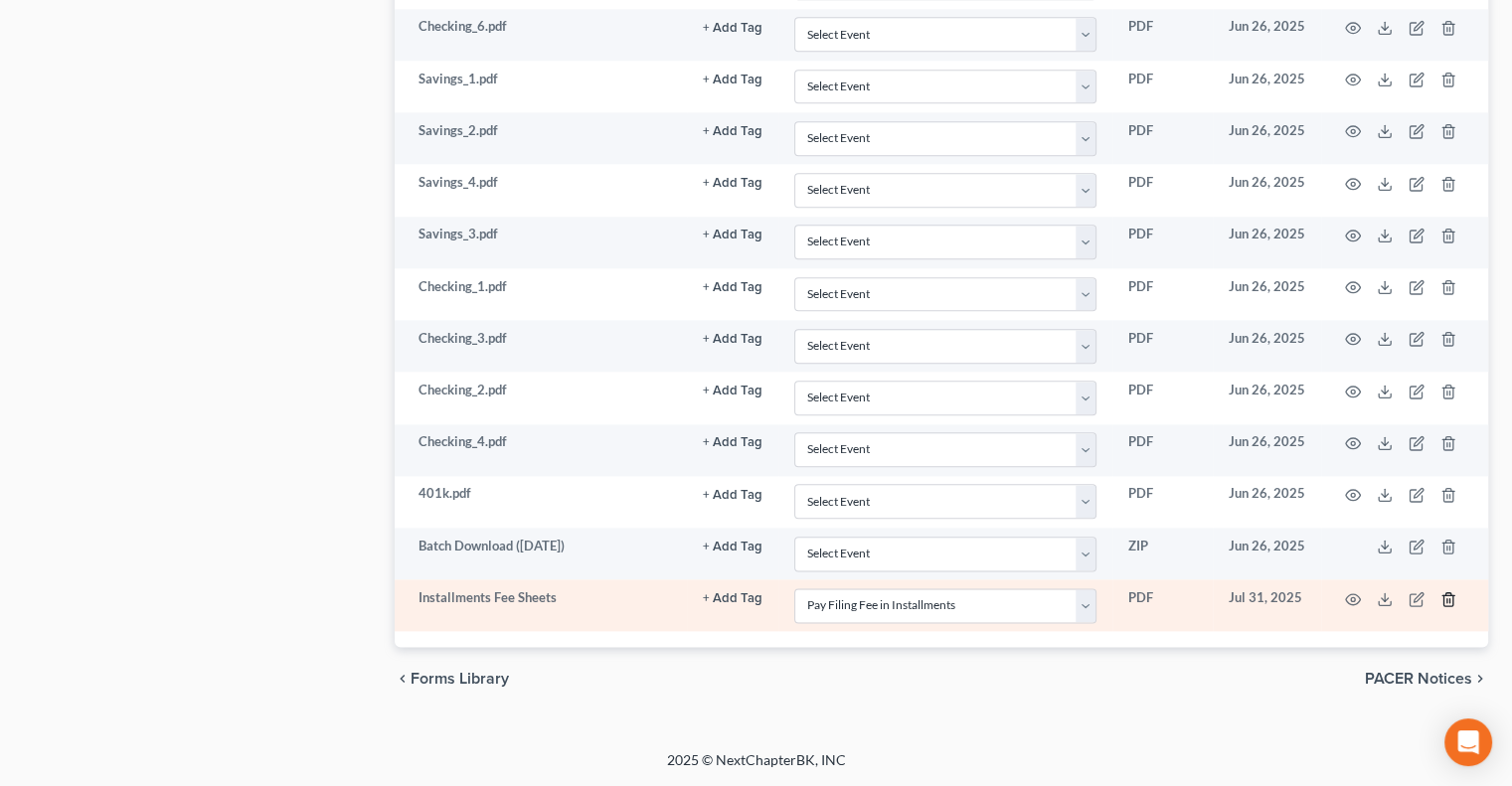 click 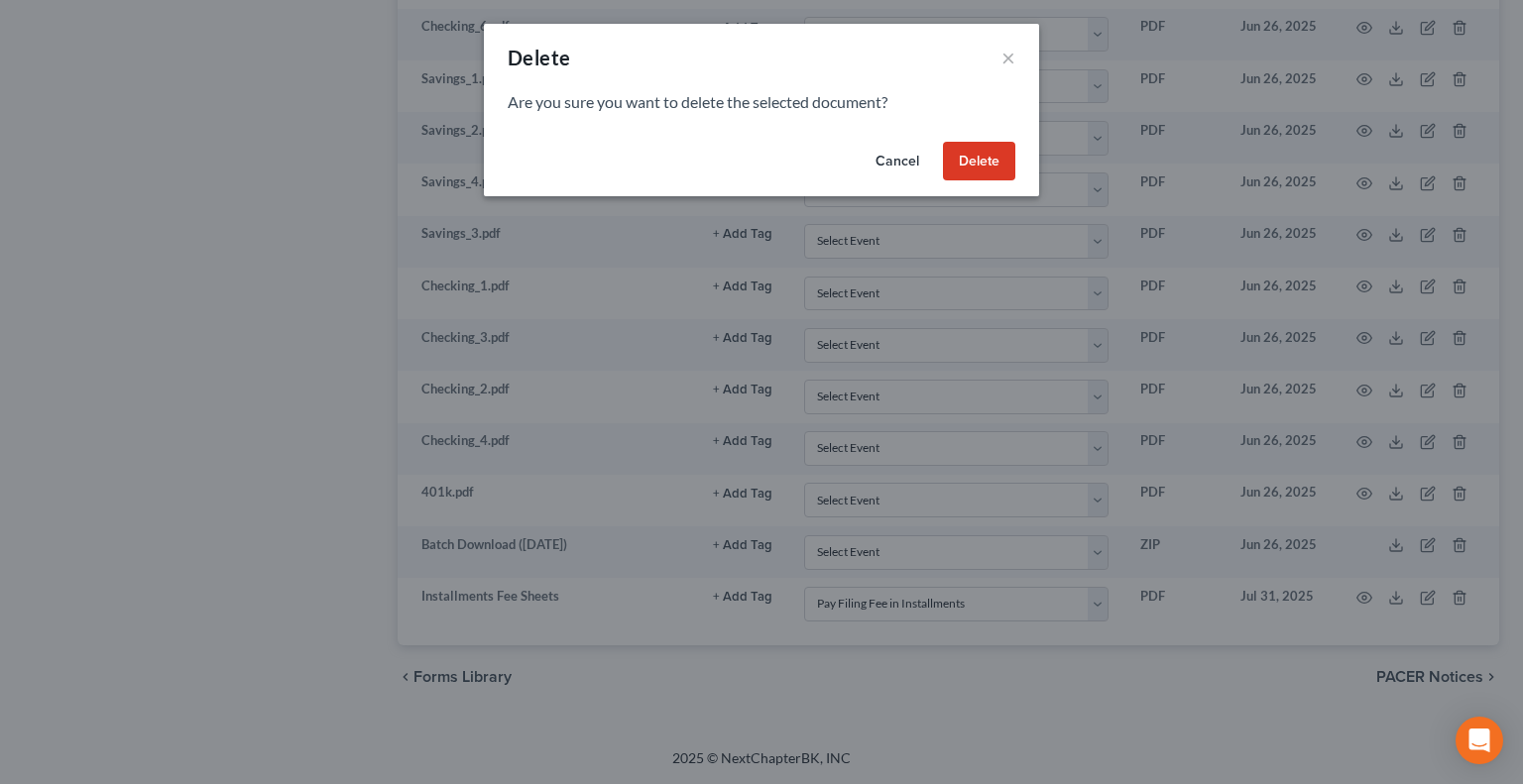 click on "Delete" at bounding box center [979, 162] 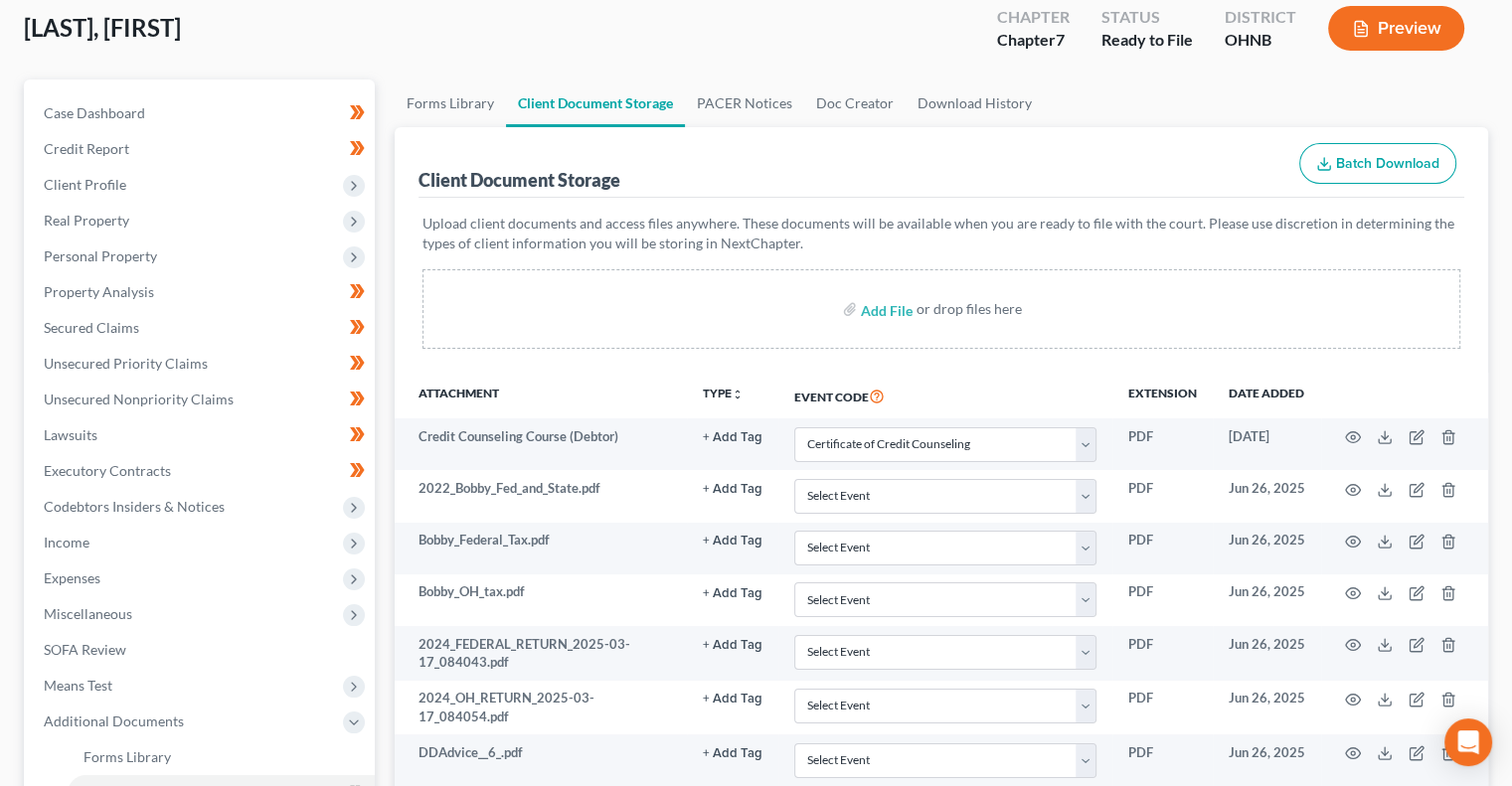 scroll, scrollTop: 0, scrollLeft: 0, axis: both 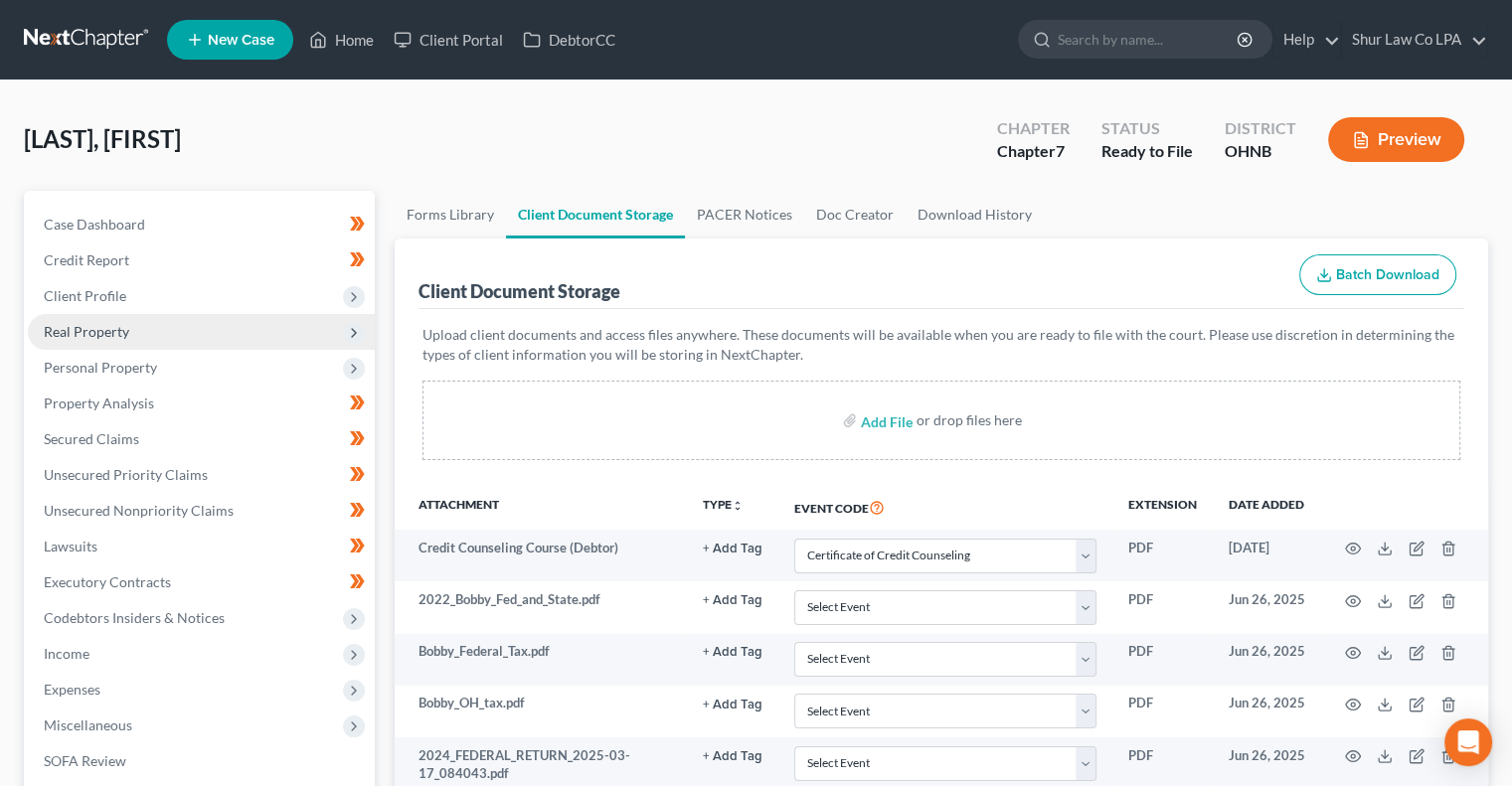 click on "Real Property" at bounding box center (201, 332) 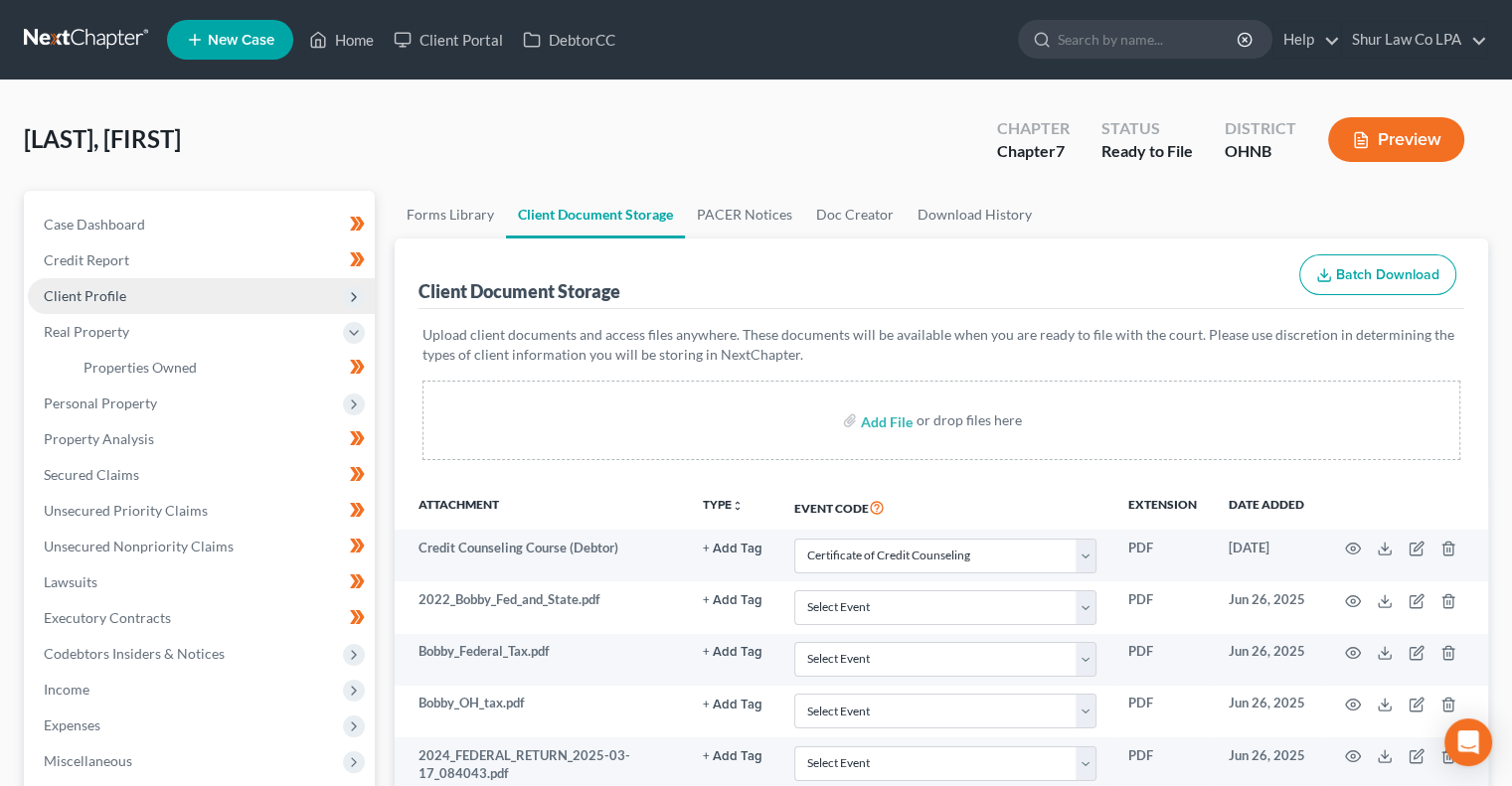 click on "Client Profile" at bounding box center [201, 296] 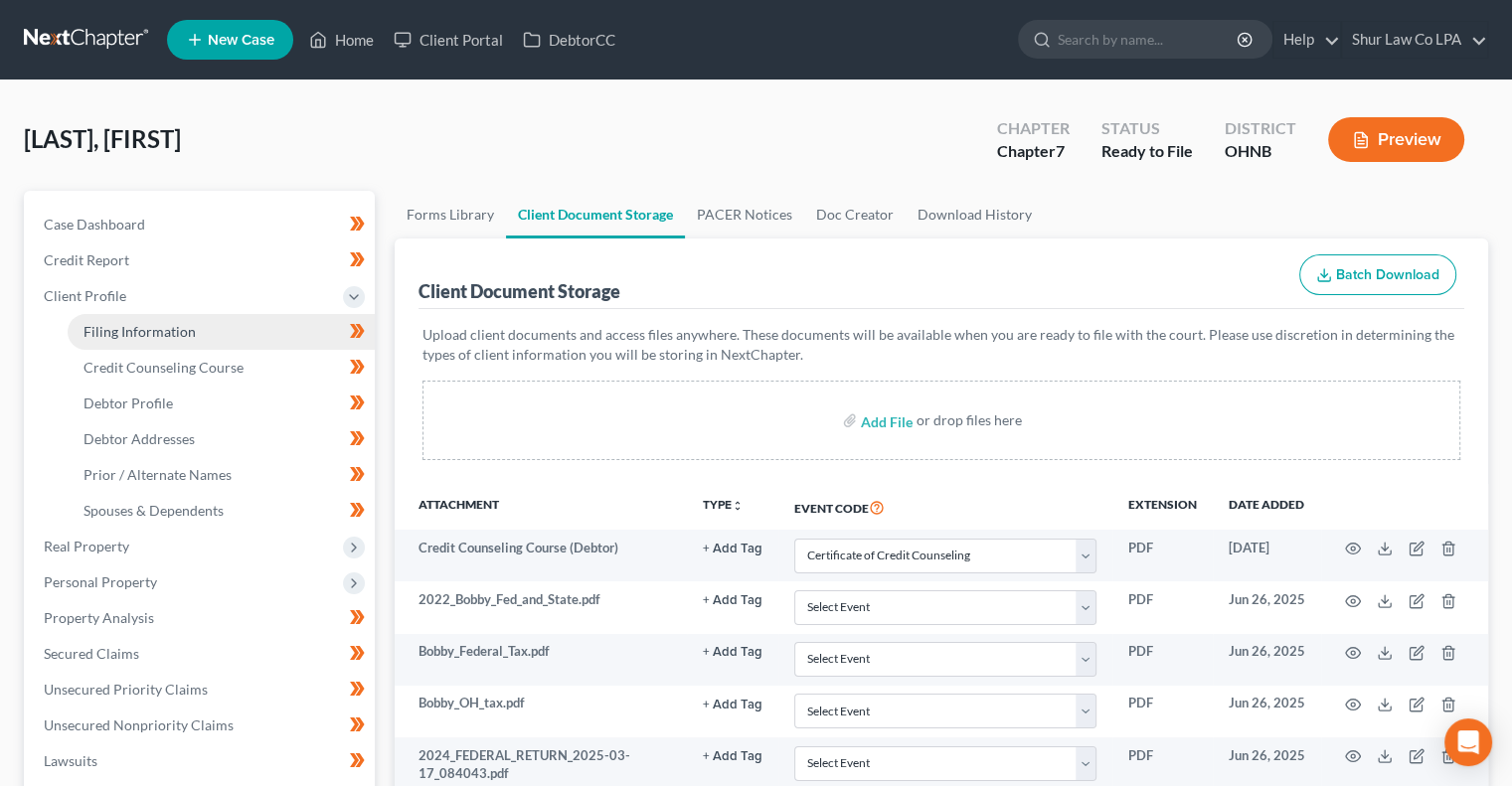 click on "Filing Information" at bounding box center (221, 332) 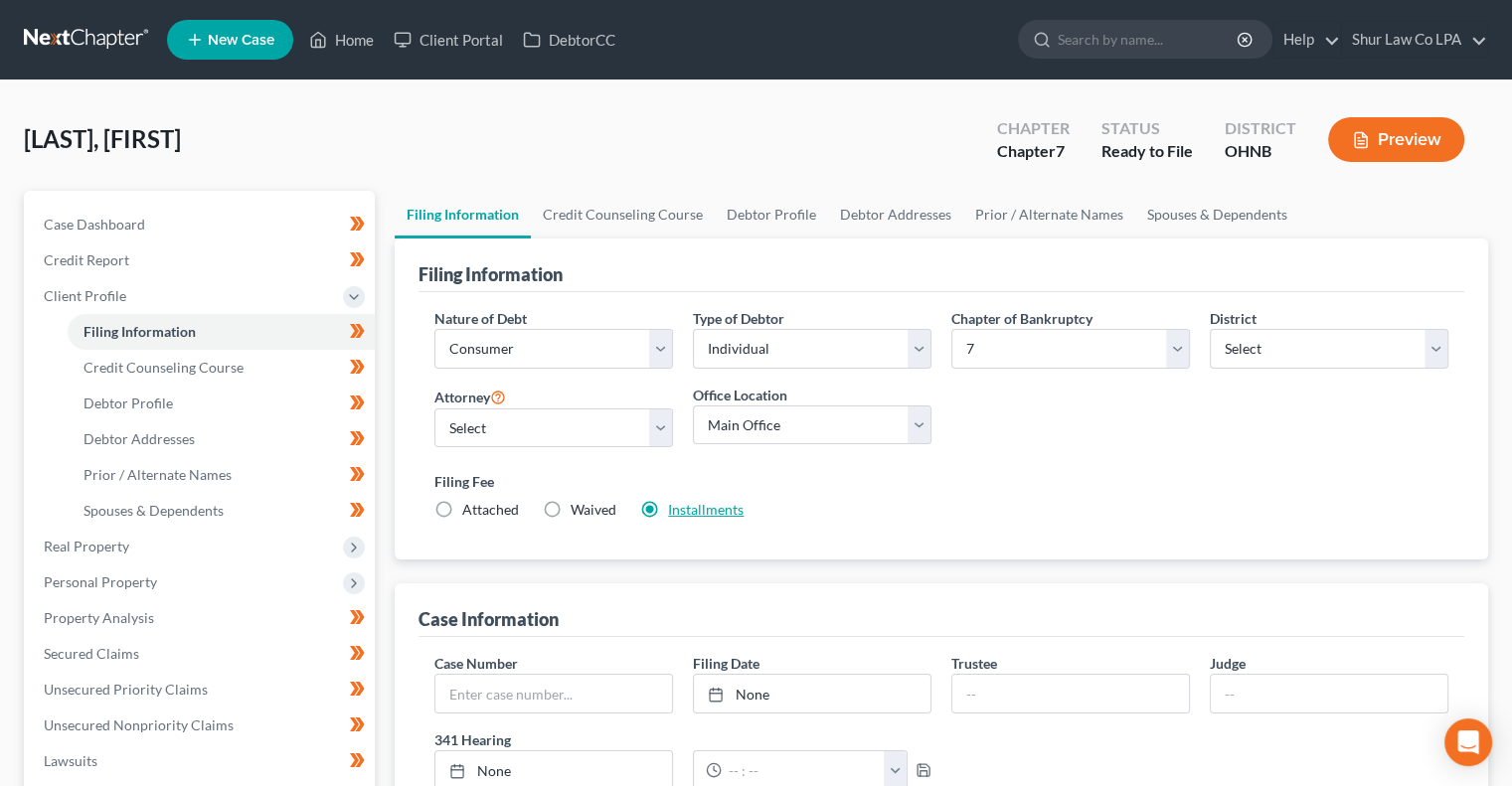 click on "Installments" at bounding box center (706, 509) 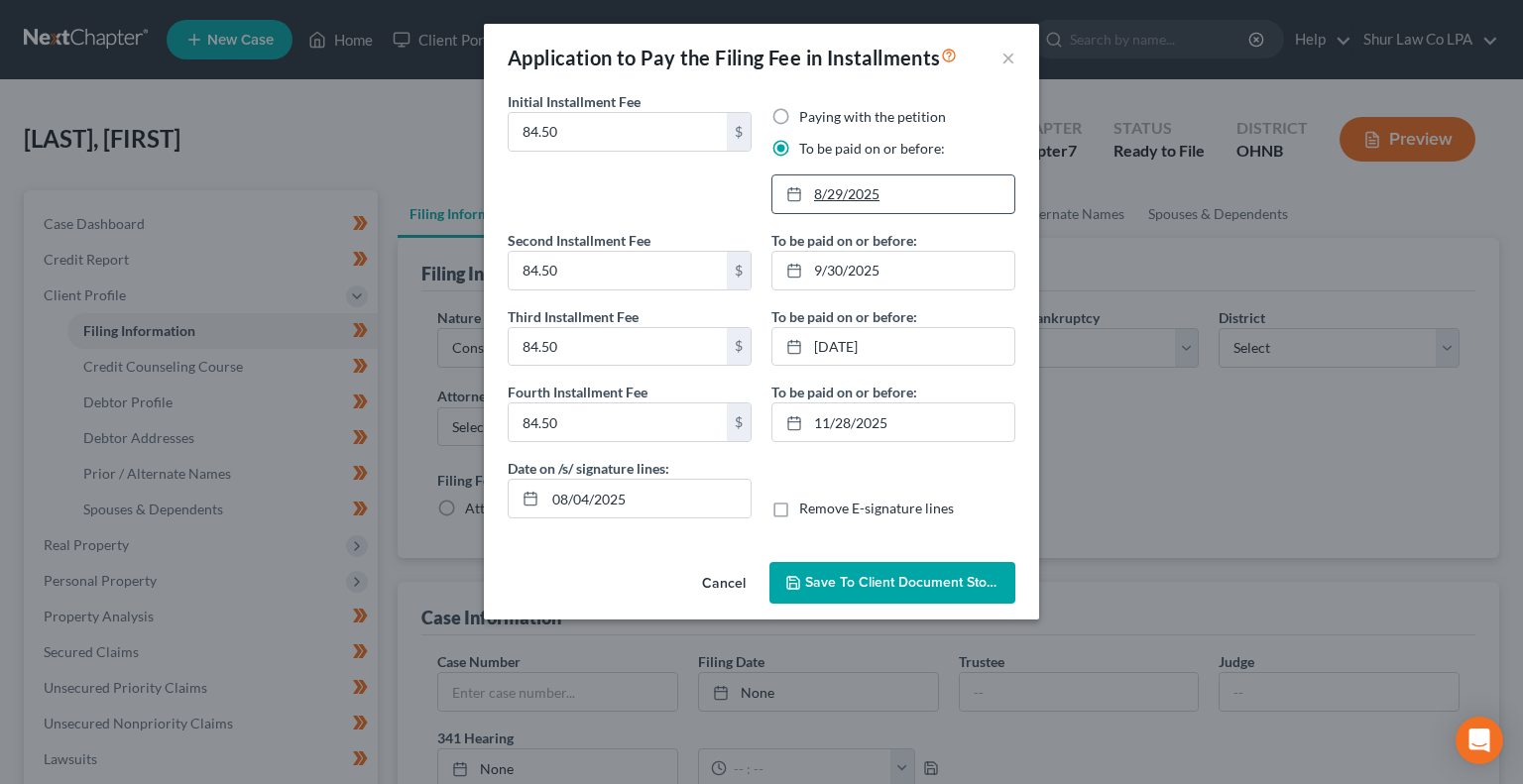 click on "8/29/2025" at bounding box center [893, 194] 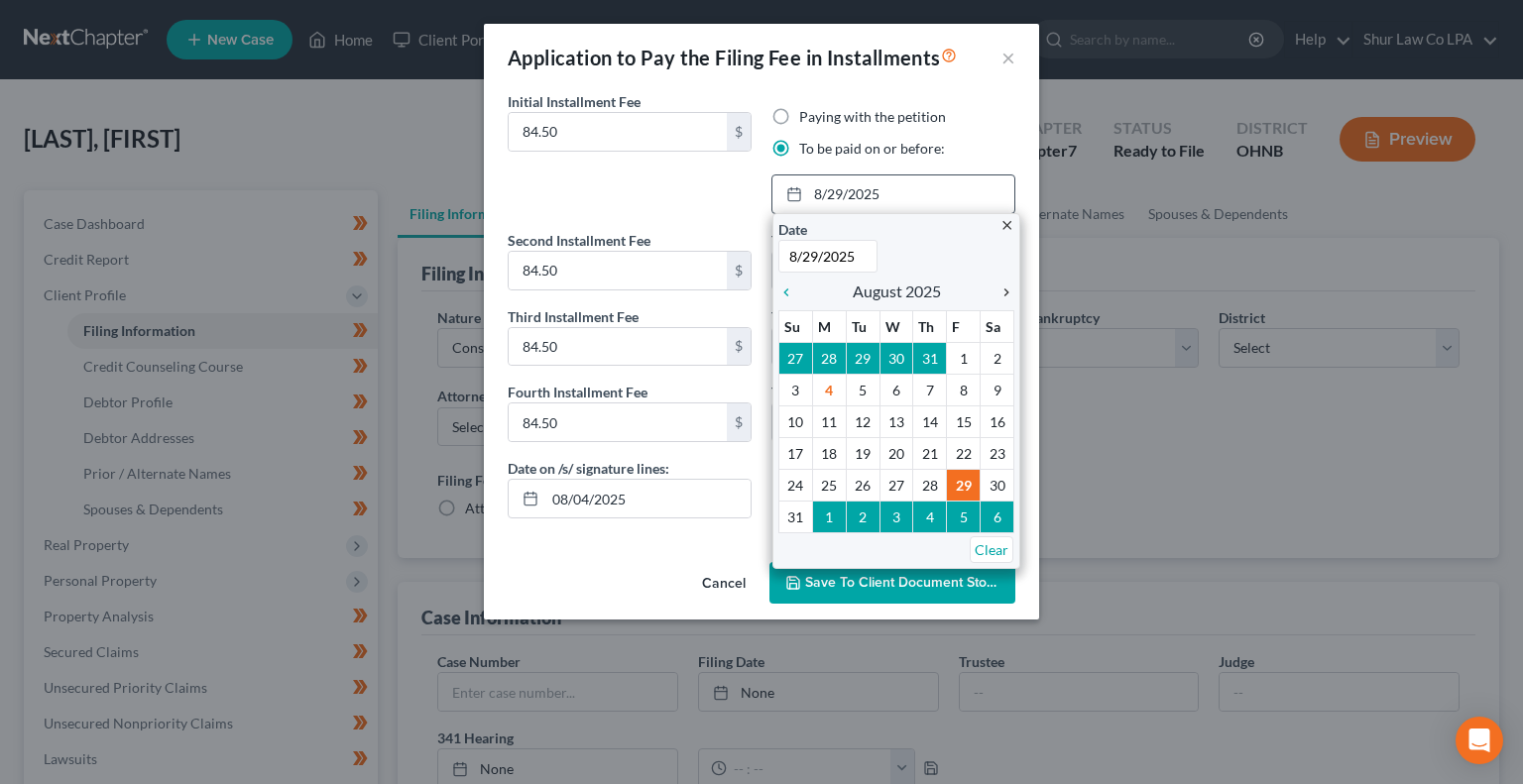 click on "chevron_right" at bounding box center [1001, 292] 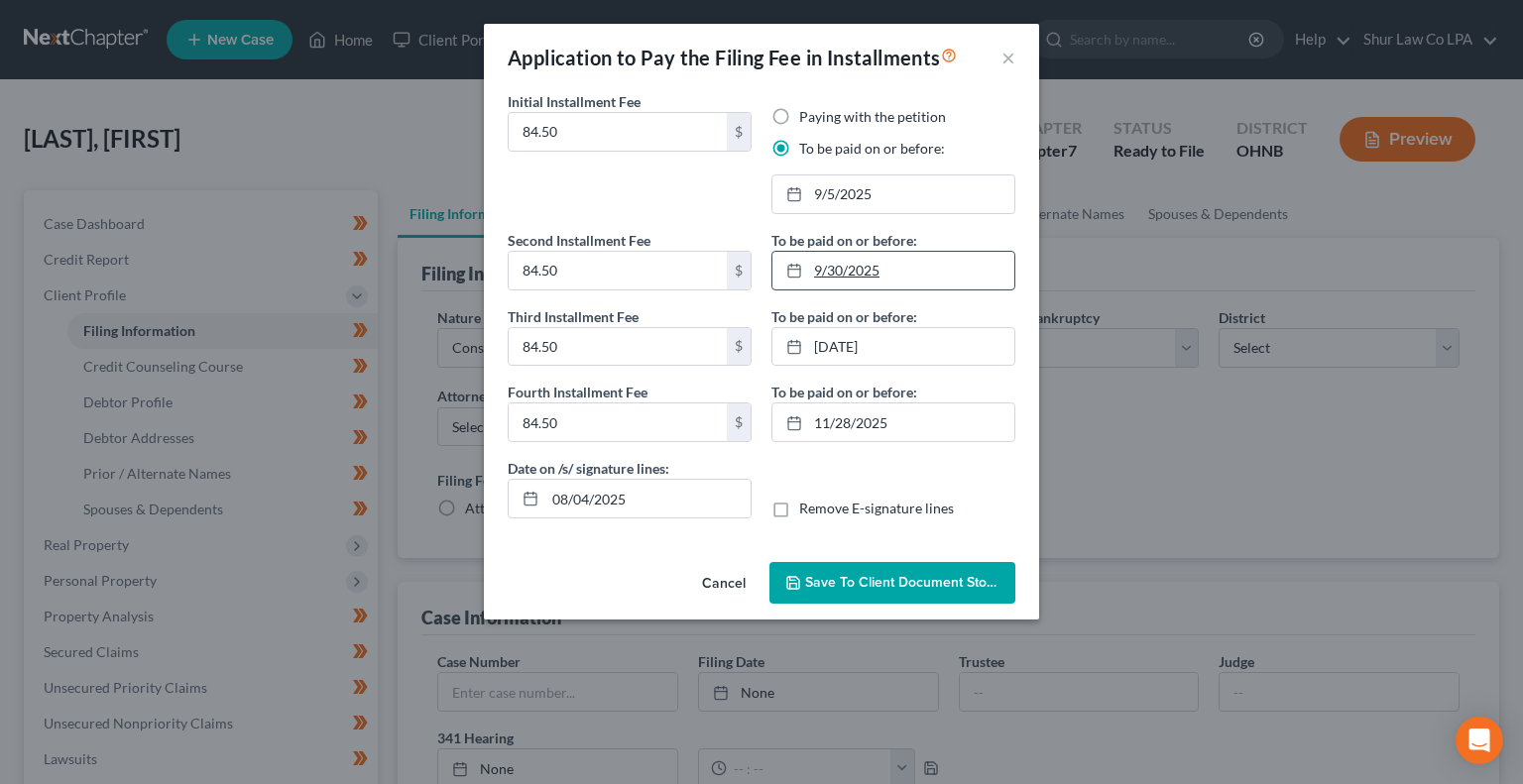 click on "9/30/2025" at bounding box center [893, 271] 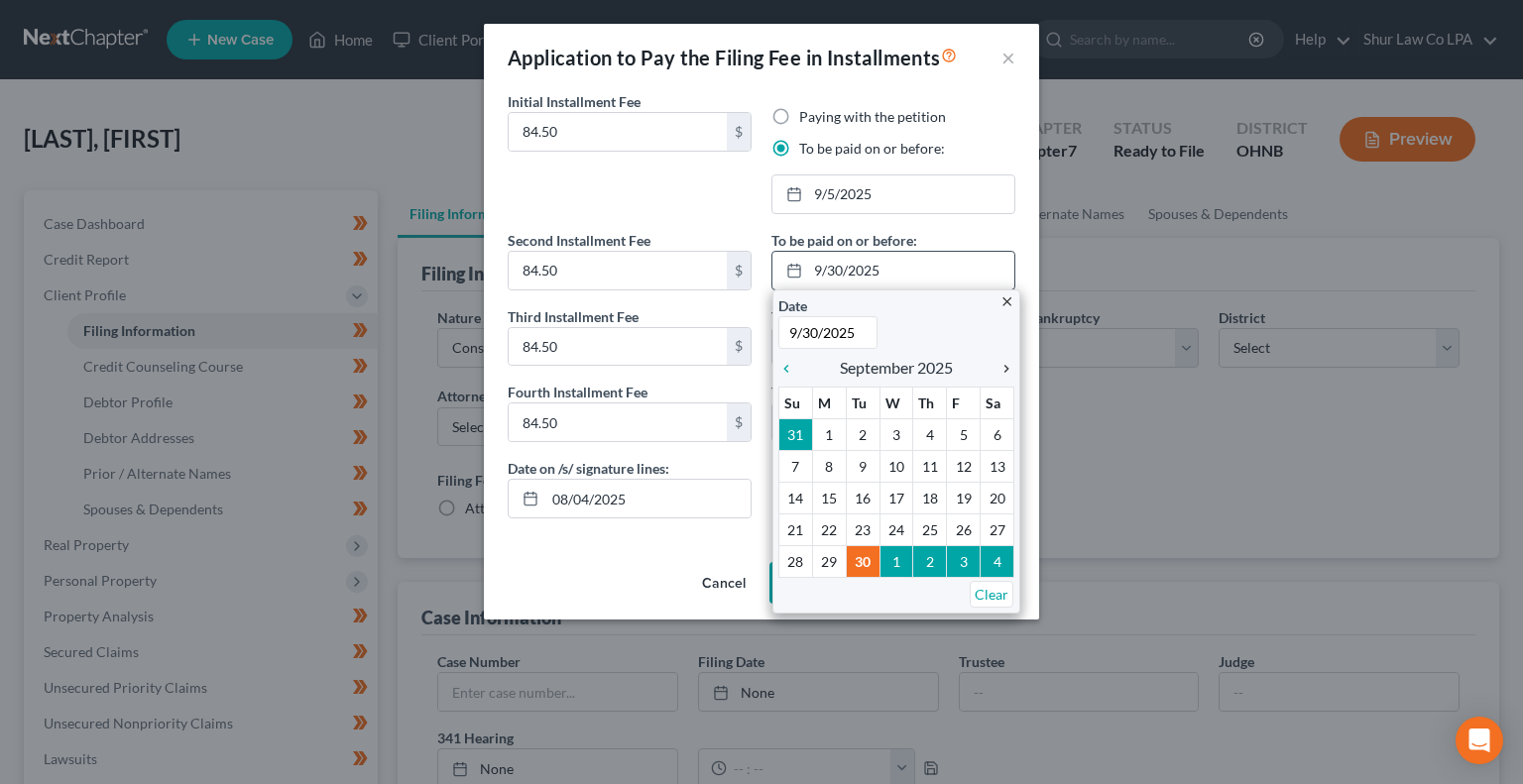 click on "chevron_right" at bounding box center [1001, 369] 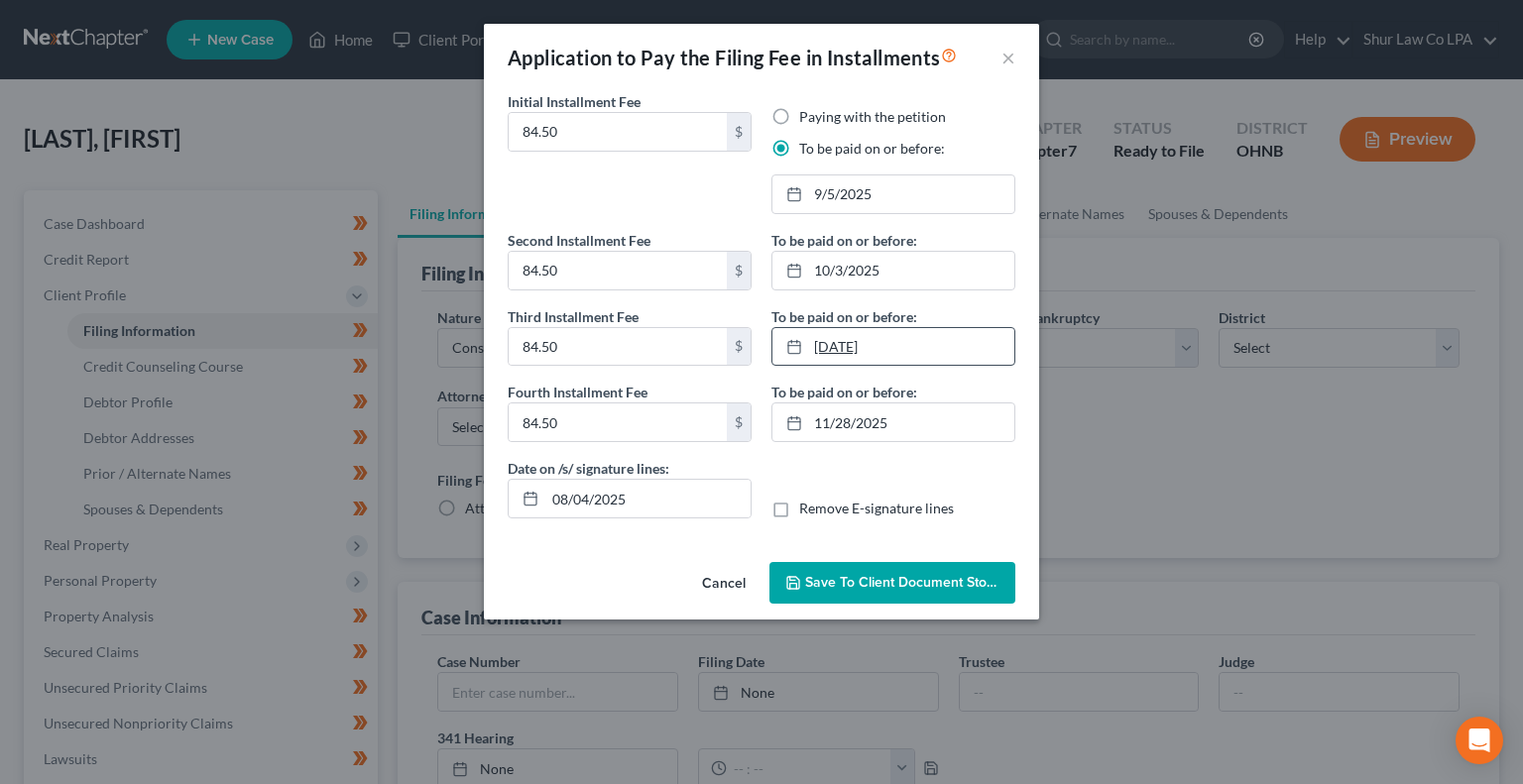click on "[DATE]" at bounding box center [893, 347] 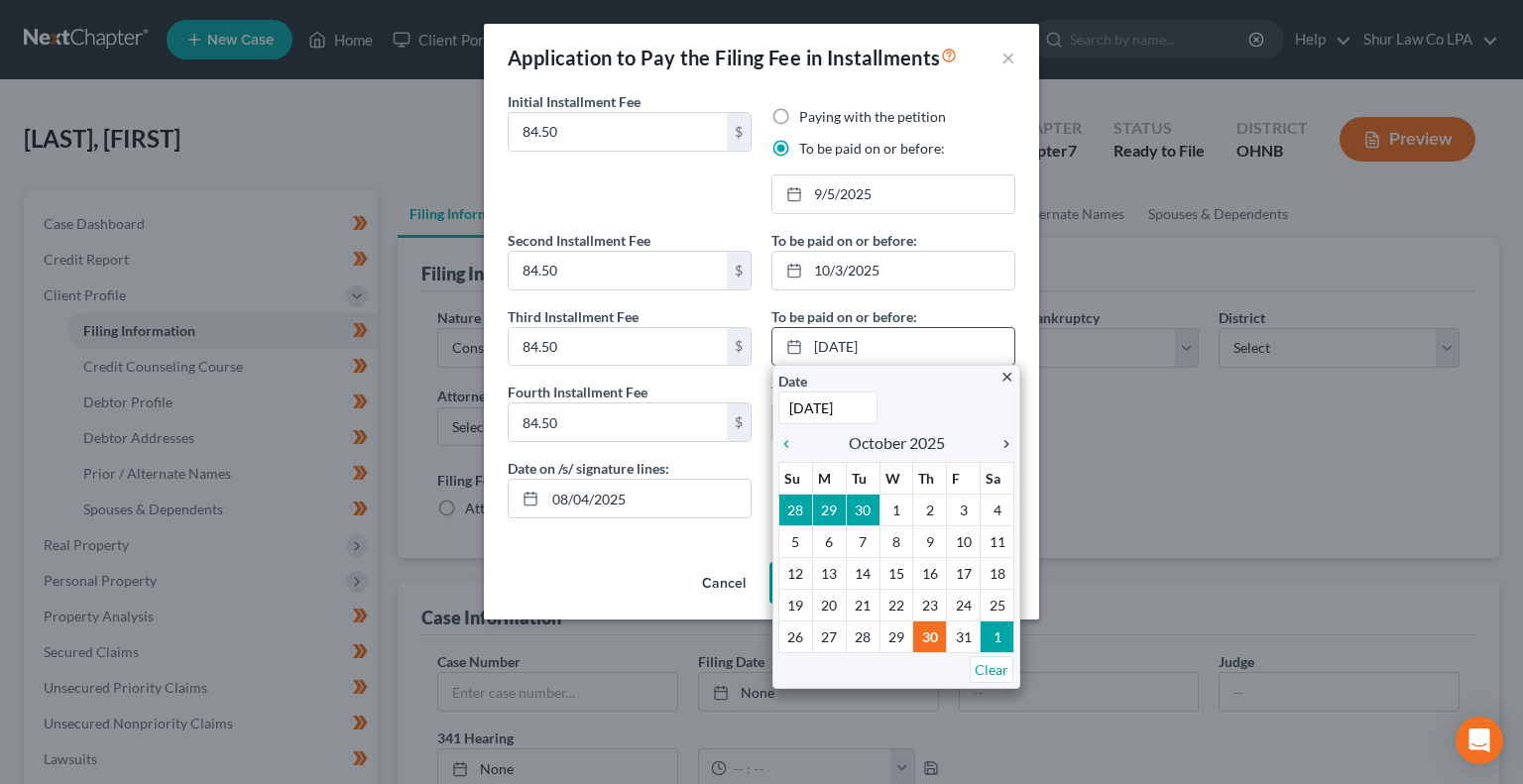 click on "chevron_right" at bounding box center [1001, 444] 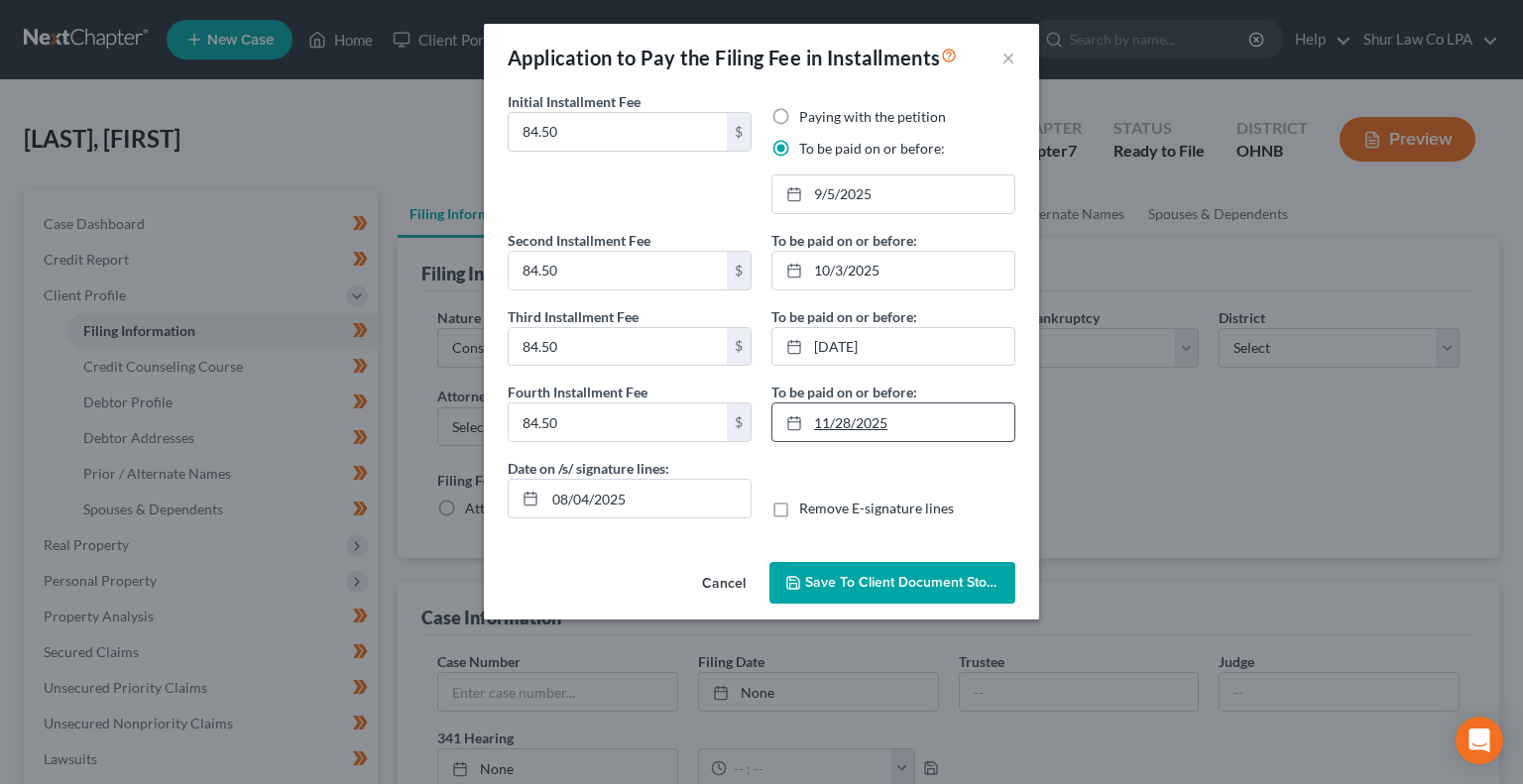 click on "11/28/2025" at bounding box center (893, 422) 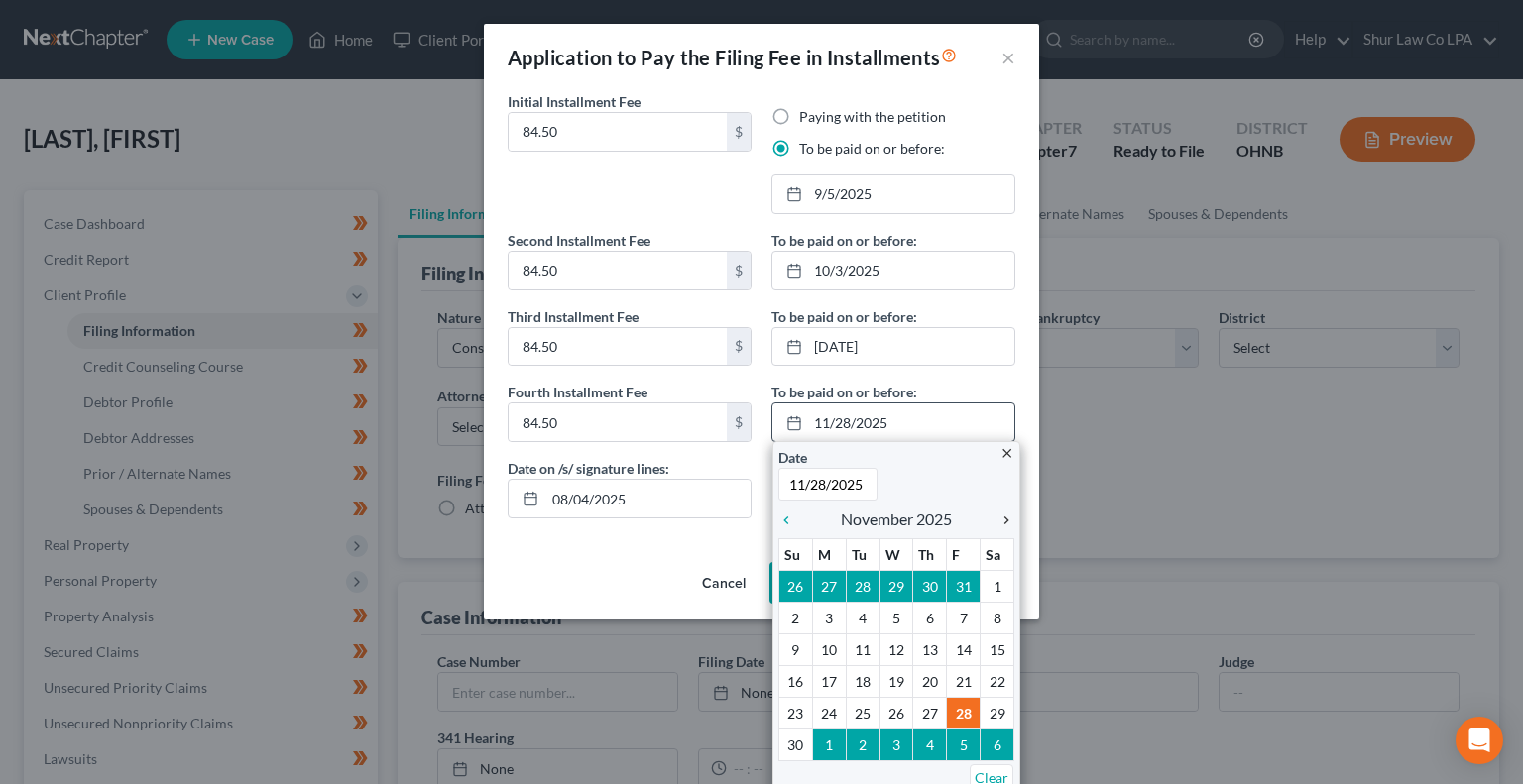 click on "chevron_right" at bounding box center (1001, 520) 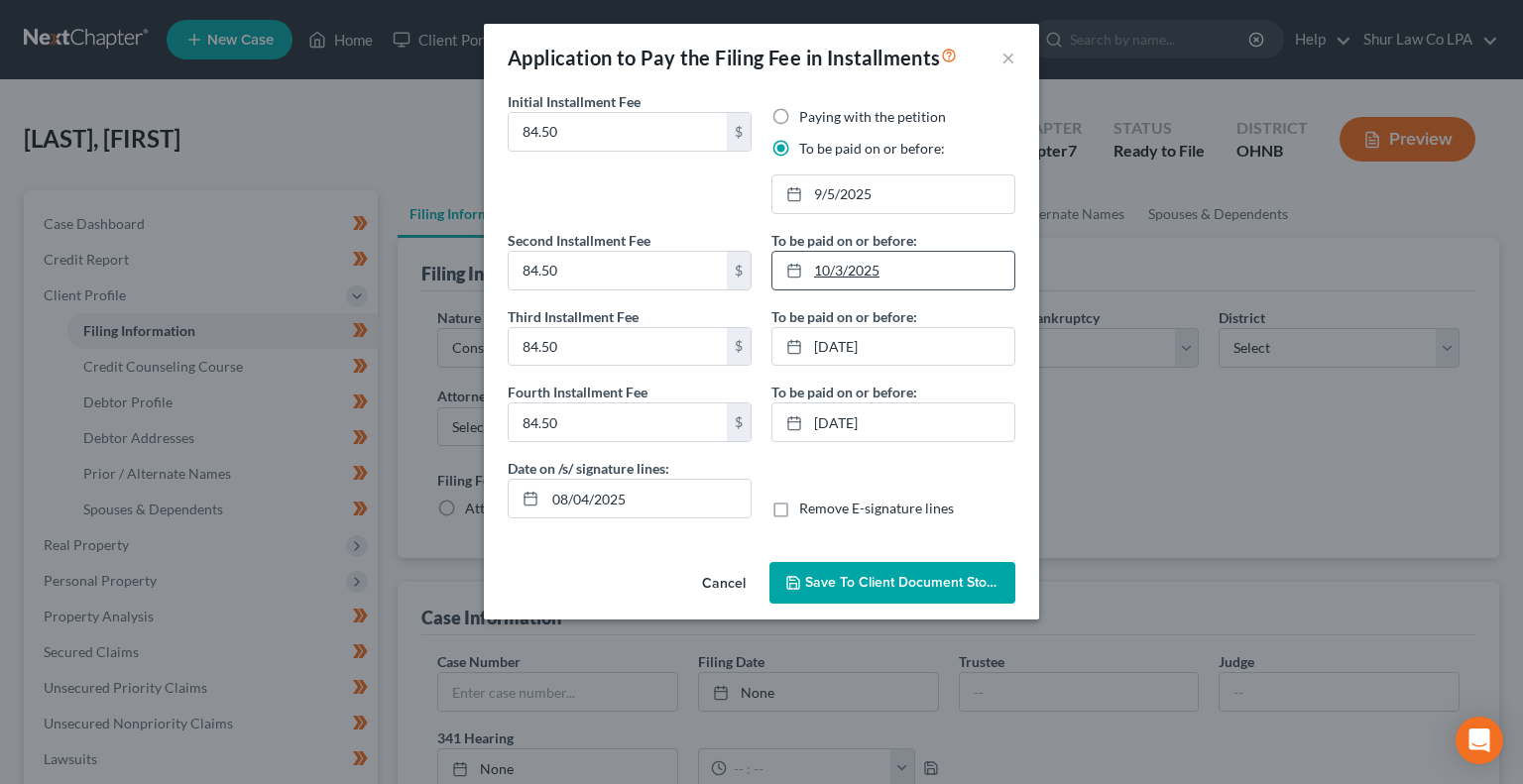 click on "10/3/2025" at bounding box center [893, 271] 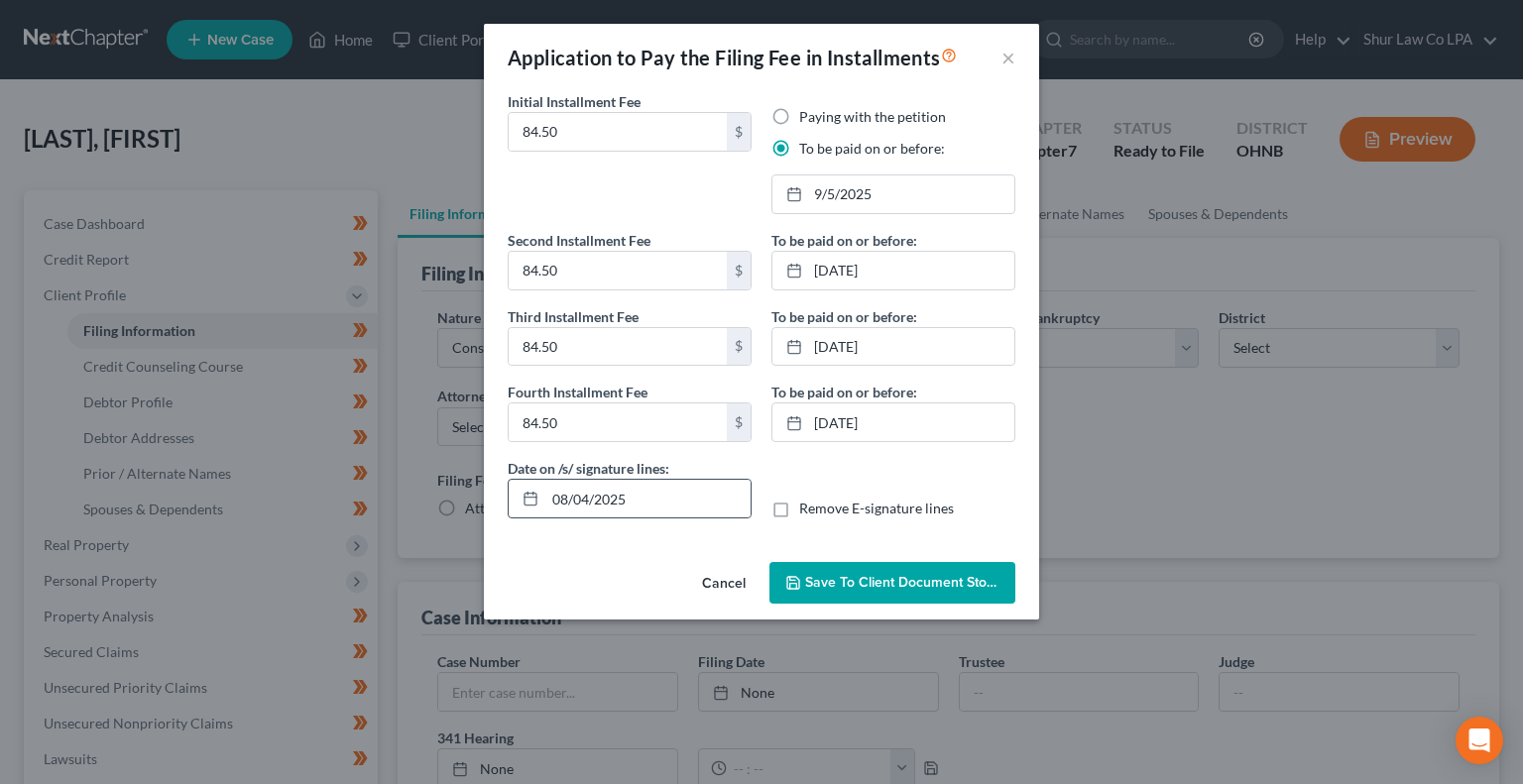 click 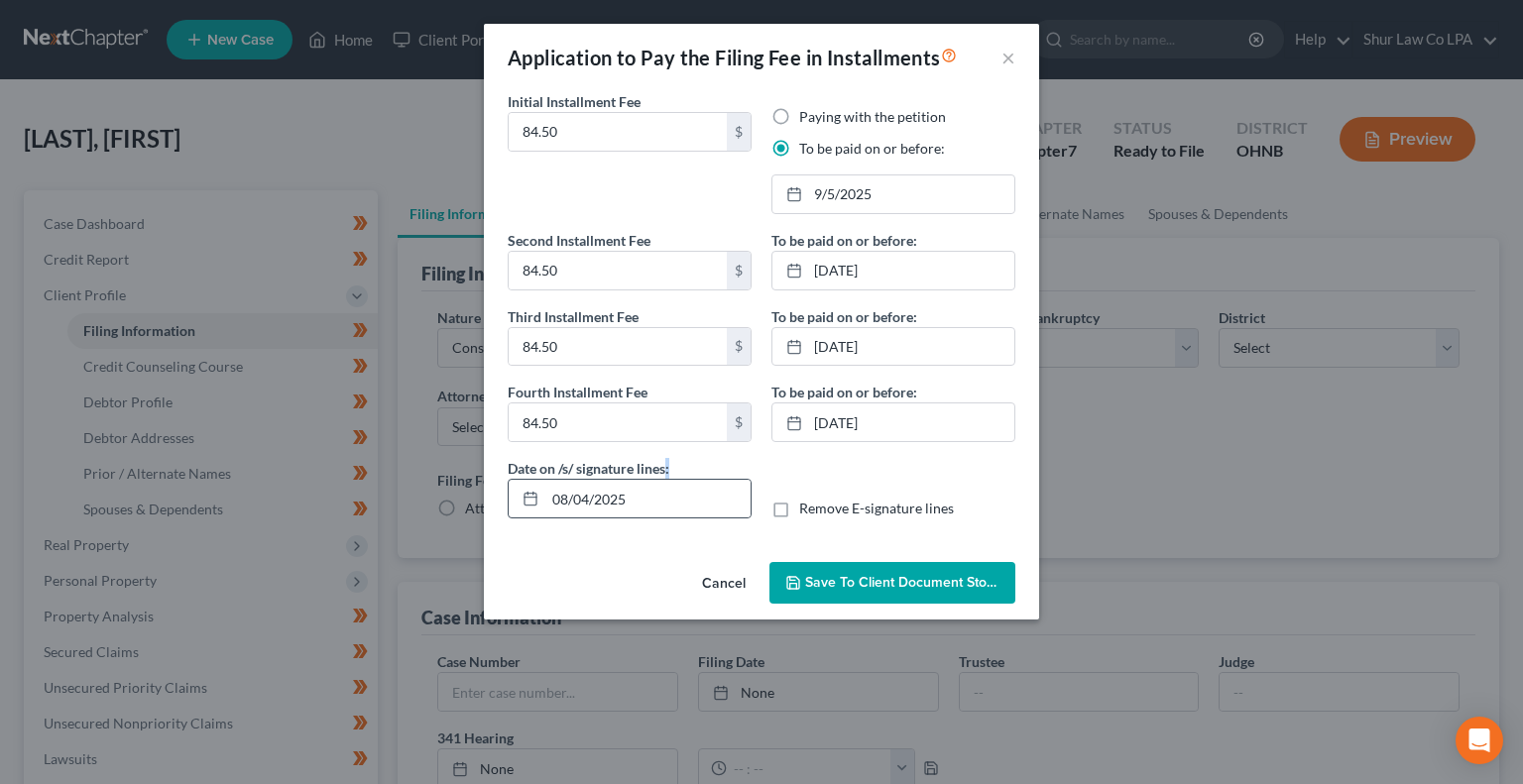 click 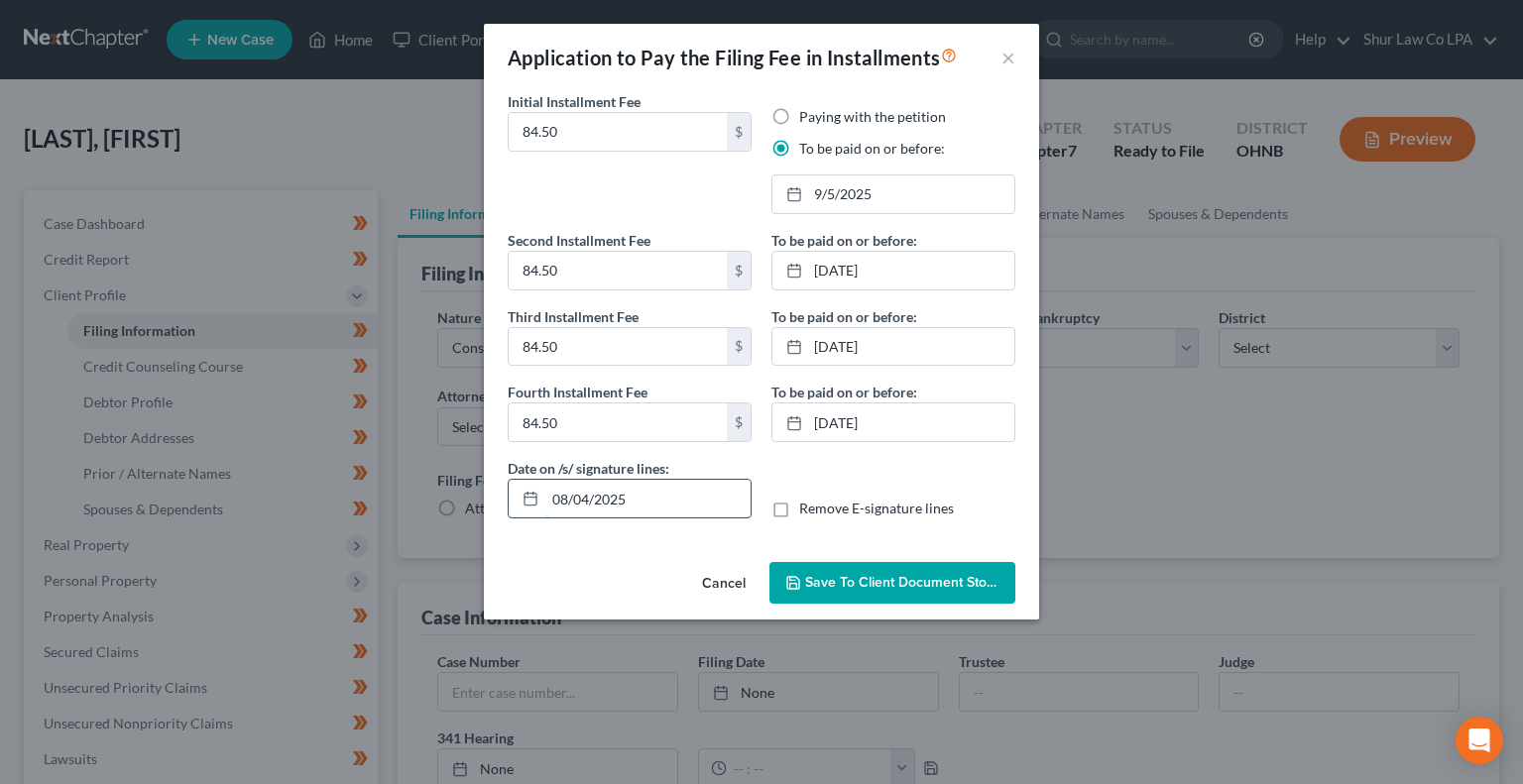 click on "08/04/2025" at bounding box center (647, 499) 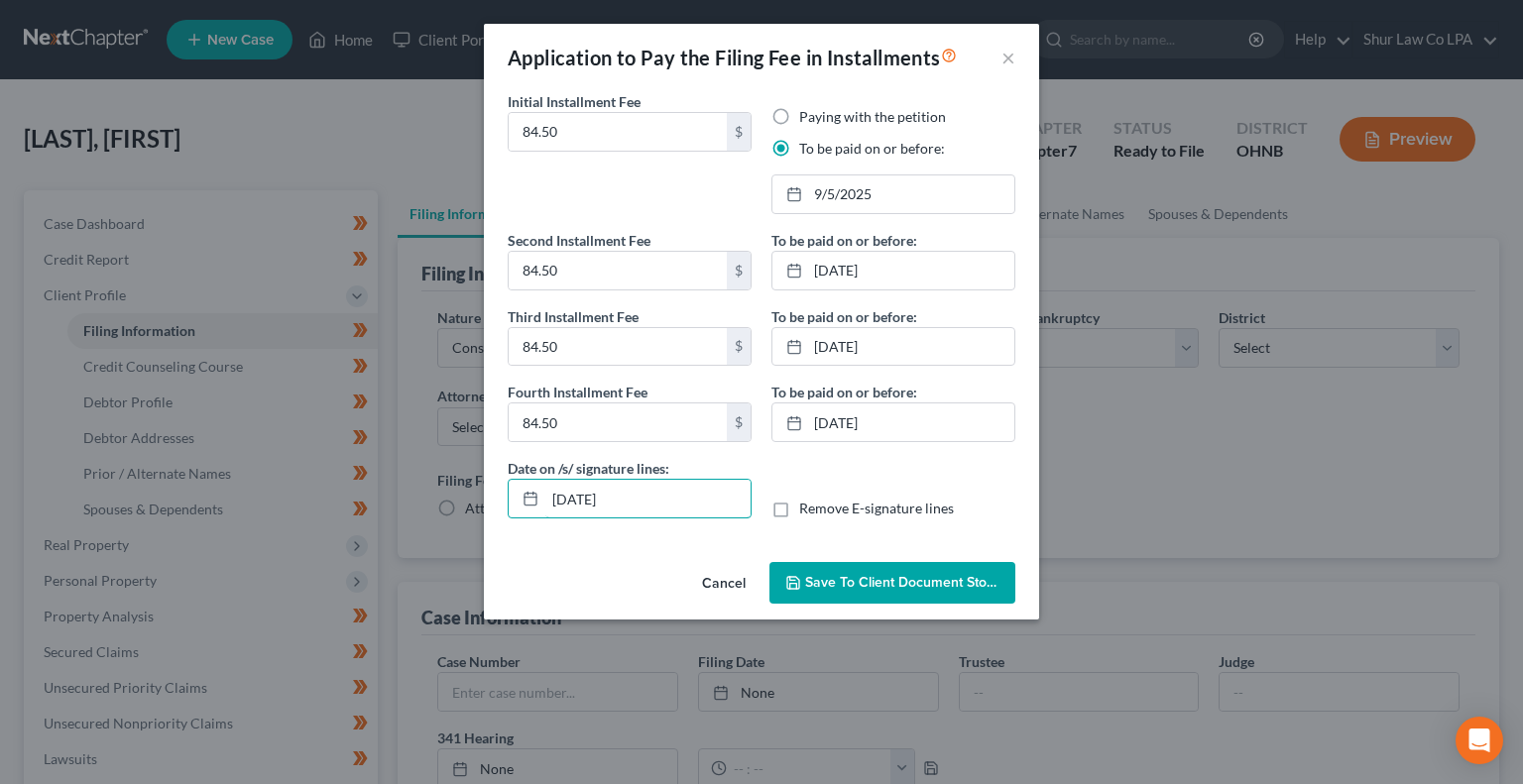 type on "[DATE]" 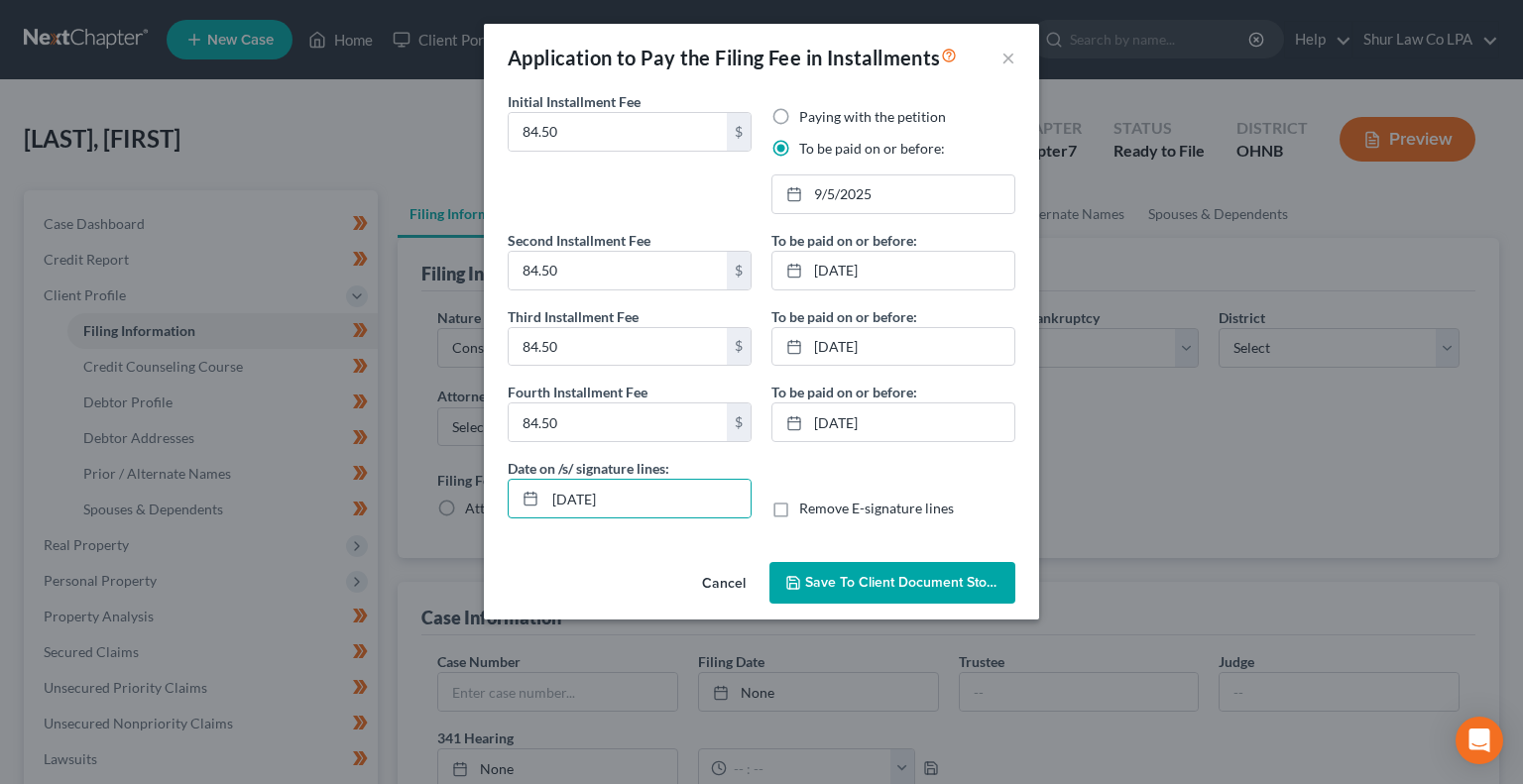click on "Cancel
Save to Client Document Storage" at bounding box center [762, 587] 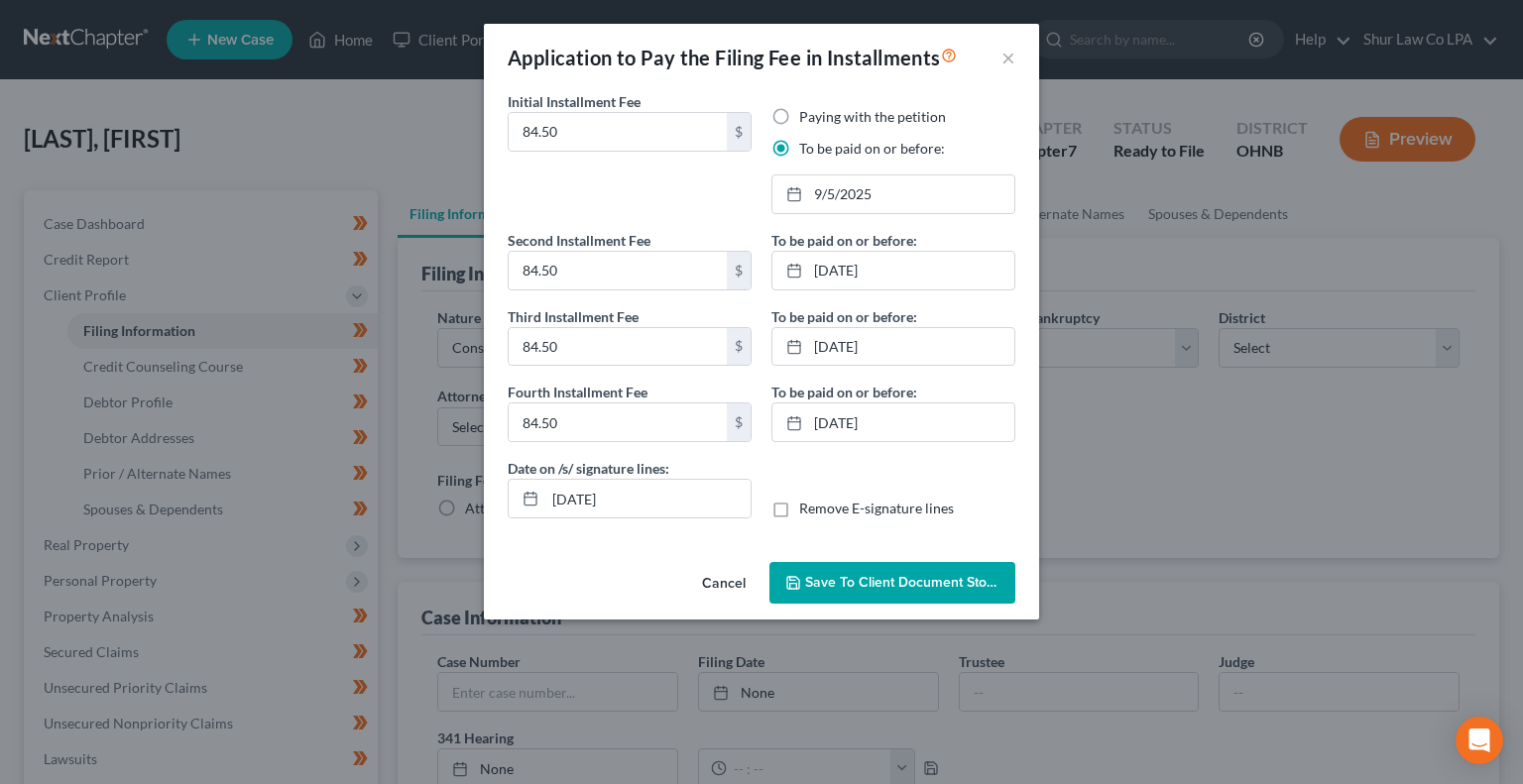 click on "Save to Client Document Storage" at bounding box center [910, 582] 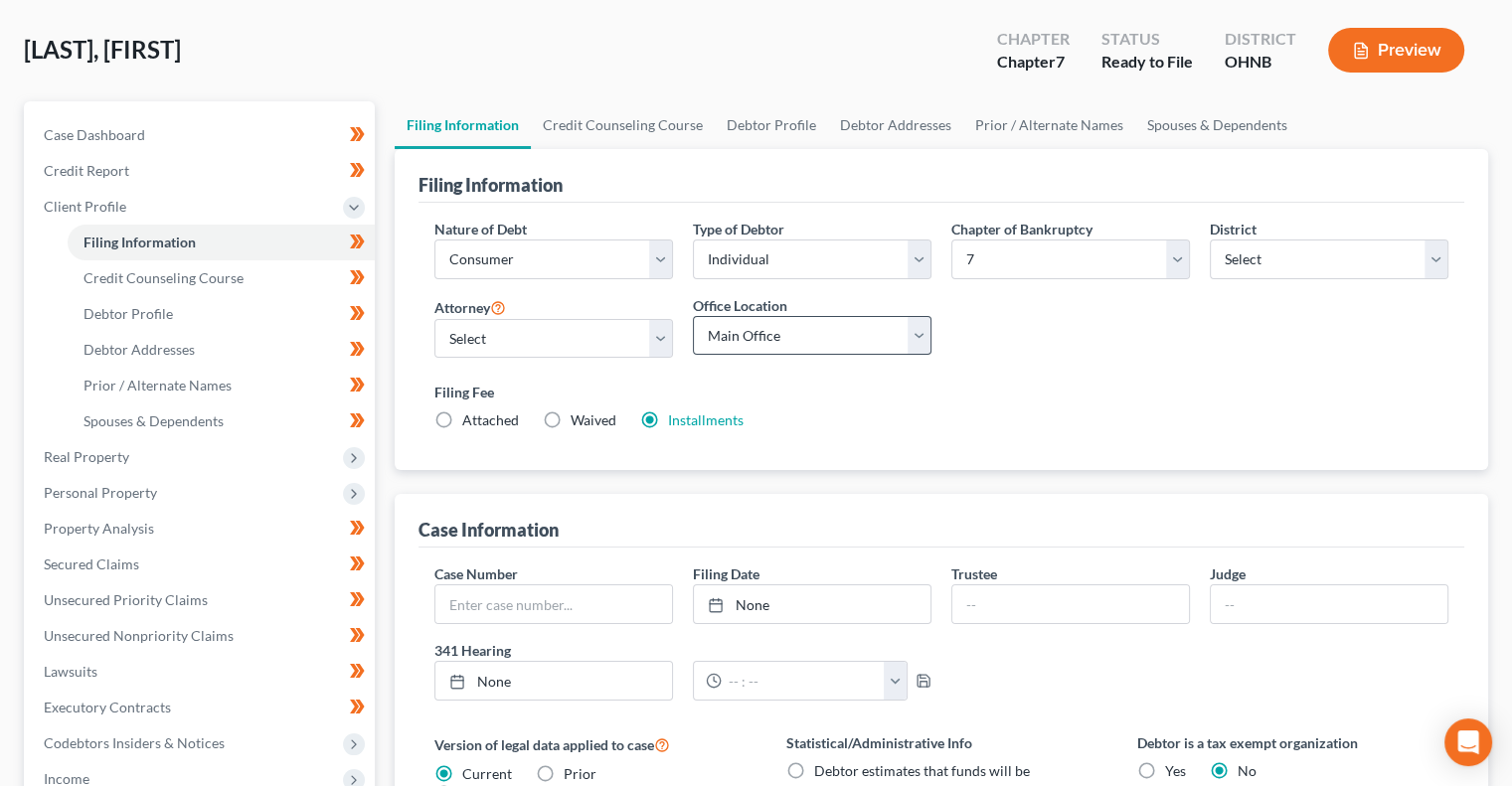 scroll, scrollTop: 91, scrollLeft: 0, axis: vertical 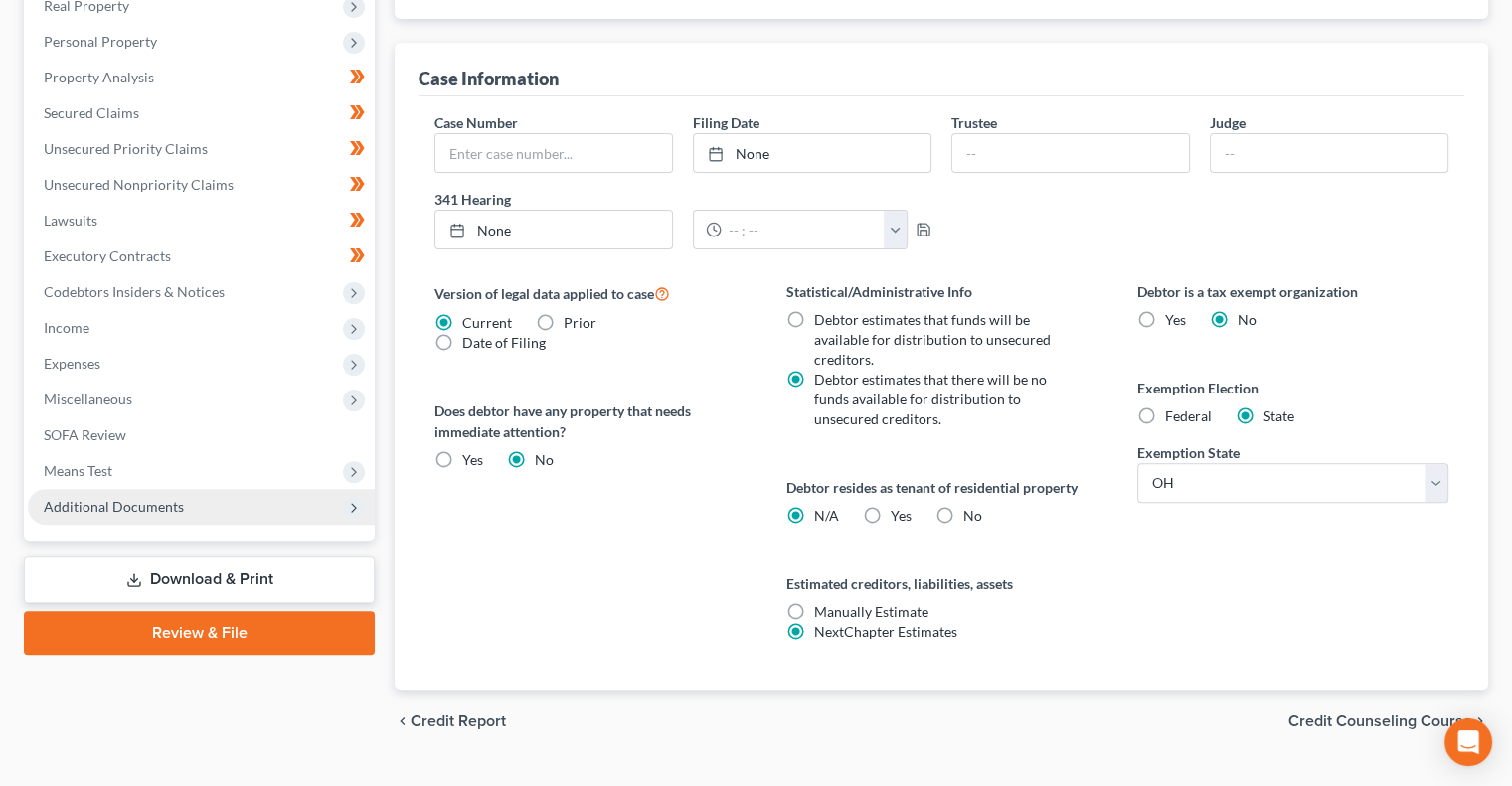 click on "Additional Documents" at bounding box center [201, 507] 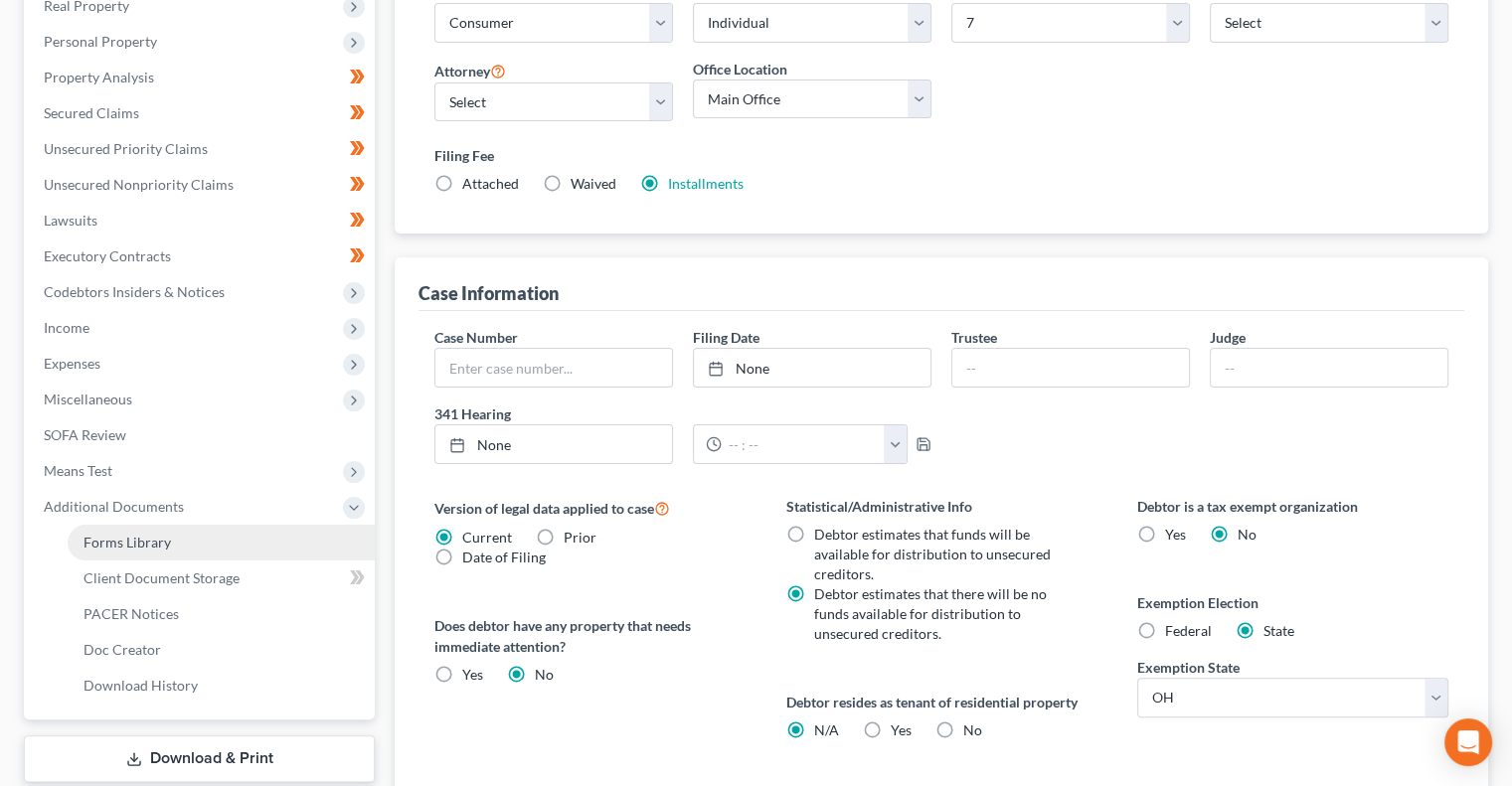 click on "Forms Library" at bounding box center [221, 543] 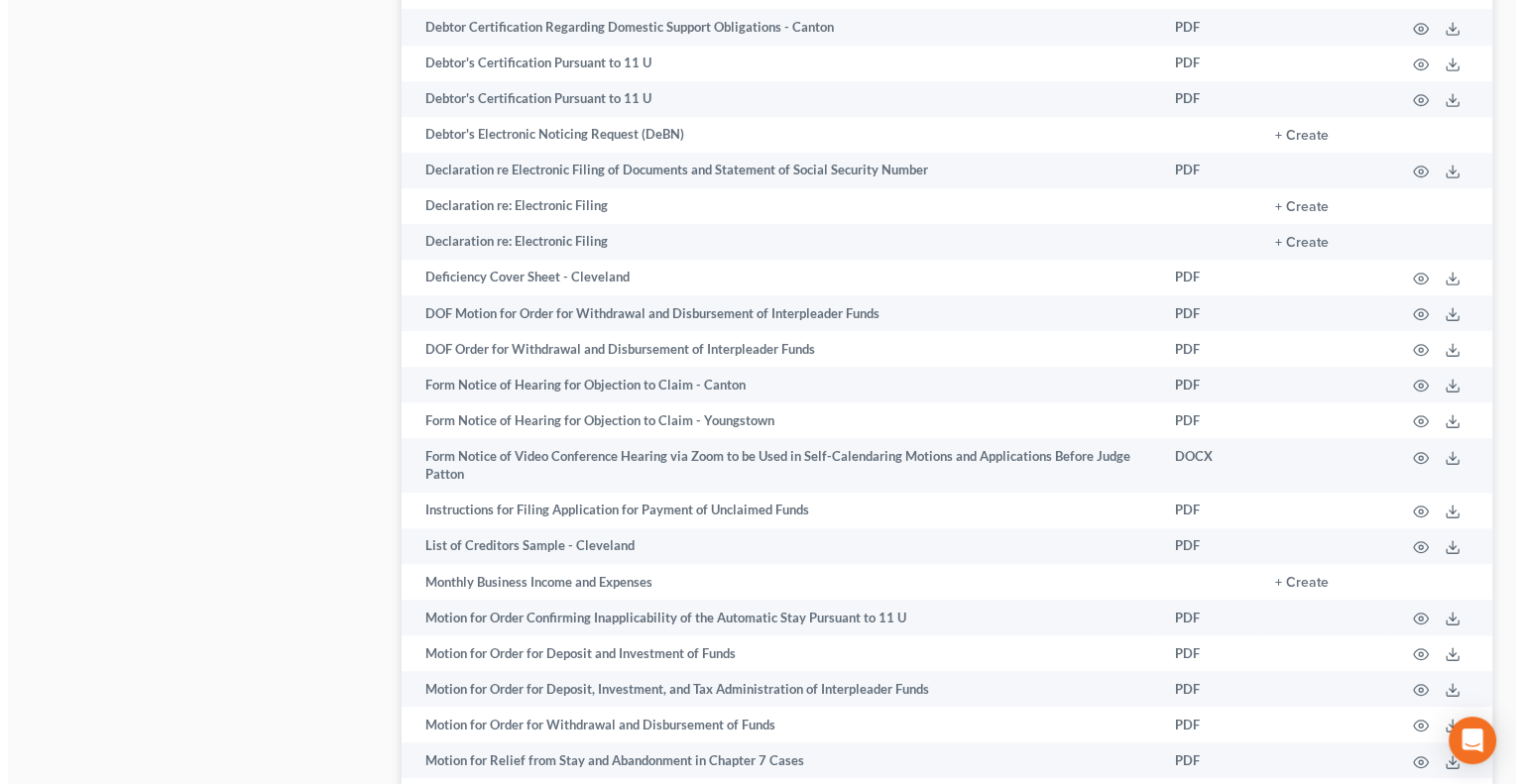 scroll, scrollTop: 1255, scrollLeft: 0, axis: vertical 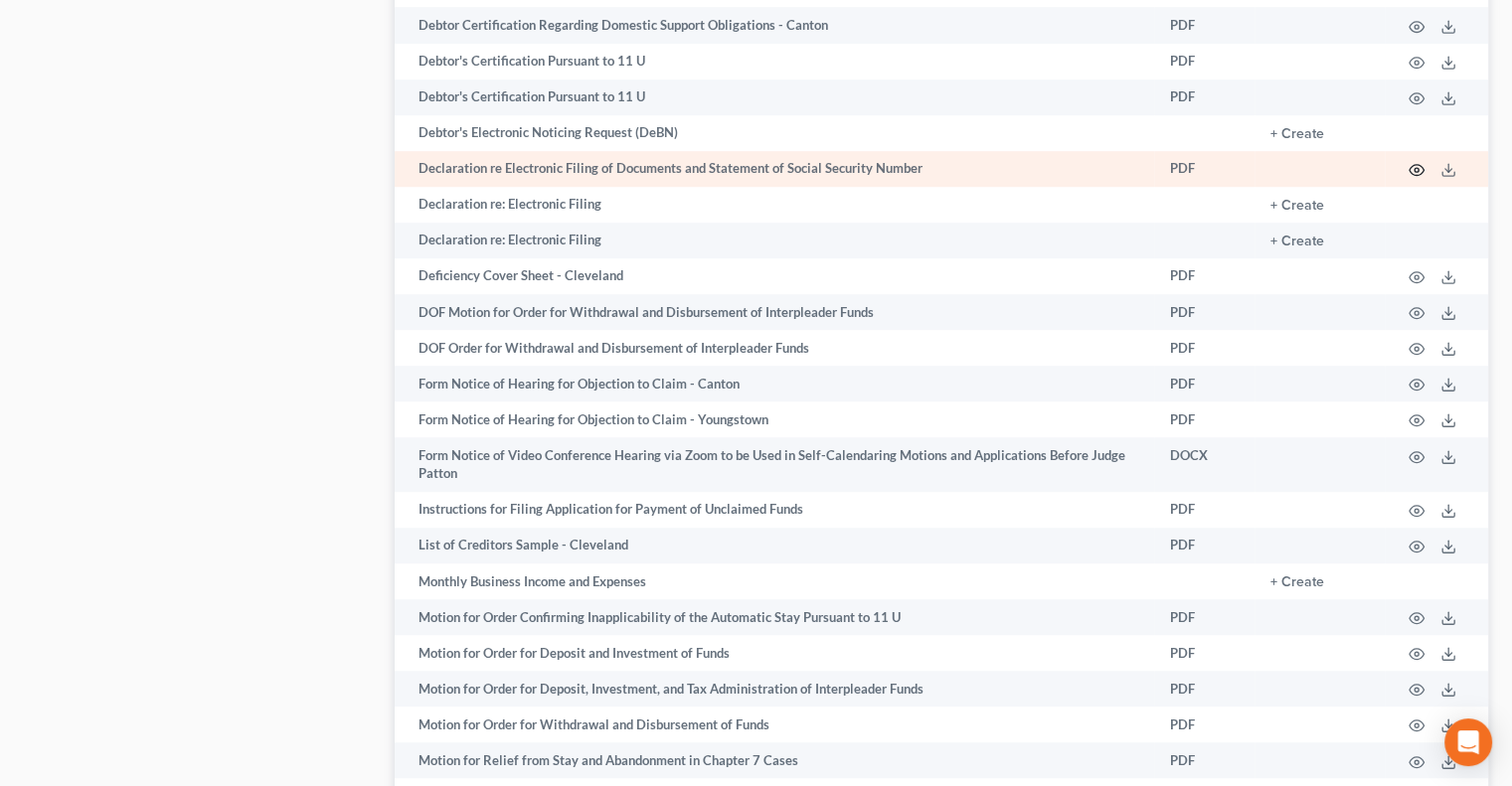 click 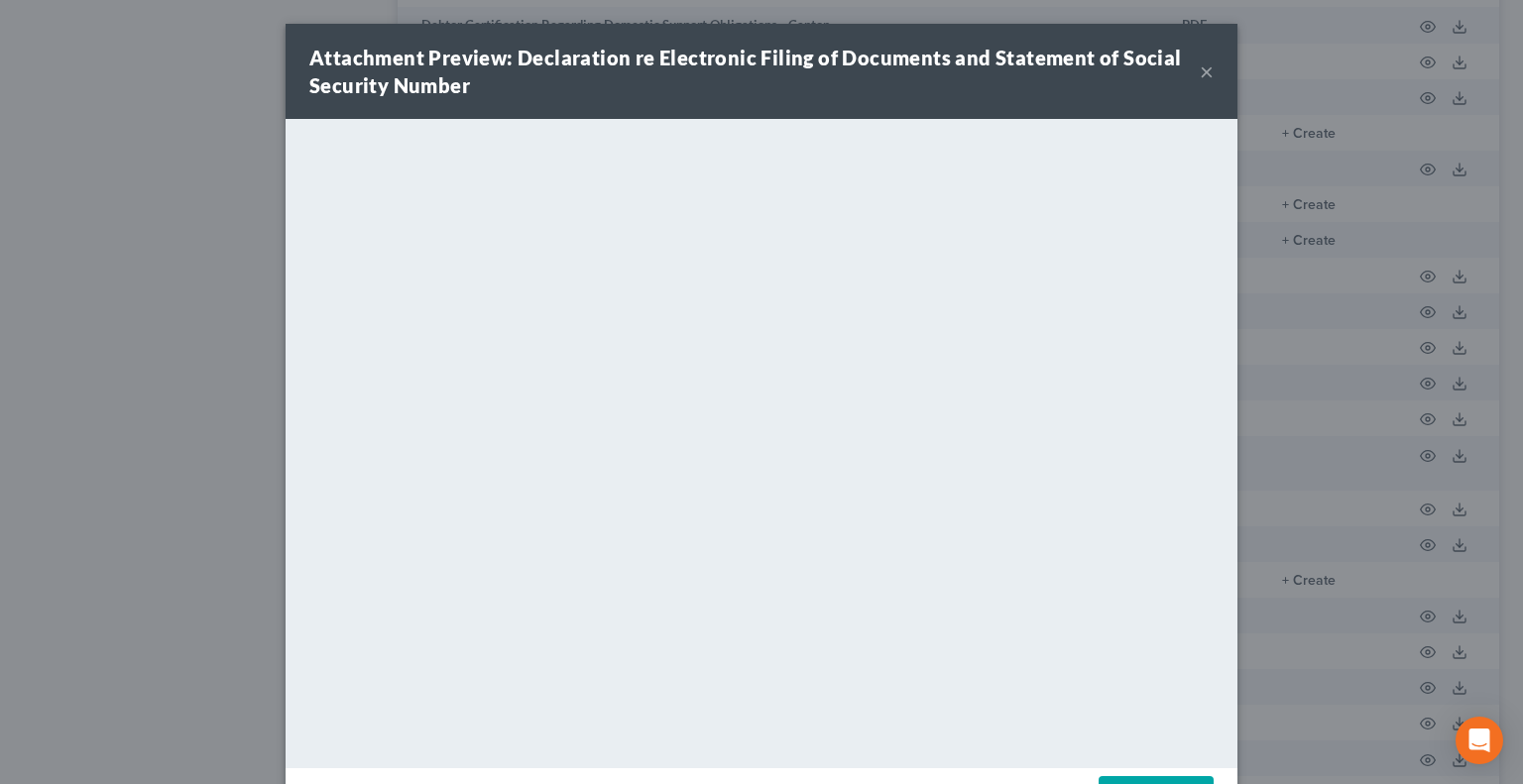 scroll, scrollTop: 72, scrollLeft: 0, axis: vertical 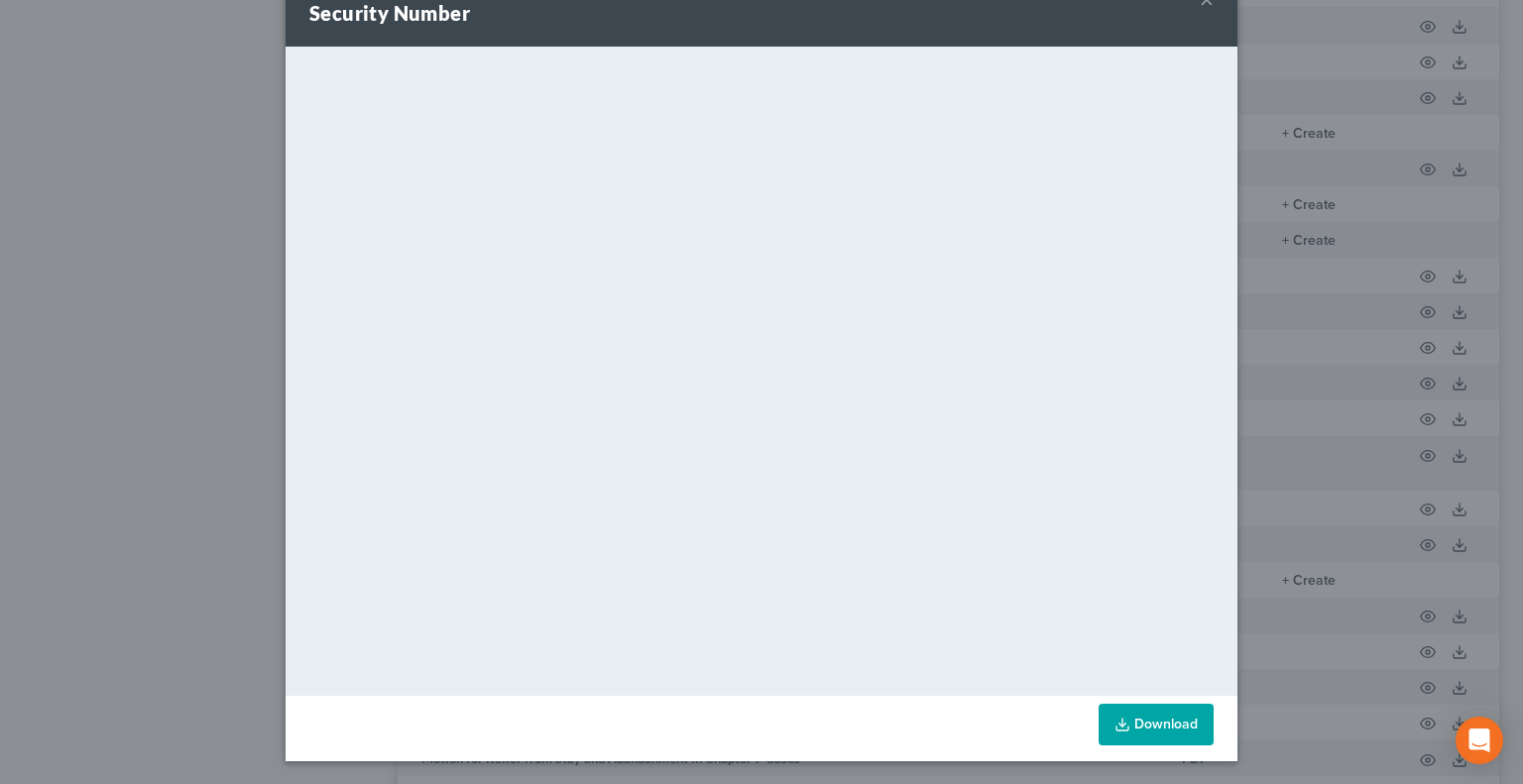 click on "Download" at bounding box center (1156, 725) 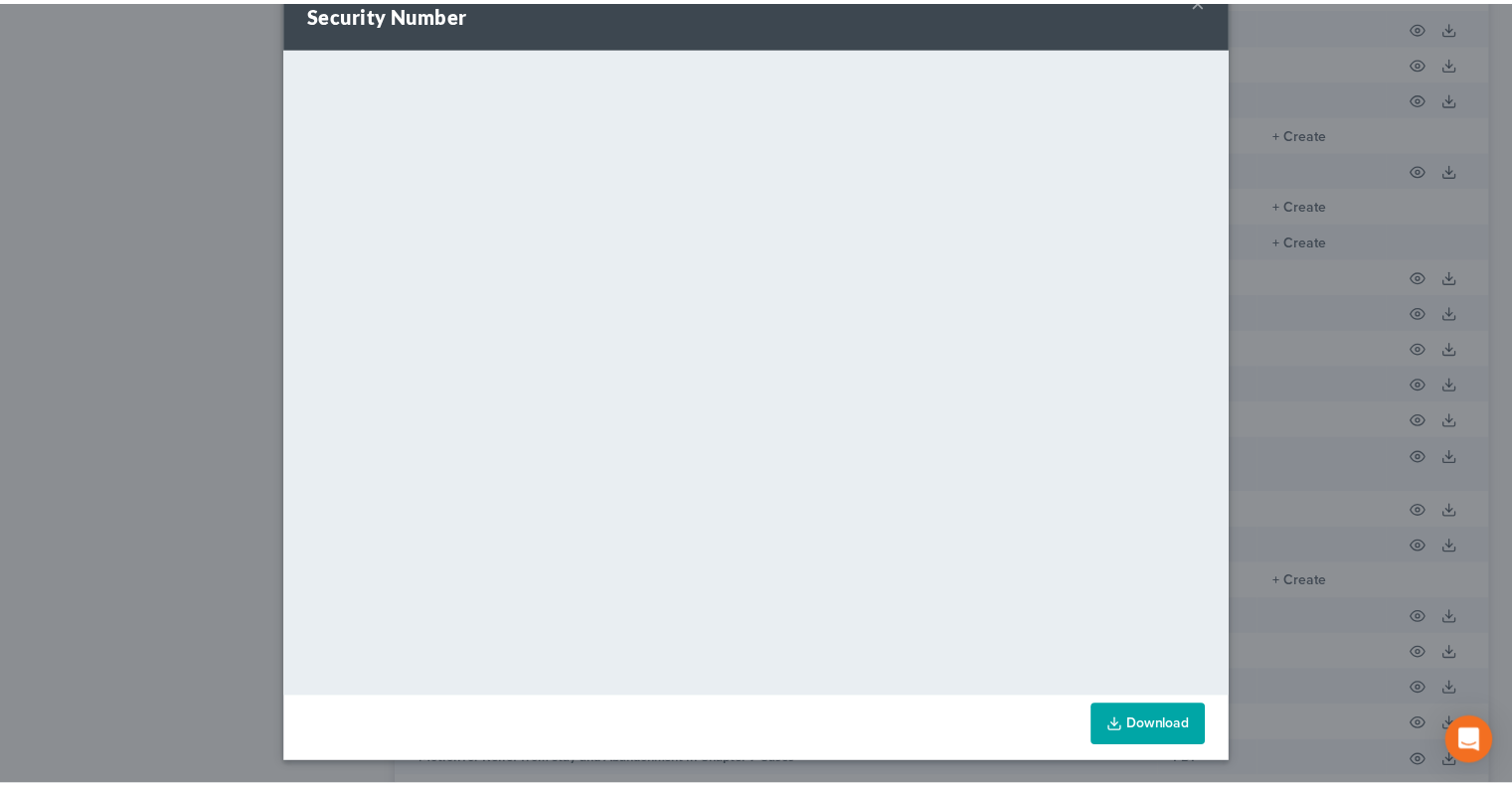 scroll, scrollTop: 0, scrollLeft: 0, axis: both 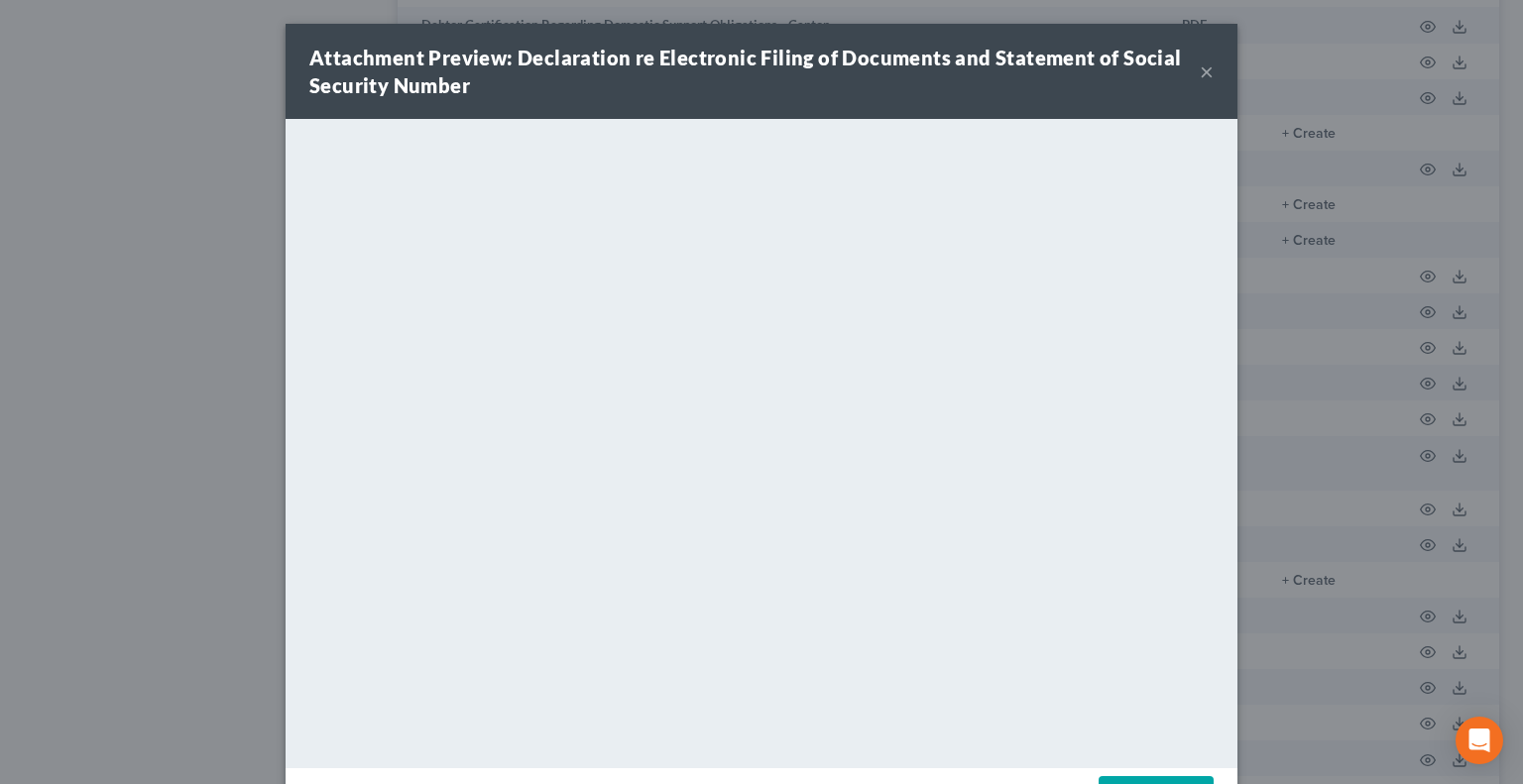 click on "×" at bounding box center (1207, 71) 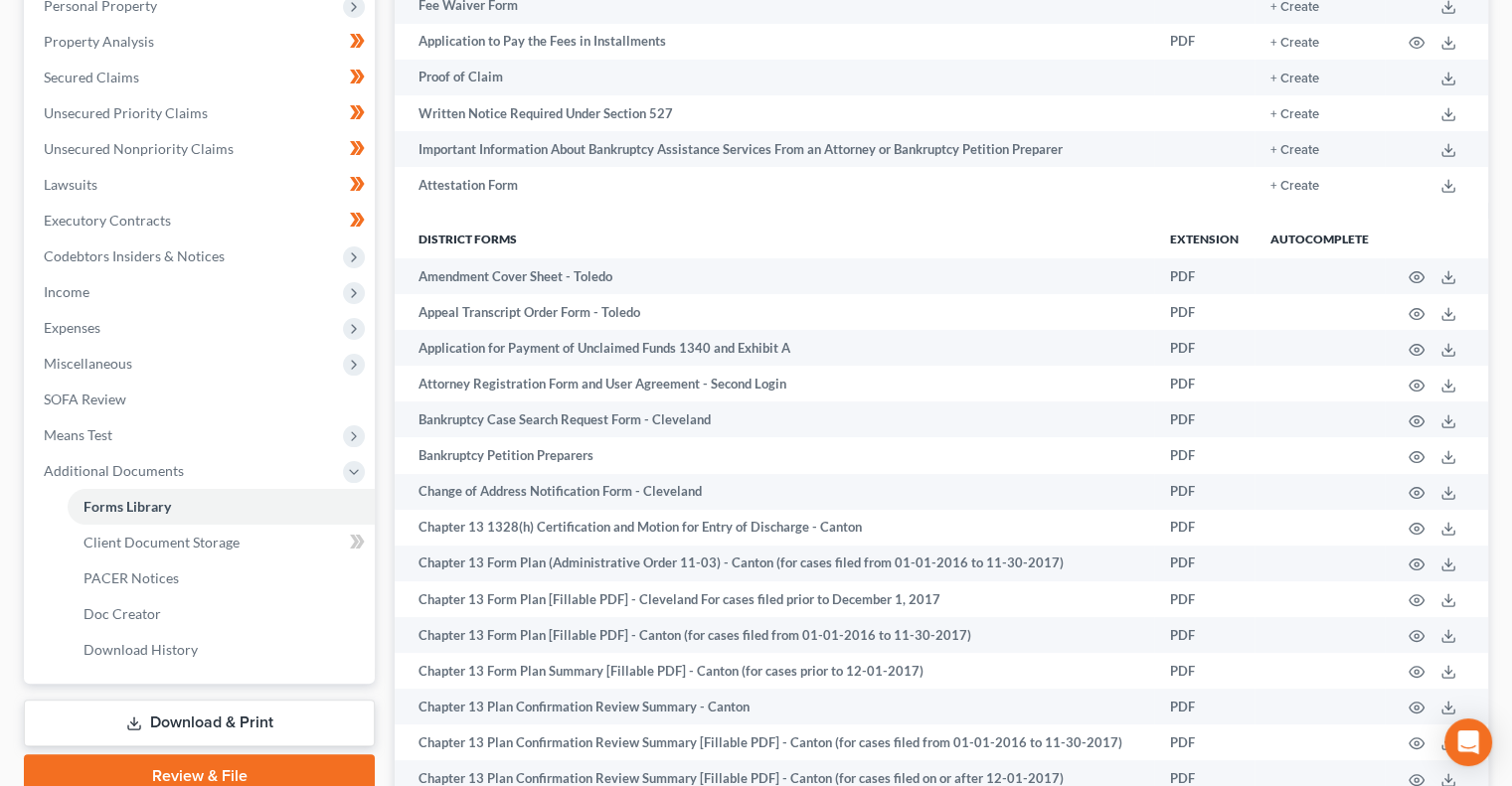 scroll, scrollTop: 0, scrollLeft: 0, axis: both 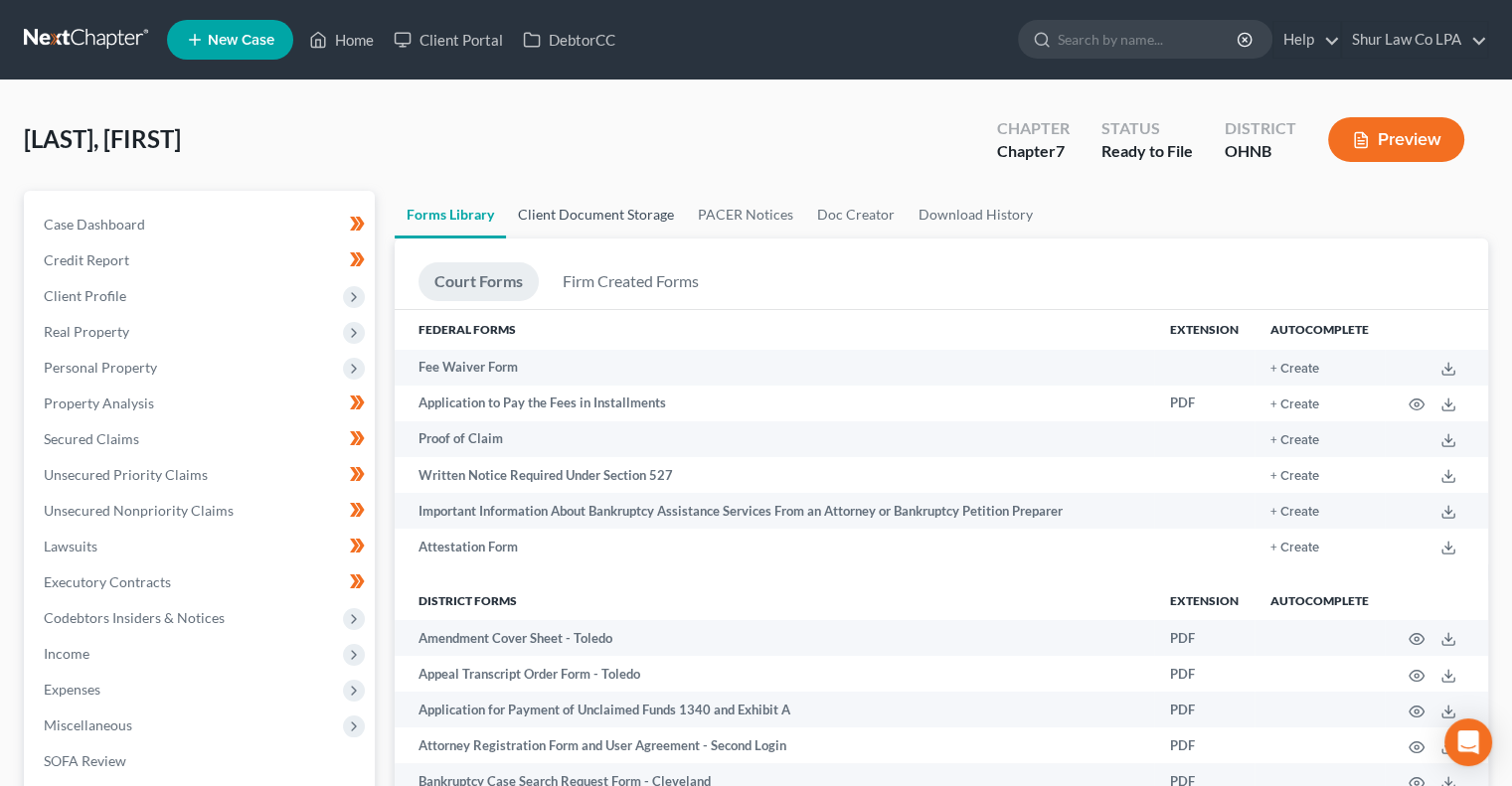 click on "Client Document Storage" at bounding box center (595, 215) 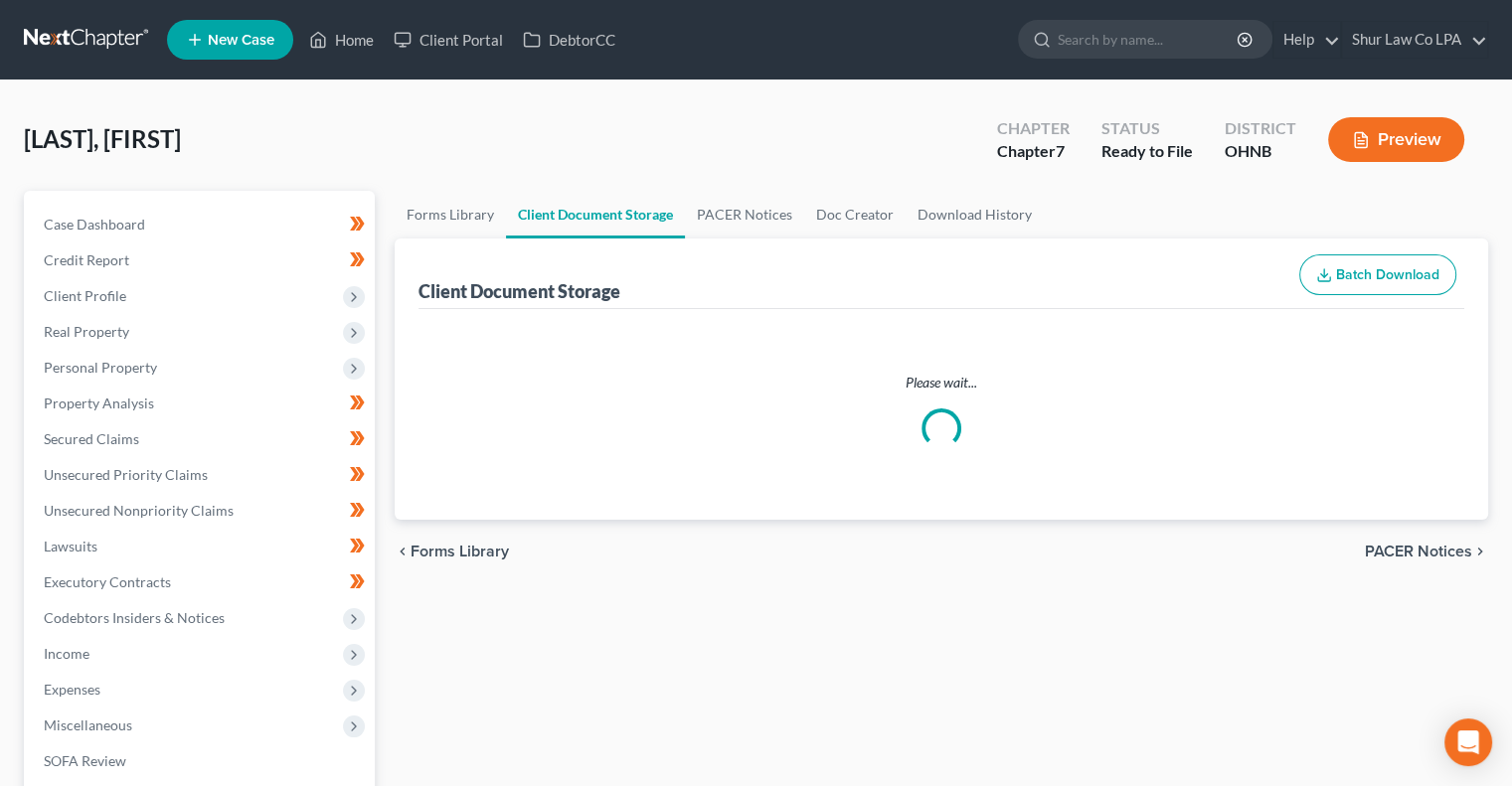 select on "5" 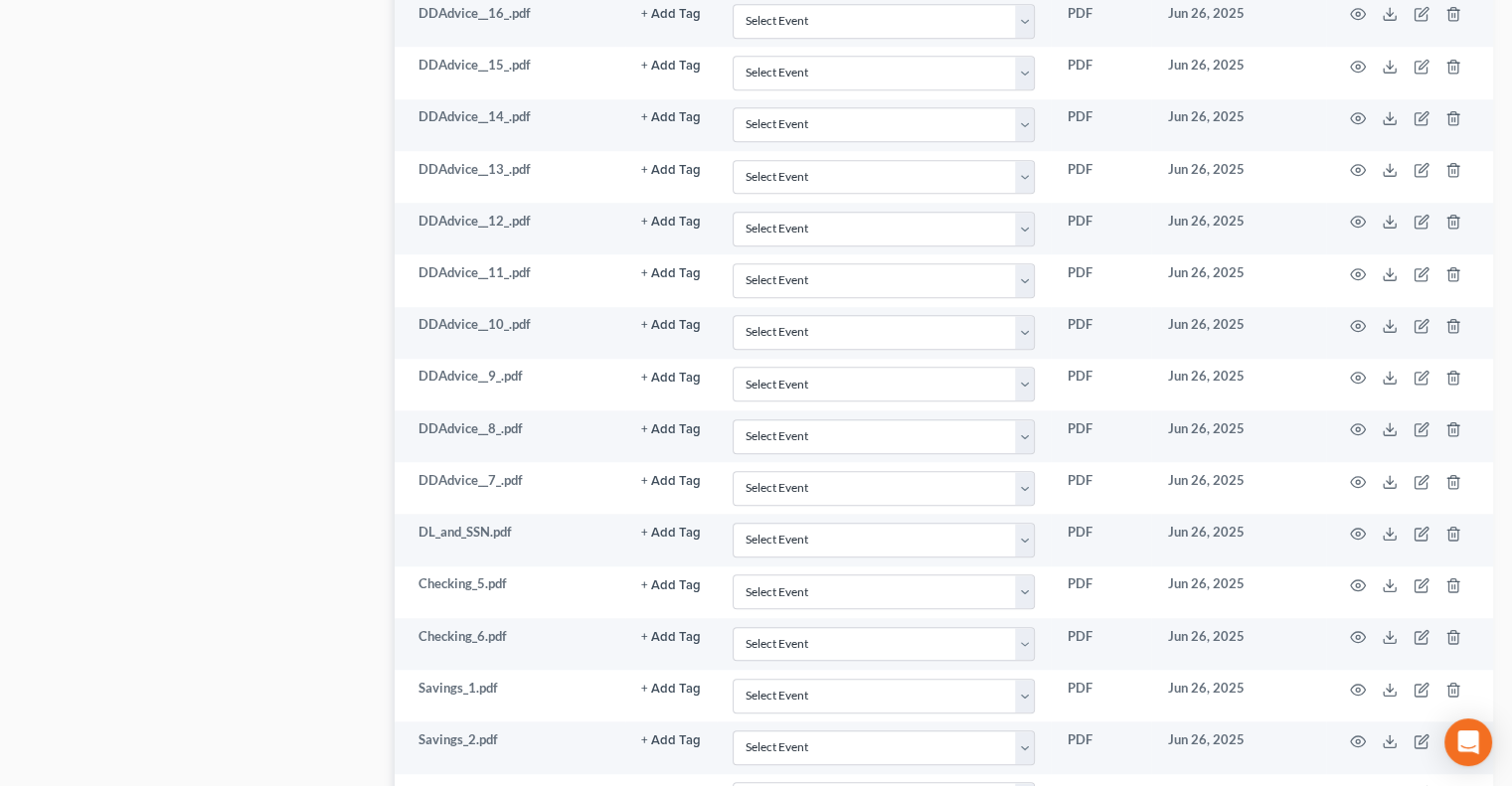 scroll, scrollTop: 2341, scrollLeft: 0, axis: vertical 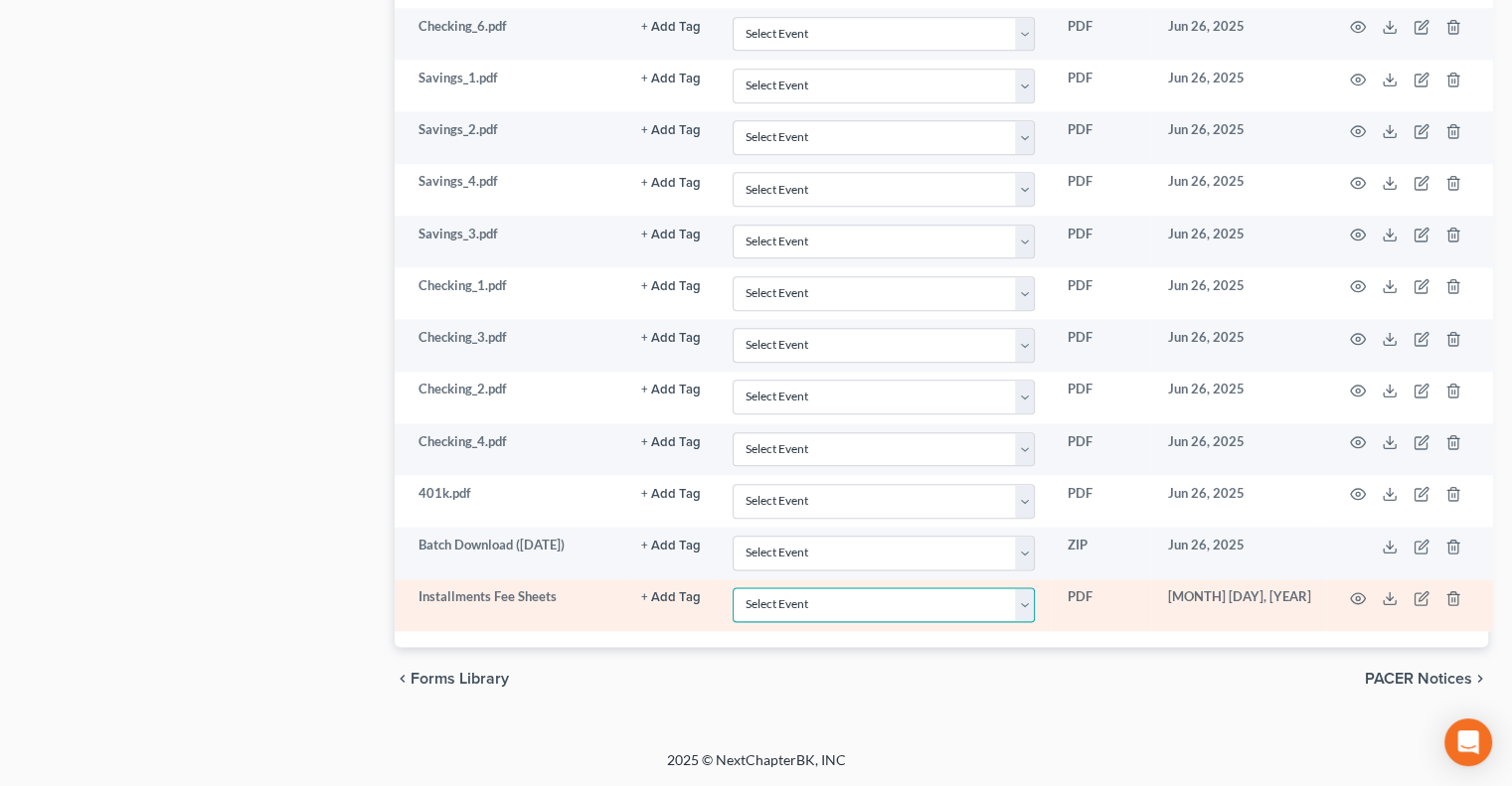 click on "Select Event 20 Largest Unsecured Creditors Amended List of Creditors (Fee) Amended Schedules and Summary (Fee) Amended Schedules and Summary (No Fee) Application to Have Chapter 7 Filing Fee Waived Certificate of Credit Counseling Certificate of Service Chapter 11 Monthly operating Report UST Form 11-MOR Chapter 11 Post-Confirmation Report Chapter 11 Statement of Current Monthly Income - Form 122B Chapter 13 Calculation of Disposable Income 122C-2 Chapter 13 Plan Chapter 13 Statement of Monthly Income 122C-1 Chapter 7 Means Test Calculation 122A-2 Chapter 7 Statements - Monthly Income (122A-1) / Exemption Presumption of Abuse (122A-1Supp) (12/15) Debtor Electronic Noticing (DeBN) Declaration Re: Electronic Filing Declaration Under Penalty of Perjury Disclosure of Compensation of Attorney for Debtor Domestic Support Obligations Employee Income Records Financial Management Course (Form 423) Legal Description Operating Report Pay Filing Fee in Installments Reaffirmation Agreement Rights and Responsibilities" at bounding box center (884, 604) 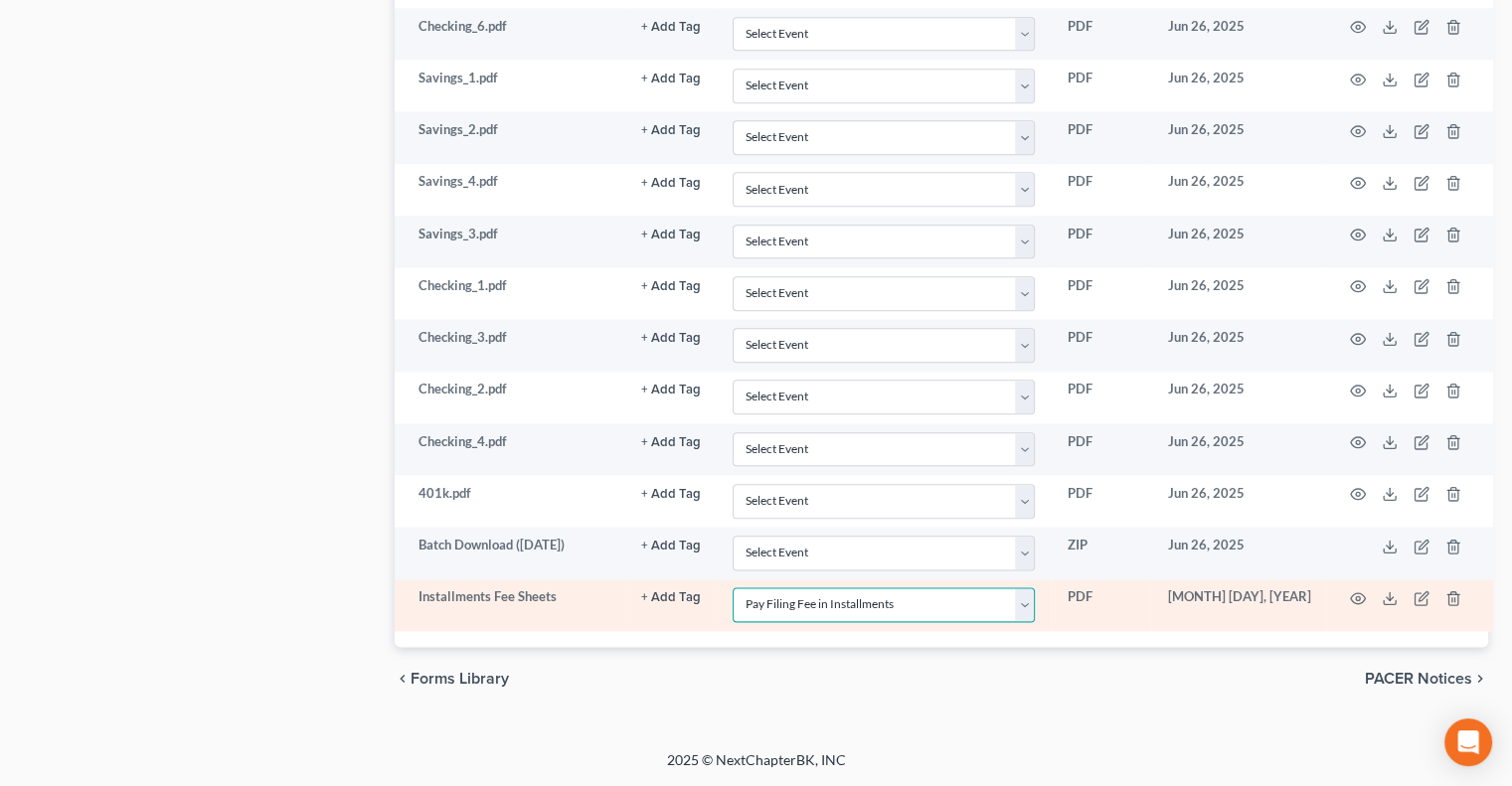 click on "Select Event 20 Largest Unsecured Creditors Amended List of Creditors (Fee) Amended Schedules and Summary (Fee) Amended Schedules and Summary (No Fee) Application to Have Chapter 7 Filing Fee Waived Certificate of Credit Counseling Certificate of Service Chapter 11 Monthly operating Report UST Form 11-MOR Chapter 11 Post-Confirmation Report Chapter 11 Statement of Current Monthly Income - Form 122B Chapter 13 Calculation of Disposable Income 122C-2 Chapter 13 Plan Chapter 13 Statement of Monthly Income 122C-1 Chapter 7 Means Test Calculation 122A-2 Chapter 7 Statements - Monthly Income (122A-1) / Exemption Presumption of Abuse (122A-1Supp) (12/15) Debtor Electronic Noticing (DeBN) Declaration Re: Electronic Filing Declaration Under Penalty of Perjury Disclosure of Compensation of Attorney for Debtor Domestic Support Obligations Employee Income Records Financial Management Course (Form 423) Legal Description Operating Report Pay Filing Fee in Installments Reaffirmation Agreement Rights and Responsibilities" at bounding box center (884, 604) 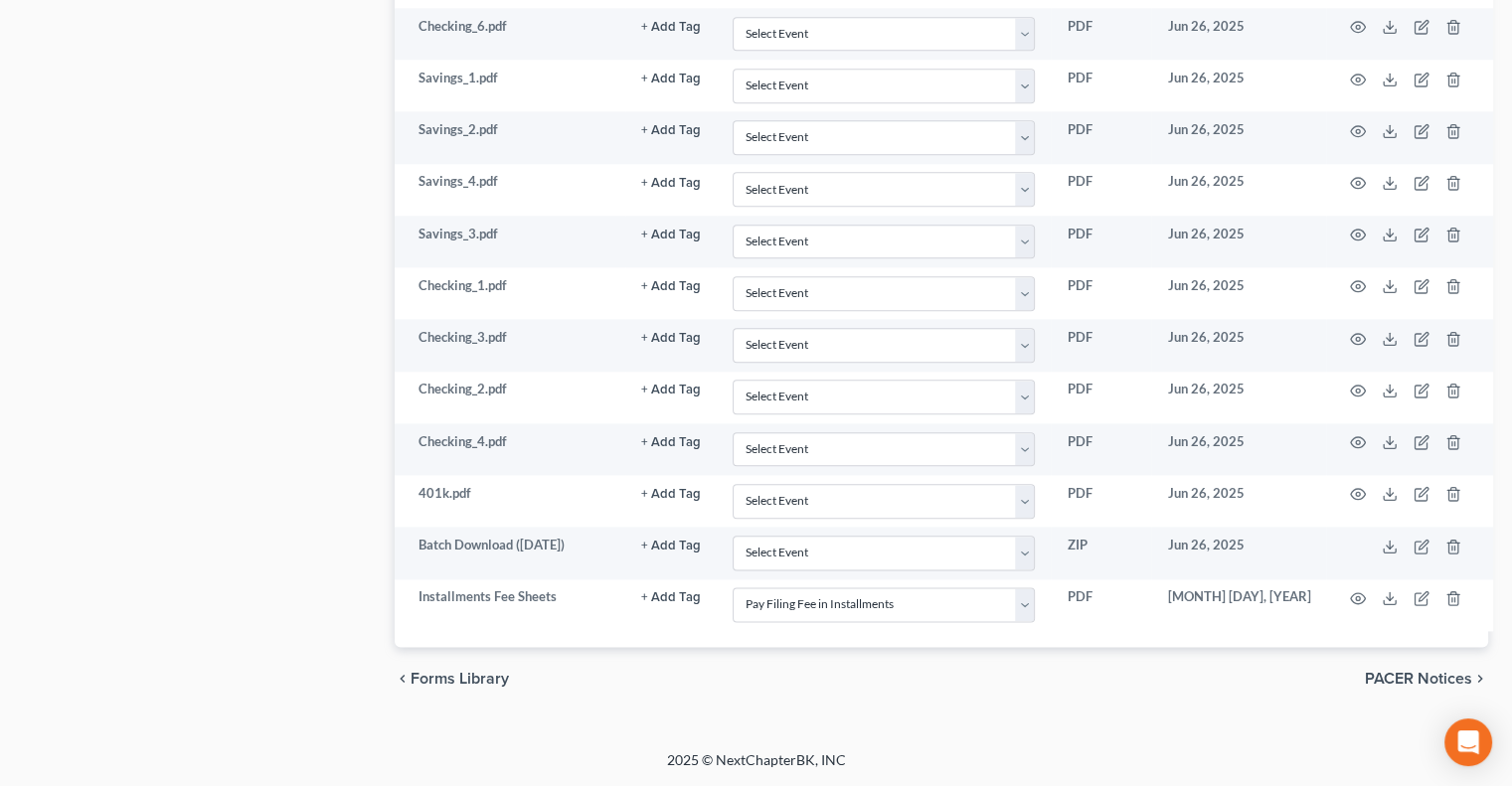 click on "chevron_left
Forms Library
PACER Notices
chevron_right" at bounding box center (941, 679) 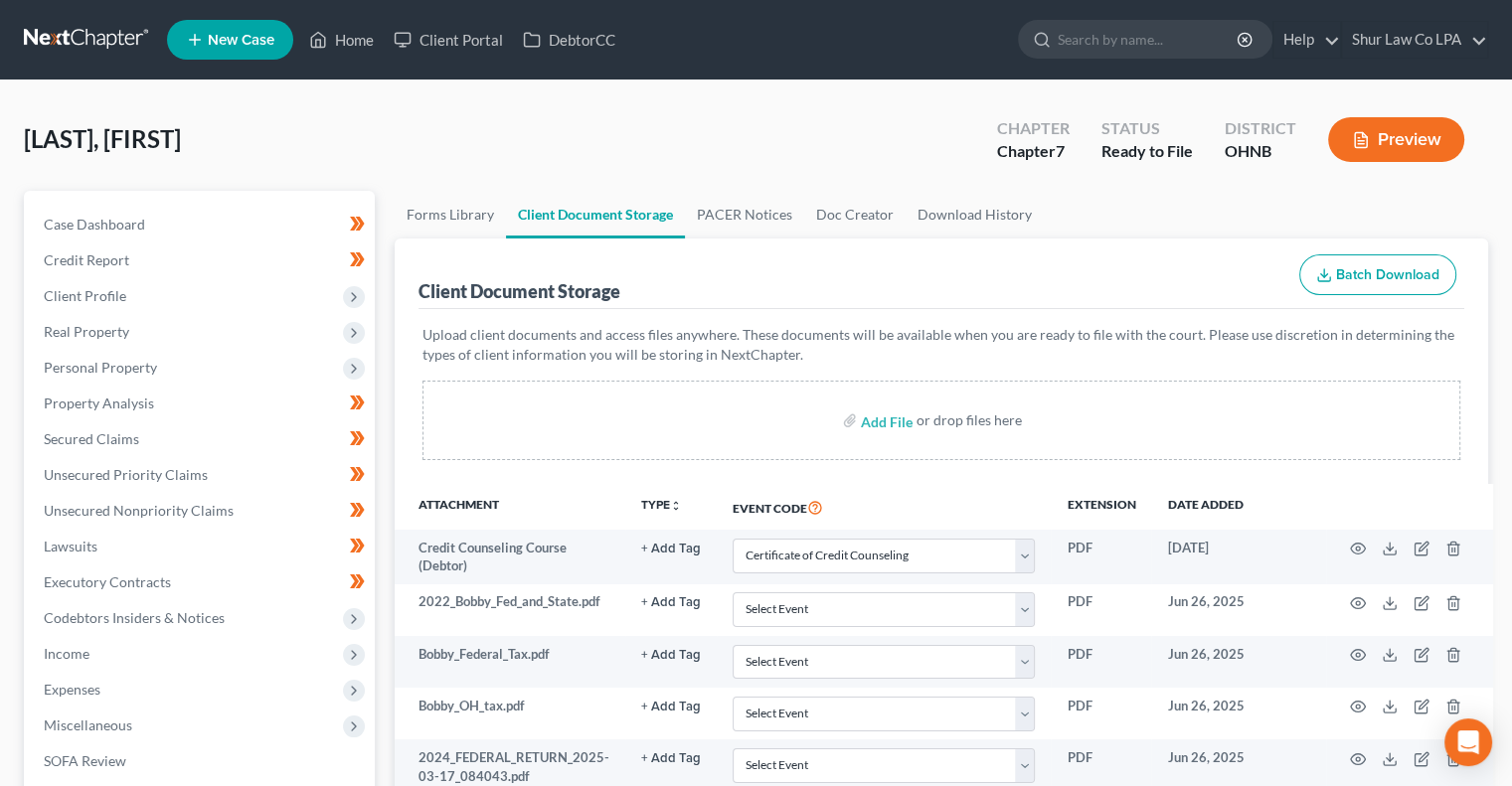scroll, scrollTop: 0, scrollLeft: 0, axis: both 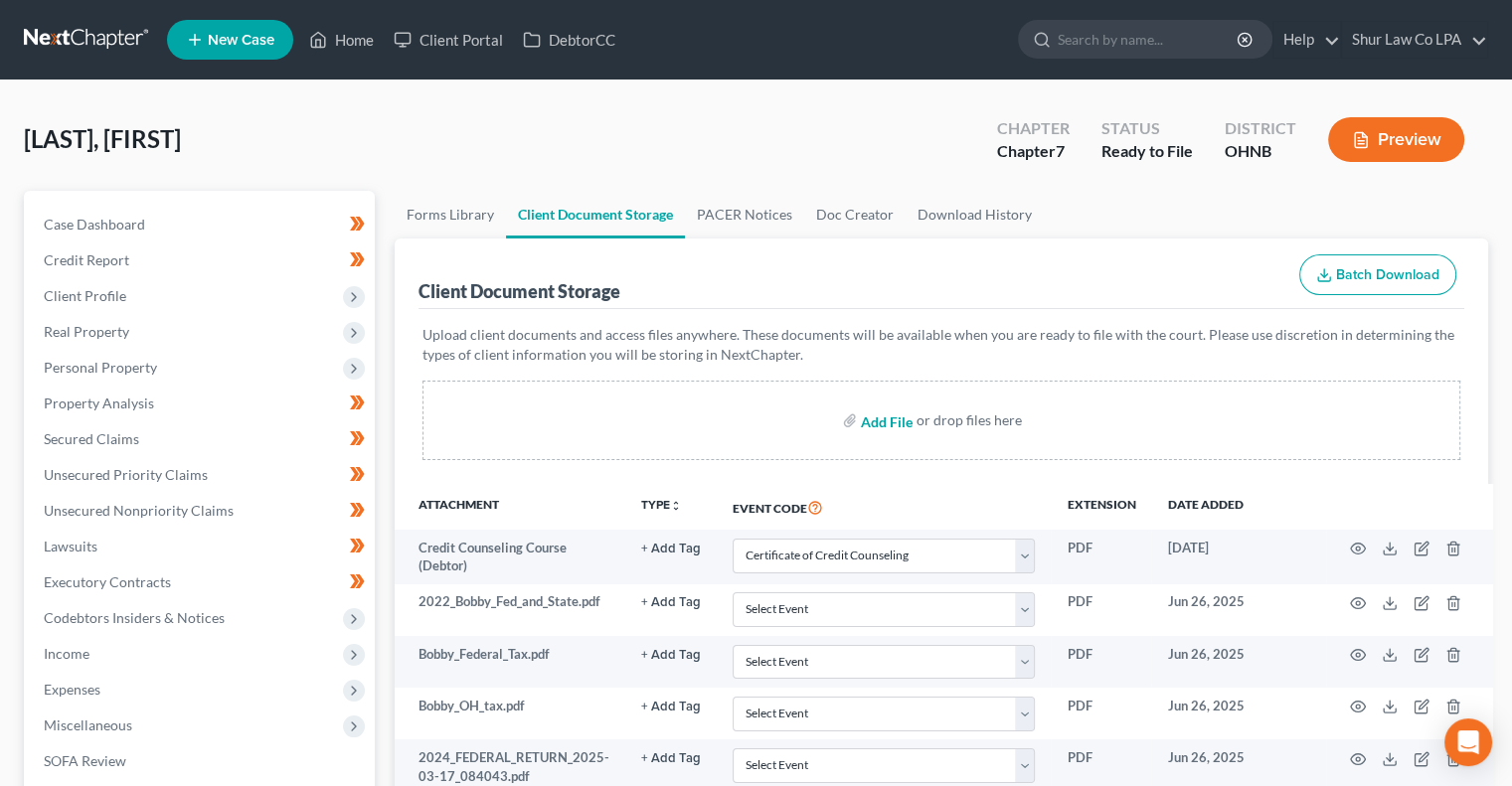 click at bounding box center (885, 420) 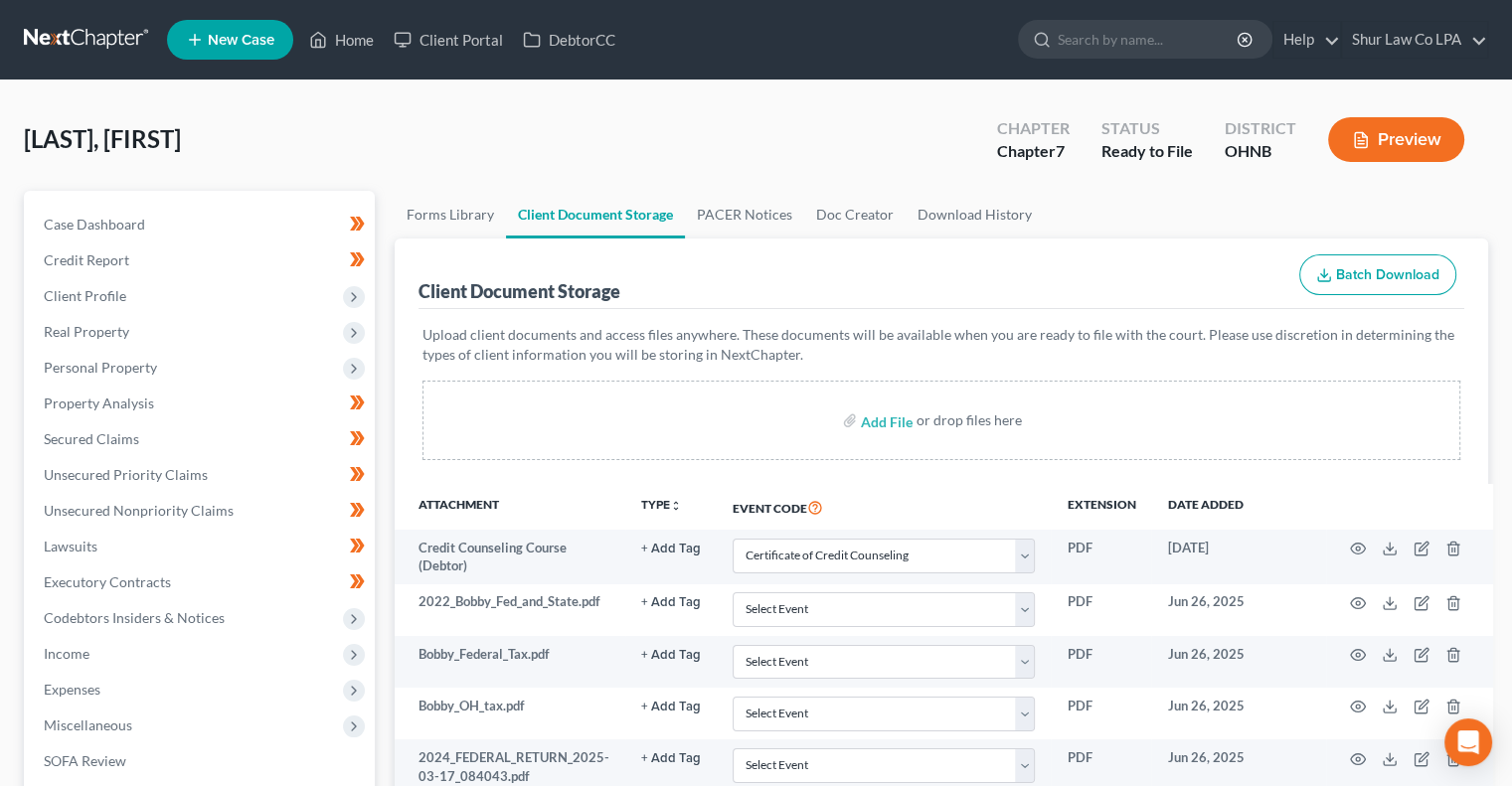 select on "5" 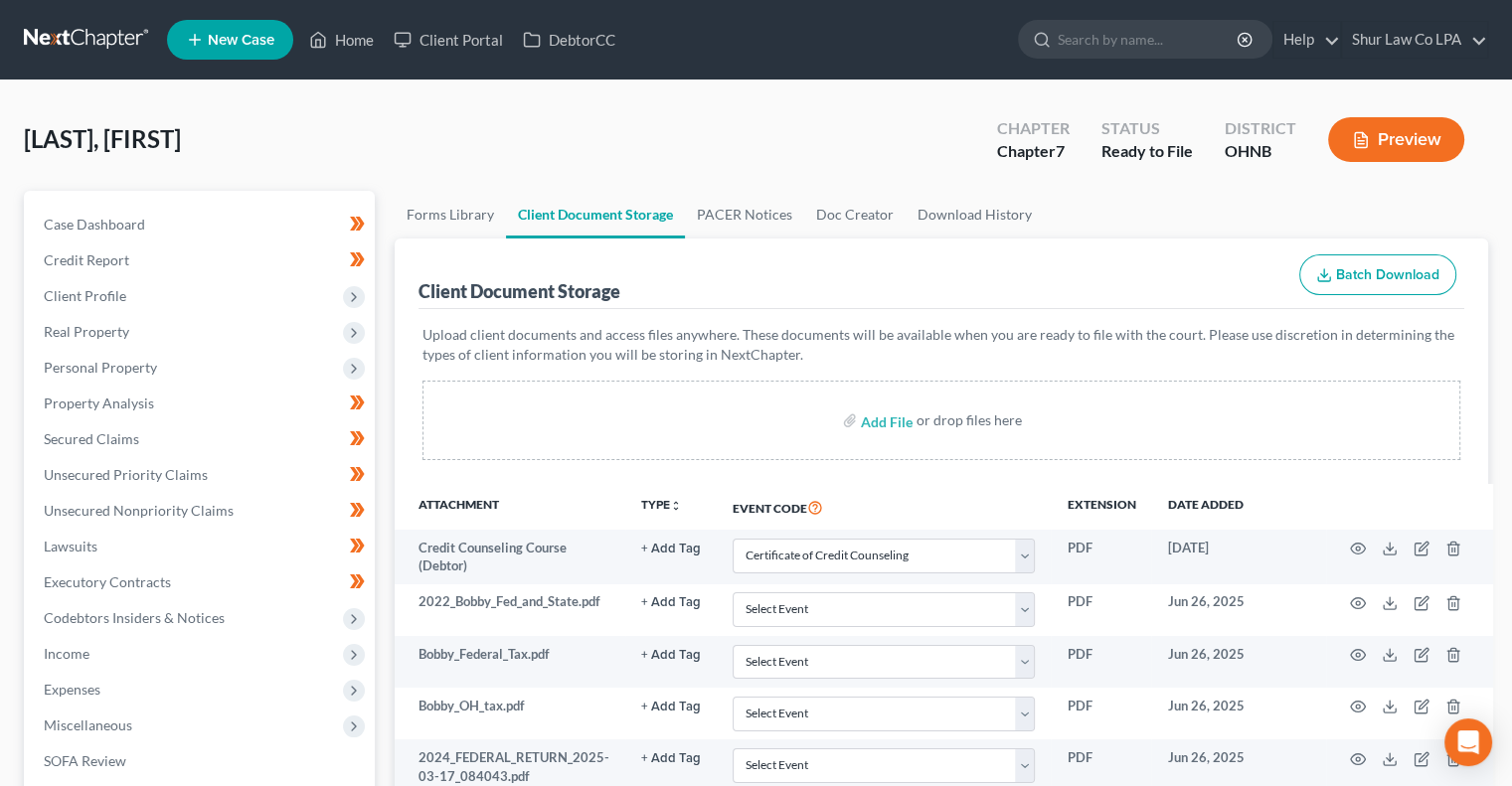 scroll, scrollTop: 2394, scrollLeft: 0, axis: vertical 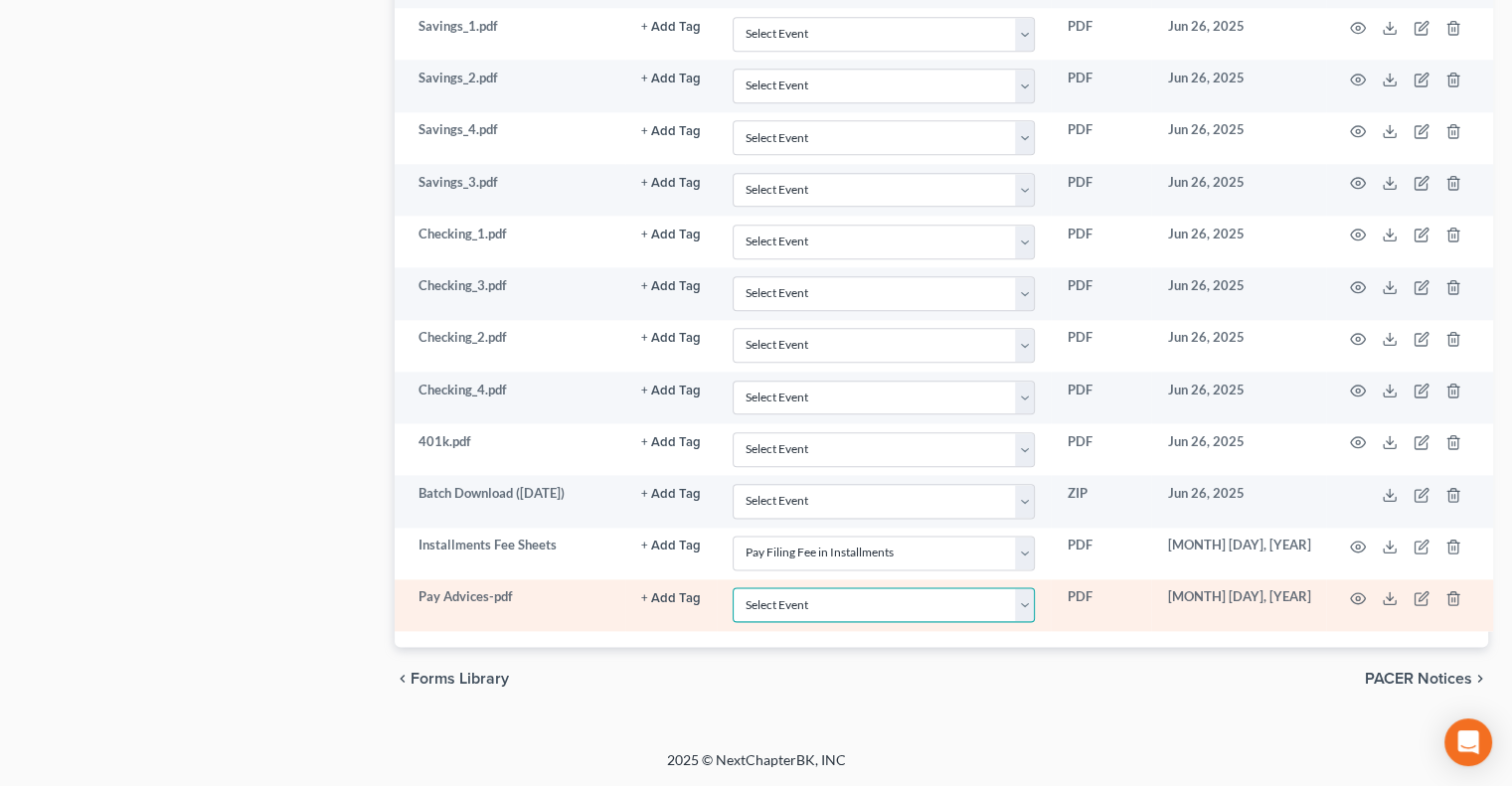 click on "Select Event 20 Largest Unsecured Creditors Amended List of Creditors (Fee) Amended Schedules and Summary (Fee) Amended Schedules and Summary (No Fee) Application to Have Chapter 7 Filing Fee Waived Certificate of Credit Counseling Certificate of Service Chapter 11 Monthly operating Report UST Form 11-MOR Chapter 11 Post-Confirmation Report Chapter 11 Statement of Current Monthly Income - Form 122B Chapter 13 Calculation of Disposable Income 122C-2 Chapter 13 Plan Chapter 13 Statement of Monthly Income 122C-1 Chapter 7 Means Test Calculation 122A-2 Chapter 7 Statements - Monthly Income (122A-1) / Exemption Presumption of Abuse (122A-1Supp) (12/15) Debtor Electronic Noticing (DeBN) Declaration Re: Electronic Filing Declaration Under Penalty of Perjury Disclosure of Compensation of Attorney for Debtor Domestic Support Obligations Employee Income Records Financial Management Course (Form 423) Legal Description Operating Report Pay Filing Fee in Installments Reaffirmation Agreement Rights and Responsibilities" at bounding box center [884, 604] 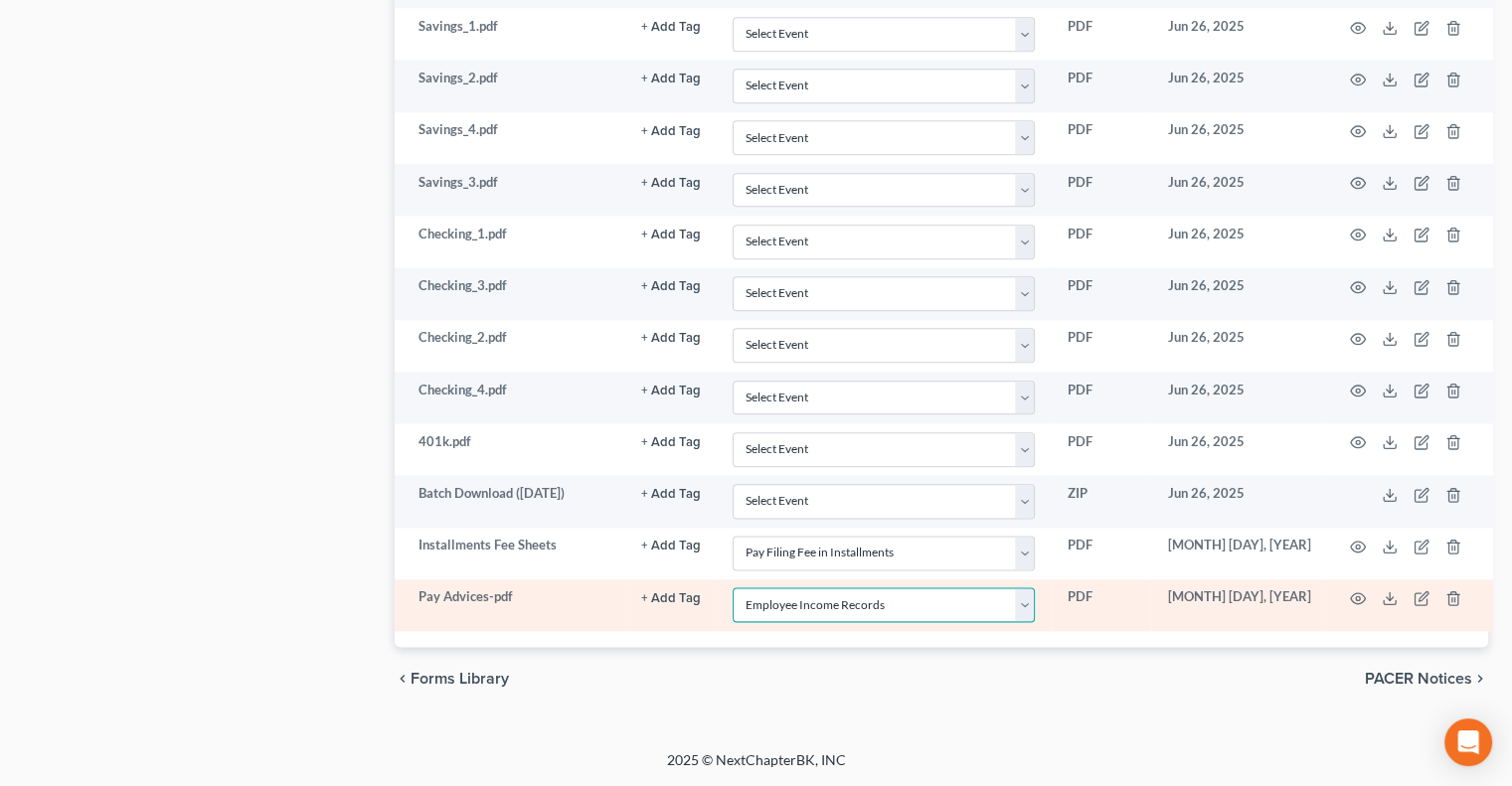 click on "Select Event 20 Largest Unsecured Creditors Amended List of Creditors (Fee) Amended Schedules and Summary (Fee) Amended Schedules and Summary (No Fee) Application to Have Chapter 7 Filing Fee Waived Certificate of Credit Counseling Certificate of Service Chapter 11 Monthly operating Report UST Form 11-MOR Chapter 11 Post-Confirmation Report Chapter 11 Statement of Current Monthly Income - Form 122B Chapter 13 Calculation of Disposable Income 122C-2 Chapter 13 Plan Chapter 13 Statement of Monthly Income 122C-1 Chapter 7 Means Test Calculation 122A-2 Chapter 7 Statements - Monthly Income (122A-1) / Exemption Presumption of Abuse (122A-1Supp) (12/15) Debtor Electronic Noticing (DeBN) Declaration Re: Electronic Filing Declaration Under Penalty of Perjury Disclosure of Compensation of Attorney for Debtor Domestic Support Obligations Employee Income Records Financial Management Course (Form 423) Legal Description Operating Report Pay Filing Fee in Installments Reaffirmation Agreement Rights and Responsibilities" at bounding box center (884, 604) 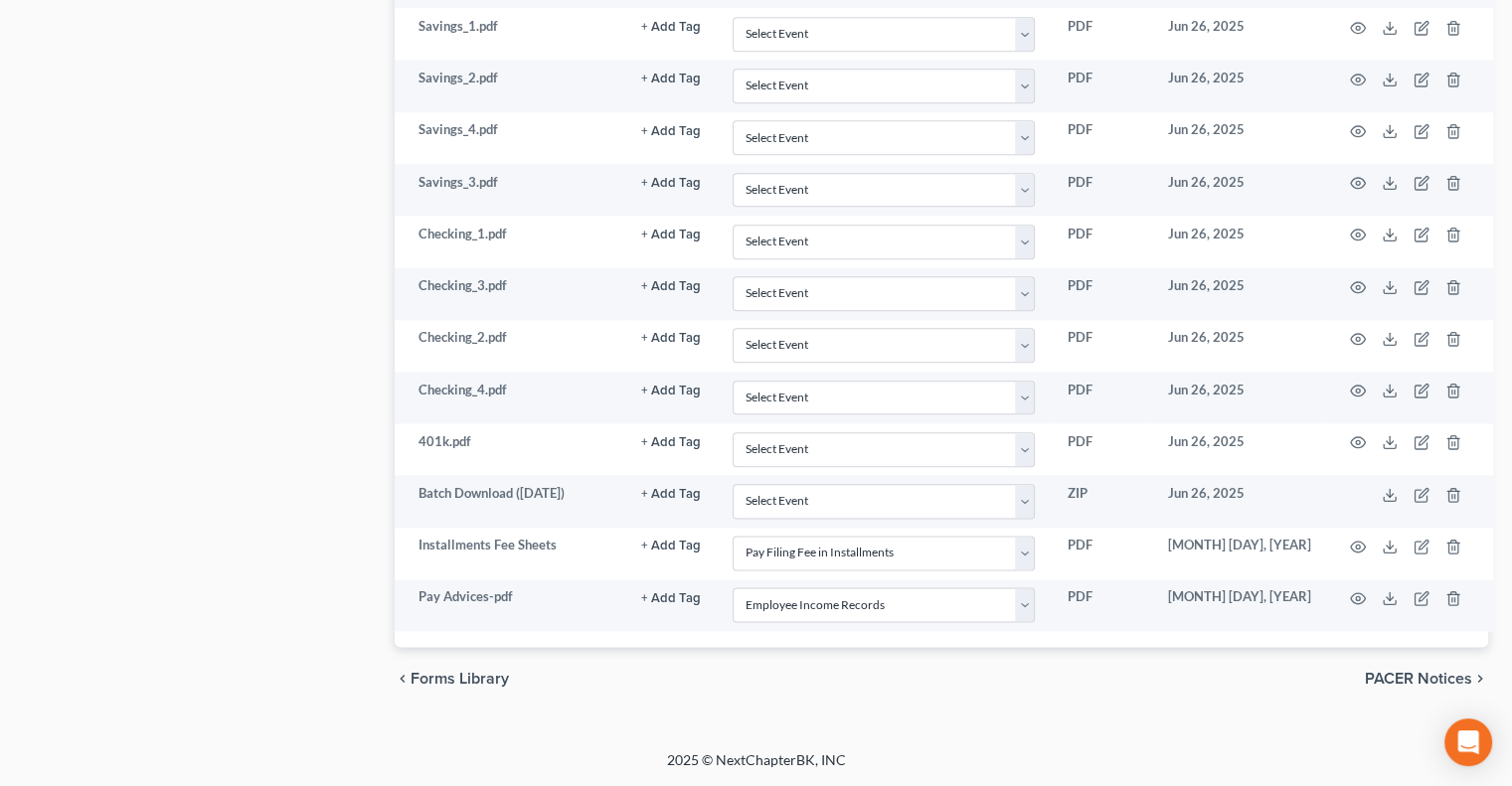 click on "chevron_left
Forms Library
PACER Notices
chevron_right" at bounding box center (941, 679) 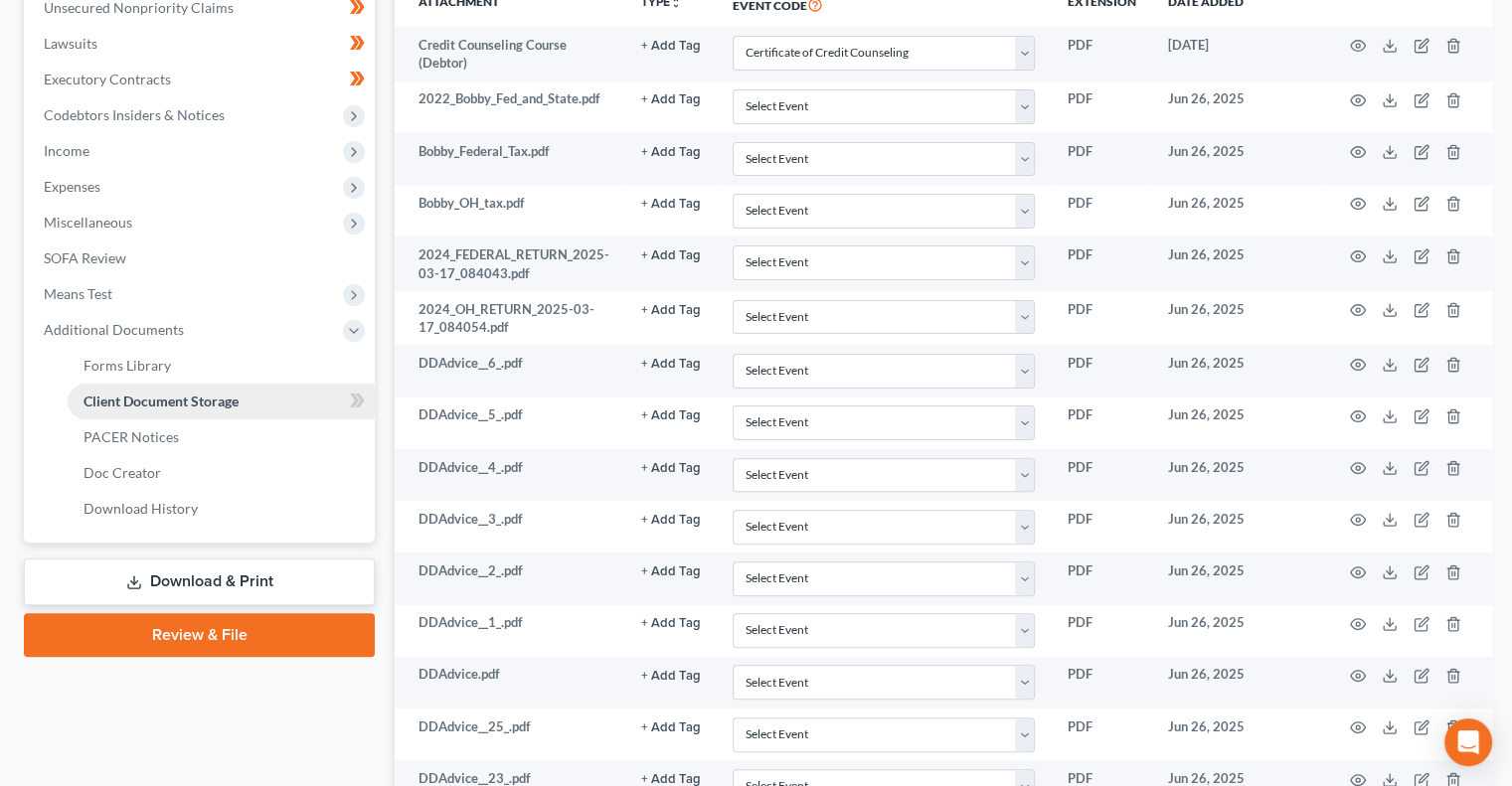 scroll, scrollTop: 502, scrollLeft: 0, axis: vertical 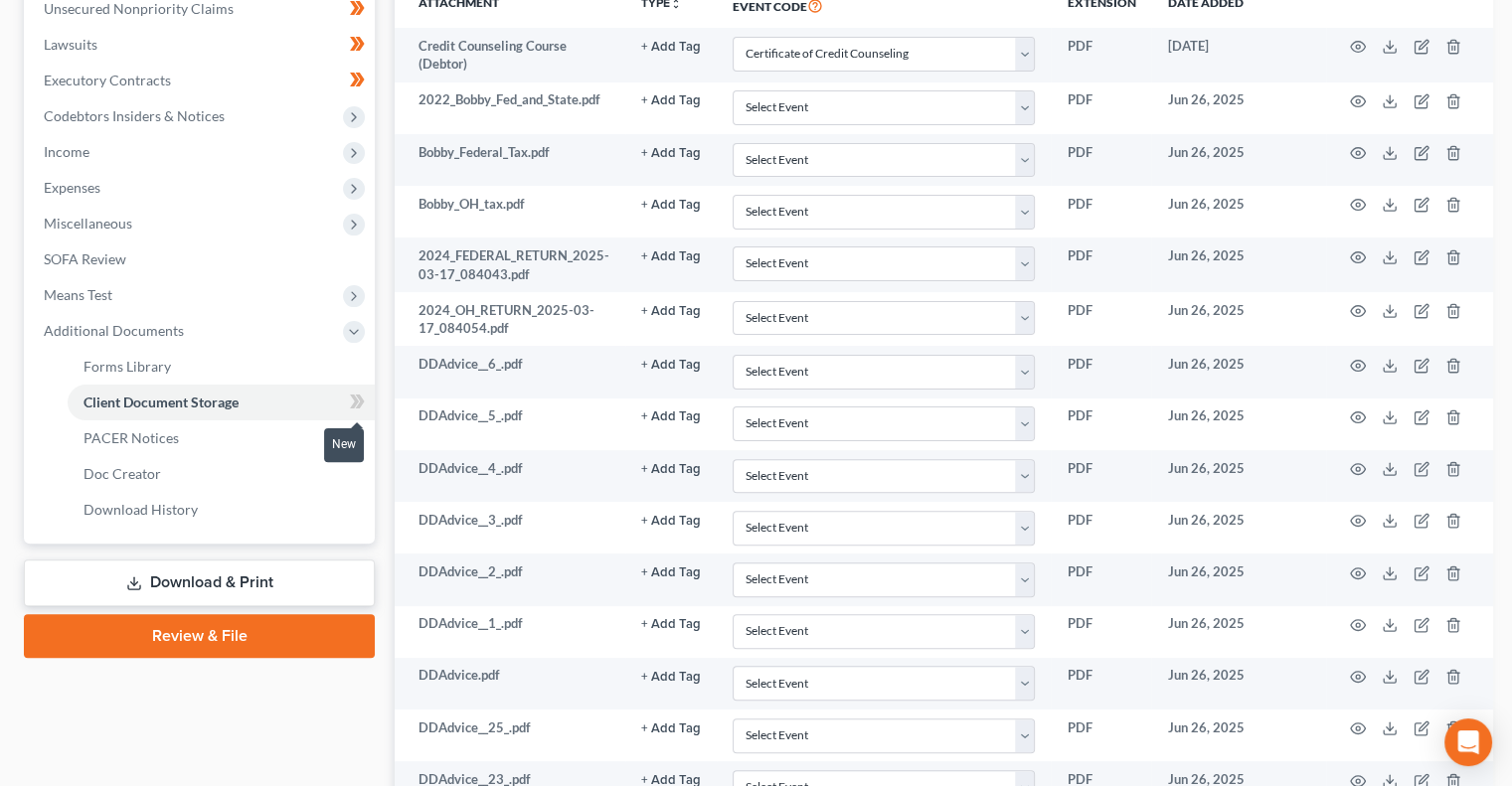 click at bounding box center [357, 404] 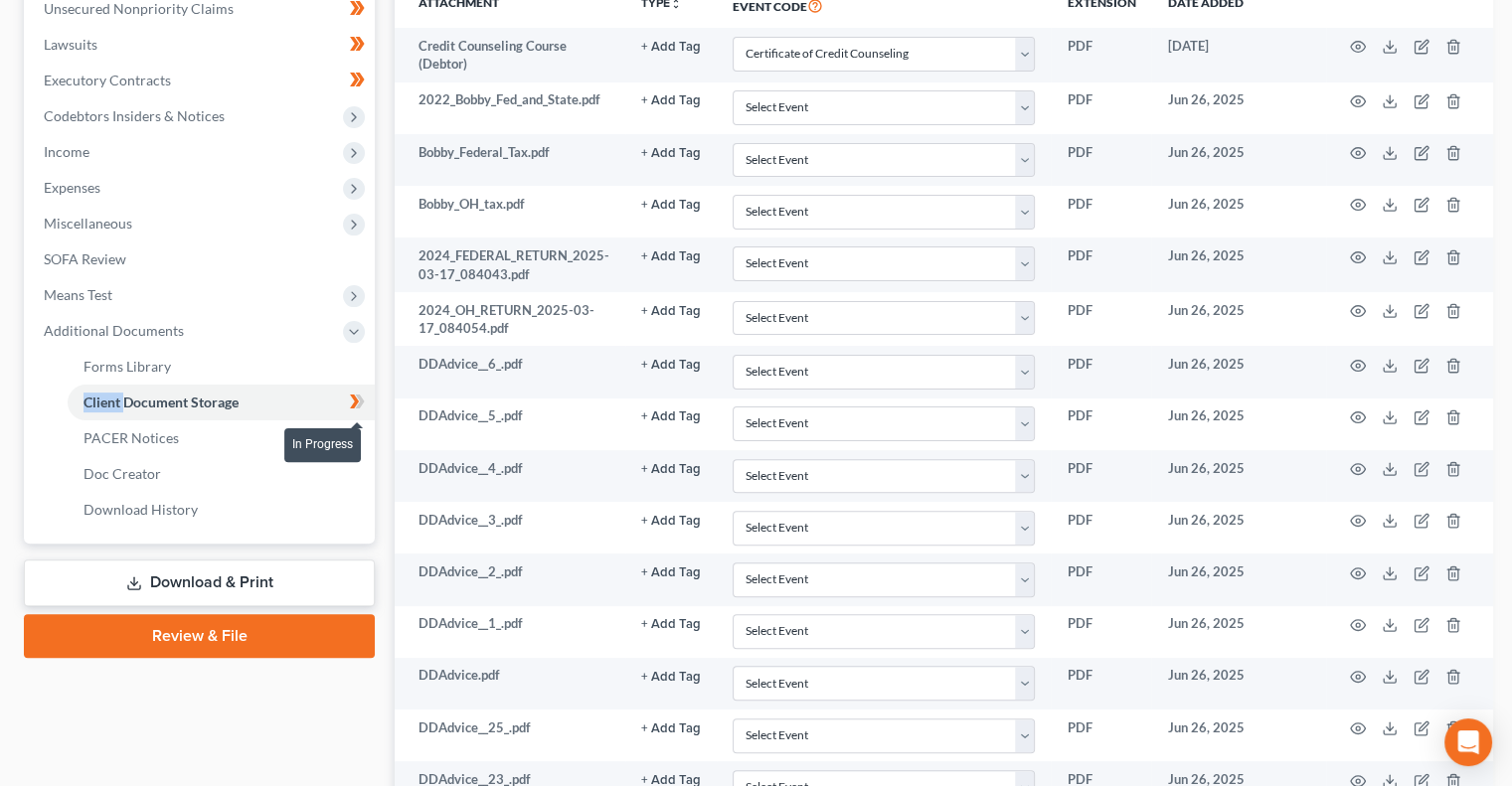 click at bounding box center (357, 404) 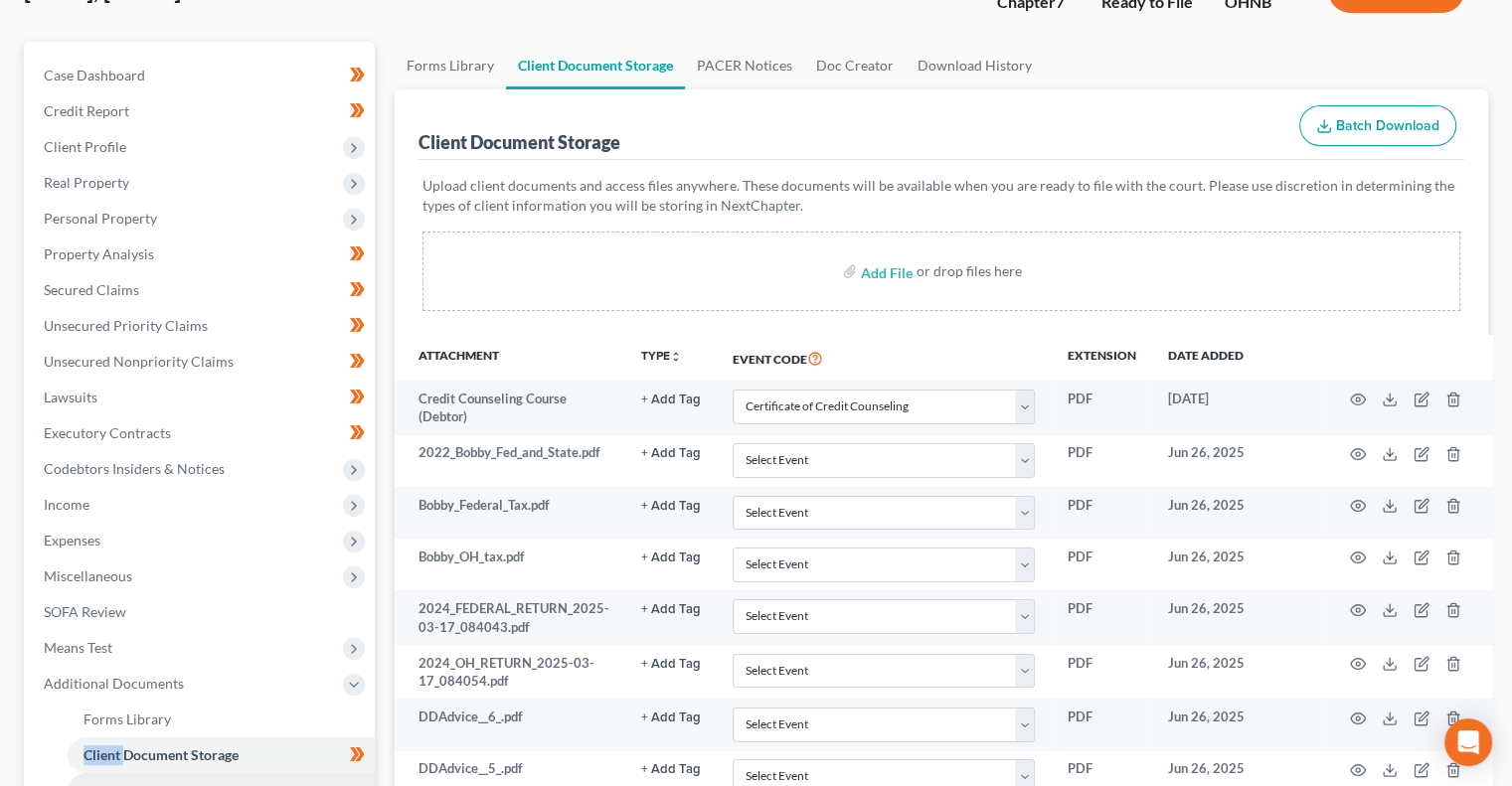 scroll, scrollTop: 41, scrollLeft: 0, axis: vertical 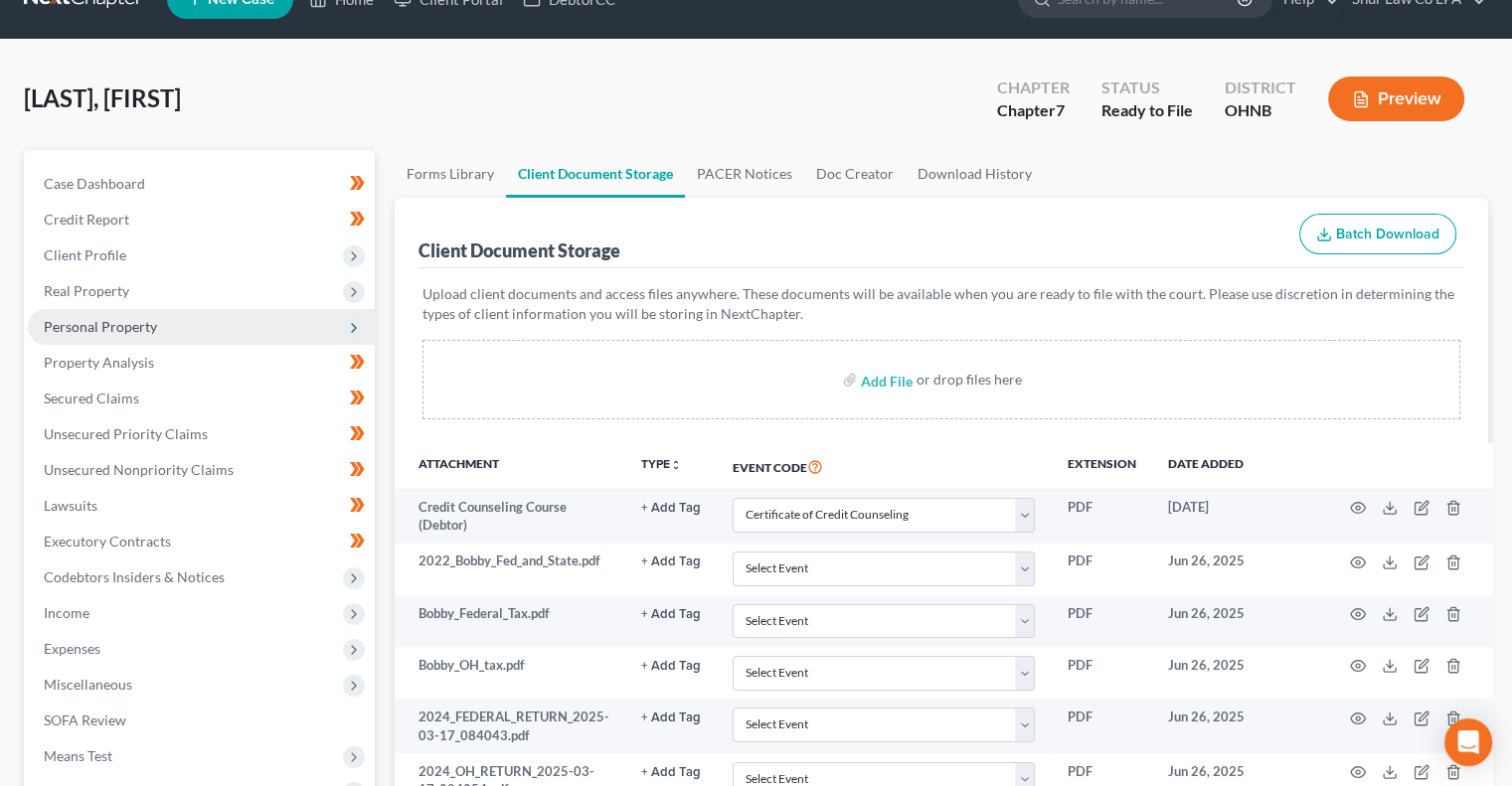 click on "Personal Property" at bounding box center [100, 326] 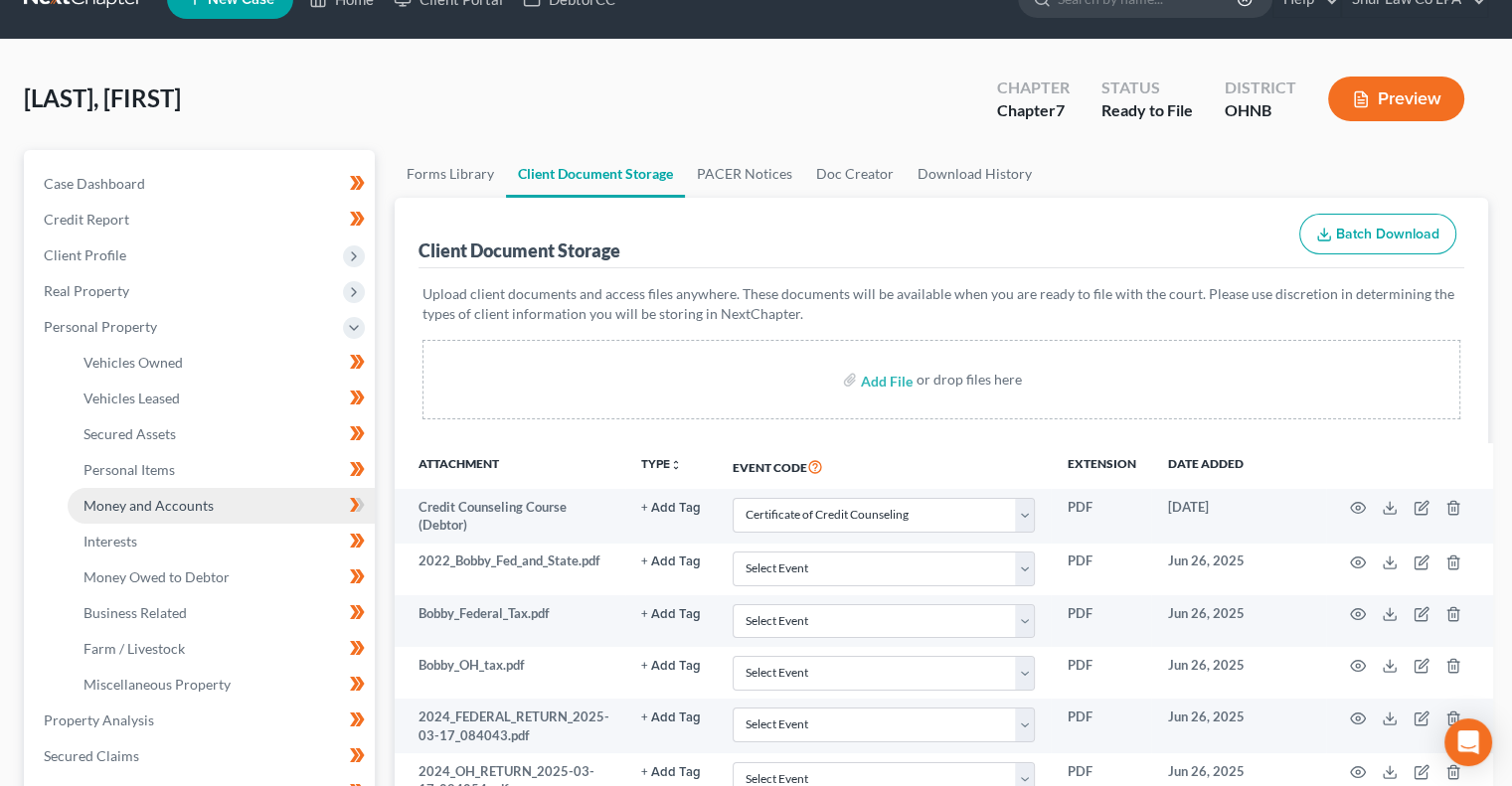 click on "Money and Accounts" at bounding box center [148, 505] 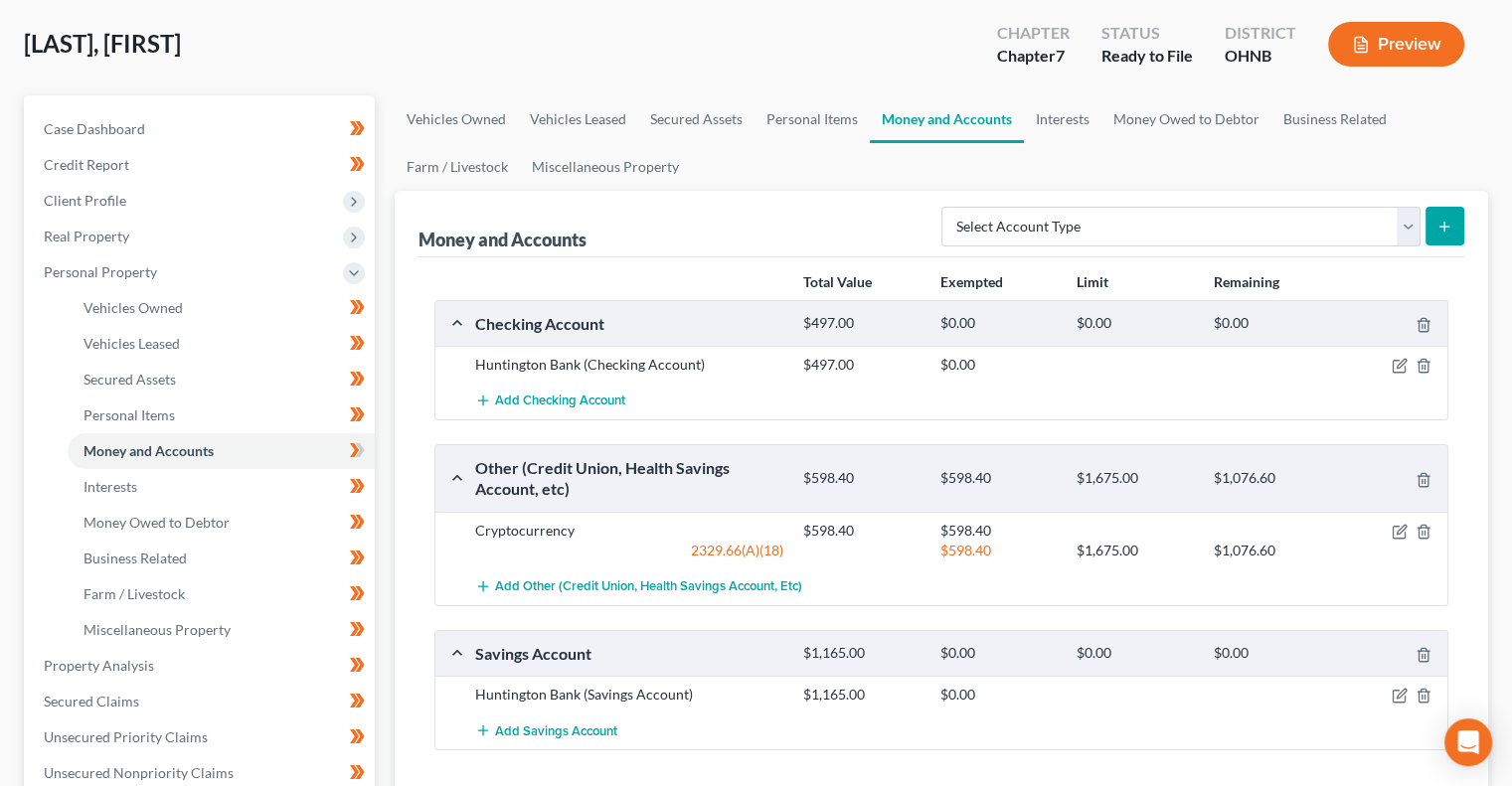 scroll, scrollTop: 106, scrollLeft: 0, axis: vertical 